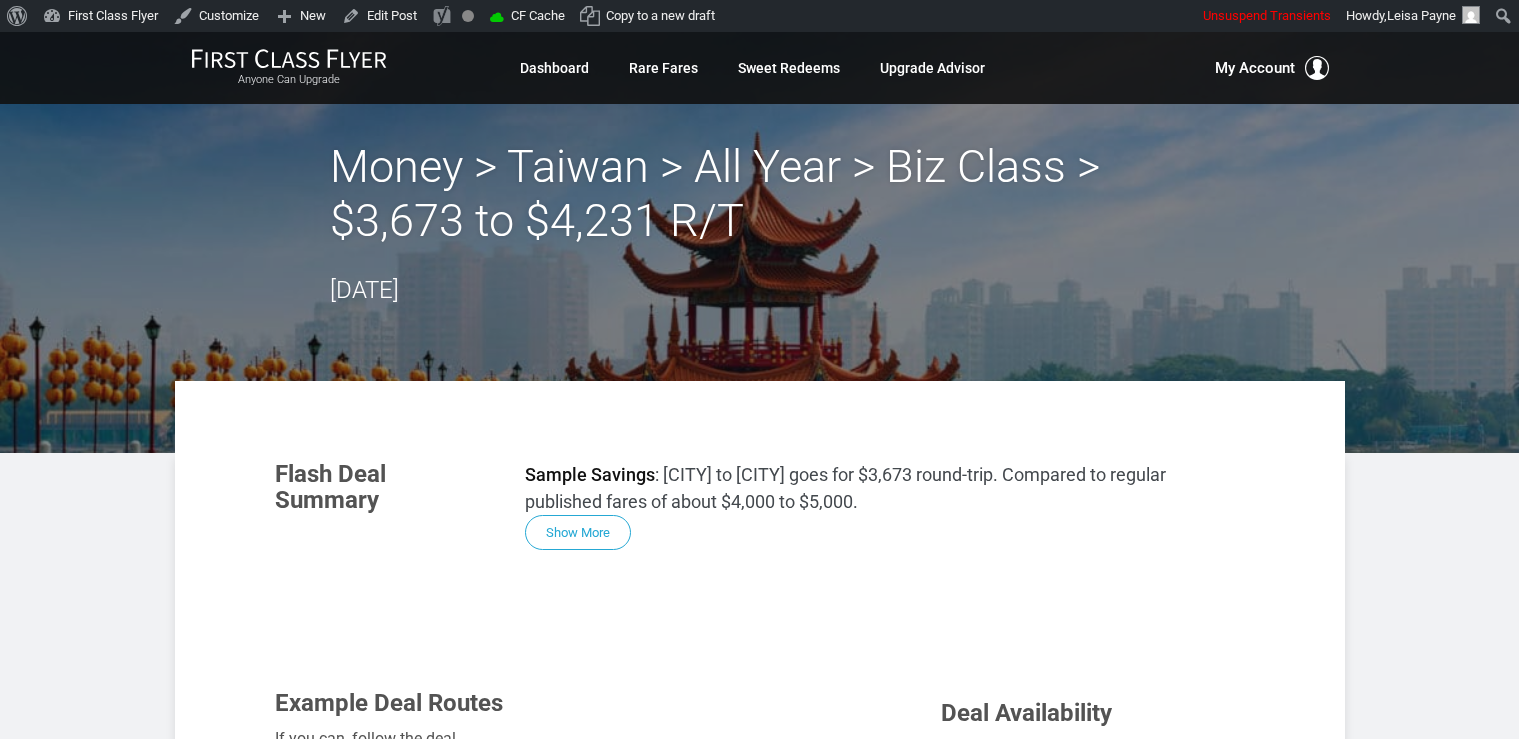 scroll, scrollTop: 0, scrollLeft: 0, axis: both 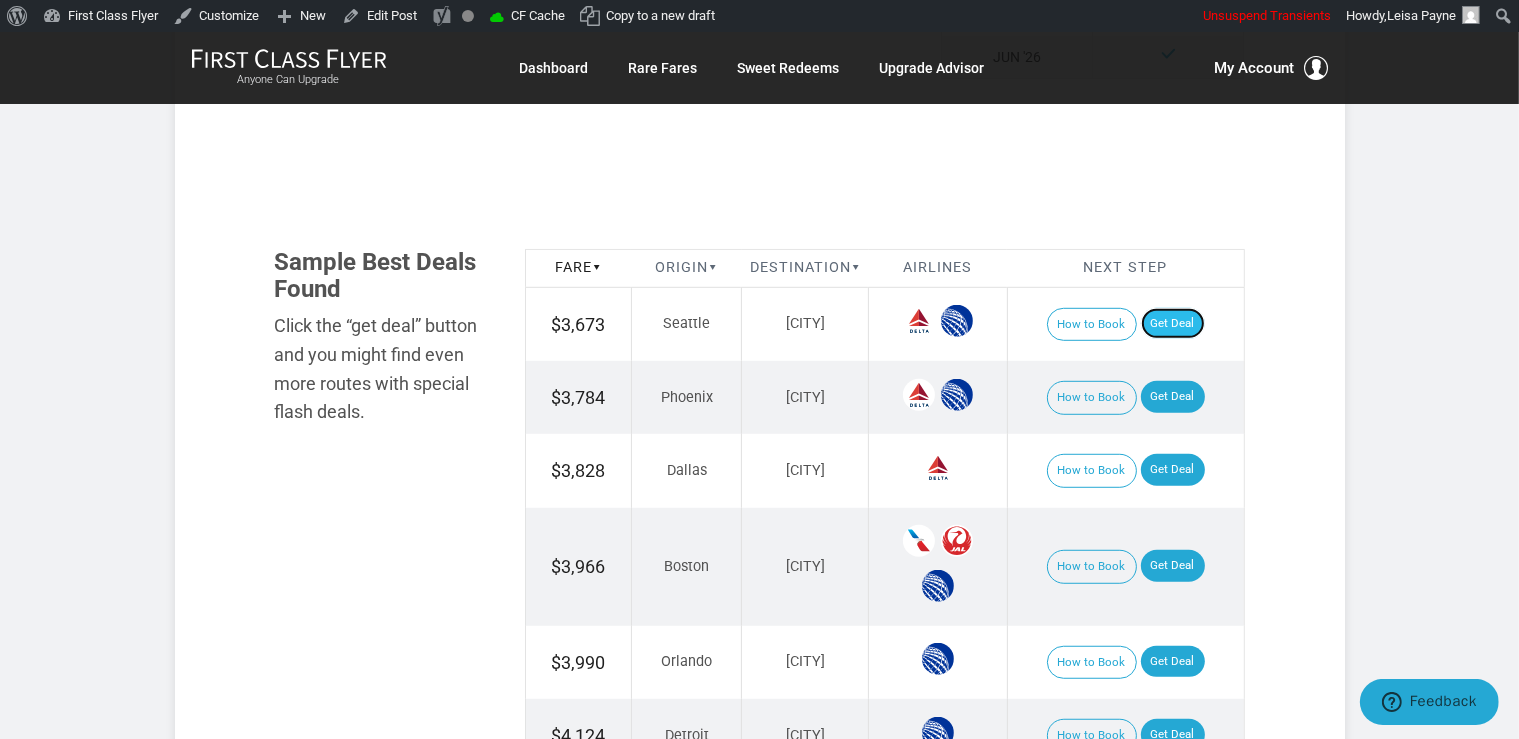 click on "Get Deal" at bounding box center [1173, 324] 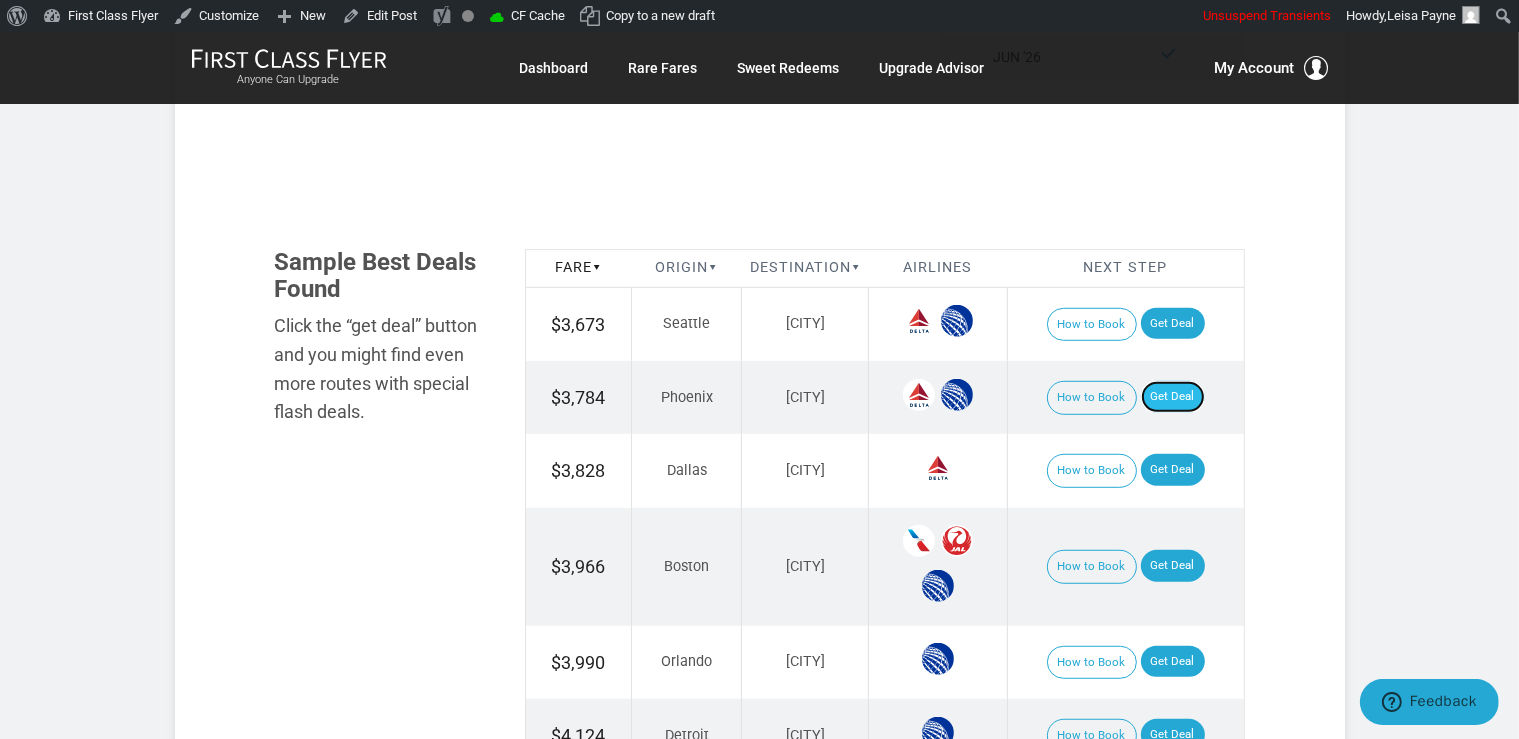 click on "Get Deal" at bounding box center (1173, 397) 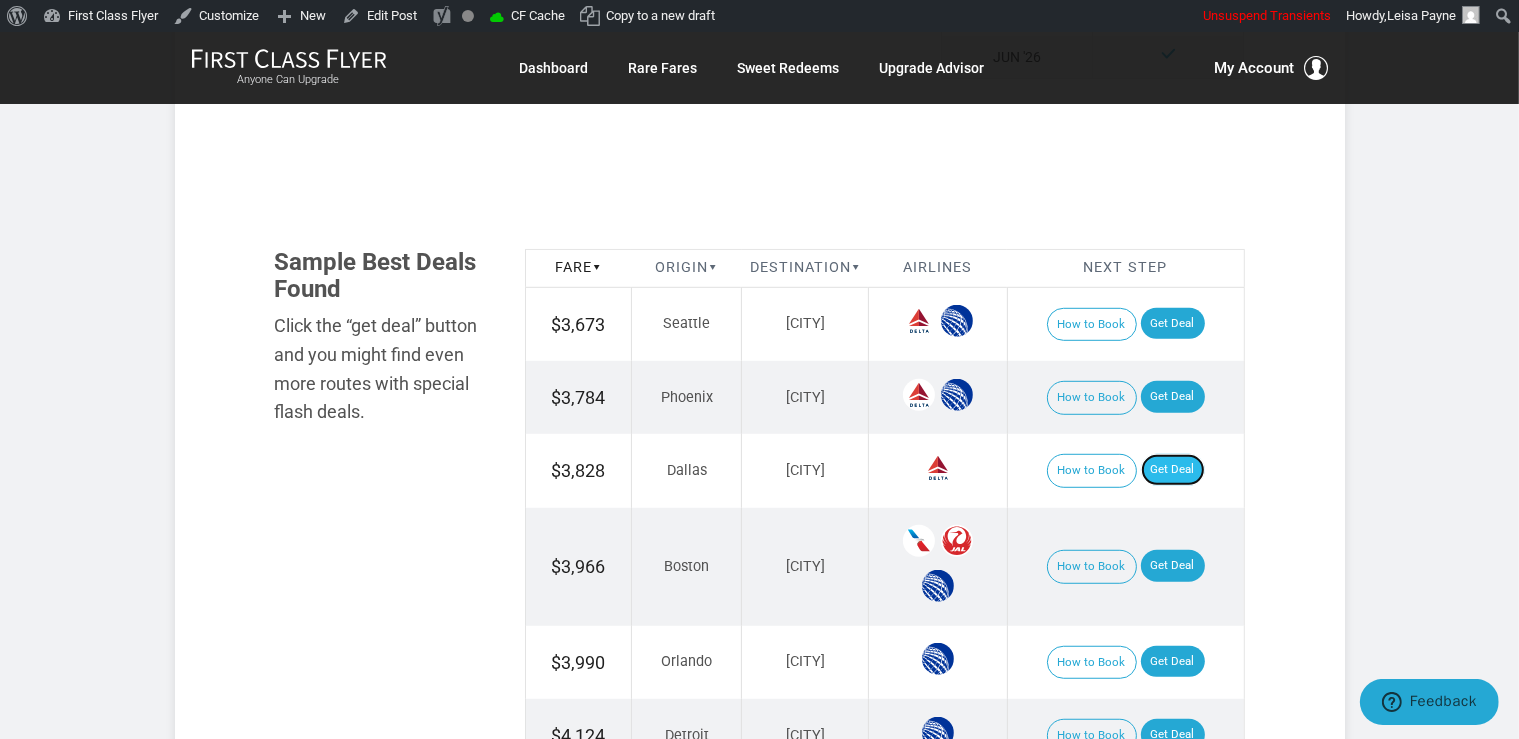 click on "Get Deal" at bounding box center [1173, 470] 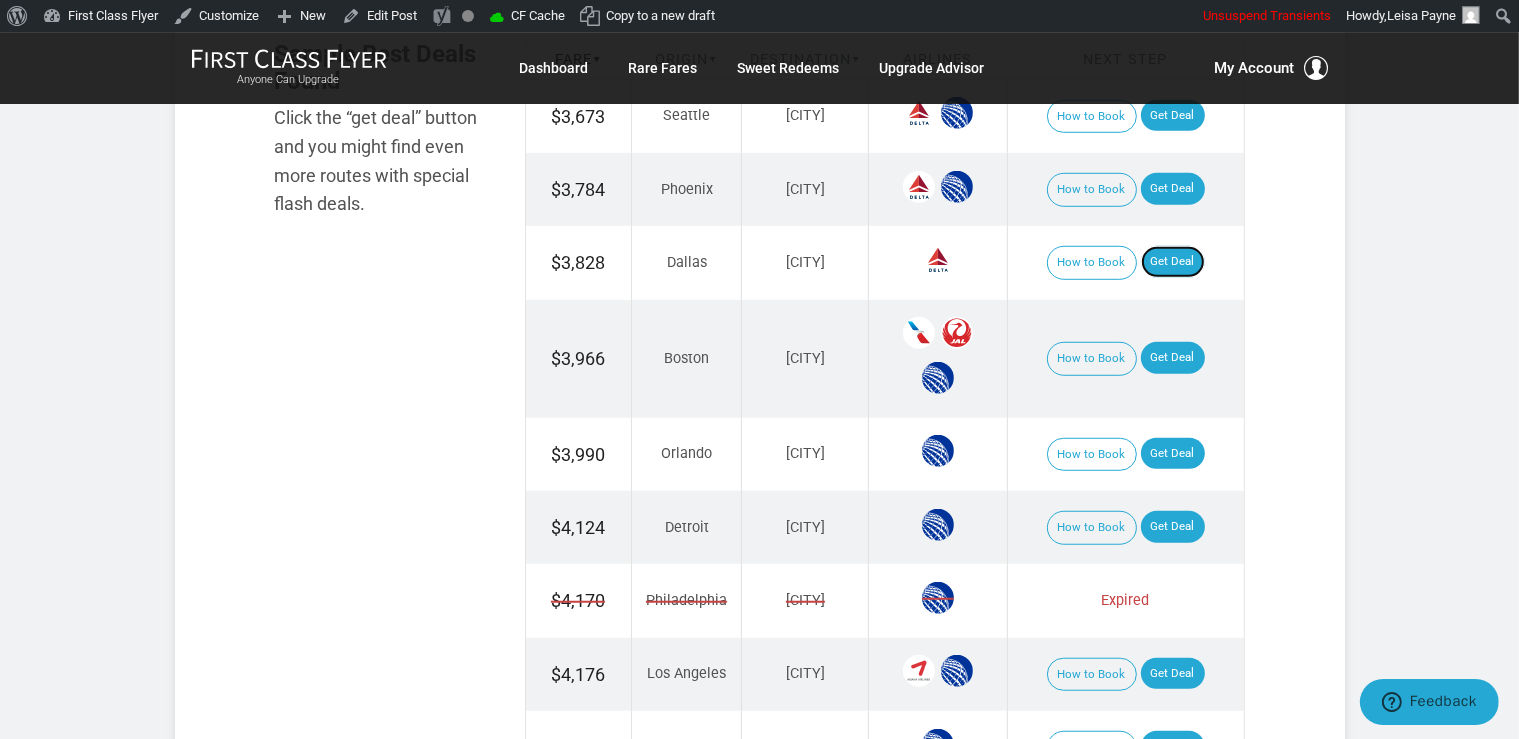 scroll, scrollTop: 1372, scrollLeft: 0, axis: vertical 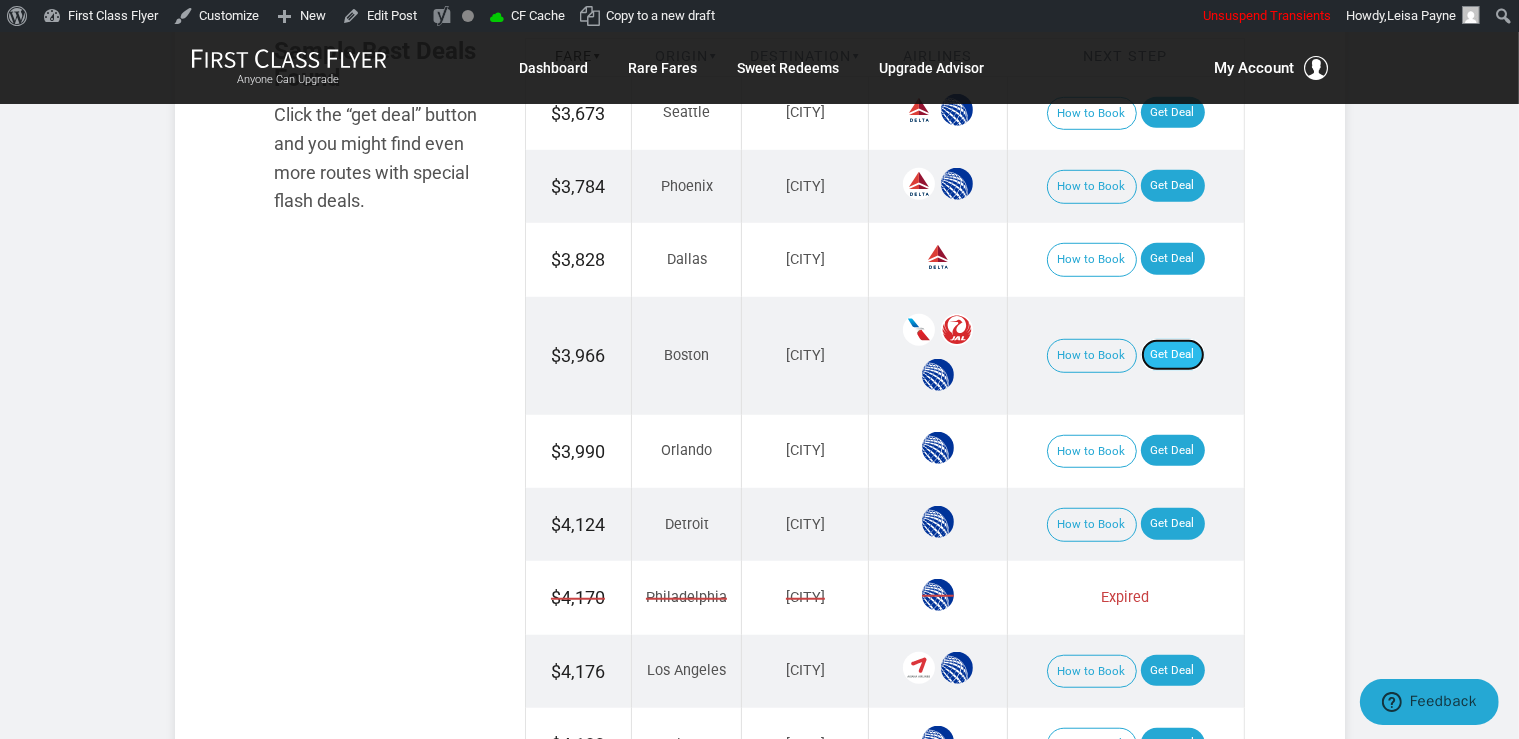 click on "Get Deal" at bounding box center (1173, 355) 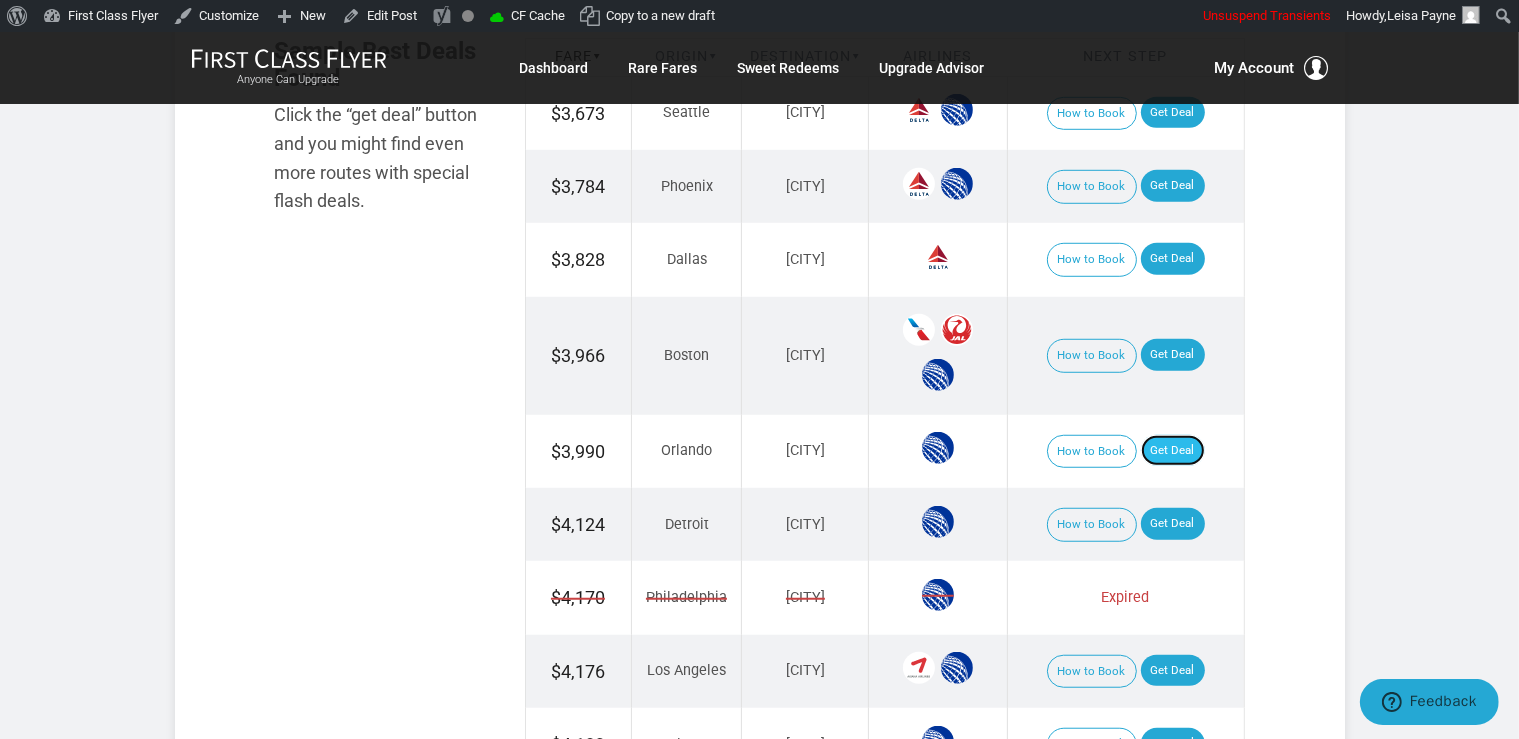 click on "Get Deal" at bounding box center [1173, 451] 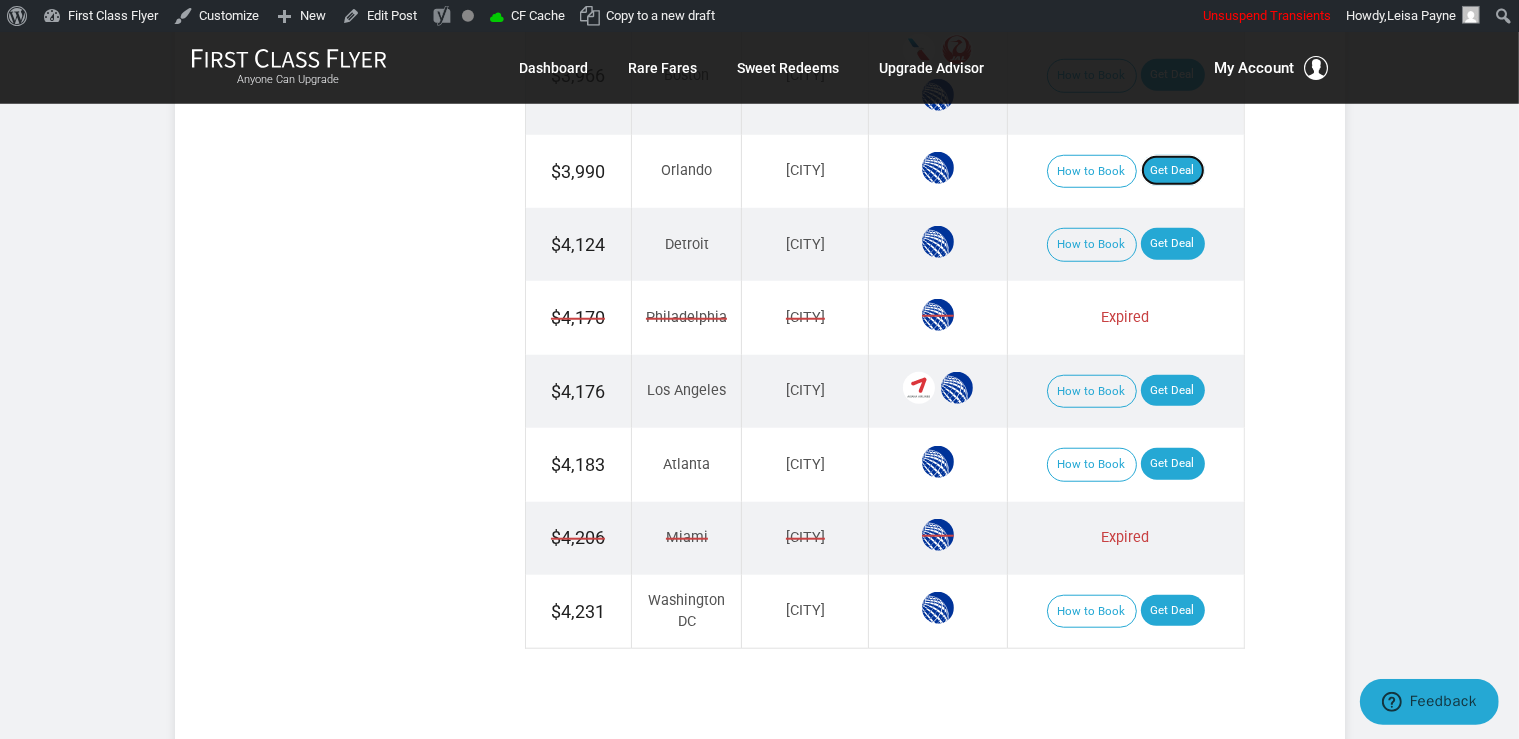 scroll, scrollTop: 1689, scrollLeft: 0, axis: vertical 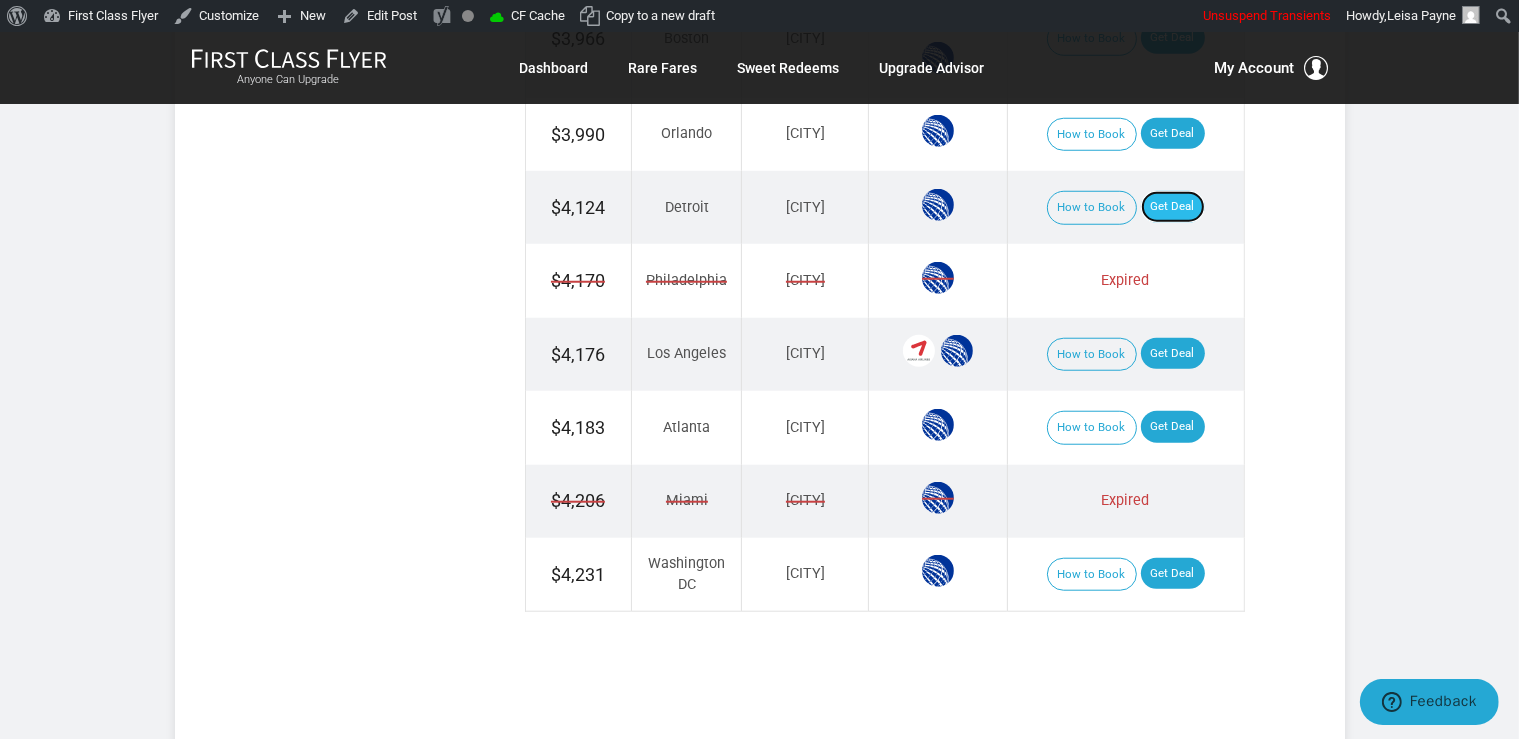 click on "Get Deal" at bounding box center [1173, 207] 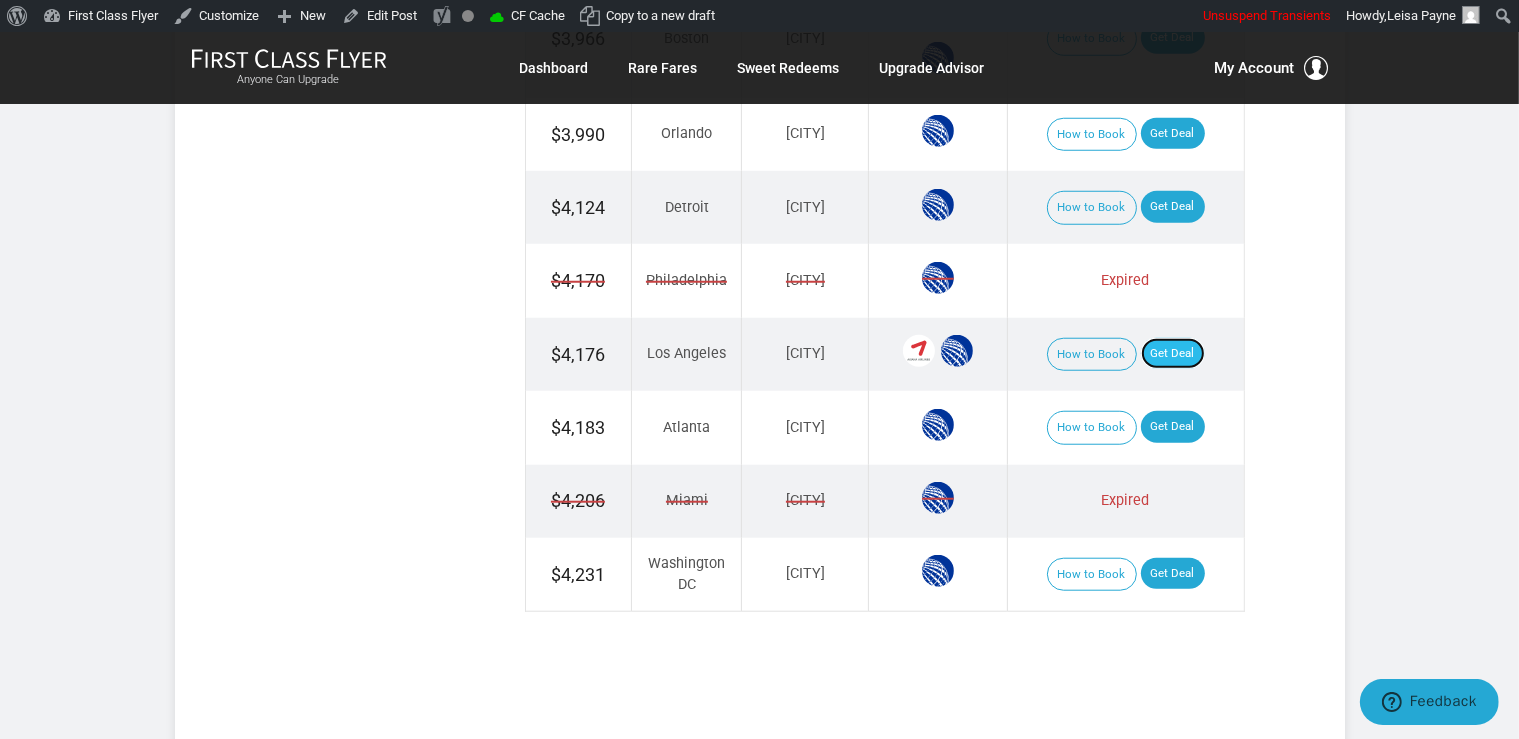 click on "Get Deal" at bounding box center (1173, 354) 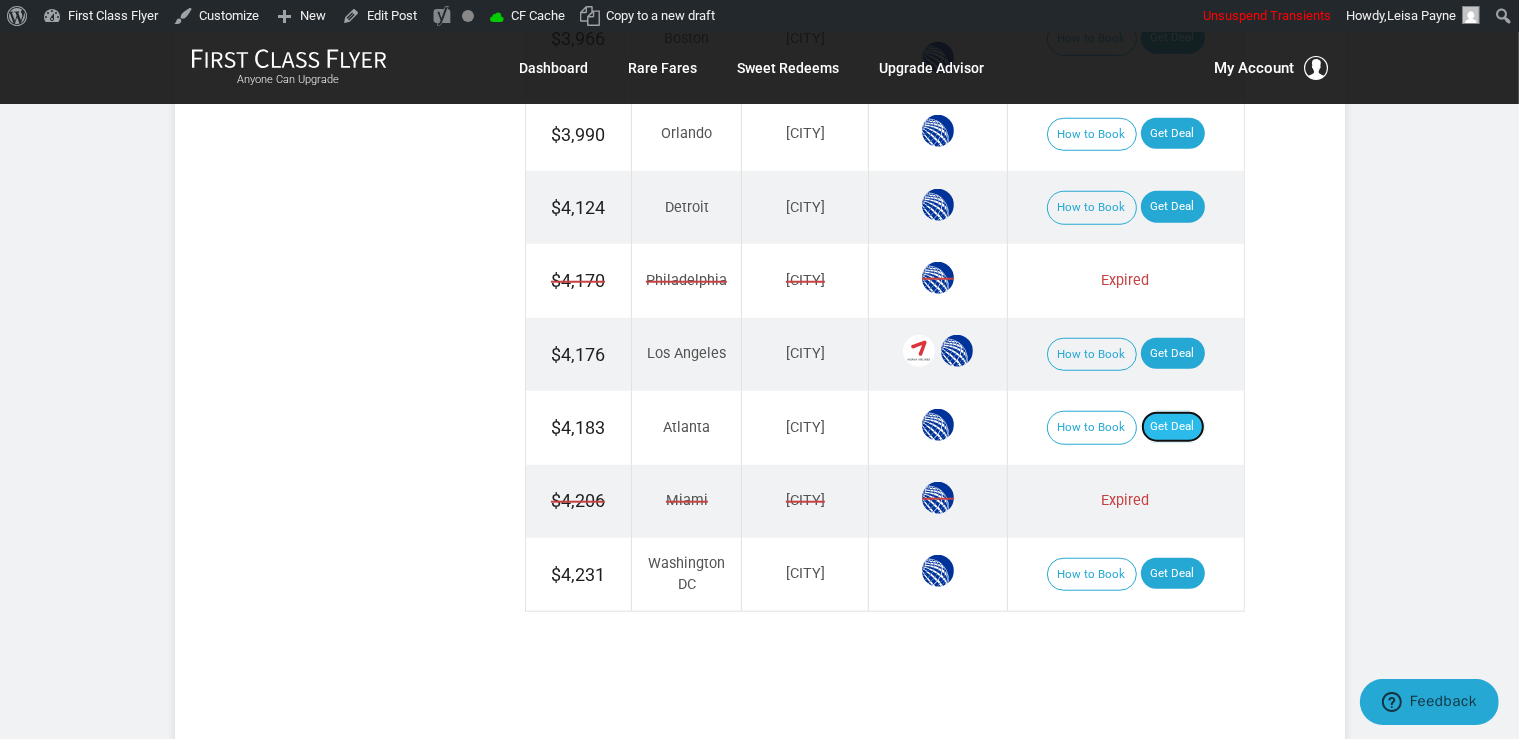 click on "Get Deal" at bounding box center [1173, 427] 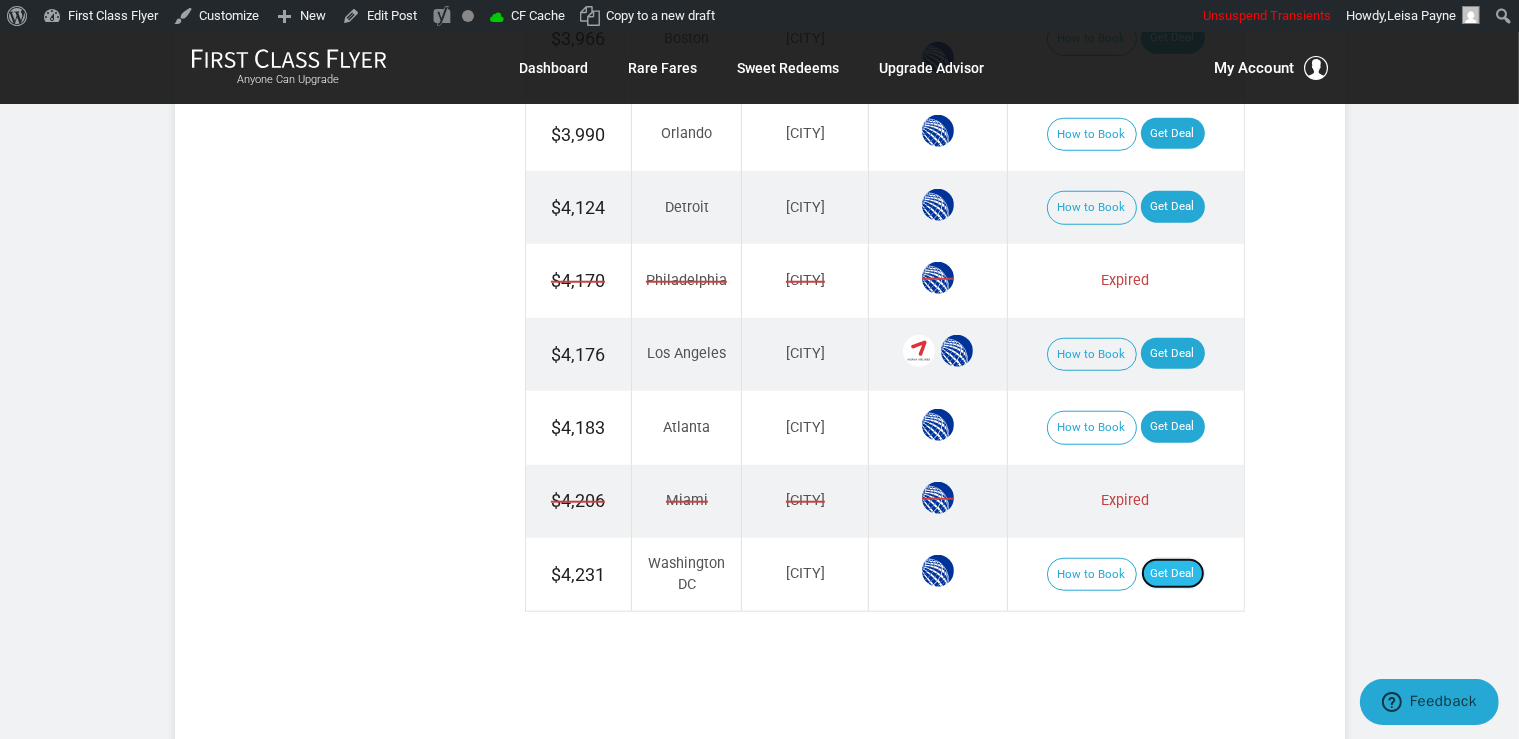 drag, startPoint x: 1175, startPoint y: 563, endPoint x: 1182, endPoint y: 554, distance: 11.401754 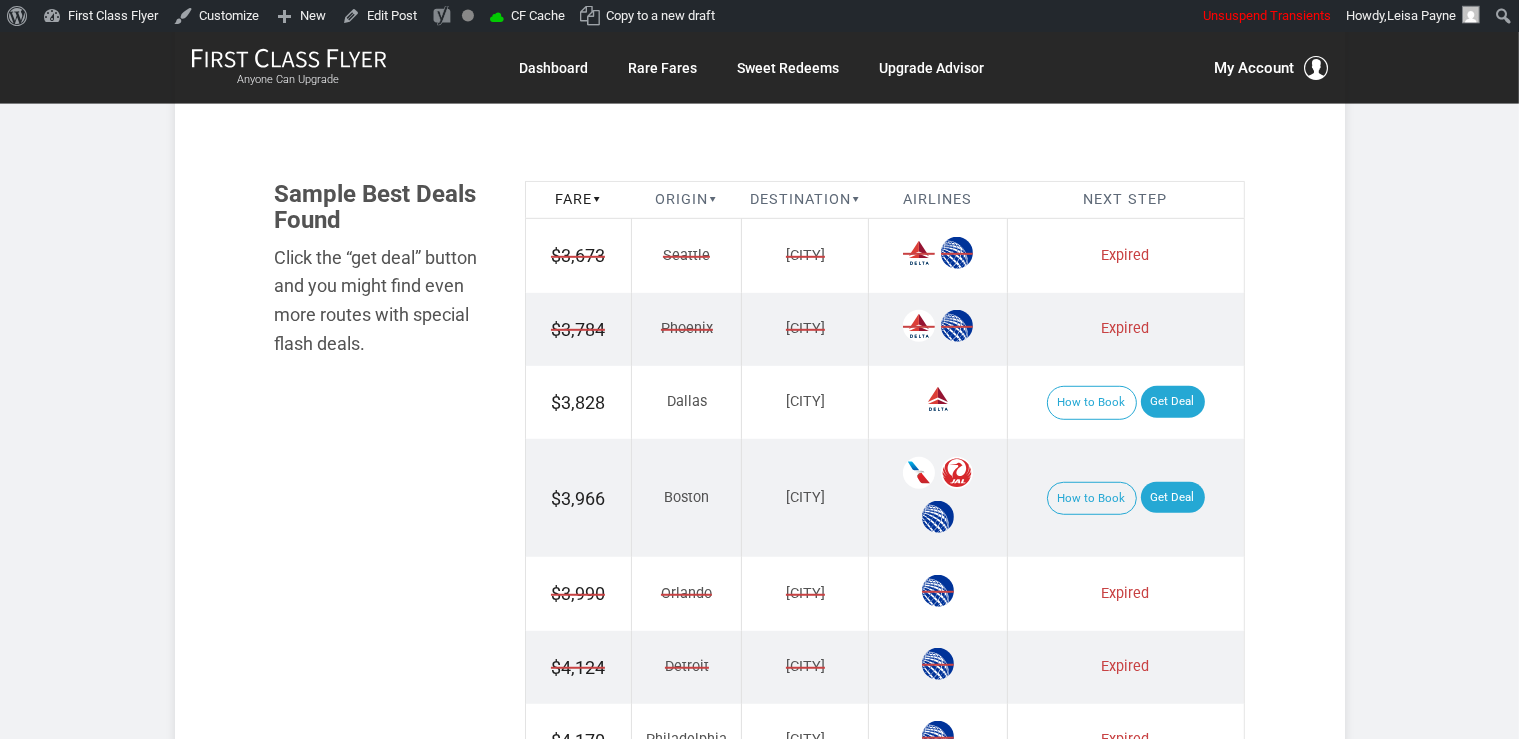 scroll, scrollTop: 1161, scrollLeft: 0, axis: vertical 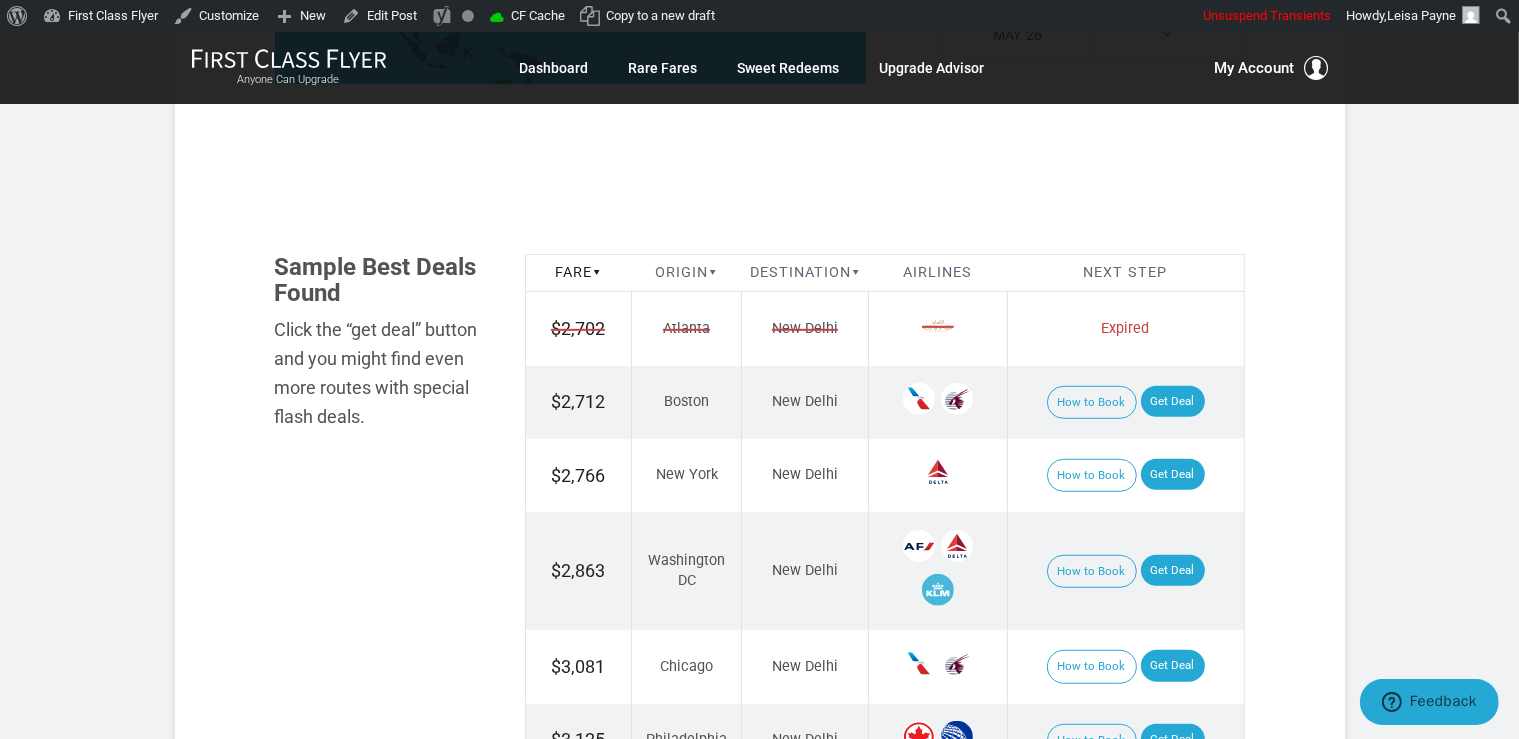 click on "How to Book   Get Deal" at bounding box center [1125, 475] 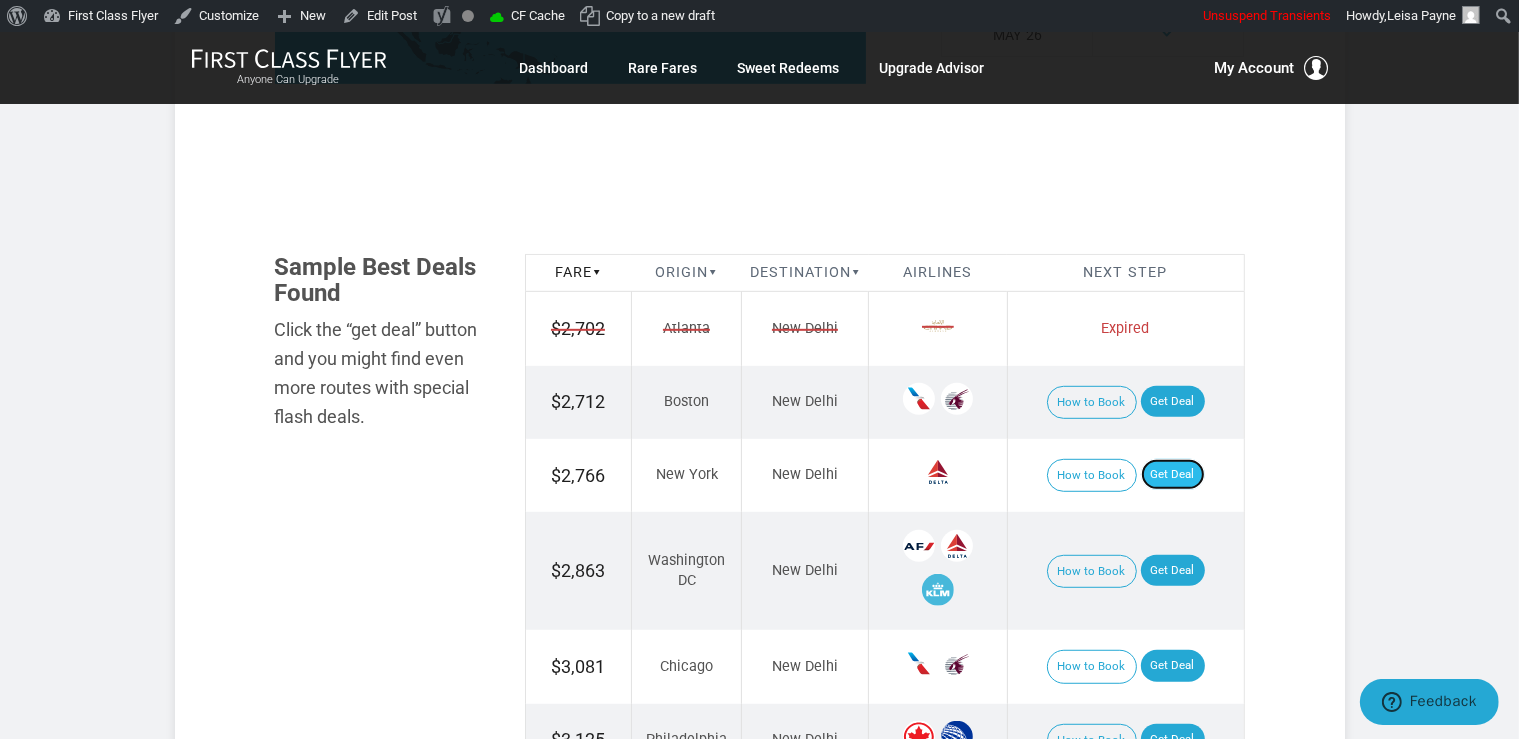 click on "Get Deal" at bounding box center [1173, 475] 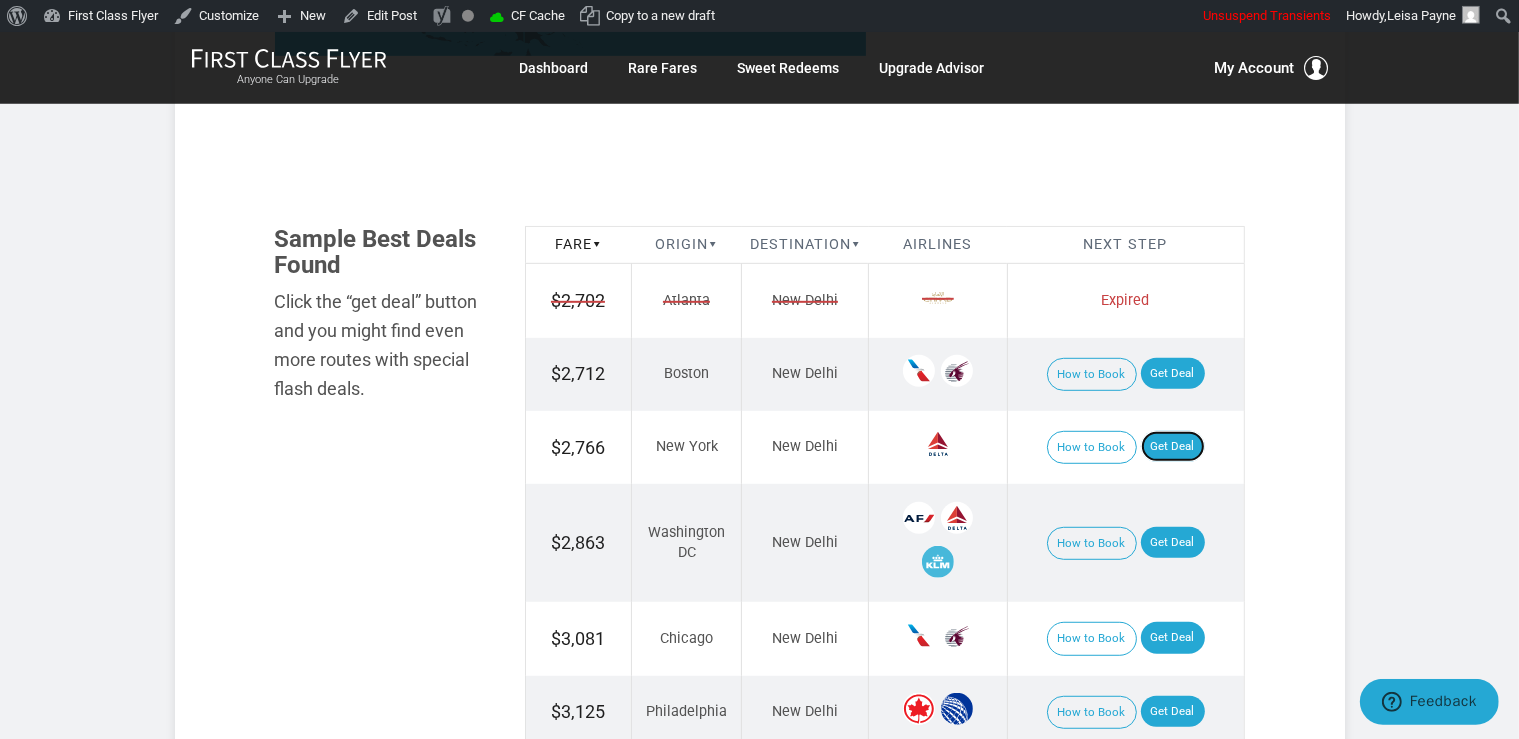 scroll, scrollTop: 1161, scrollLeft: 0, axis: vertical 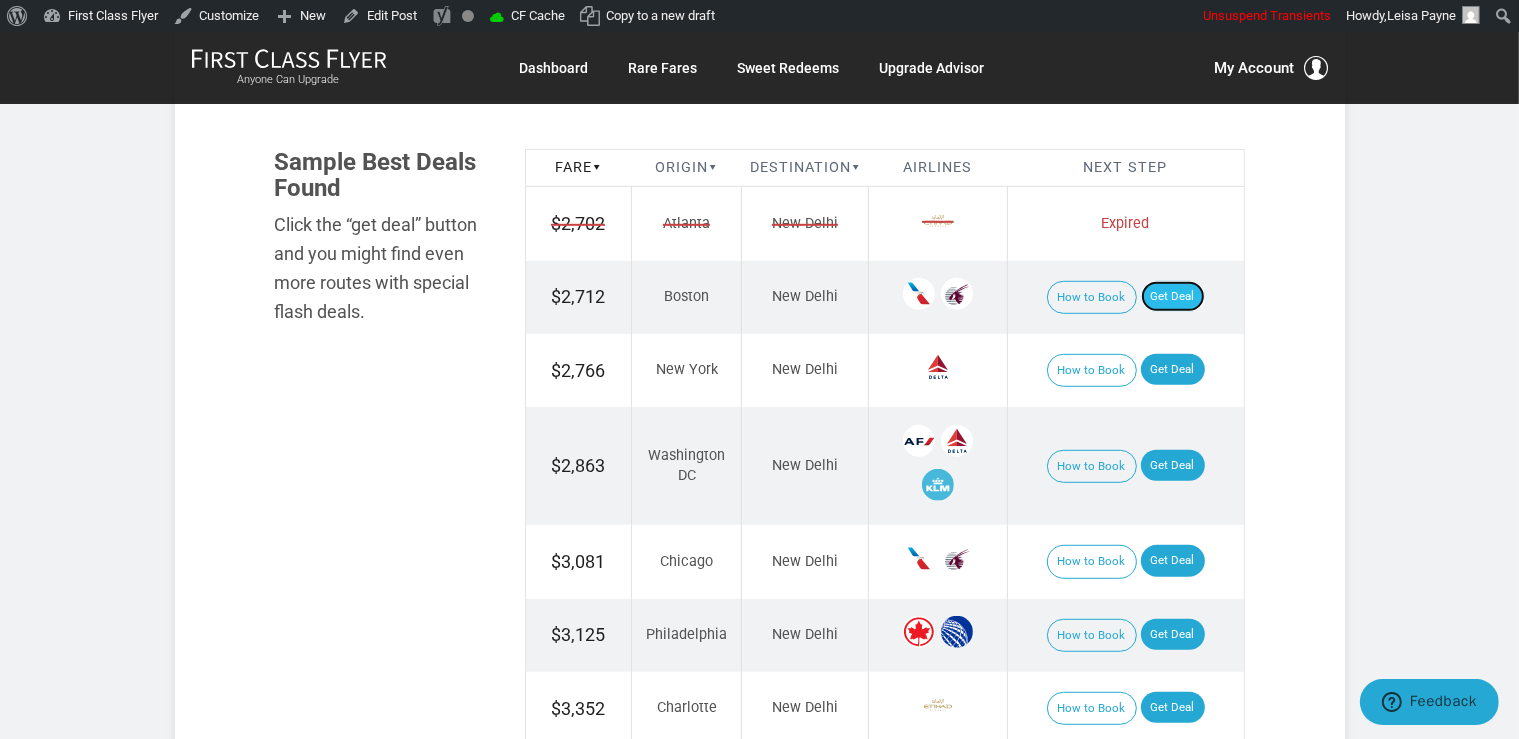click on "Get Deal" at bounding box center [1173, 297] 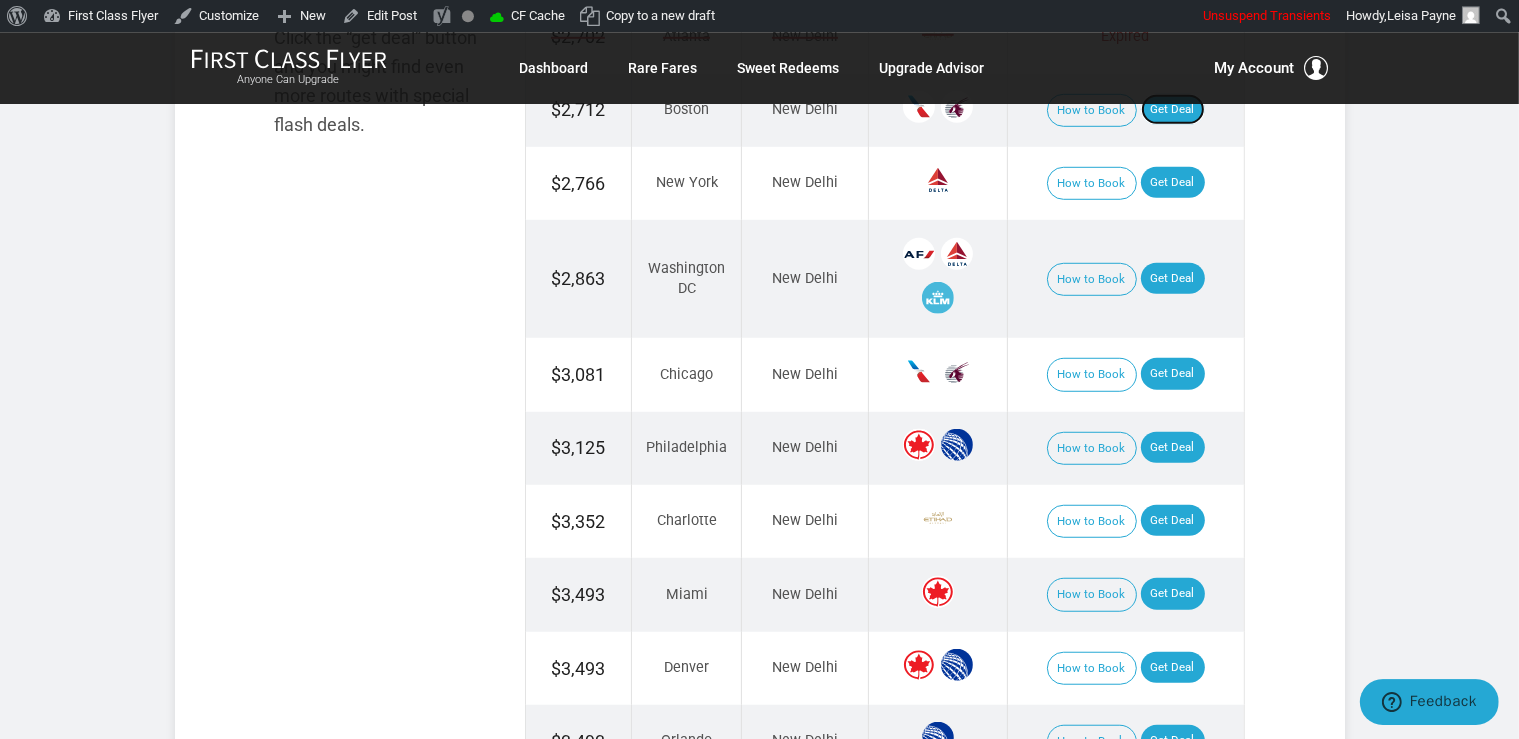 scroll, scrollTop: 1372, scrollLeft: 0, axis: vertical 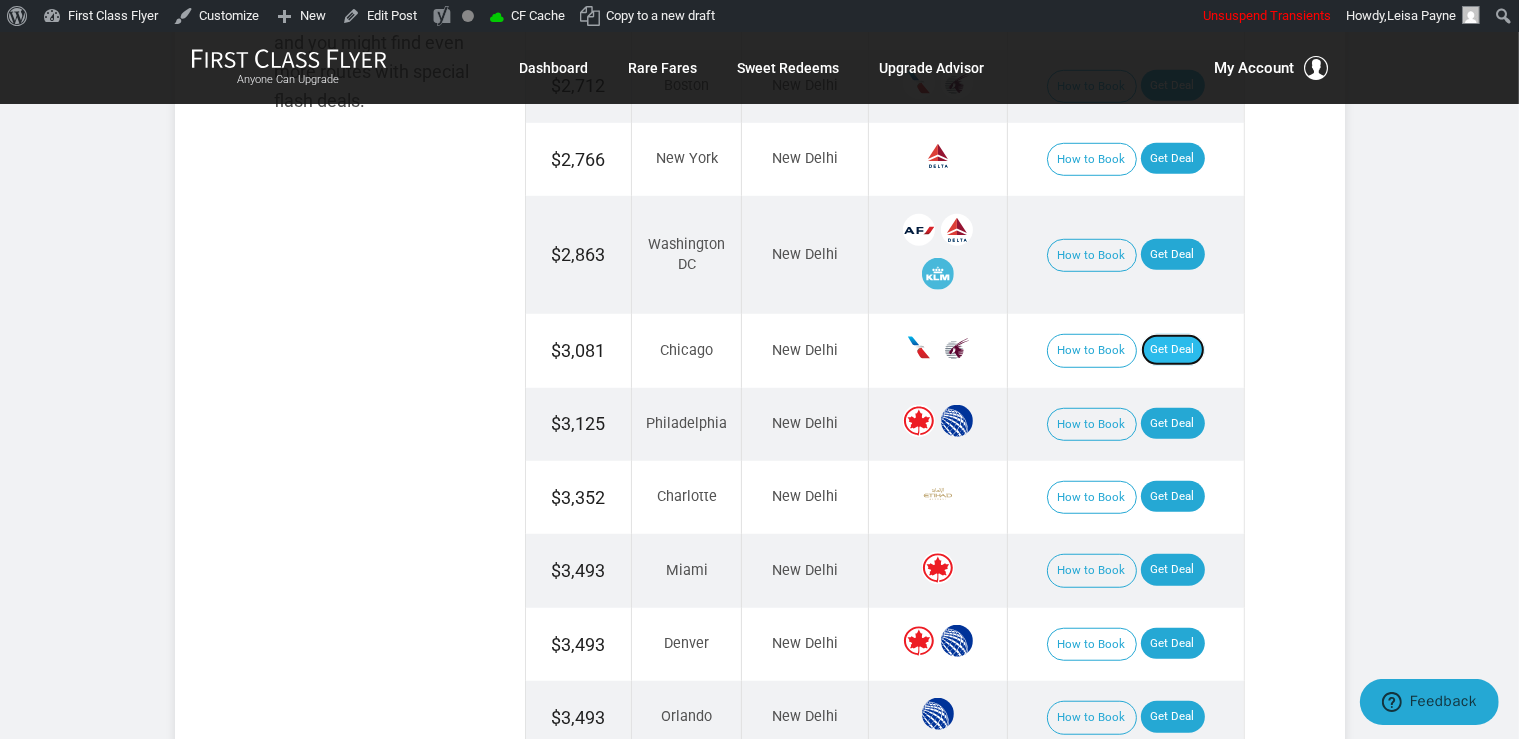 click on "Get Deal" at bounding box center (1173, 350) 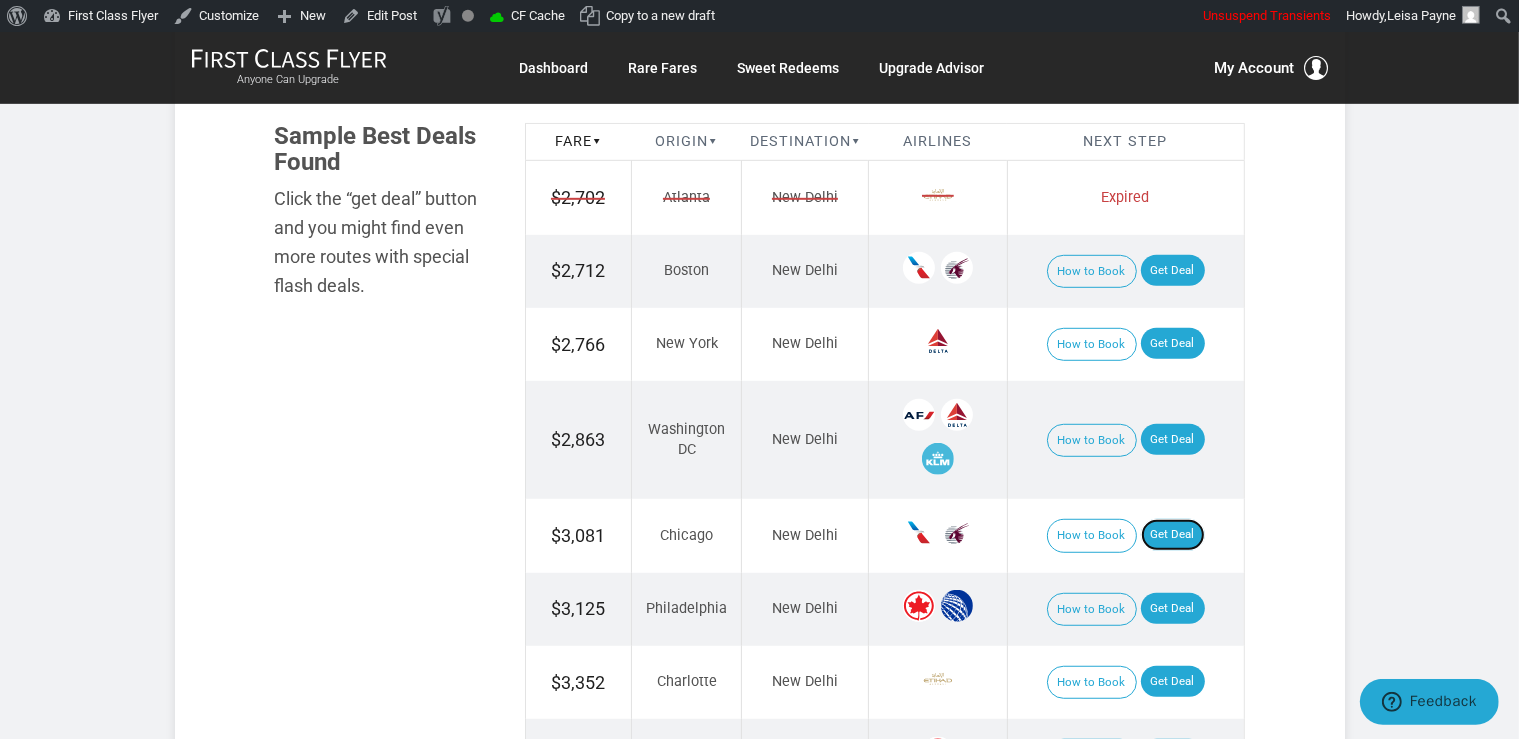 scroll, scrollTop: 1161, scrollLeft: 0, axis: vertical 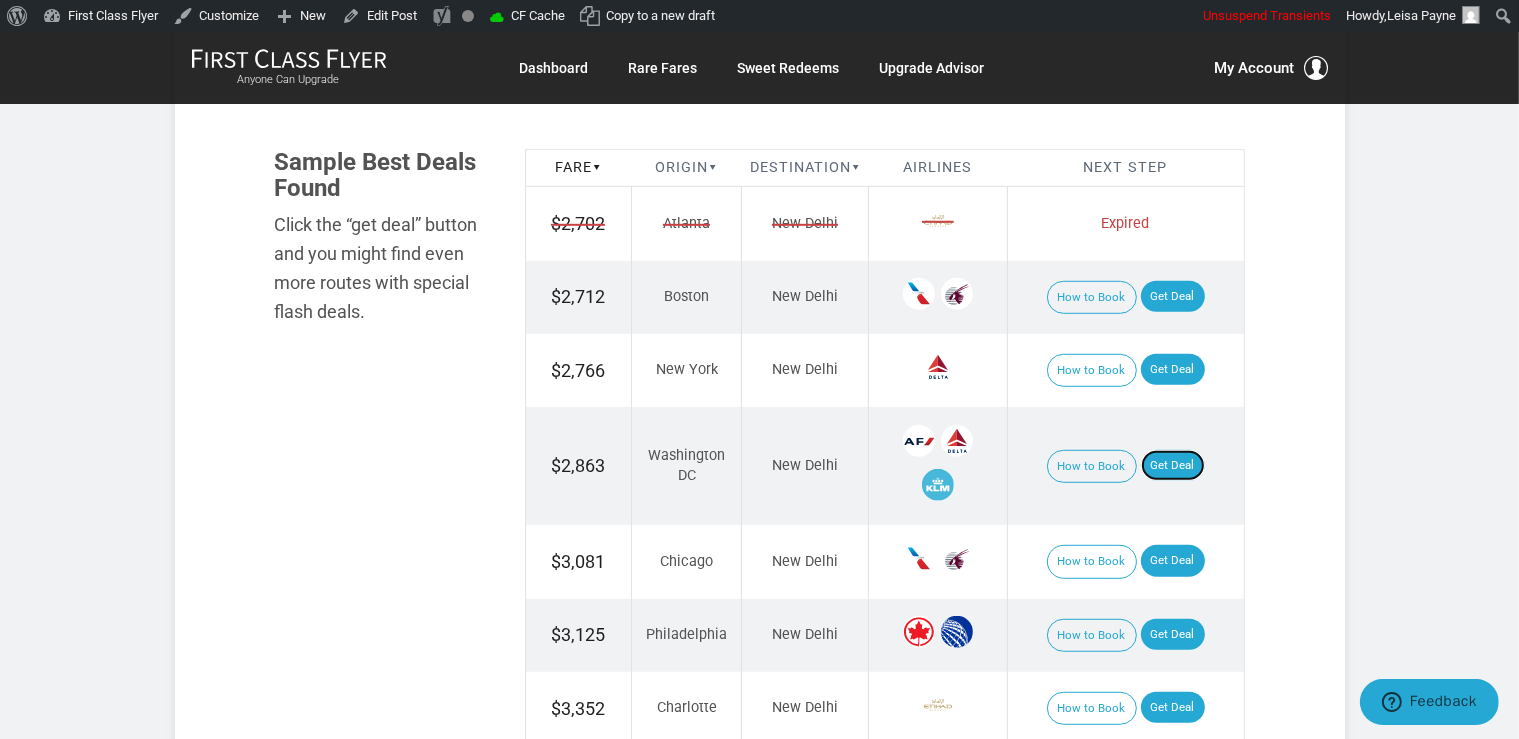 click on "Get Deal" at bounding box center [1173, 466] 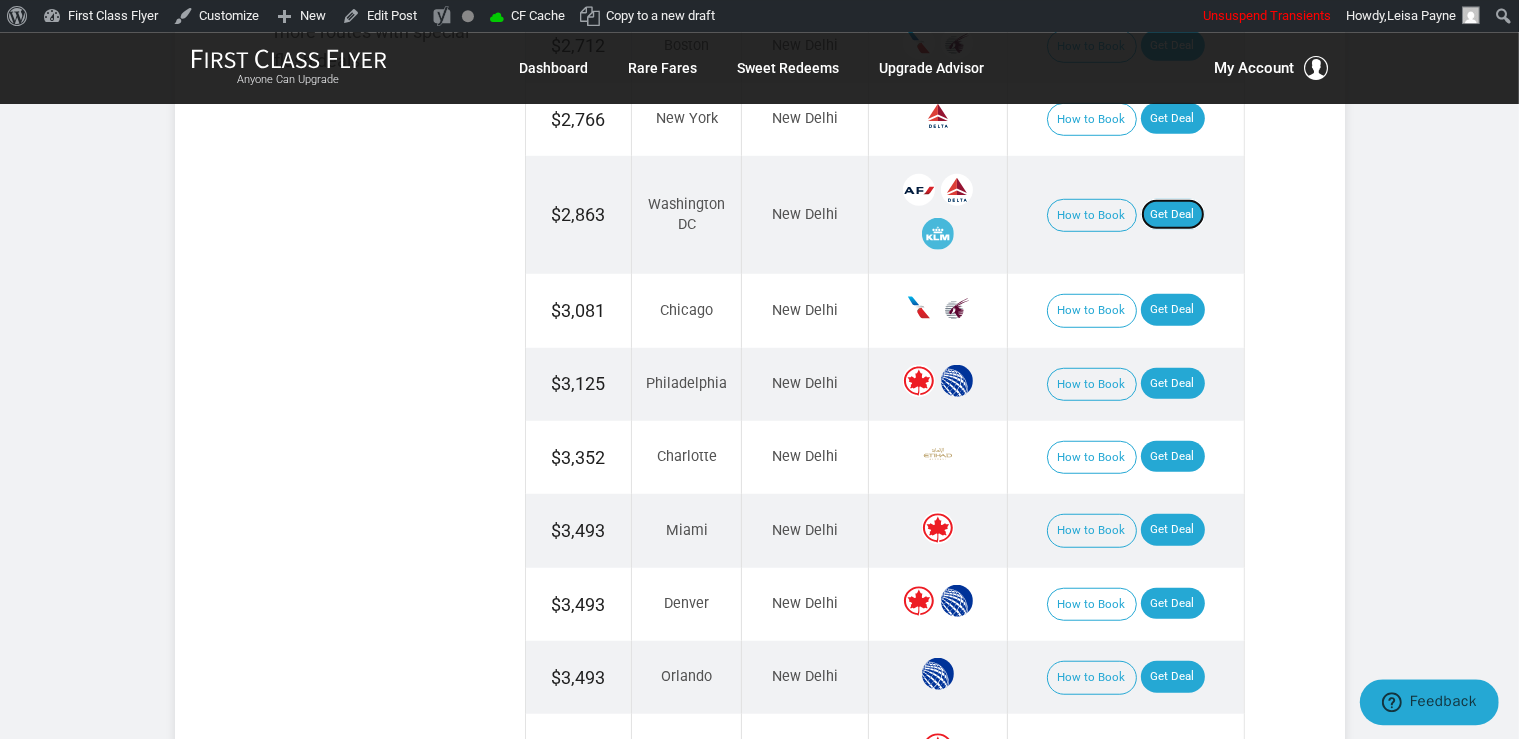 scroll, scrollTop: 1584, scrollLeft: 0, axis: vertical 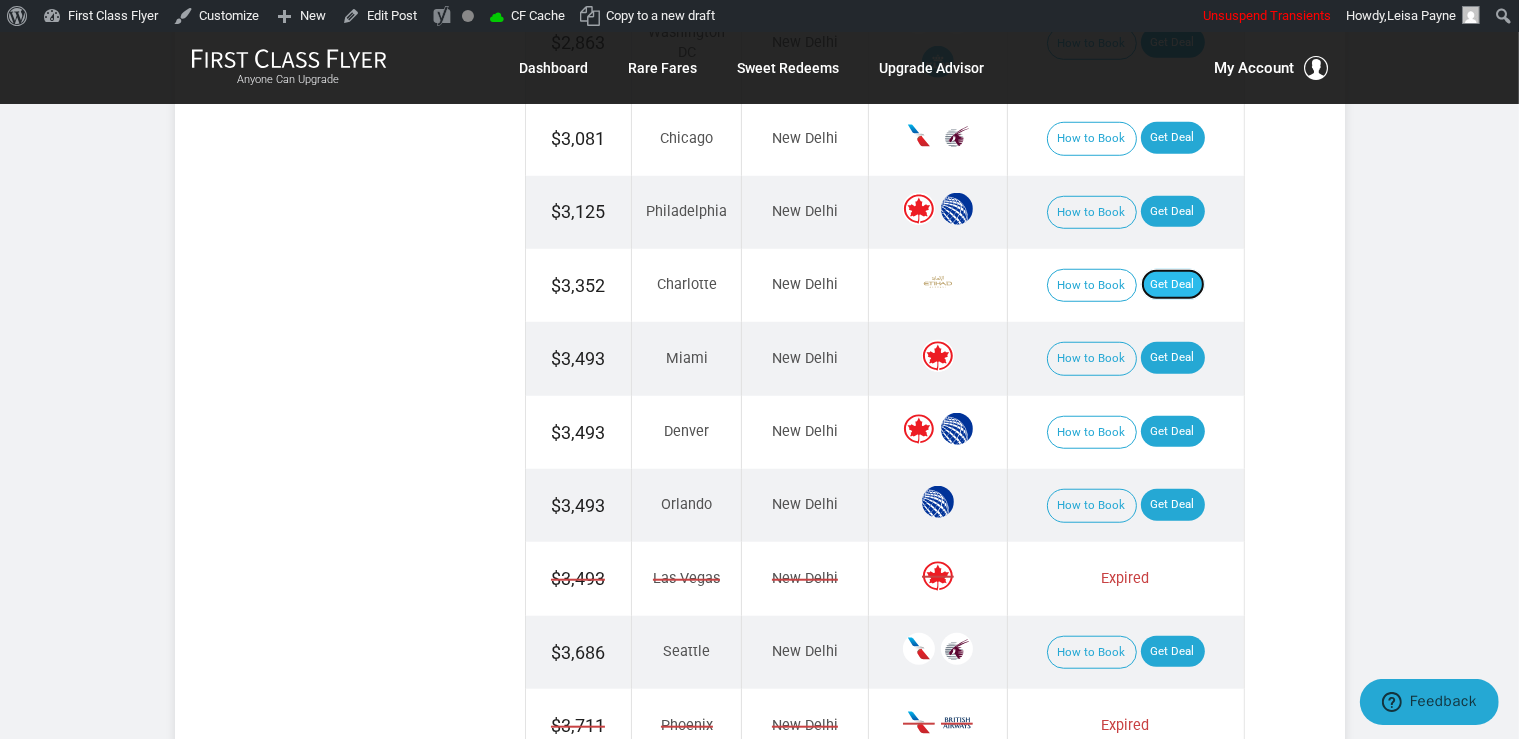 click on "Get Deal" at bounding box center (1173, 285) 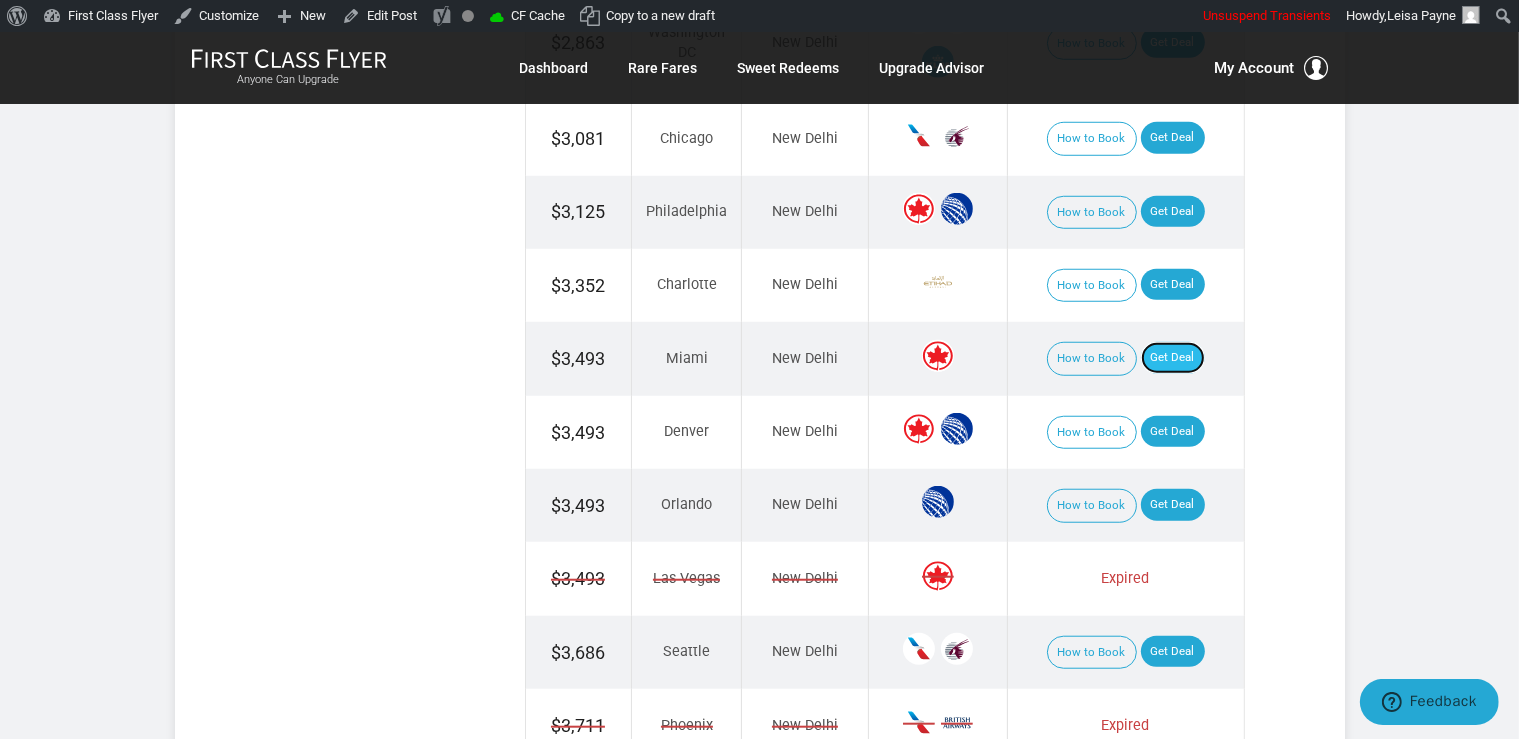click on "Get Deal" at bounding box center (1173, 358) 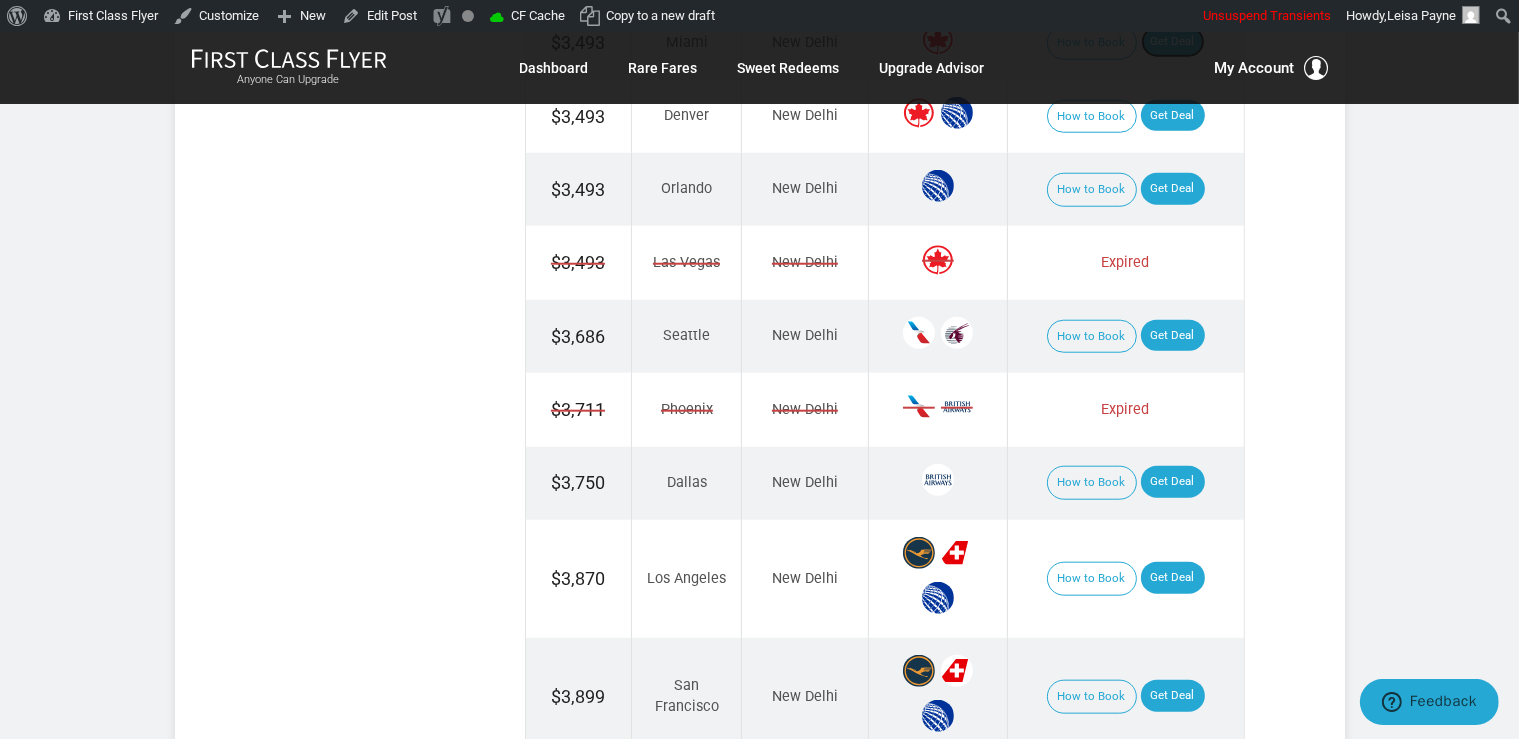 scroll, scrollTop: 2112, scrollLeft: 0, axis: vertical 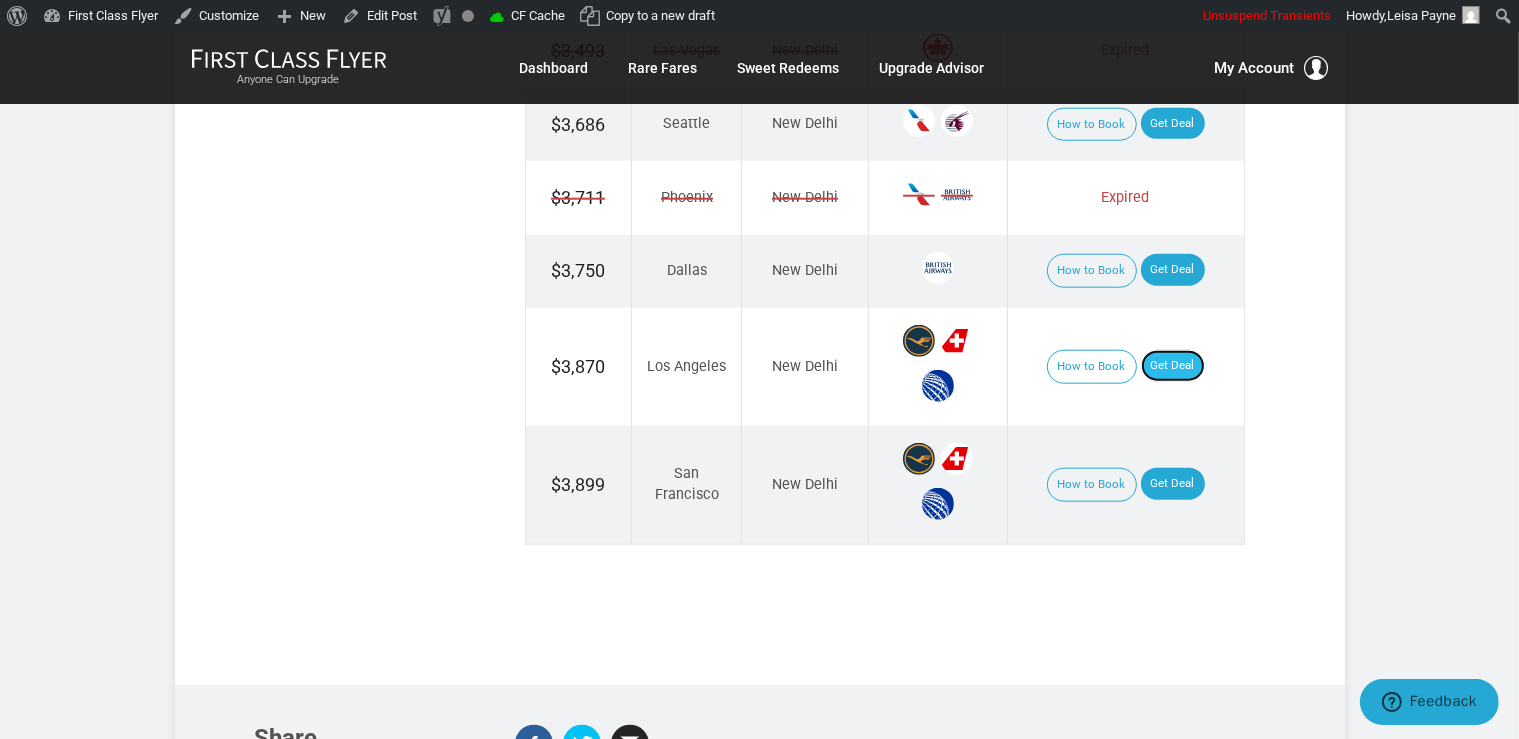 click on "Get Deal" at bounding box center [1173, 366] 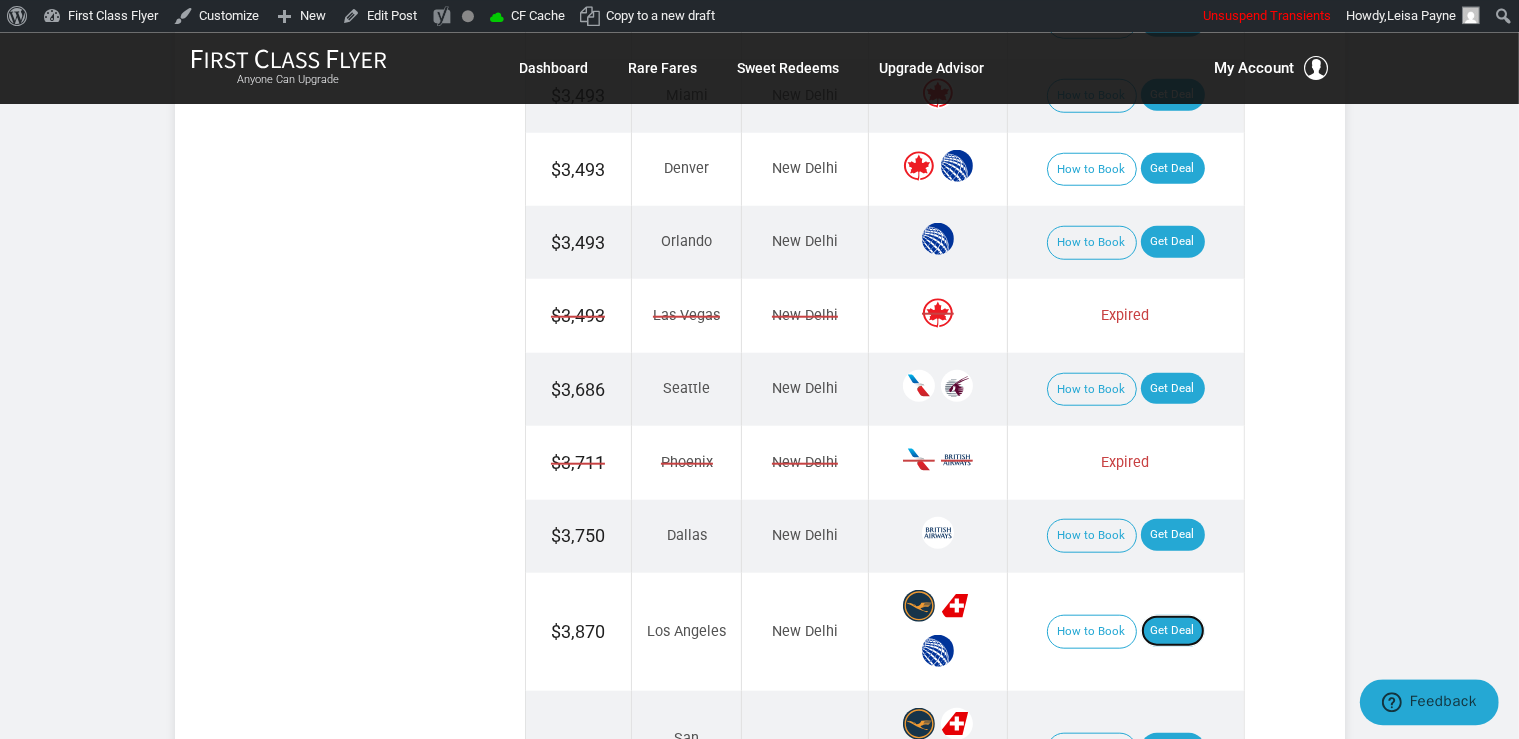 scroll, scrollTop: 1795, scrollLeft: 0, axis: vertical 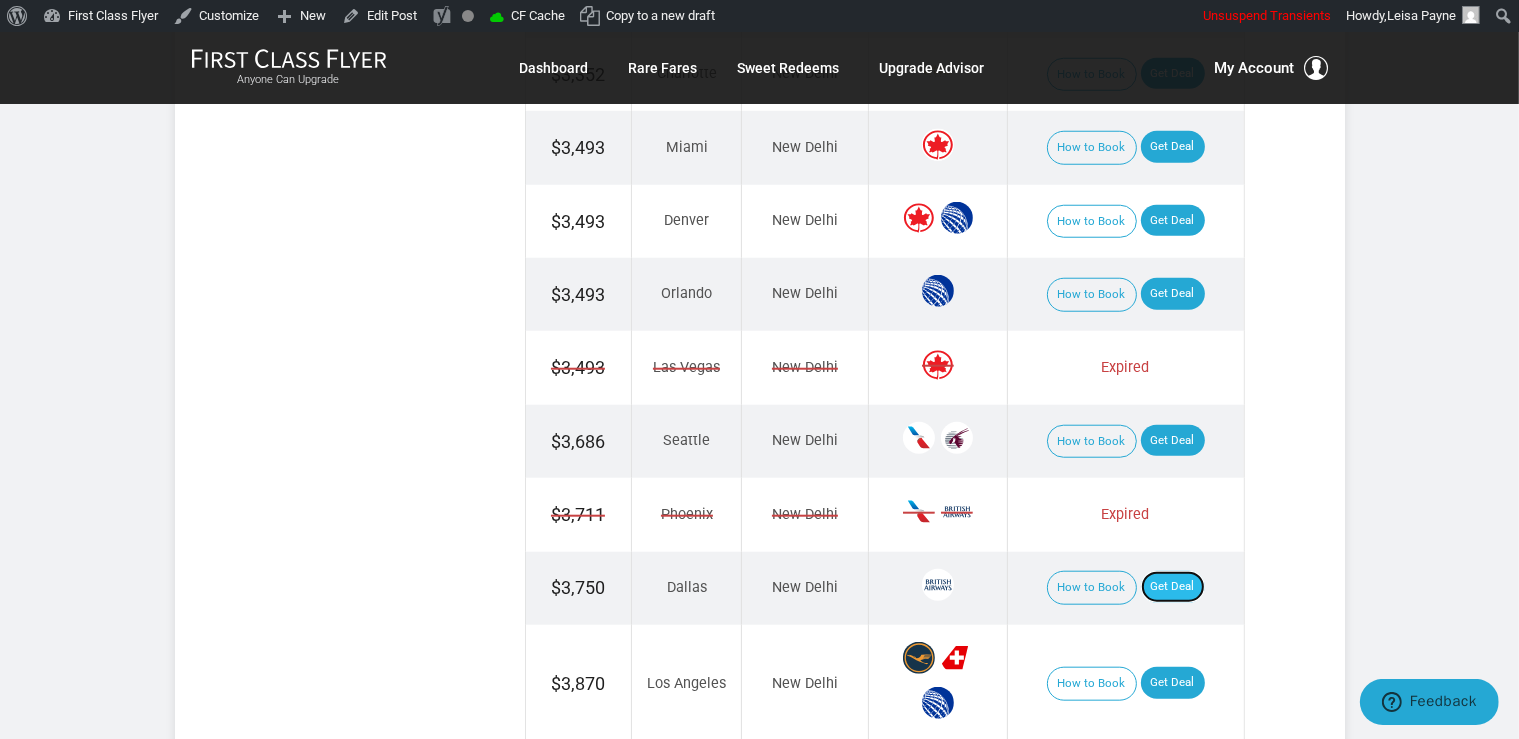click on "Get Deal" at bounding box center (1173, 587) 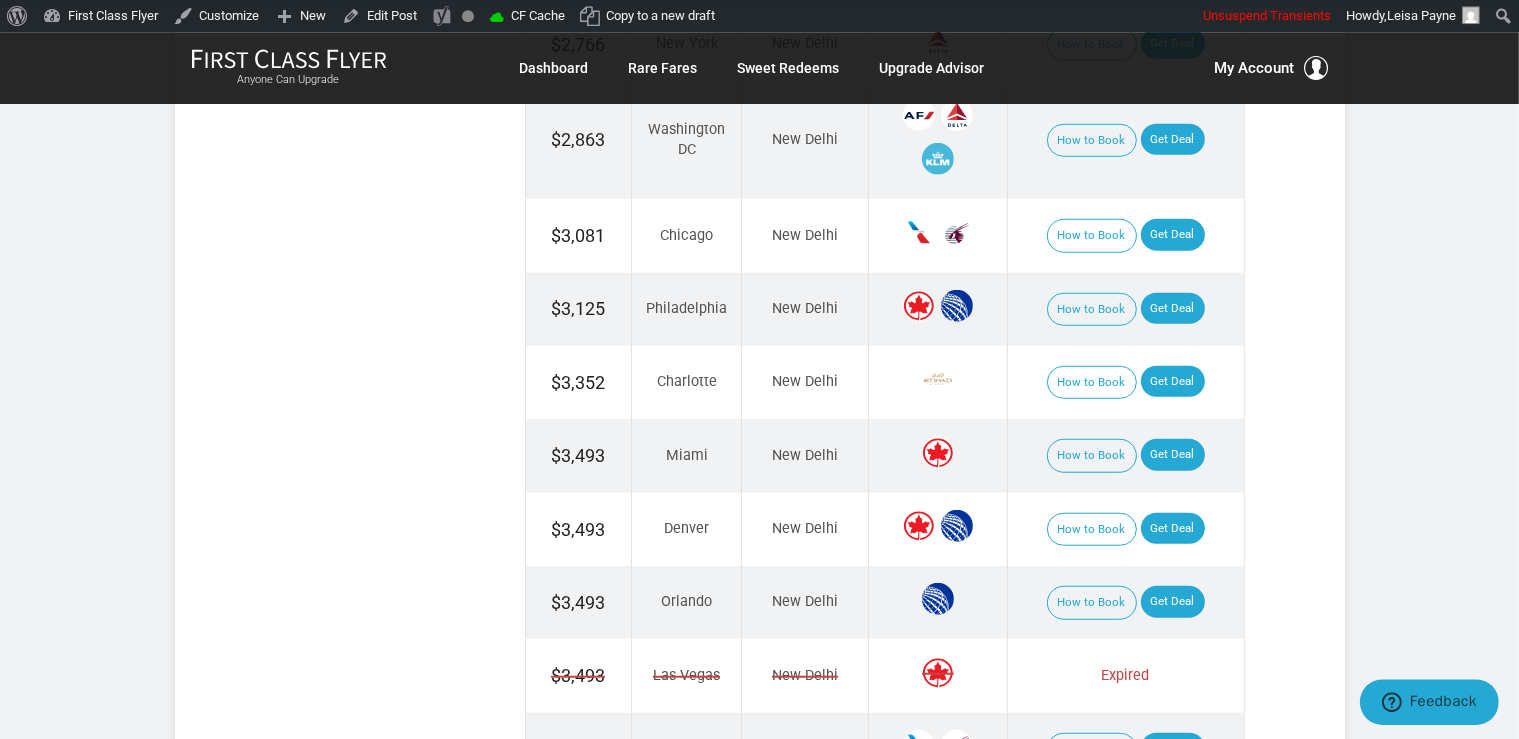 scroll, scrollTop: 1478, scrollLeft: 0, axis: vertical 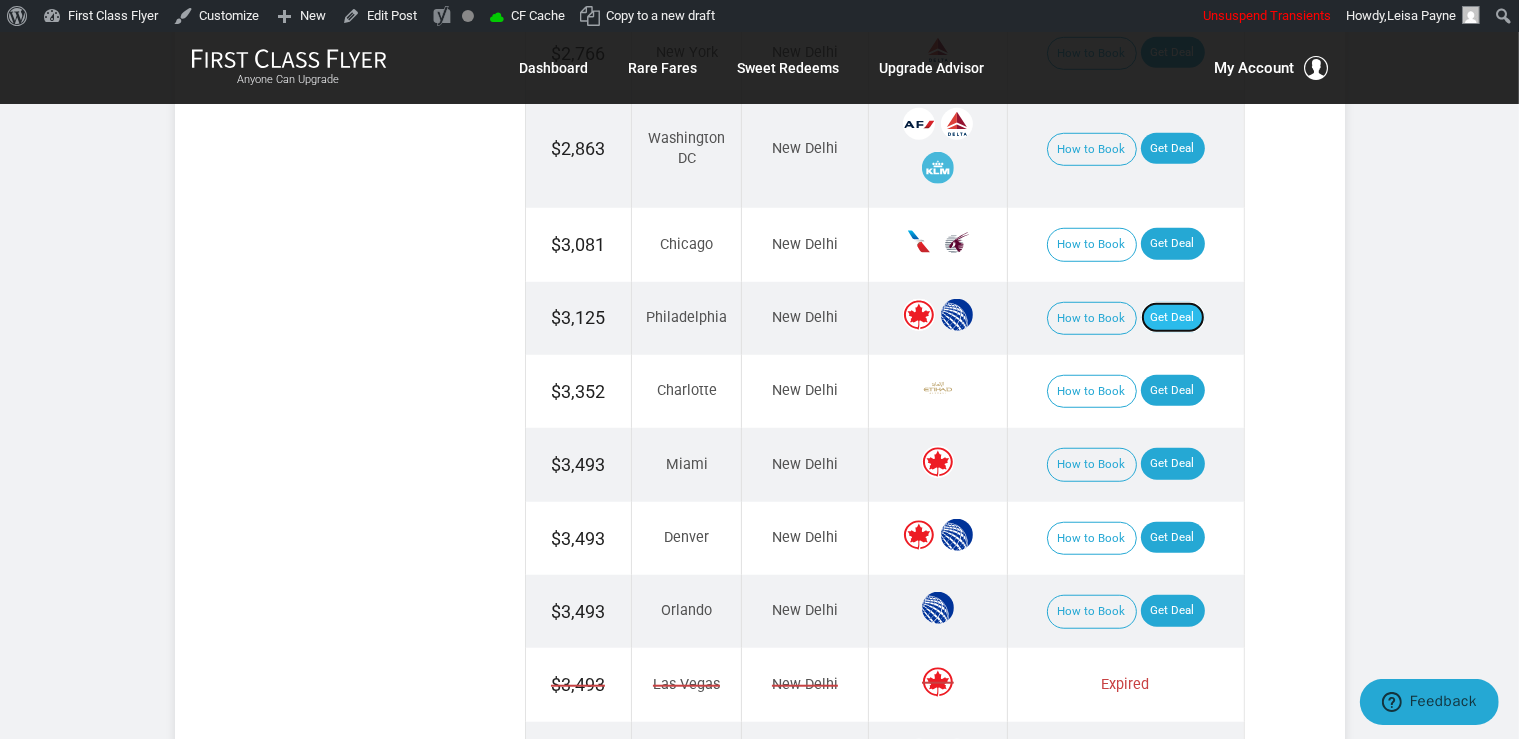 click on "Get Deal" at bounding box center (1173, 318) 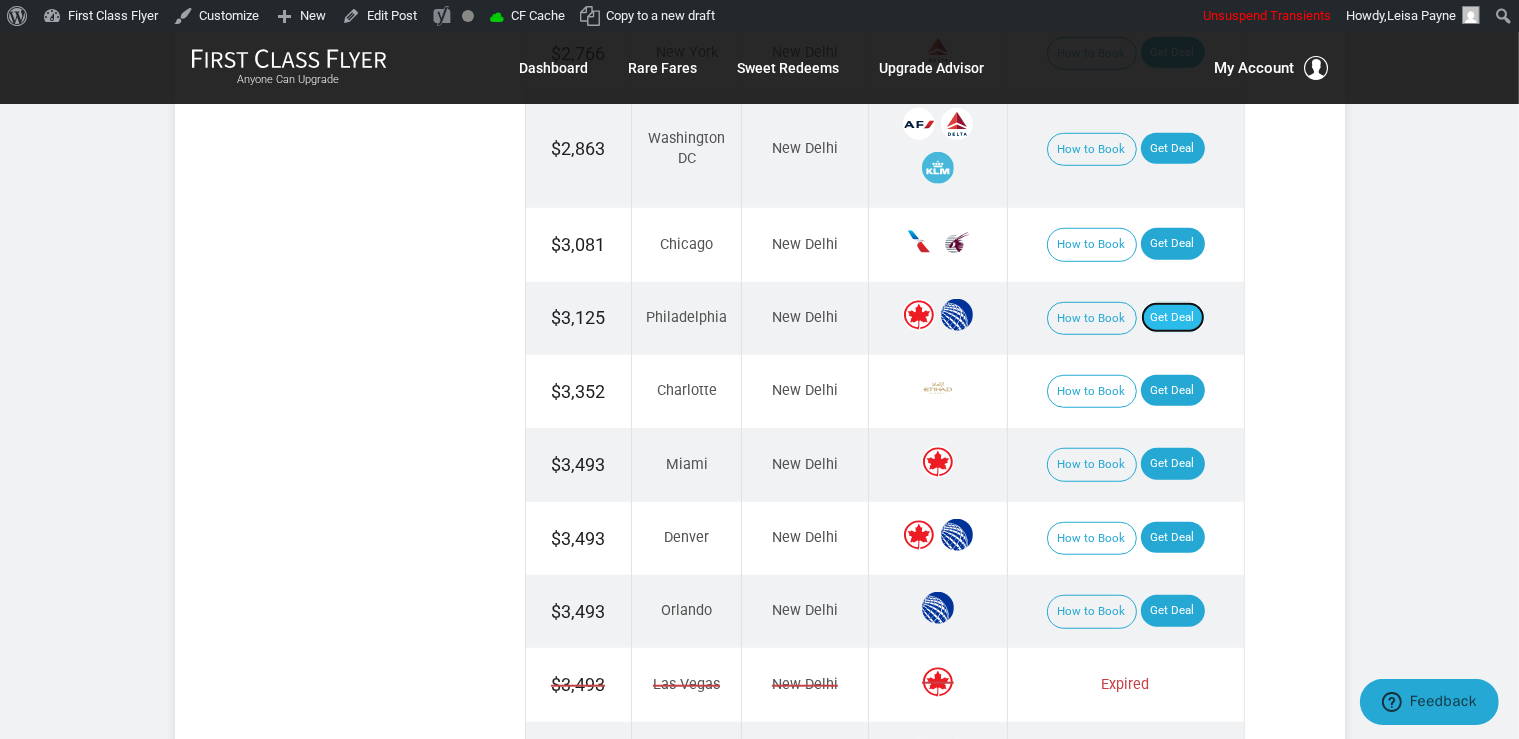 click on "Get Deal" at bounding box center [1173, 318] 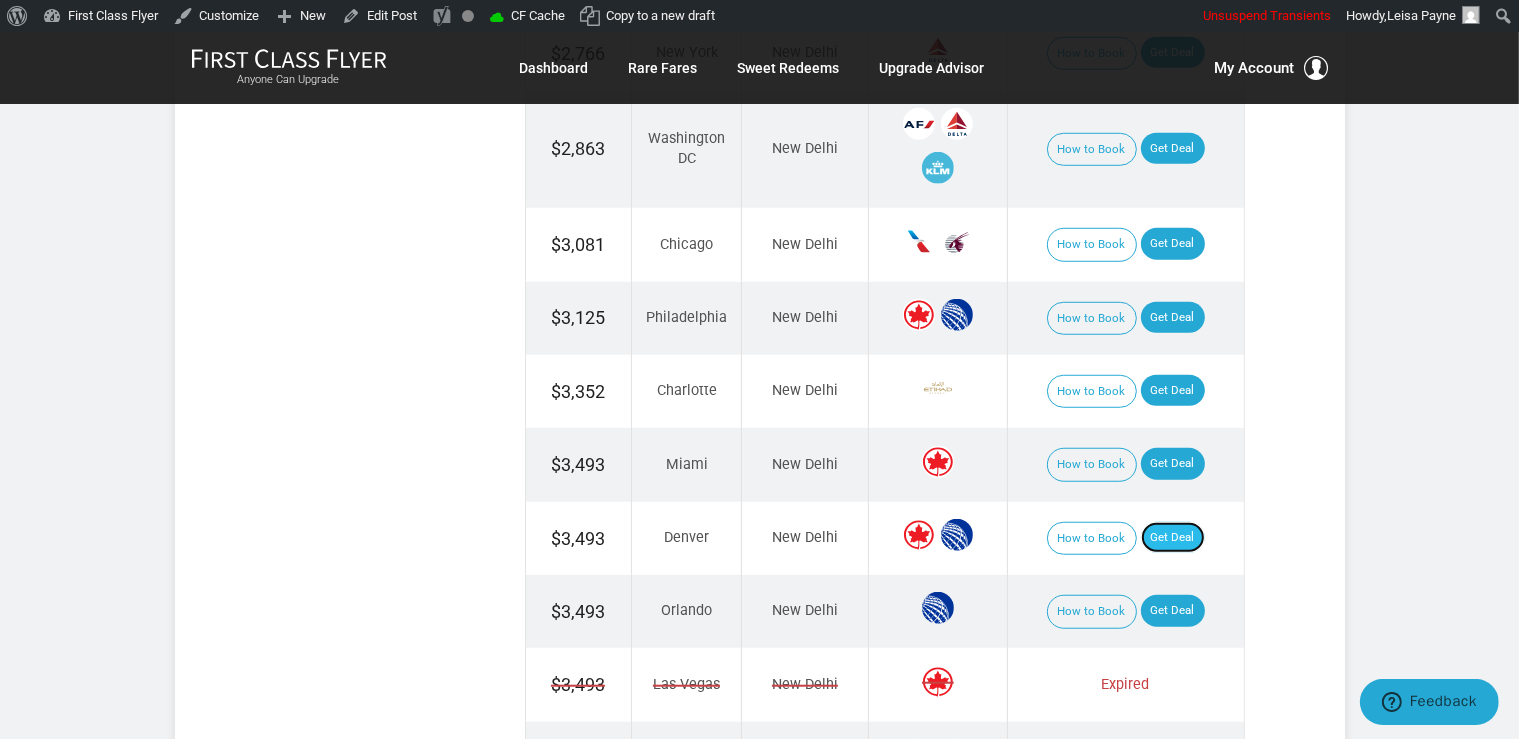 click on "Get Deal" at bounding box center [1173, 538] 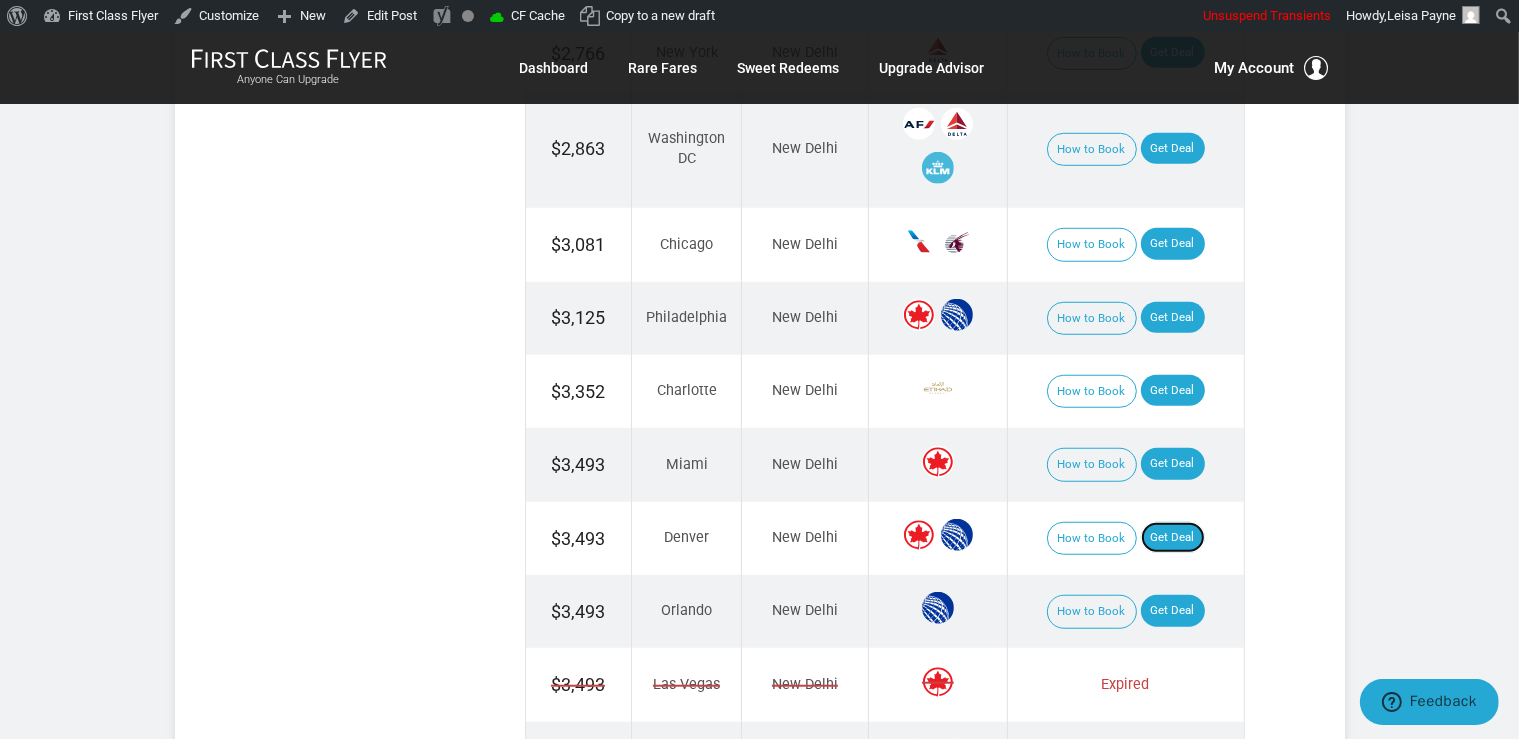 scroll, scrollTop: 1689, scrollLeft: 0, axis: vertical 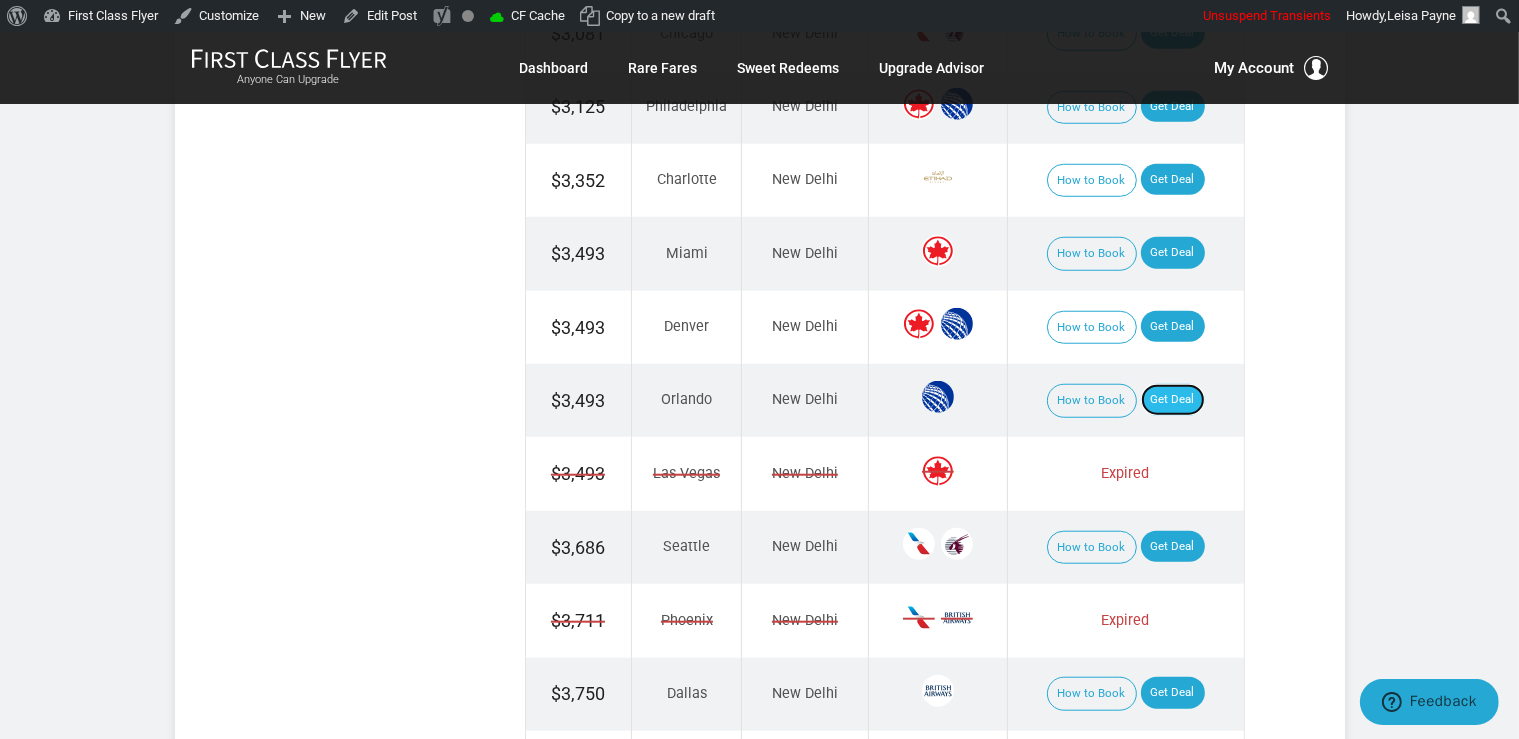 click on "Get Deal" at bounding box center (1173, 400) 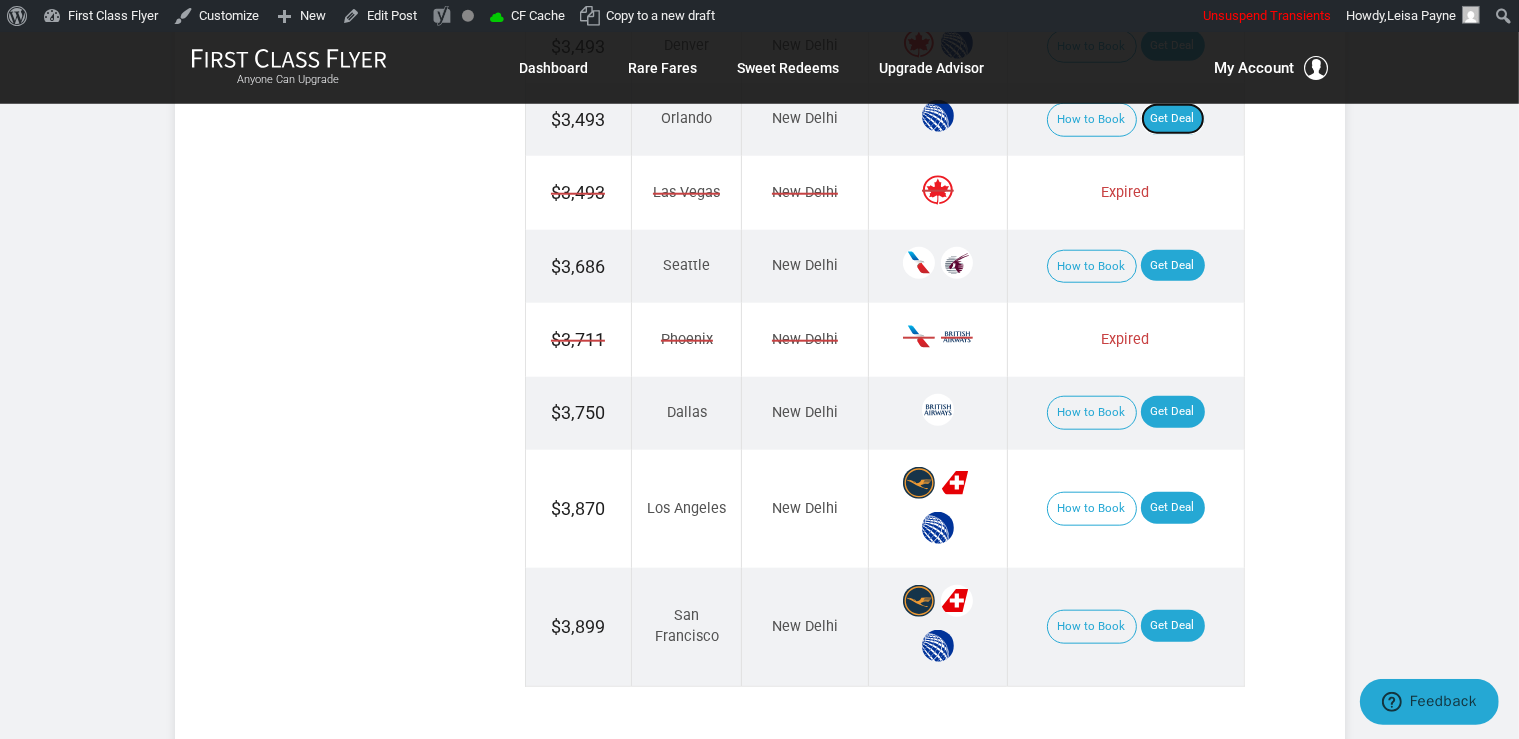 scroll, scrollTop: 2006, scrollLeft: 0, axis: vertical 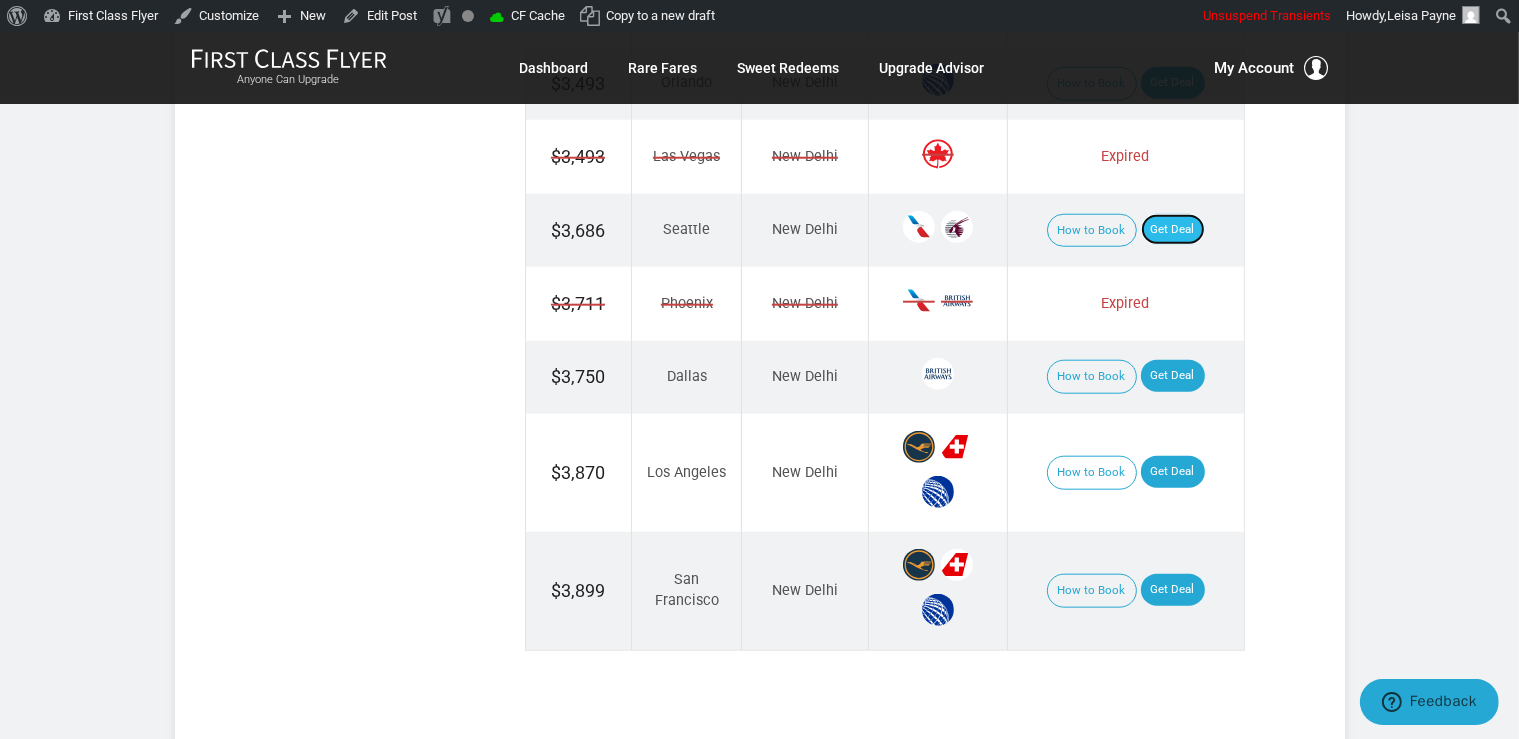click on "Get Deal" at bounding box center [1173, 230] 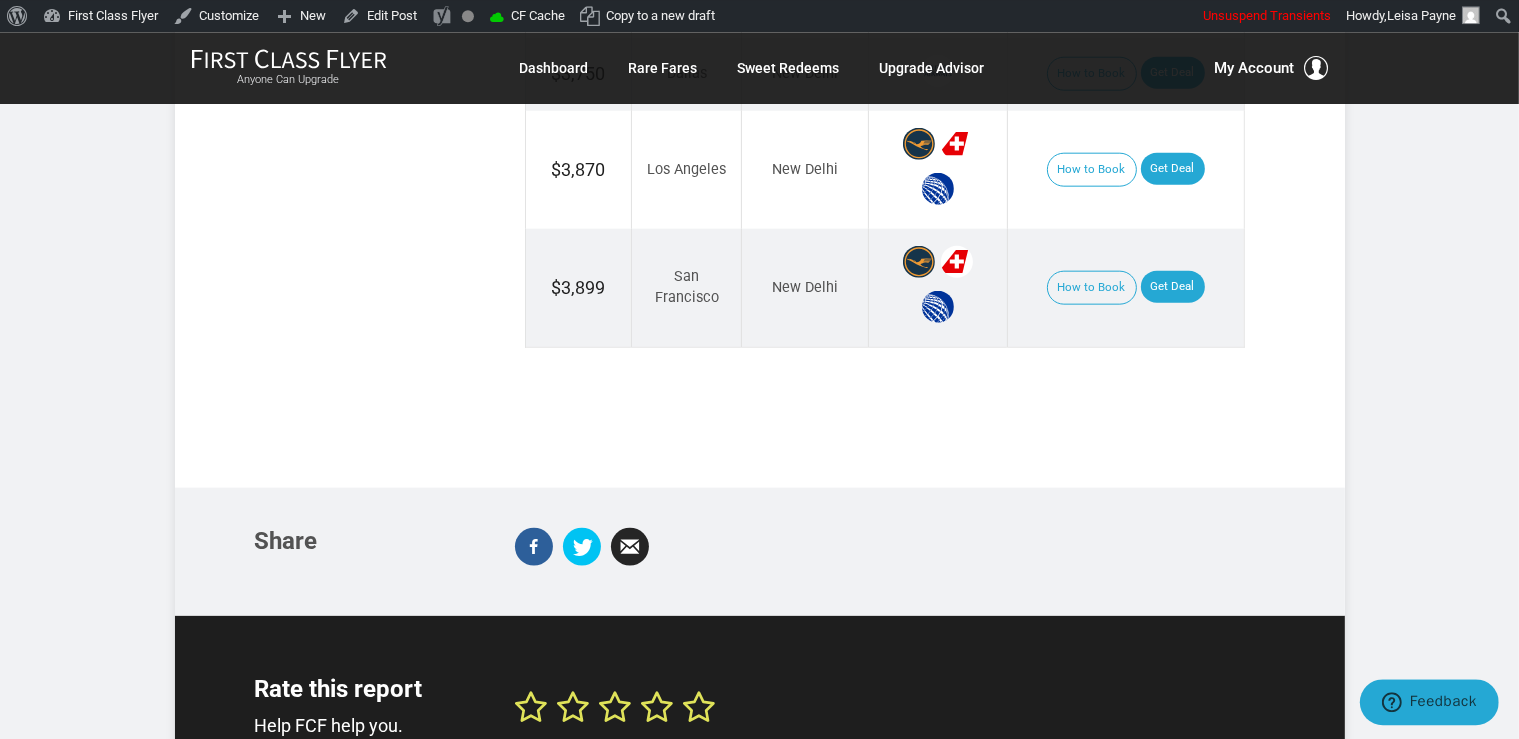 scroll, scrollTop: 2323, scrollLeft: 0, axis: vertical 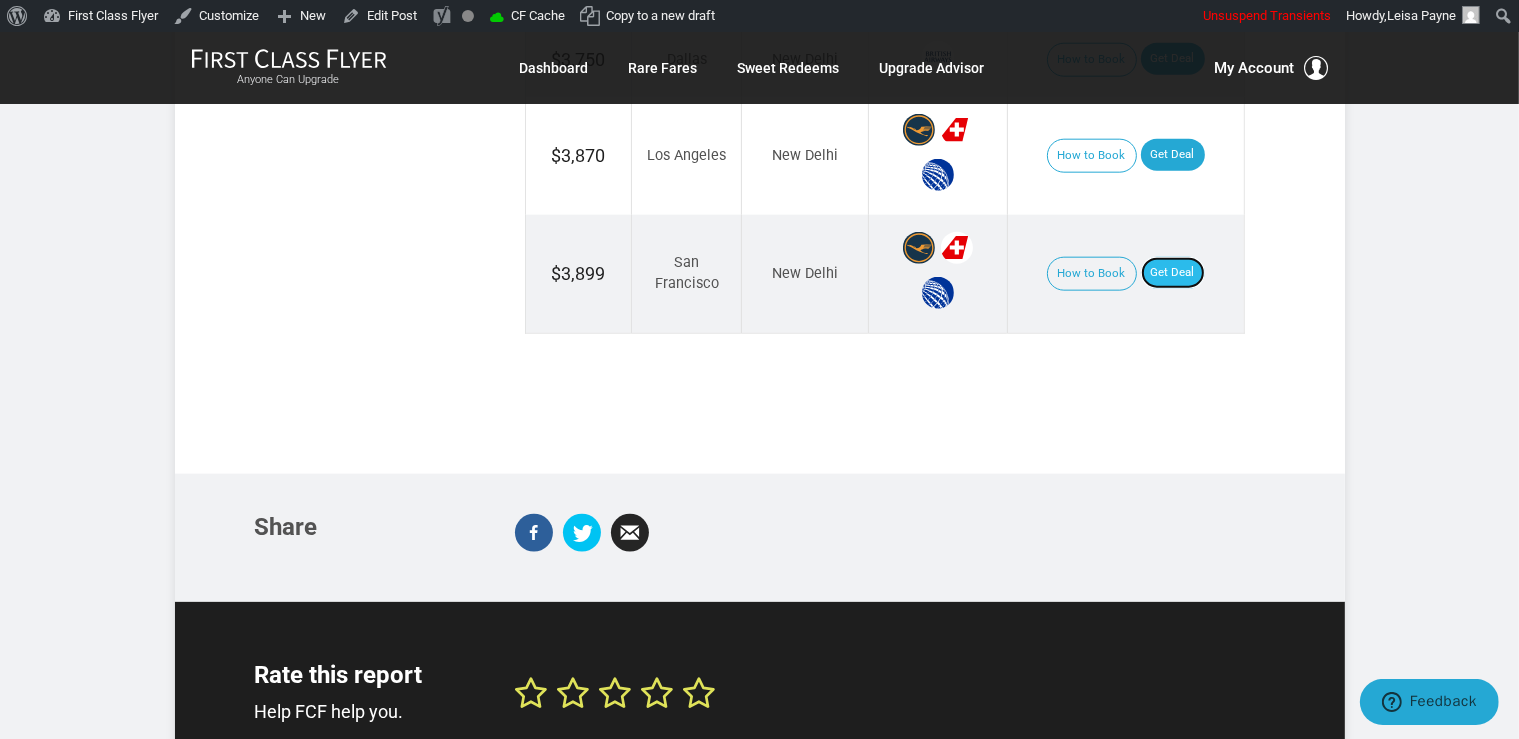 click on "Get Deal" at bounding box center [1173, 273] 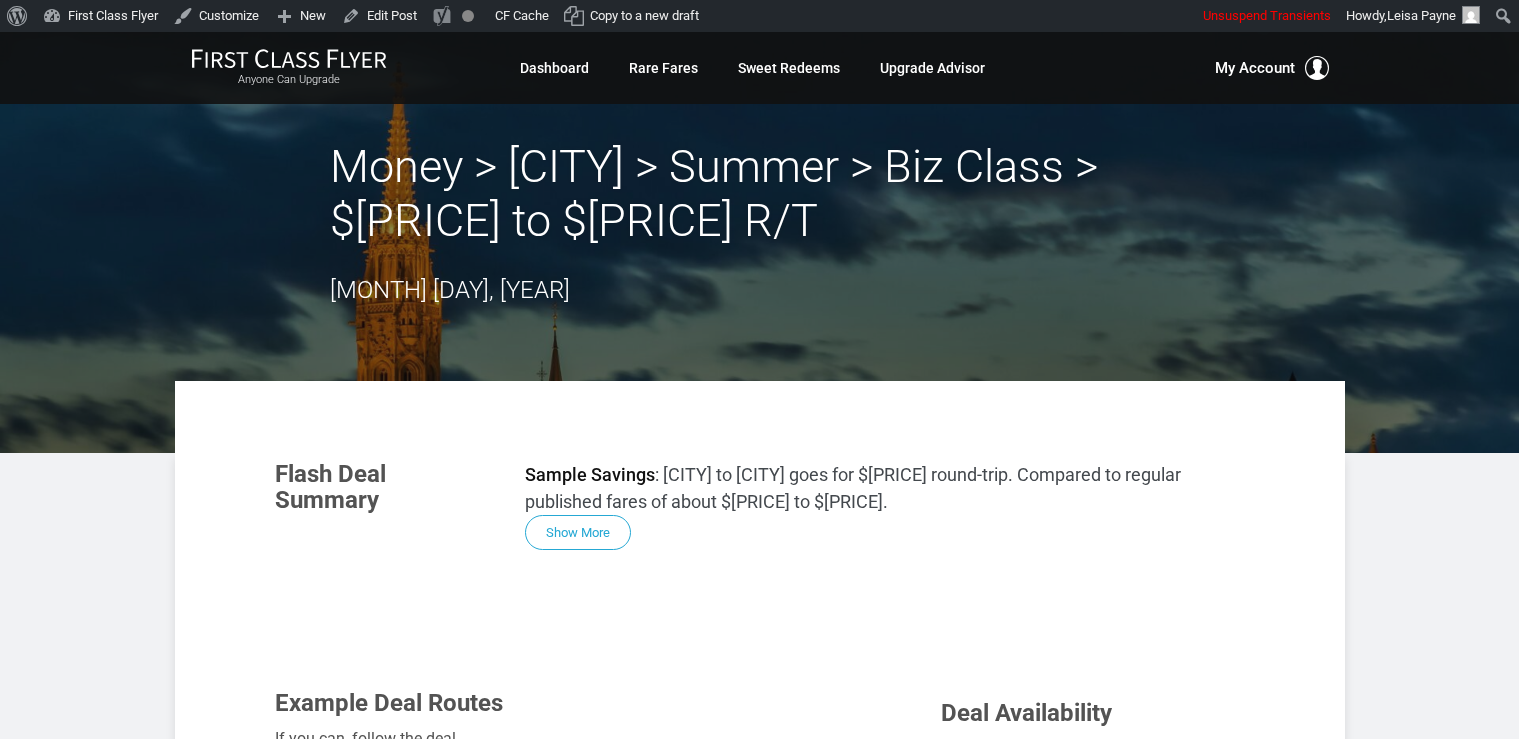 scroll, scrollTop: 0, scrollLeft: 0, axis: both 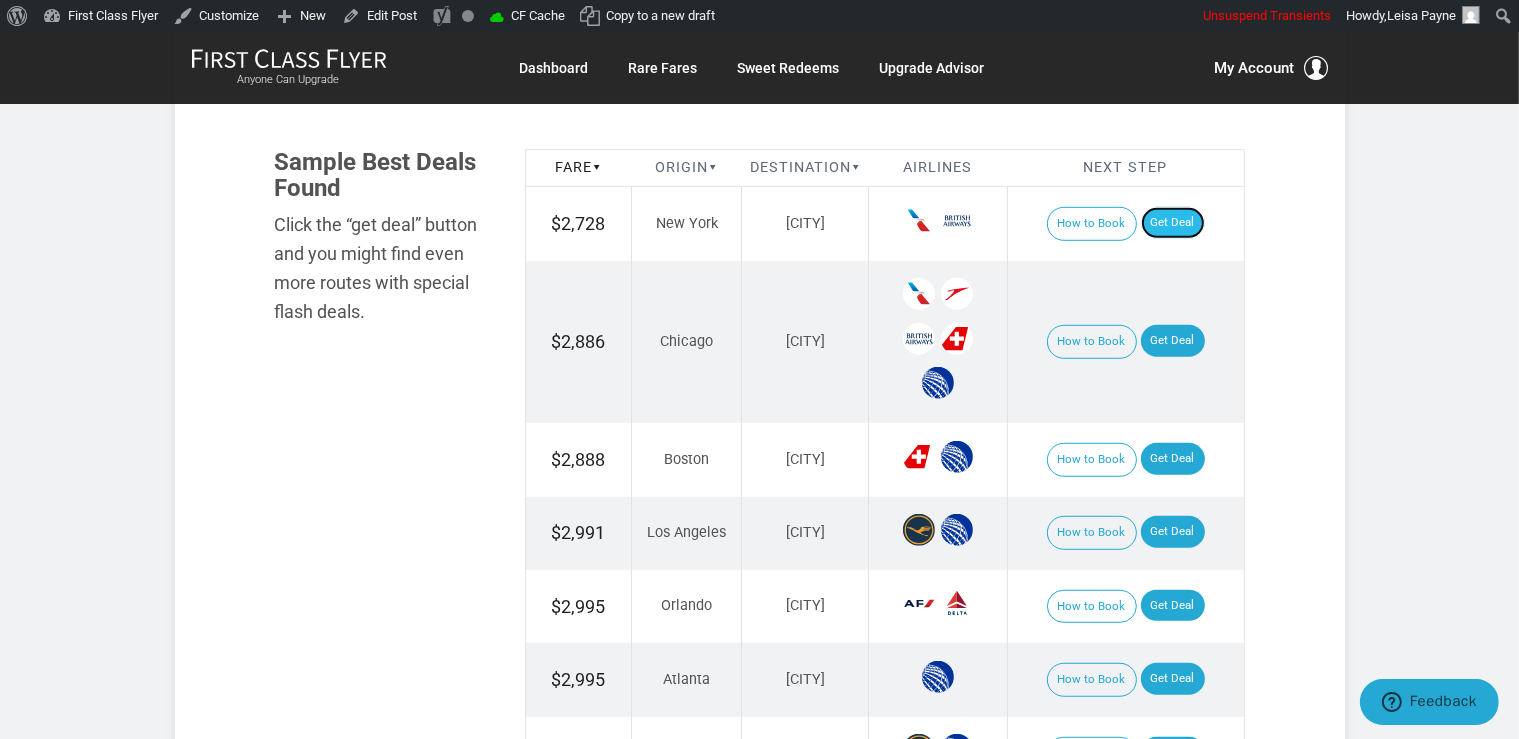 click on "Get Deal" at bounding box center (1173, 223) 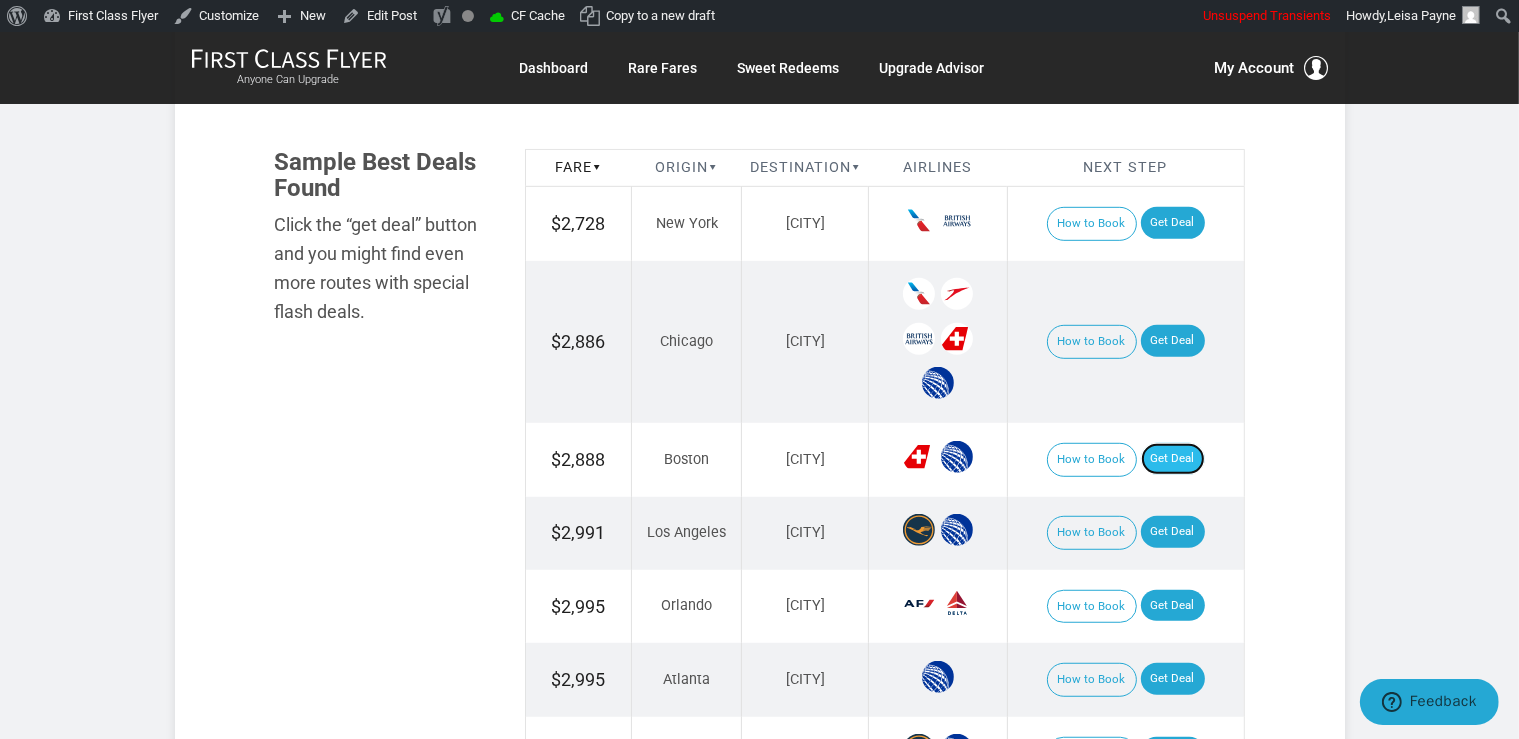 click on "Get Deal" at bounding box center [1173, 459] 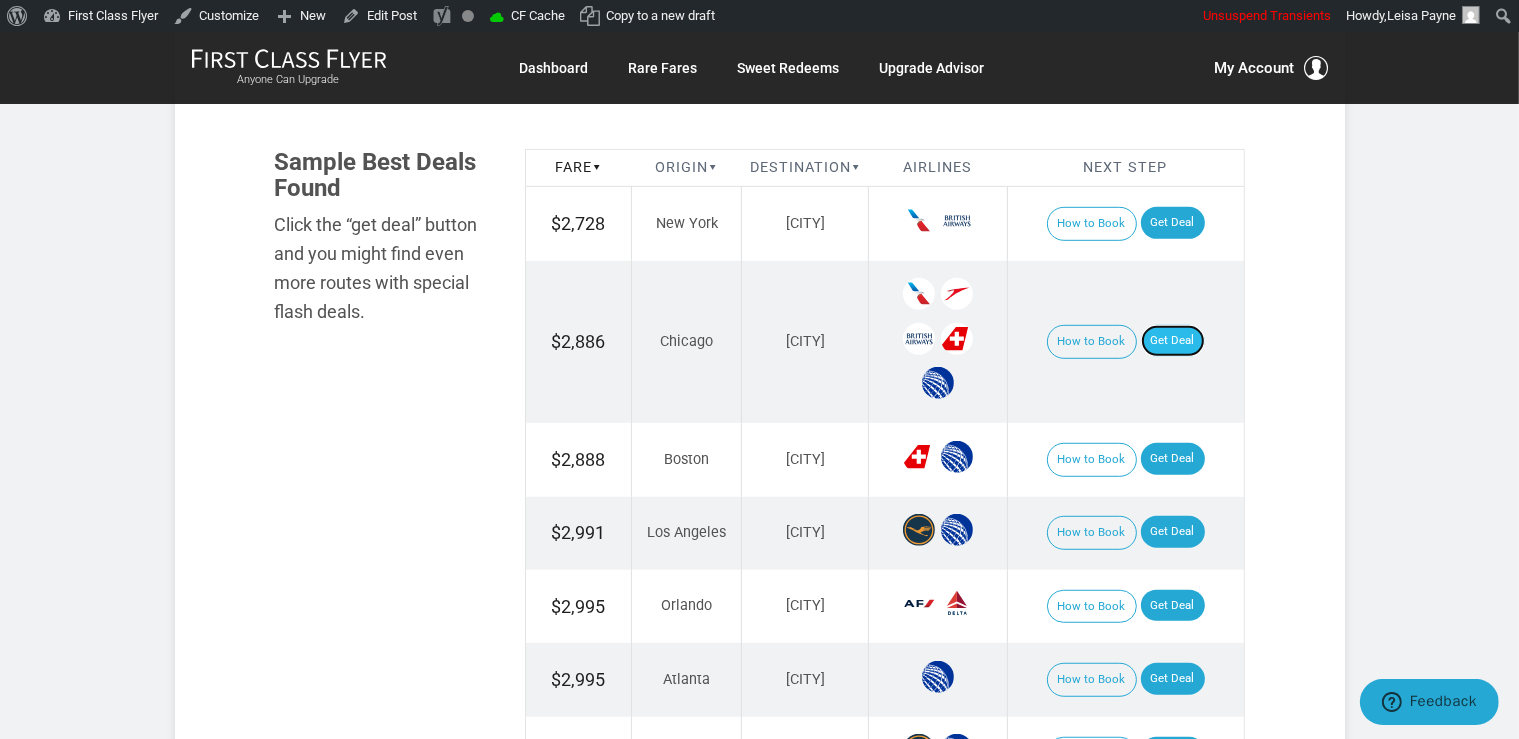 click on "Get Deal" at bounding box center [1173, 341] 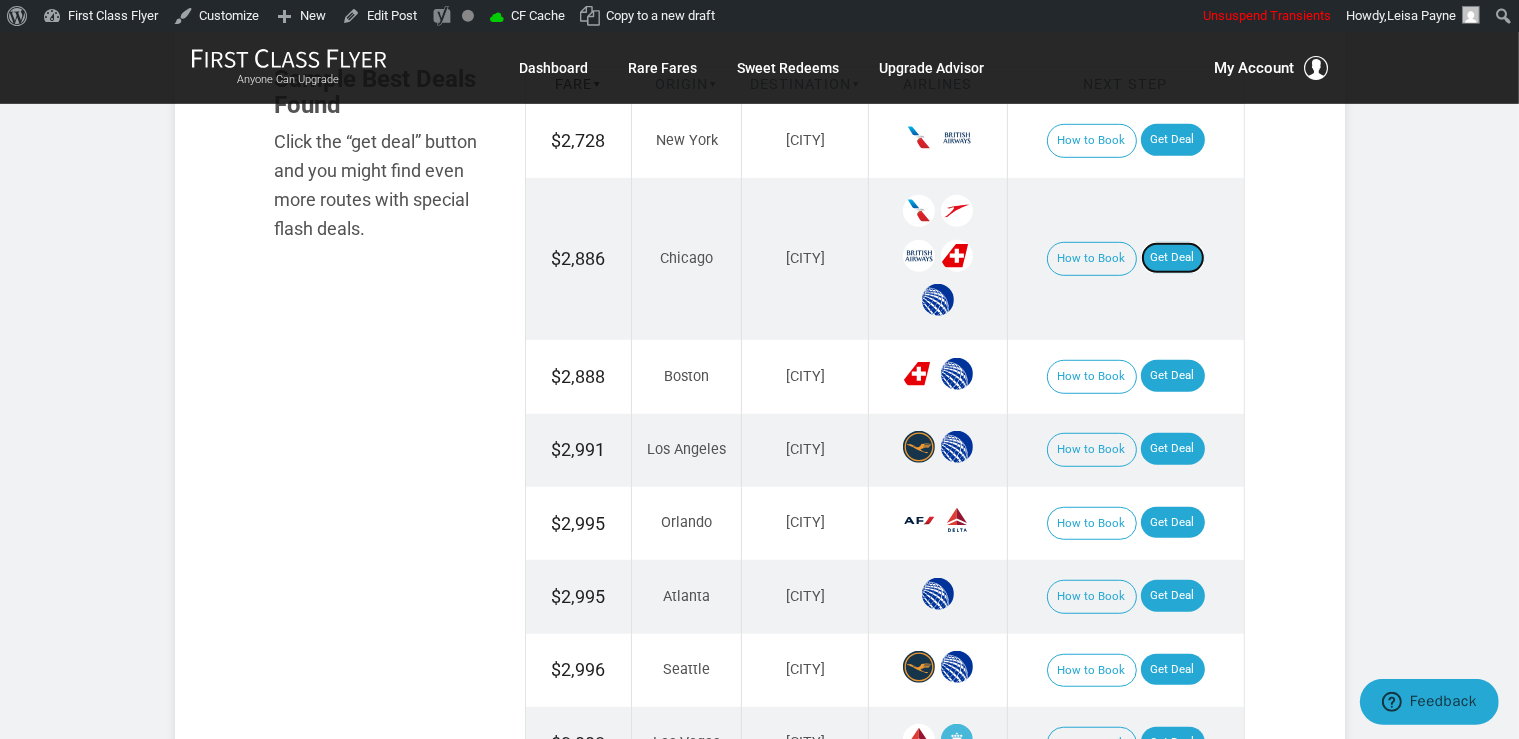 scroll, scrollTop: 1372, scrollLeft: 0, axis: vertical 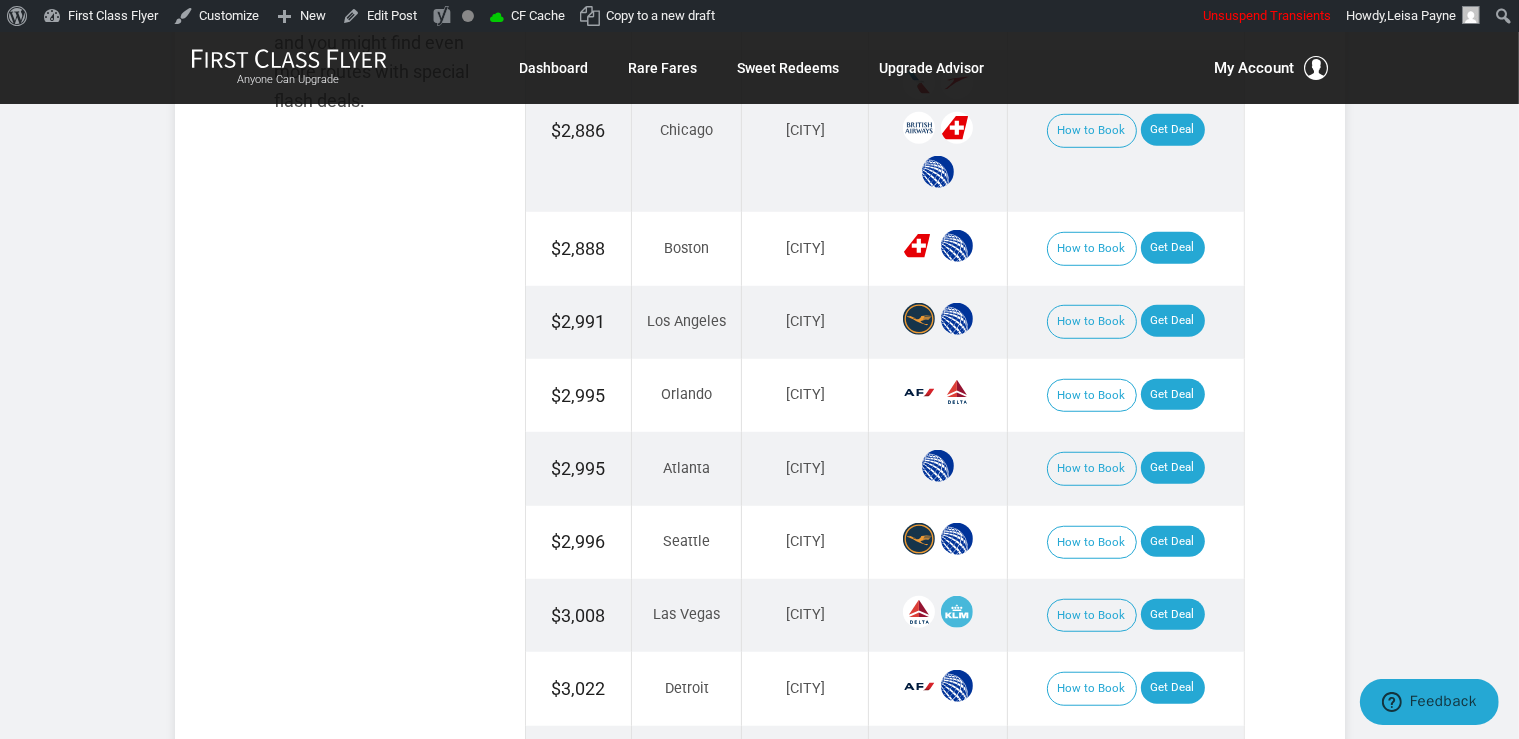 click on "How to Book   Get Deal" at bounding box center (1125, 395) 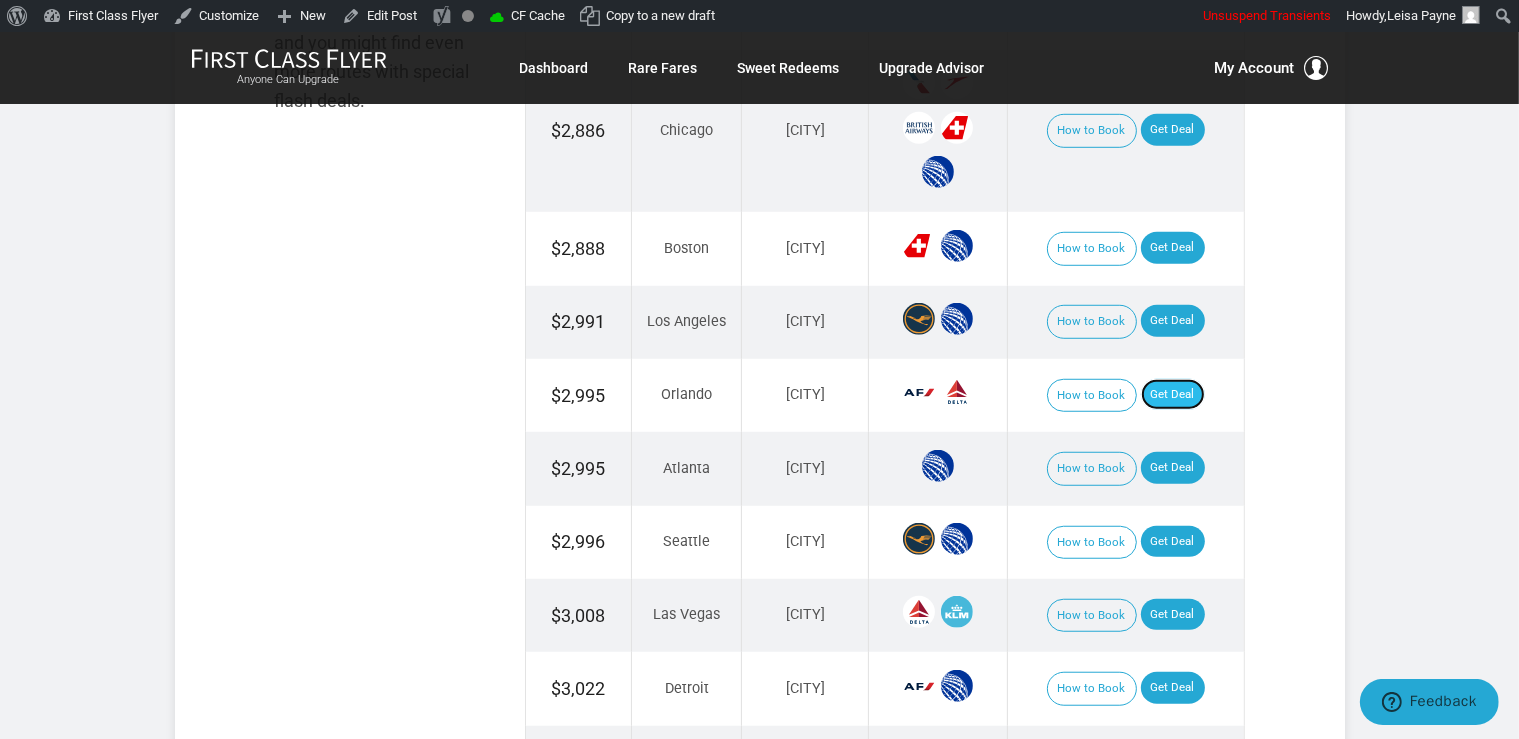 click on "Get Deal" at bounding box center (1173, 395) 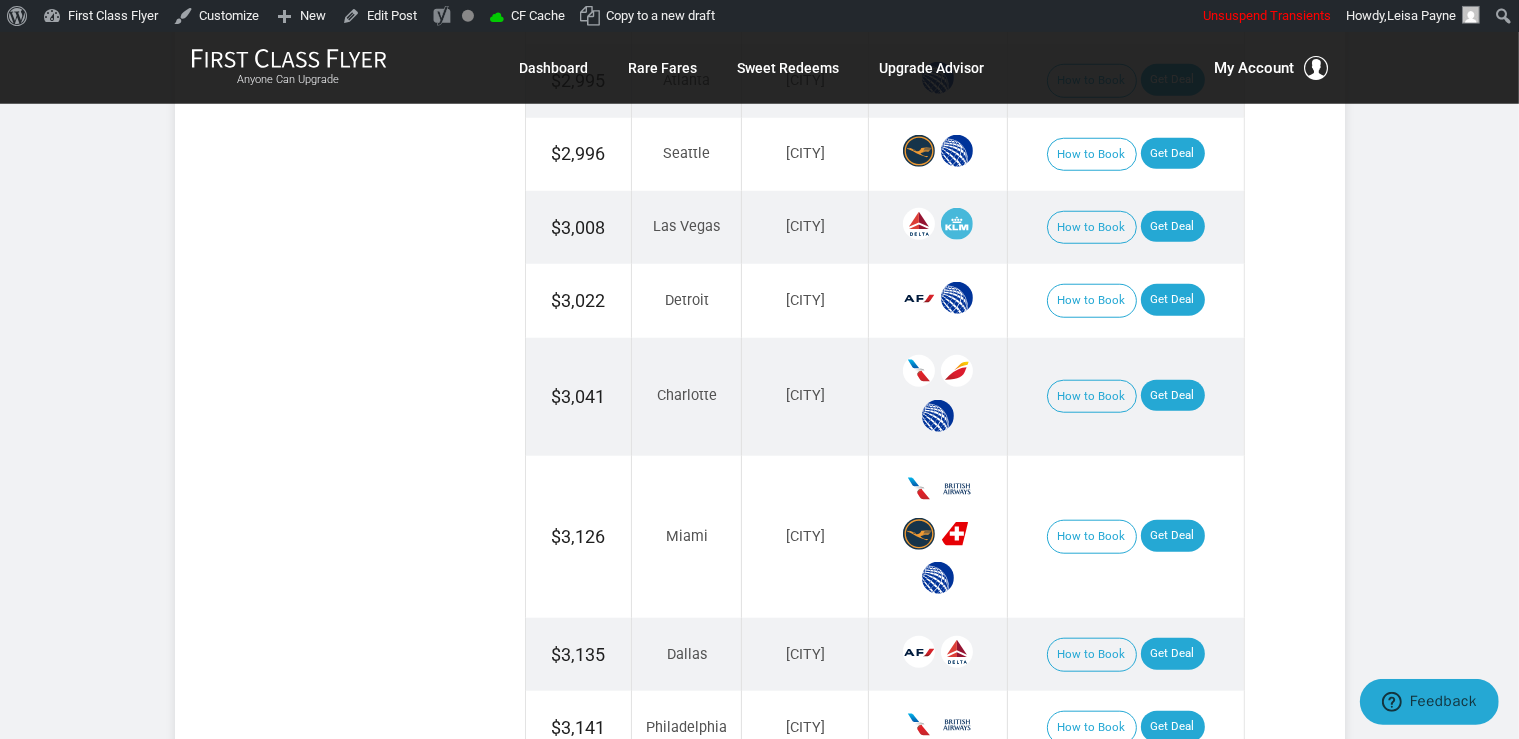 scroll, scrollTop: 1795, scrollLeft: 0, axis: vertical 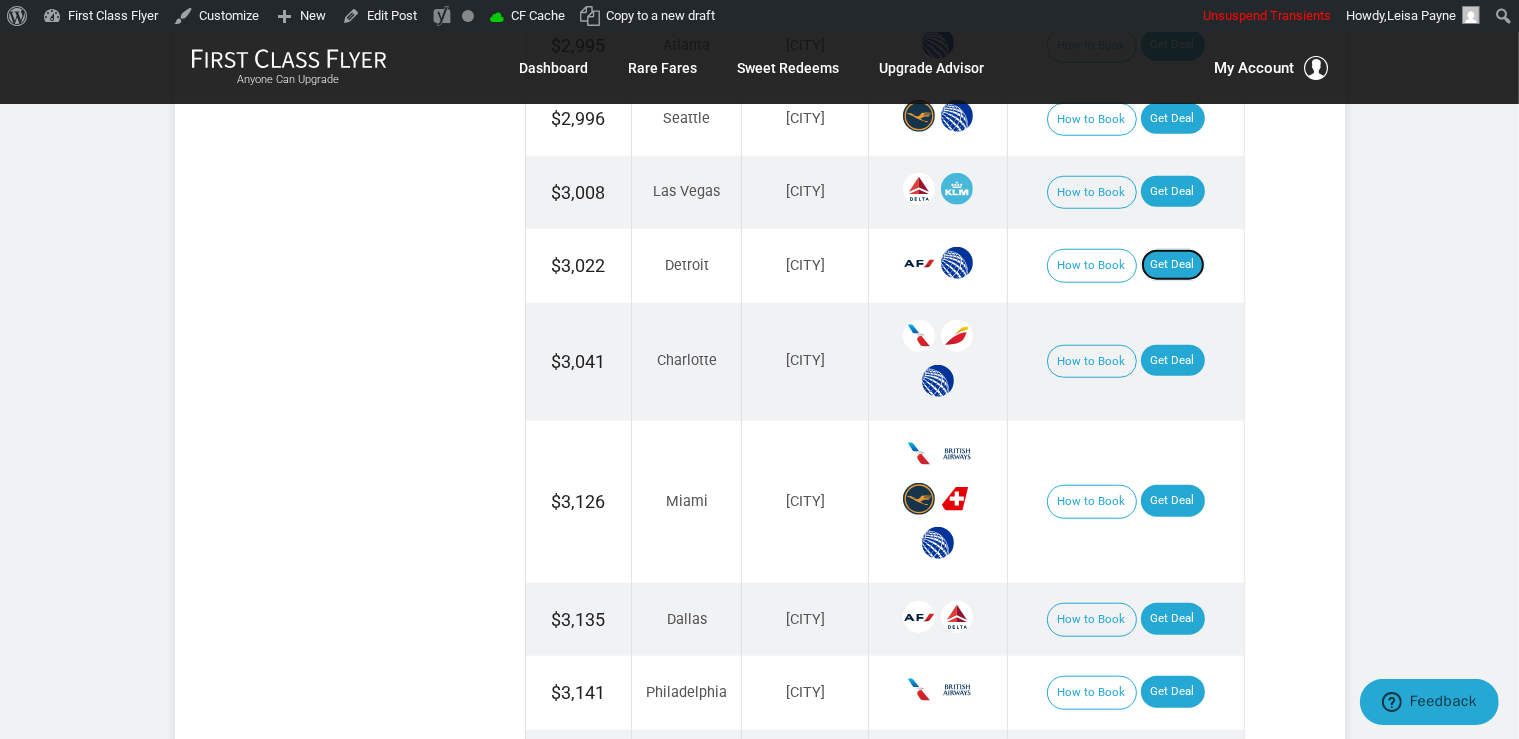 click on "Get Deal" at bounding box center [1173, 265] 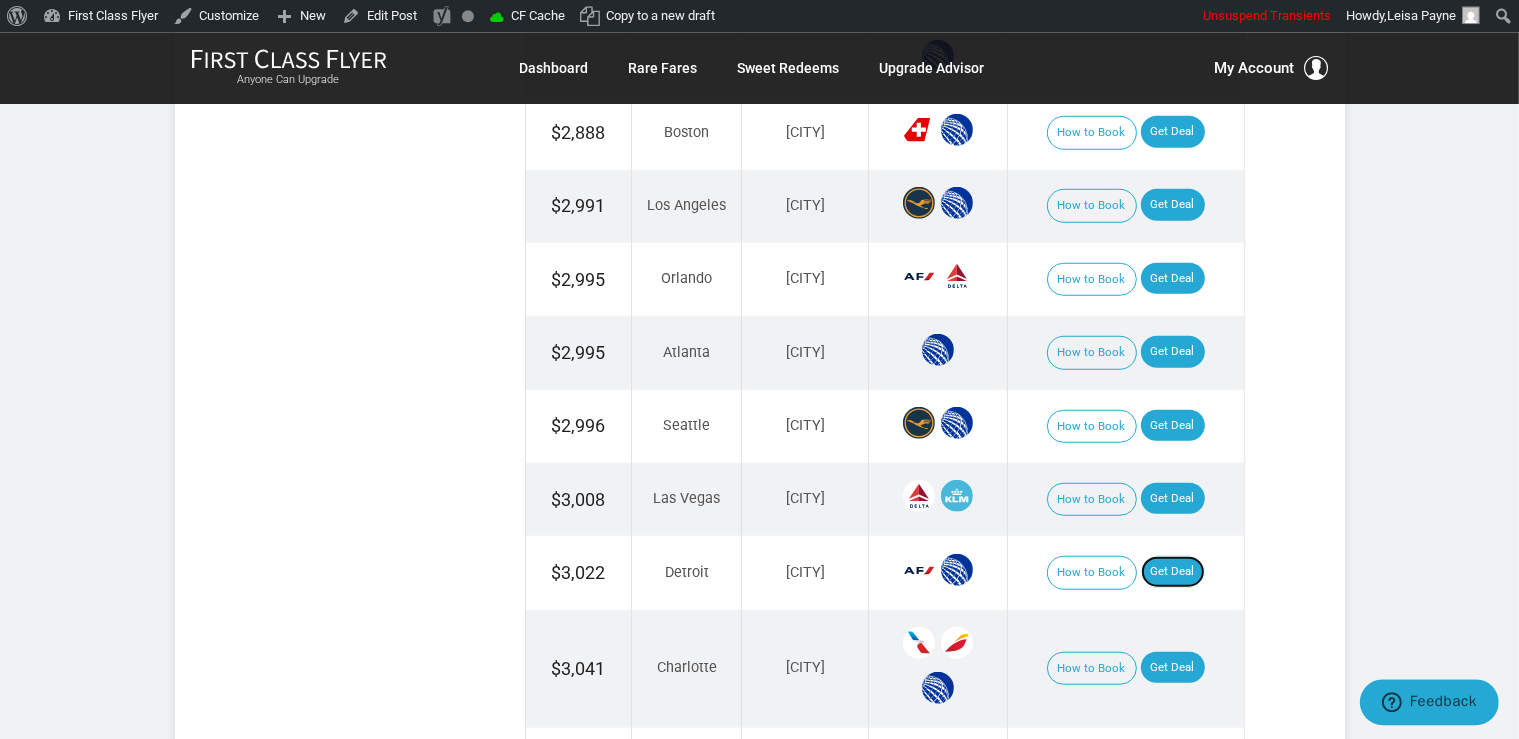 scroll, scrollTop: 1478, scrollLeft: 0, axis: vertical 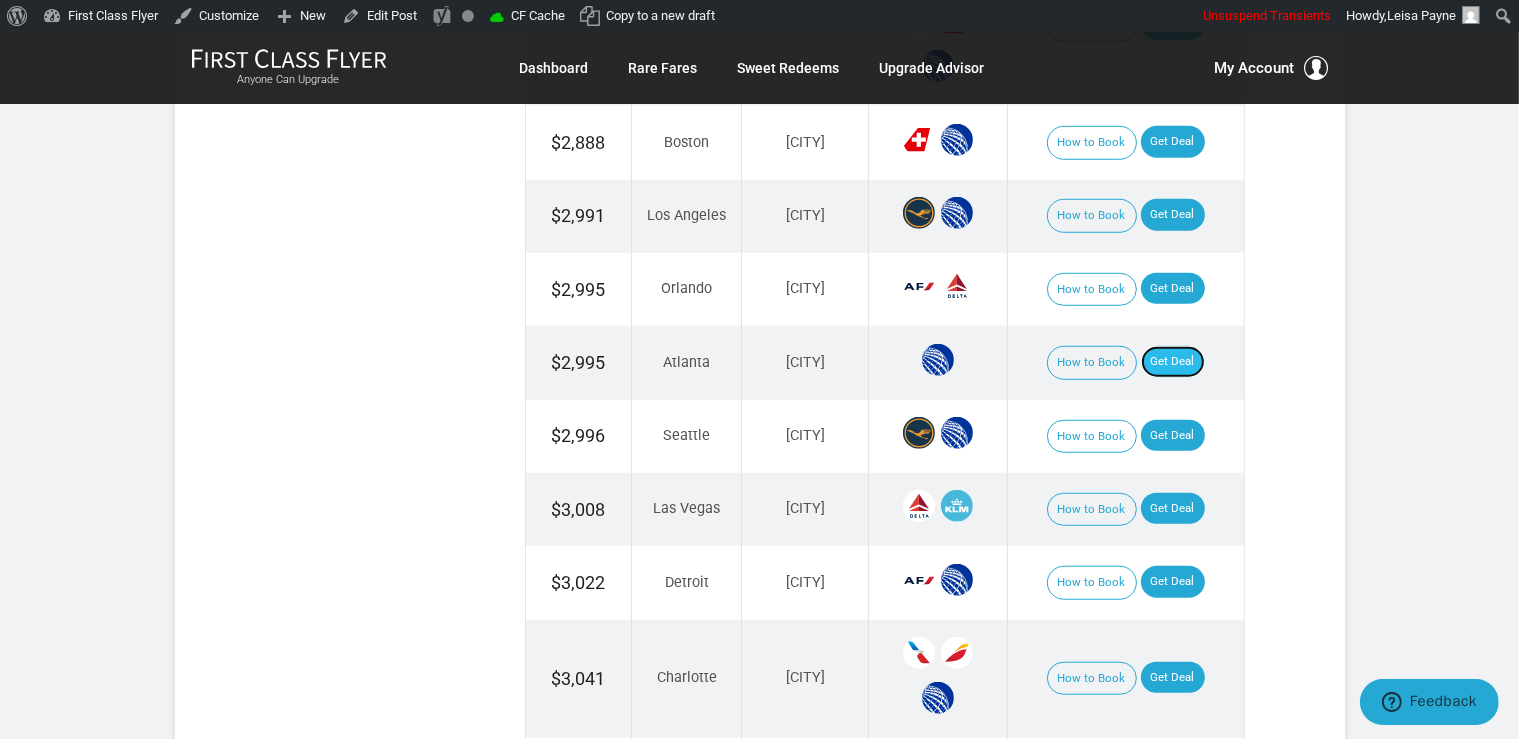 click on "Get Deal" at bounding box center (1173, 362) 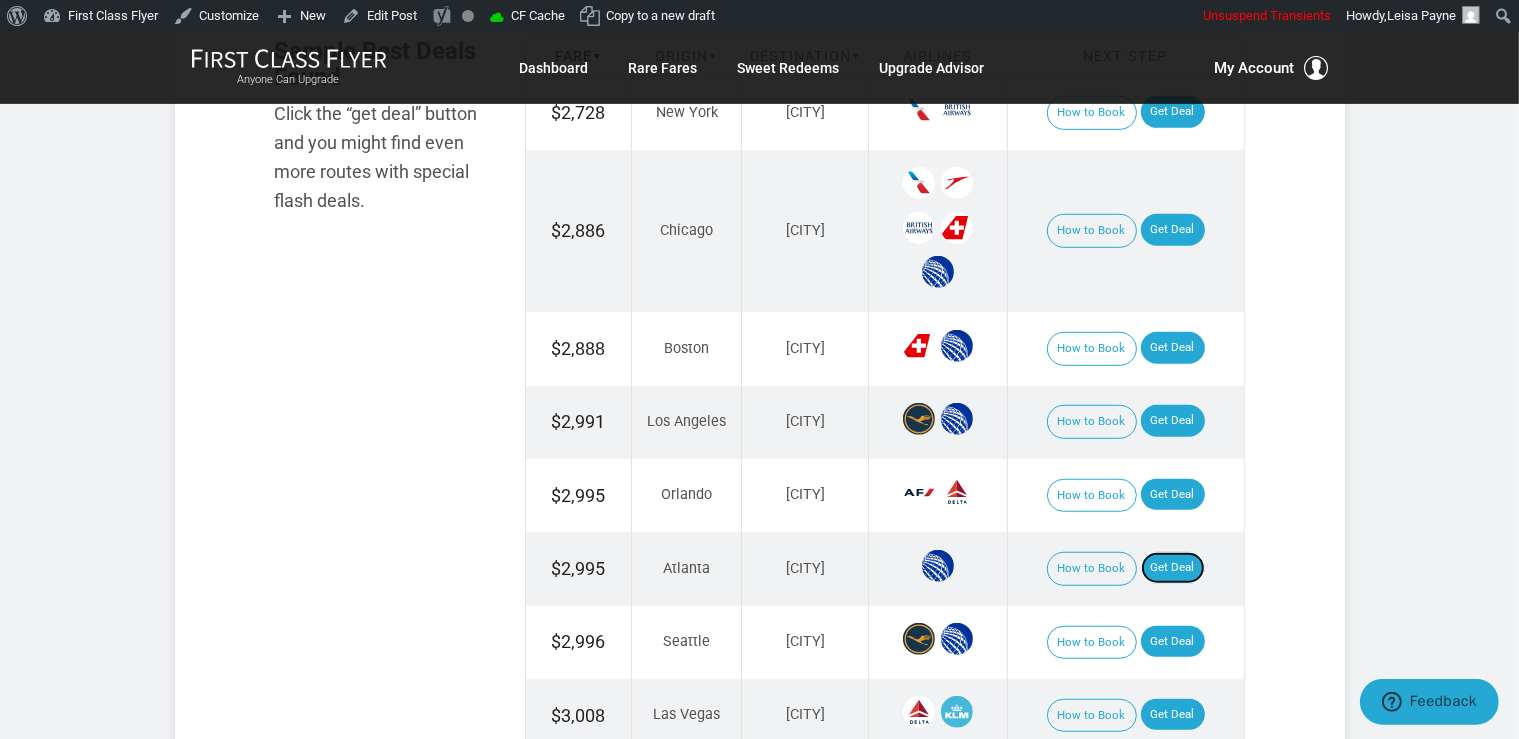 scroll, scrollTop: 1267, scrollLeft: 0, axis: vertical 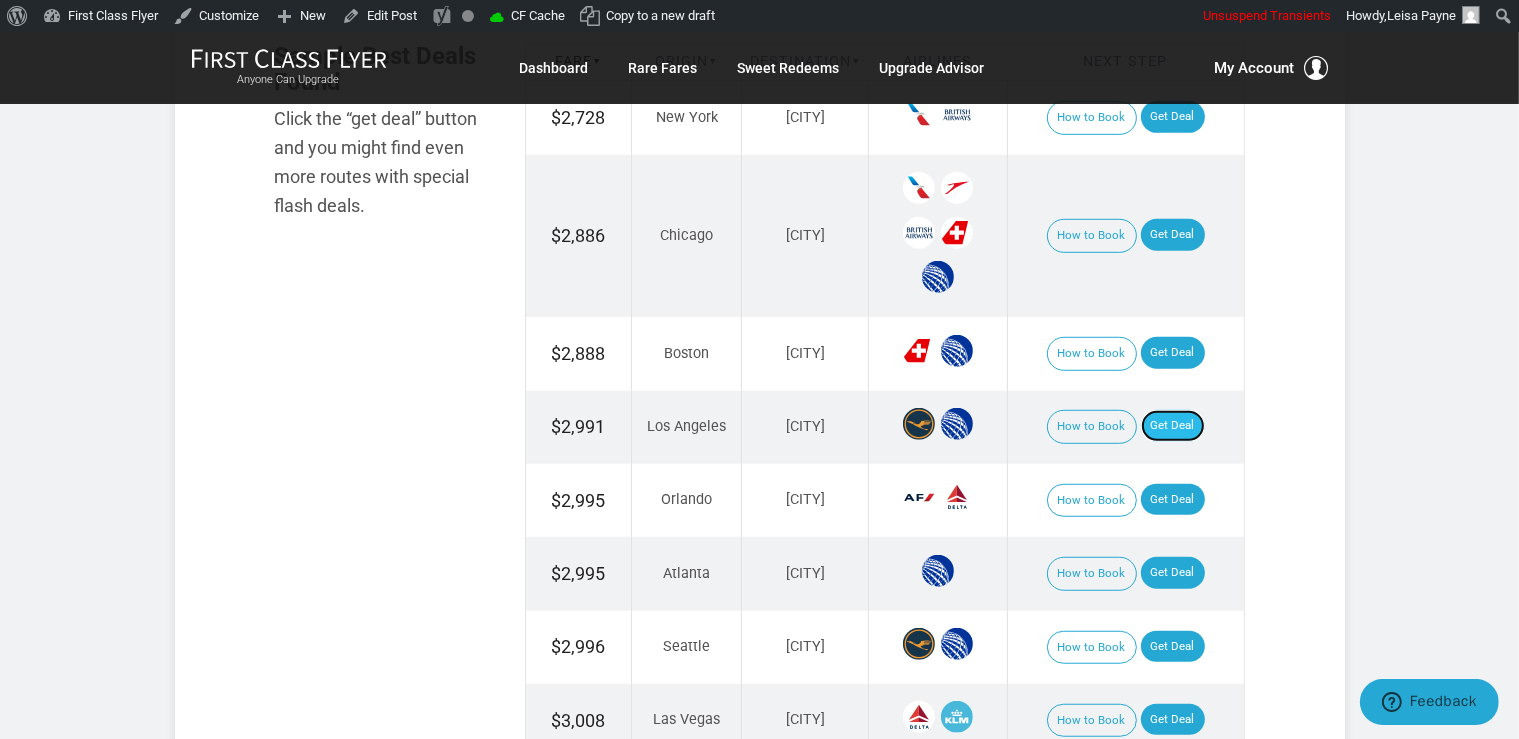 click on "Get Deal" at bounding box center (1173, 426) 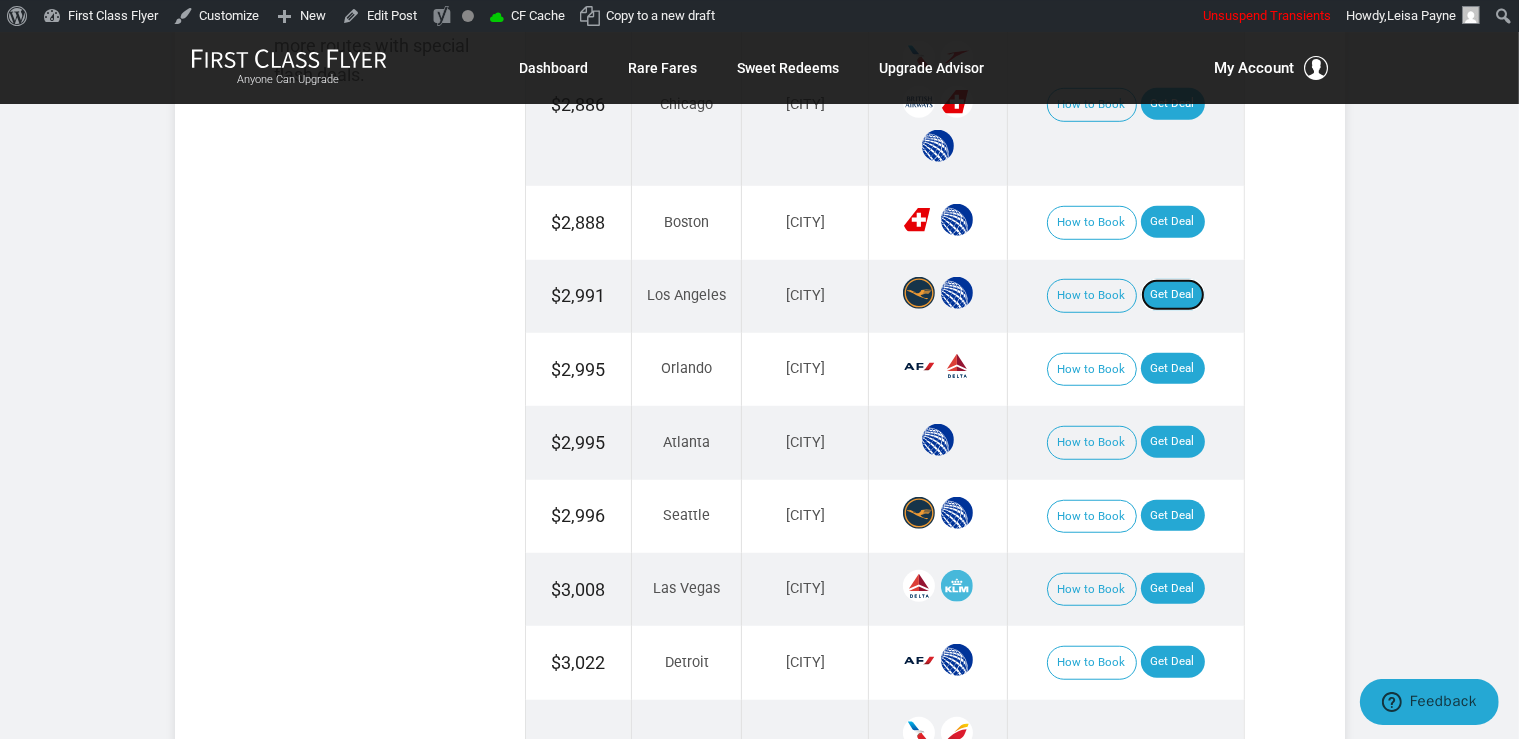 scroll, scrollTop: 1478, scrollLeft: 0, axis: vertical 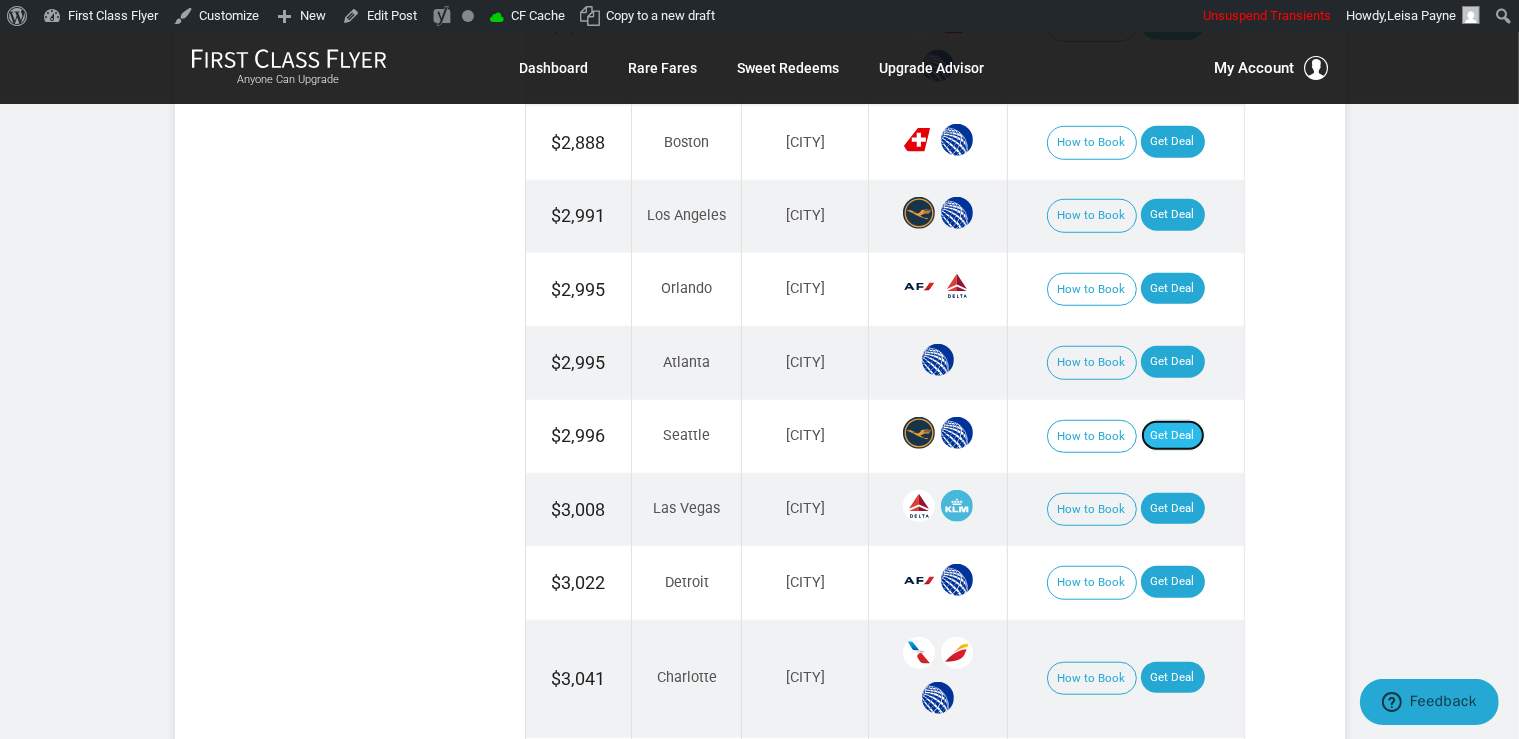 click on "Get Deal" at bounding box center [1173, 436] 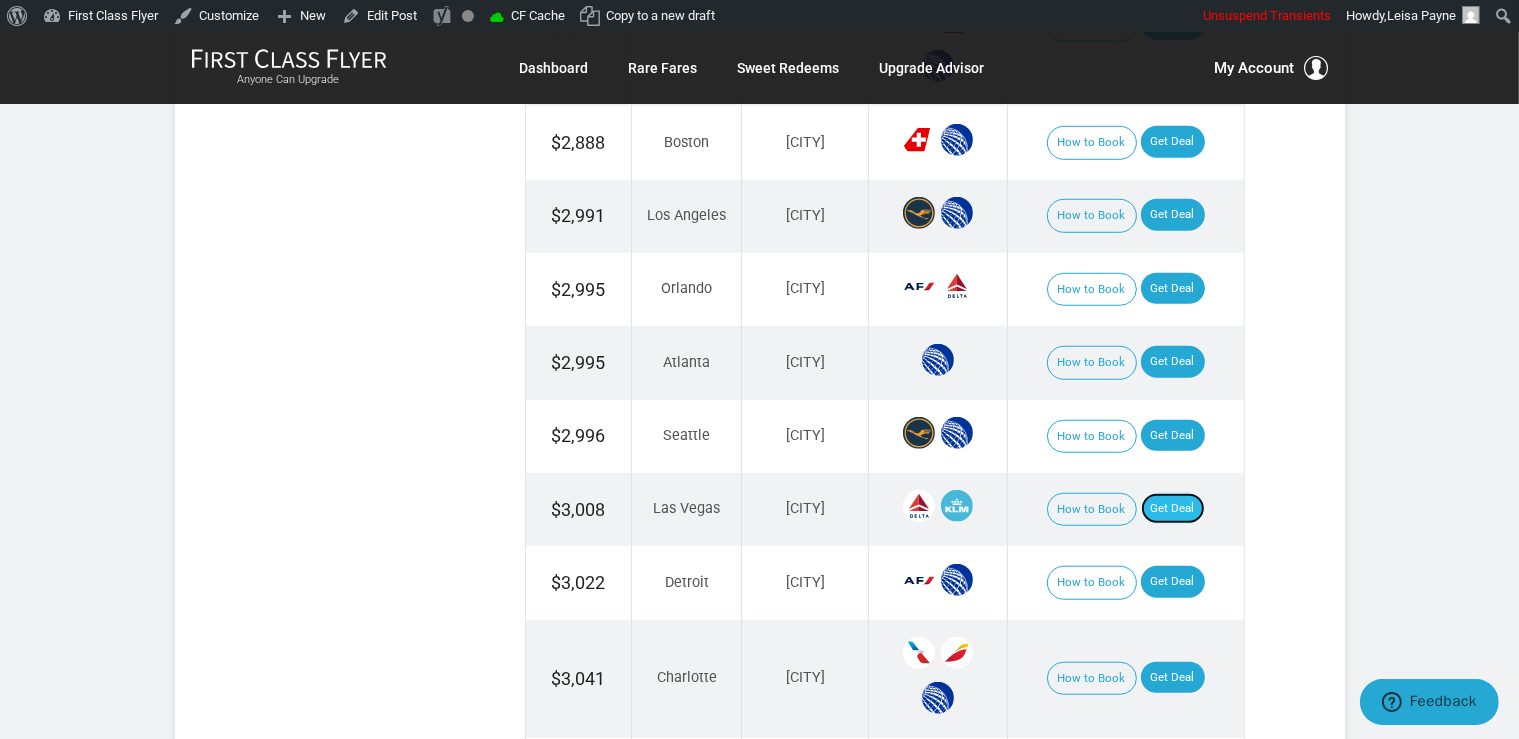 click on "Get Deal" at bounding box center (1173, 509) 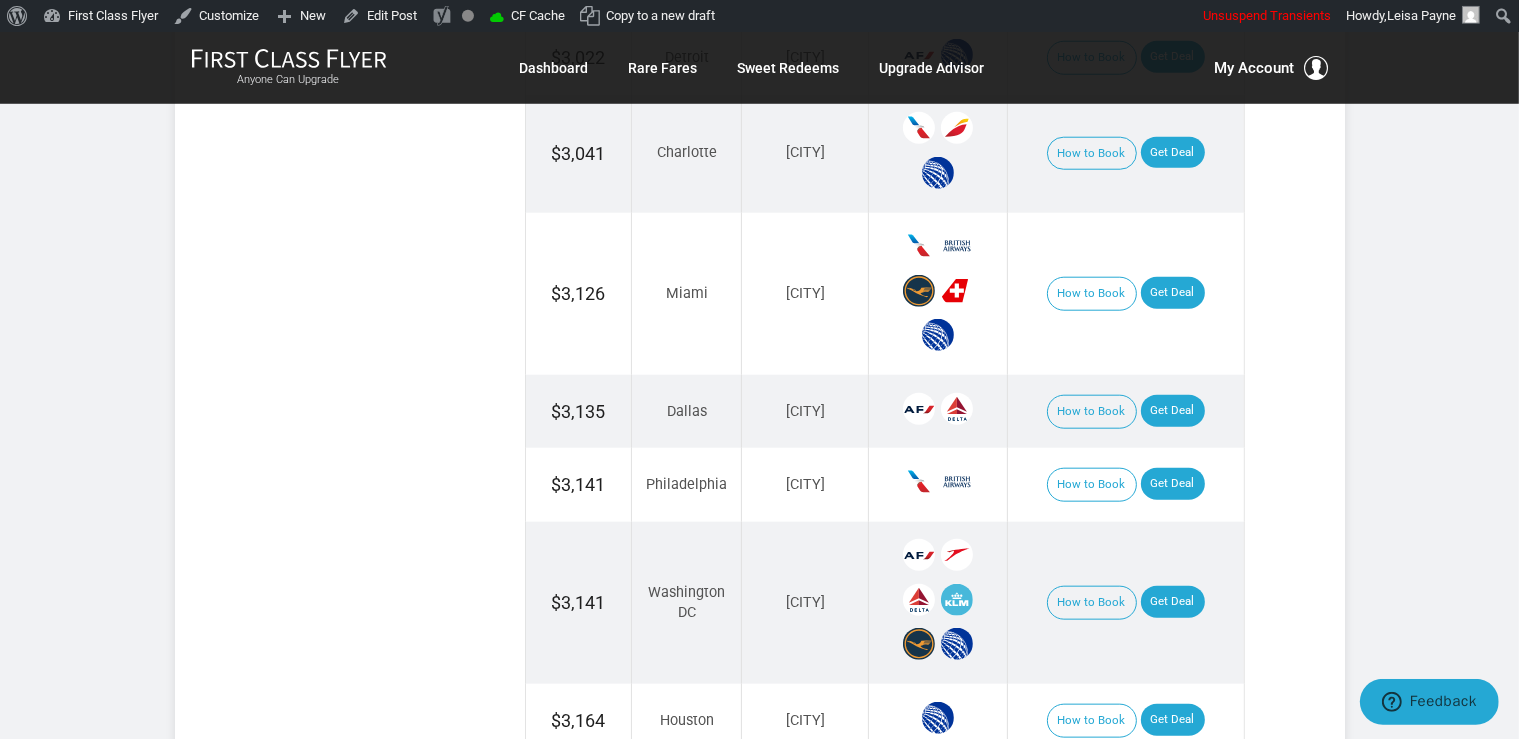 scroll, scrollTop: 2006, scrollLeft: 0, axis: vertical 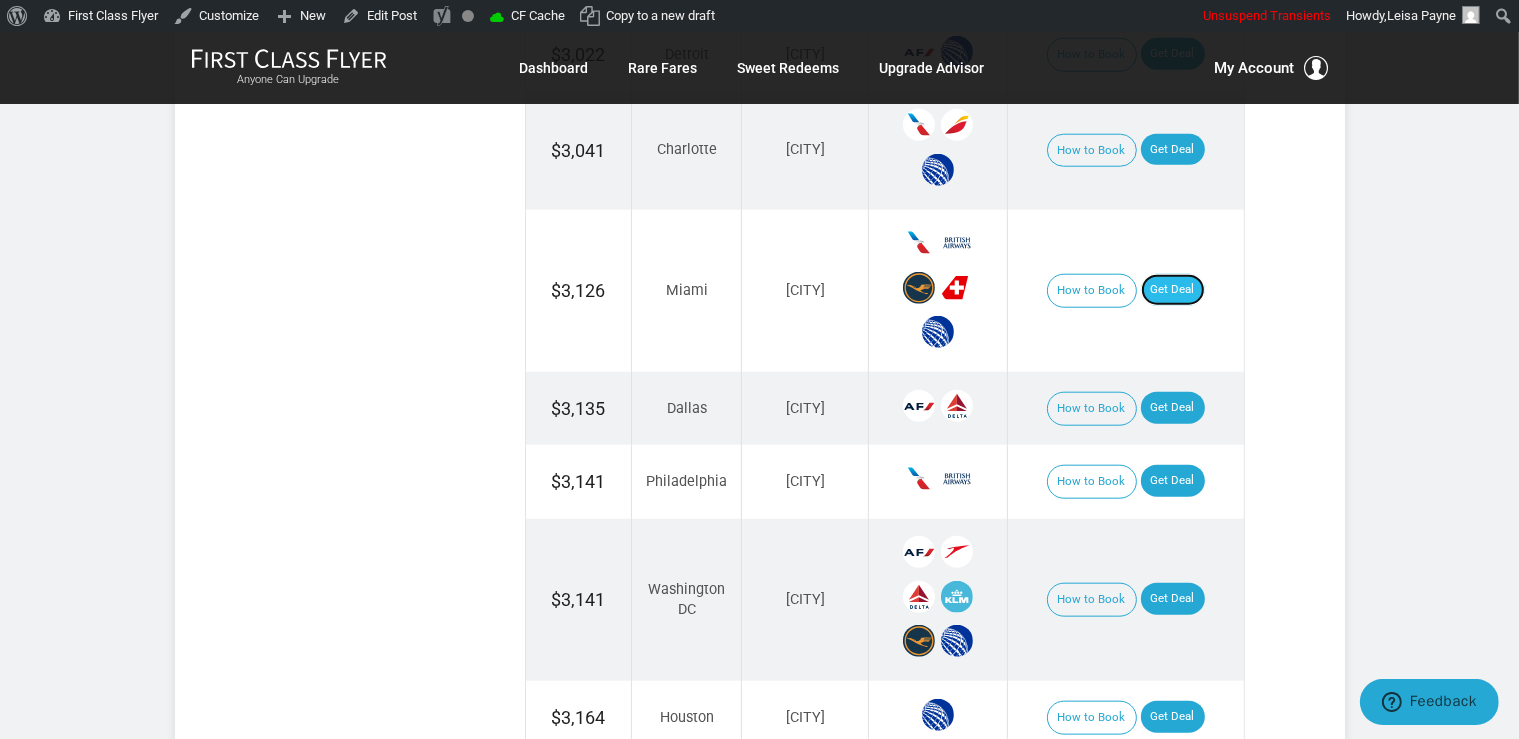 click on "Get Deal" at bounding box center (1173, 290) 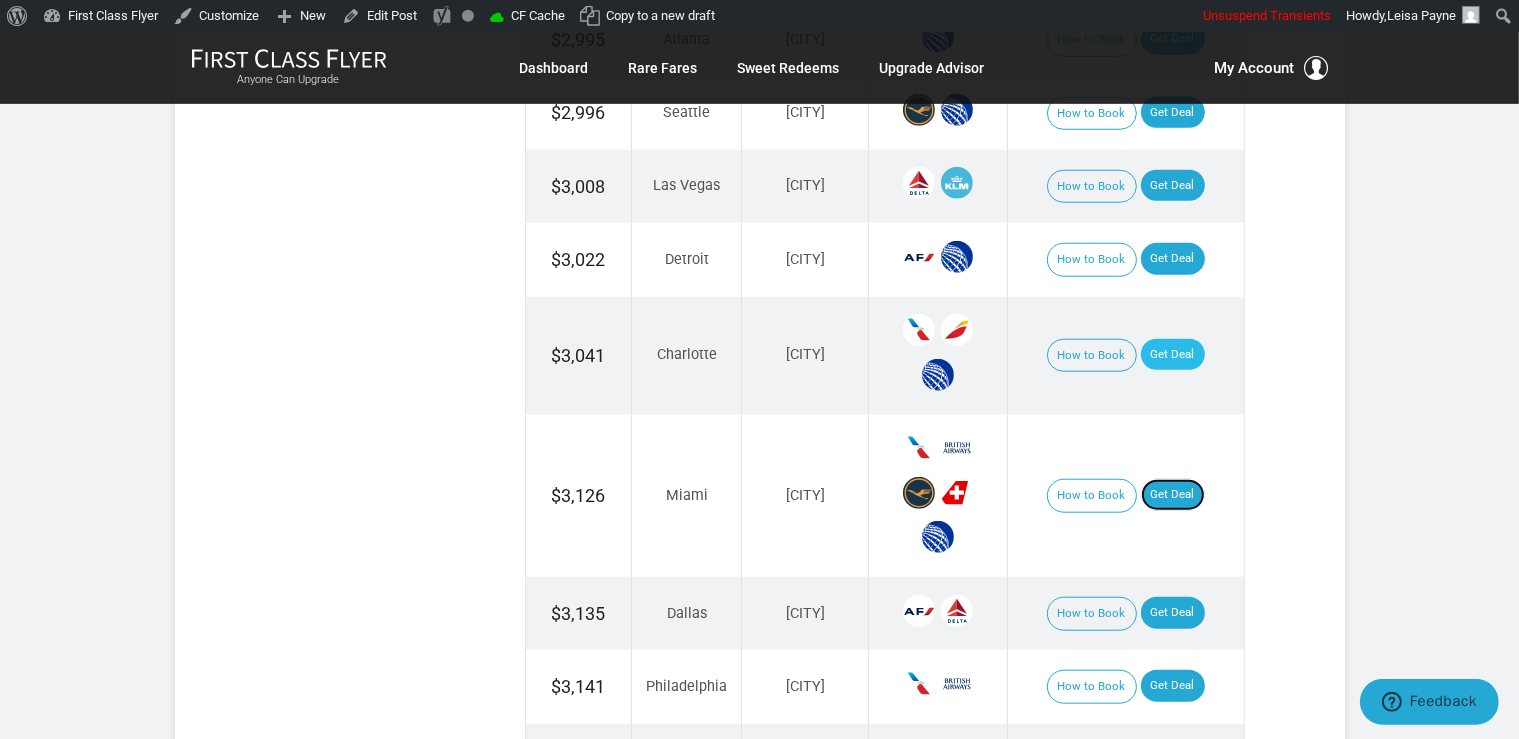scroll, scrollTop: 1795, scrollLeft: 0, axis: vertical 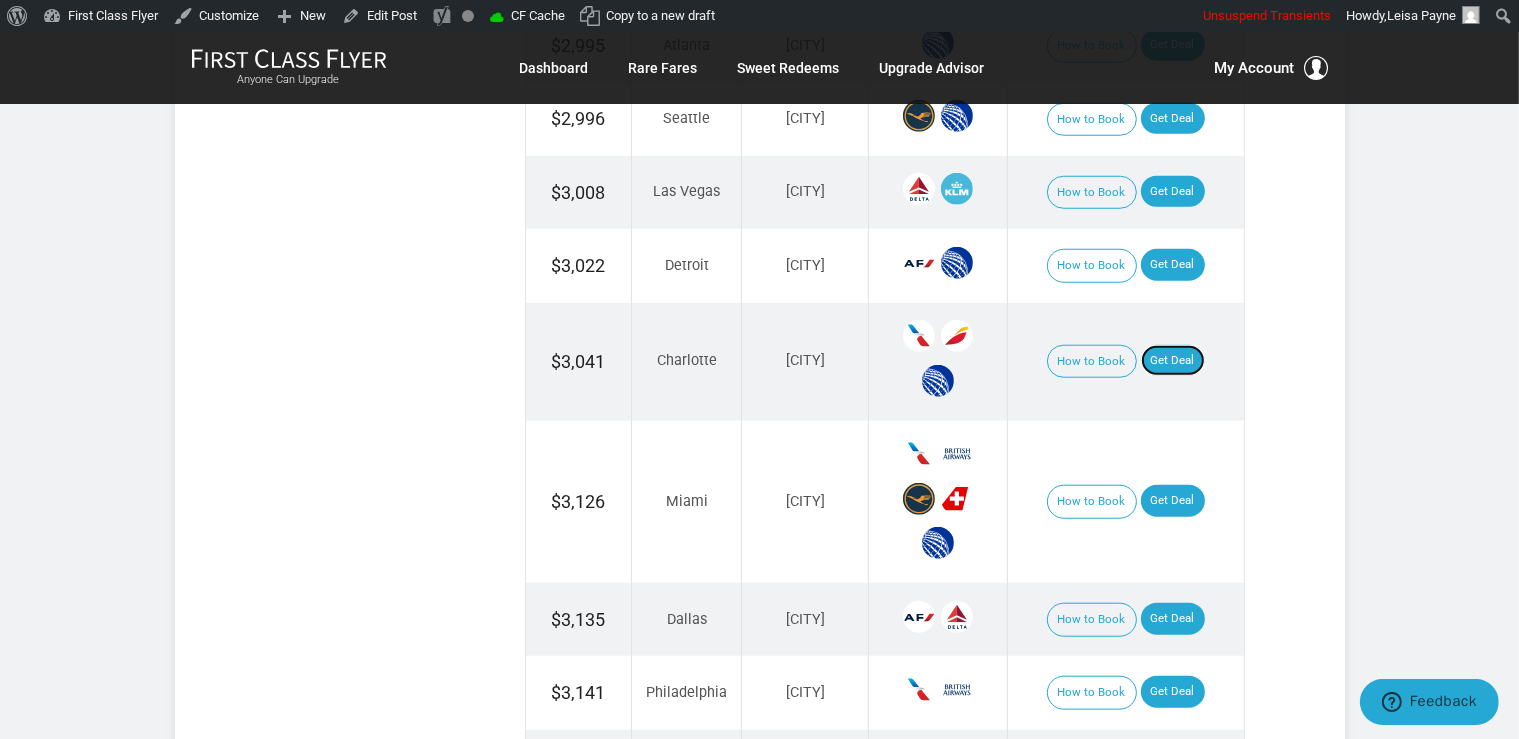 drag, startPoint x: 1178, startPoint y: 337, endPoint x: 1236, endPoint y: 367, distance: 65.29931 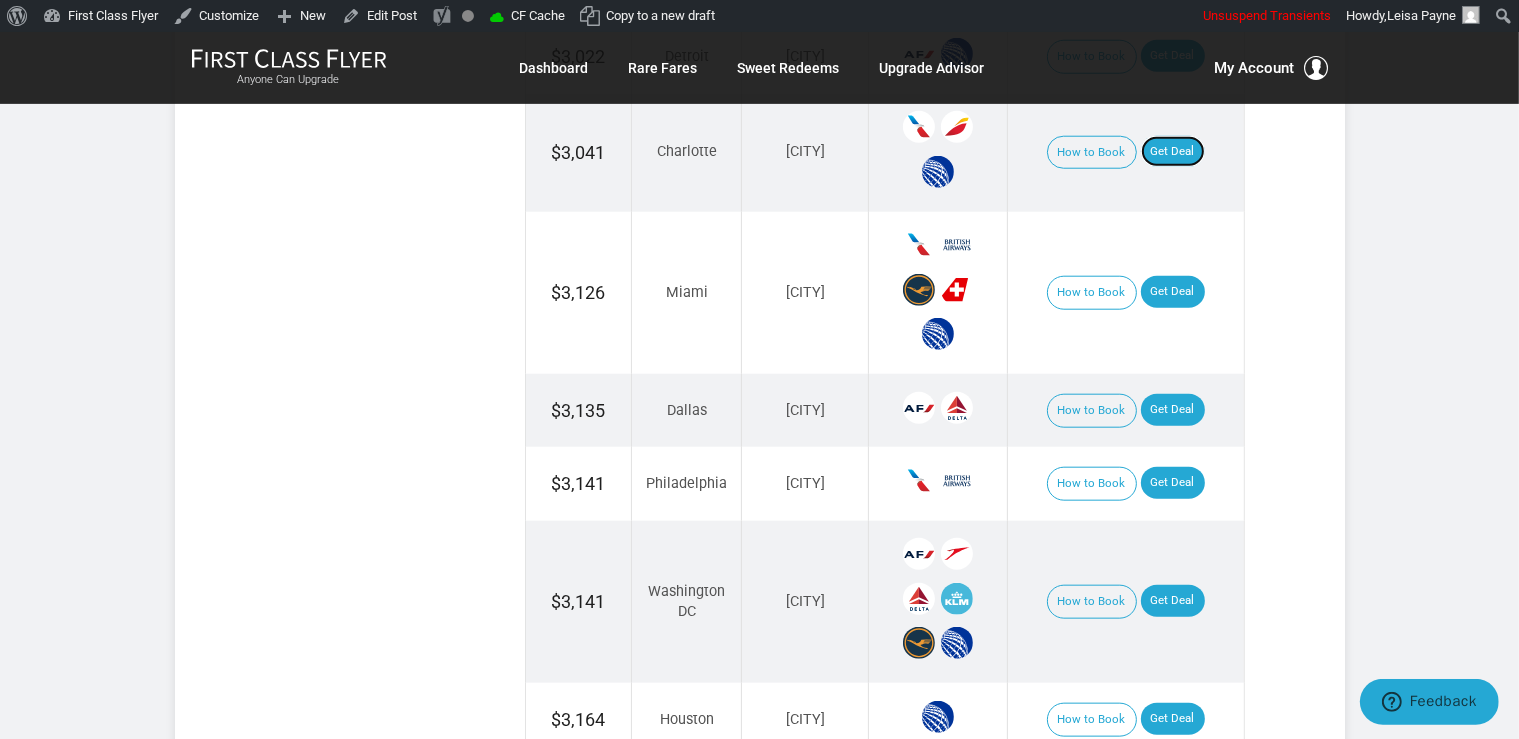 scroll, scrollTop: 2112, scrollLeft: 0, axis: vertical 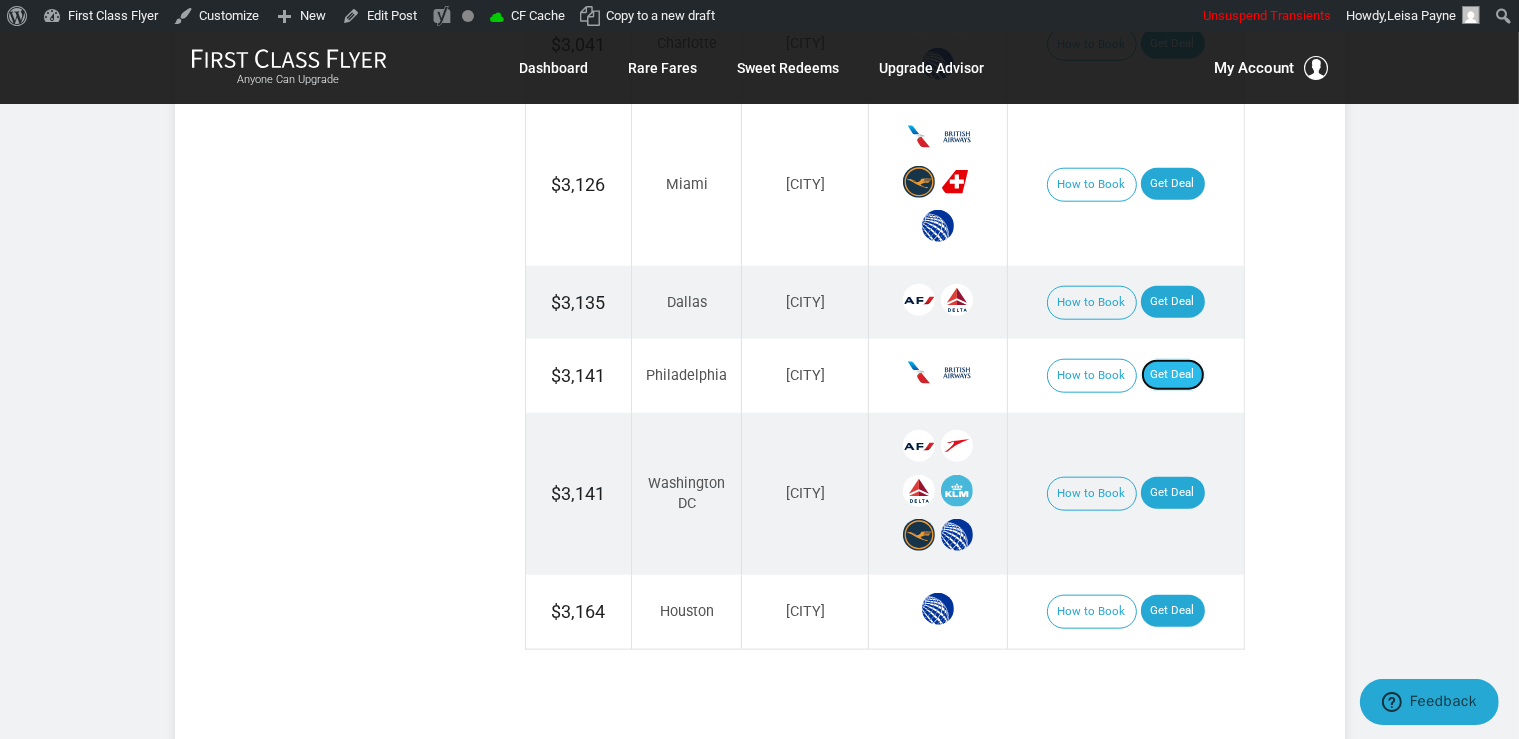 click on "Get Deal" at bounding box center [1173, 375] 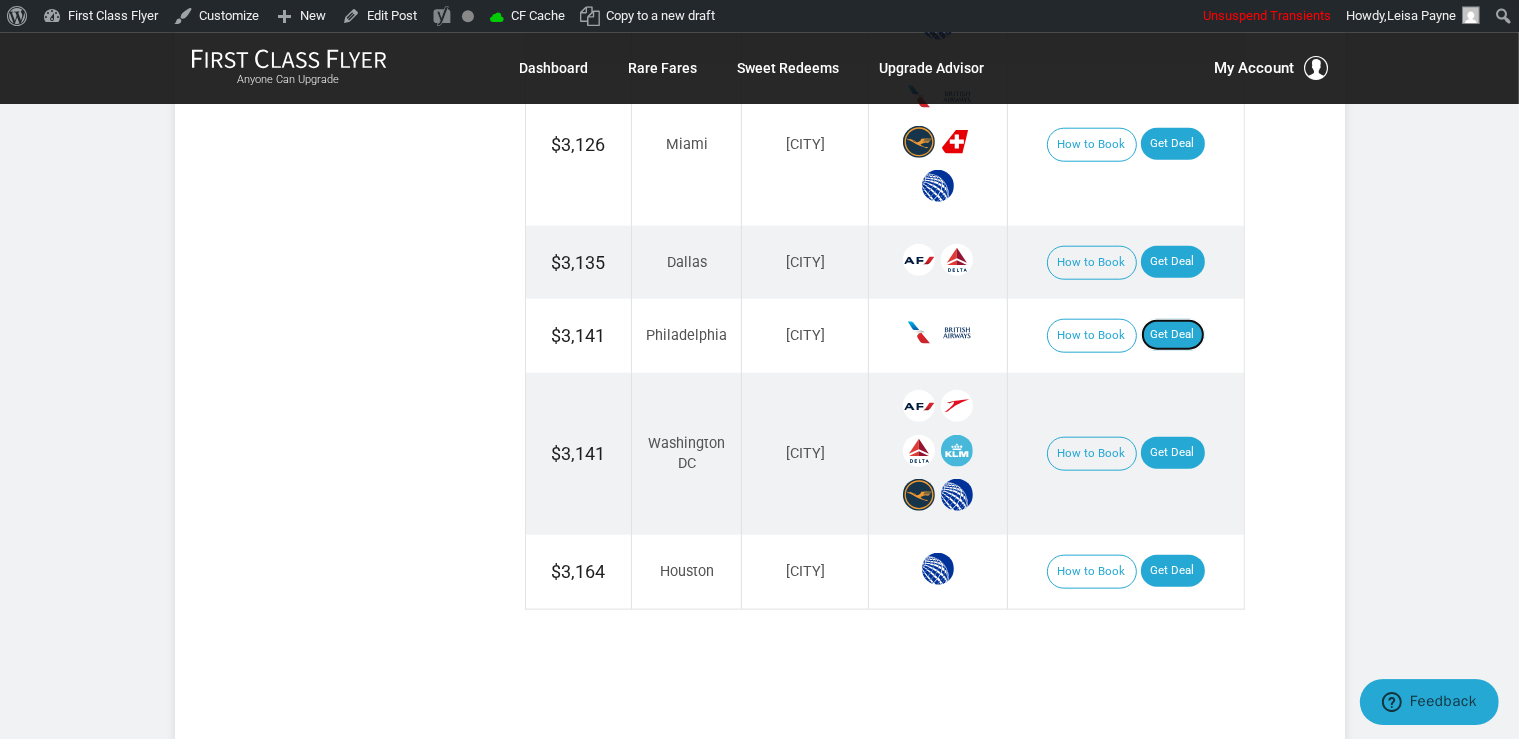 scroll, scrollTop: 2112, scrollLeft: 0, axis: vertical 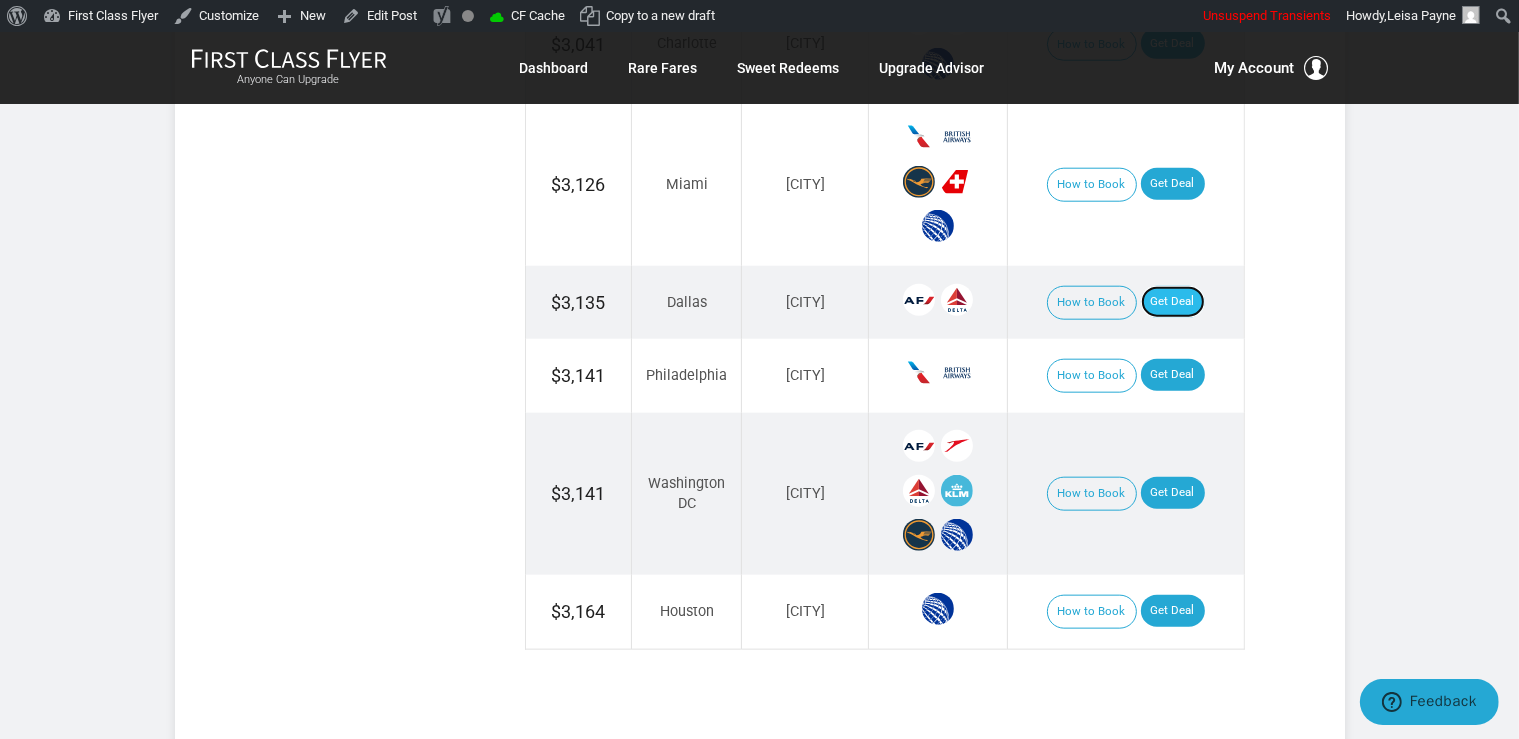 click on "Get Deal" at bounding box center (1173, 302) 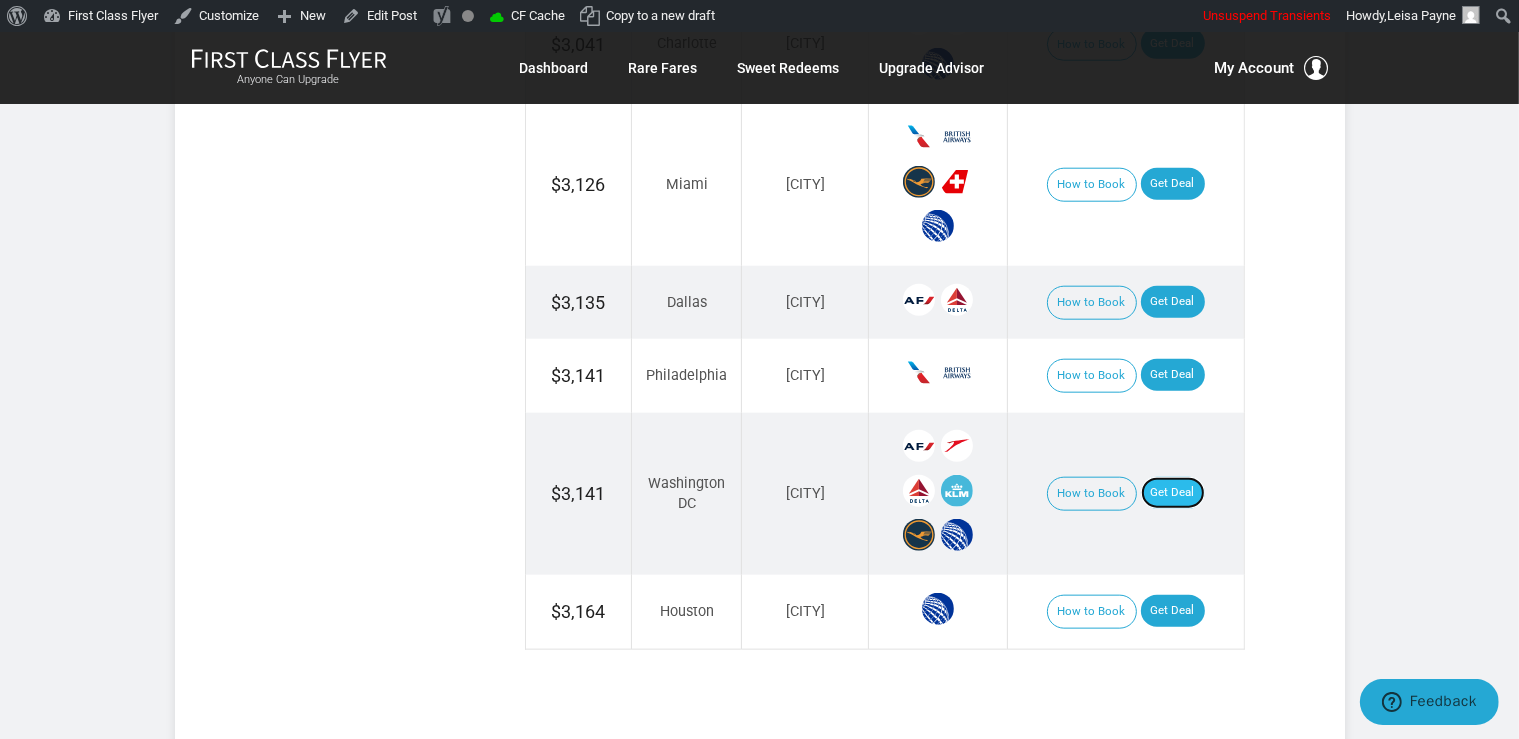 click on "Get Deal" at bounding box center (1173, 493) 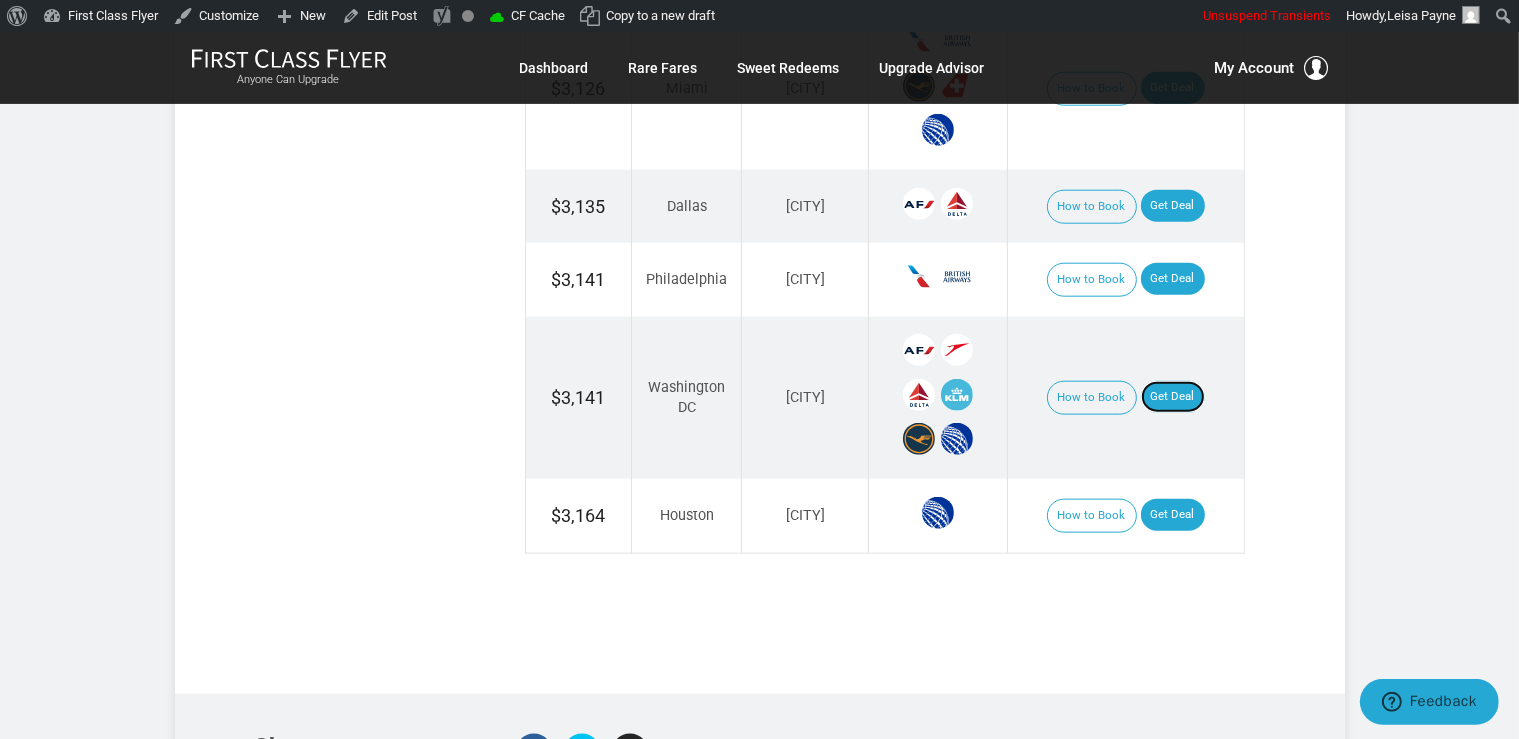 scroll, scrollTop: 2428, scrollLeft: 0, axis: vertical 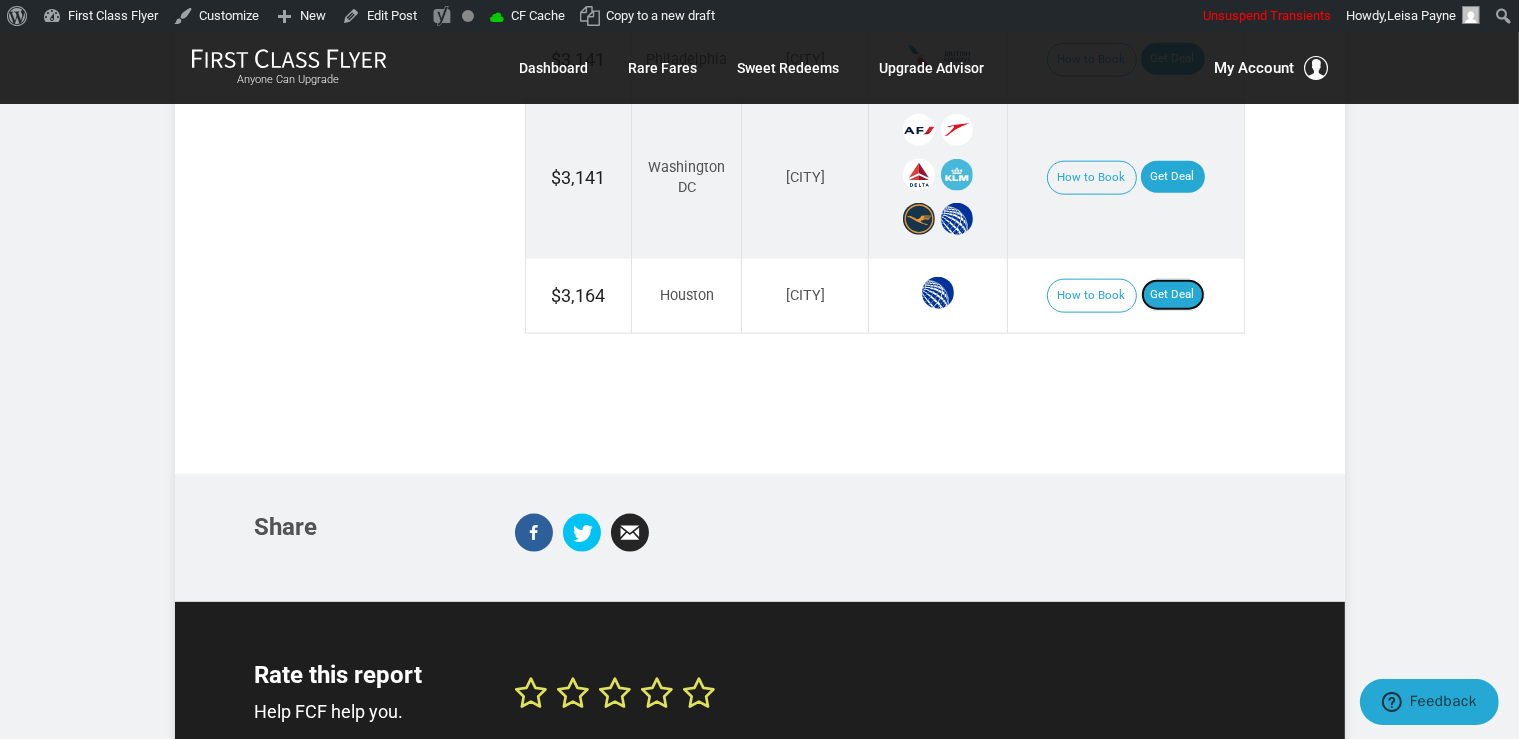 click on "Get Deal" at bounding box center (1173, 295) 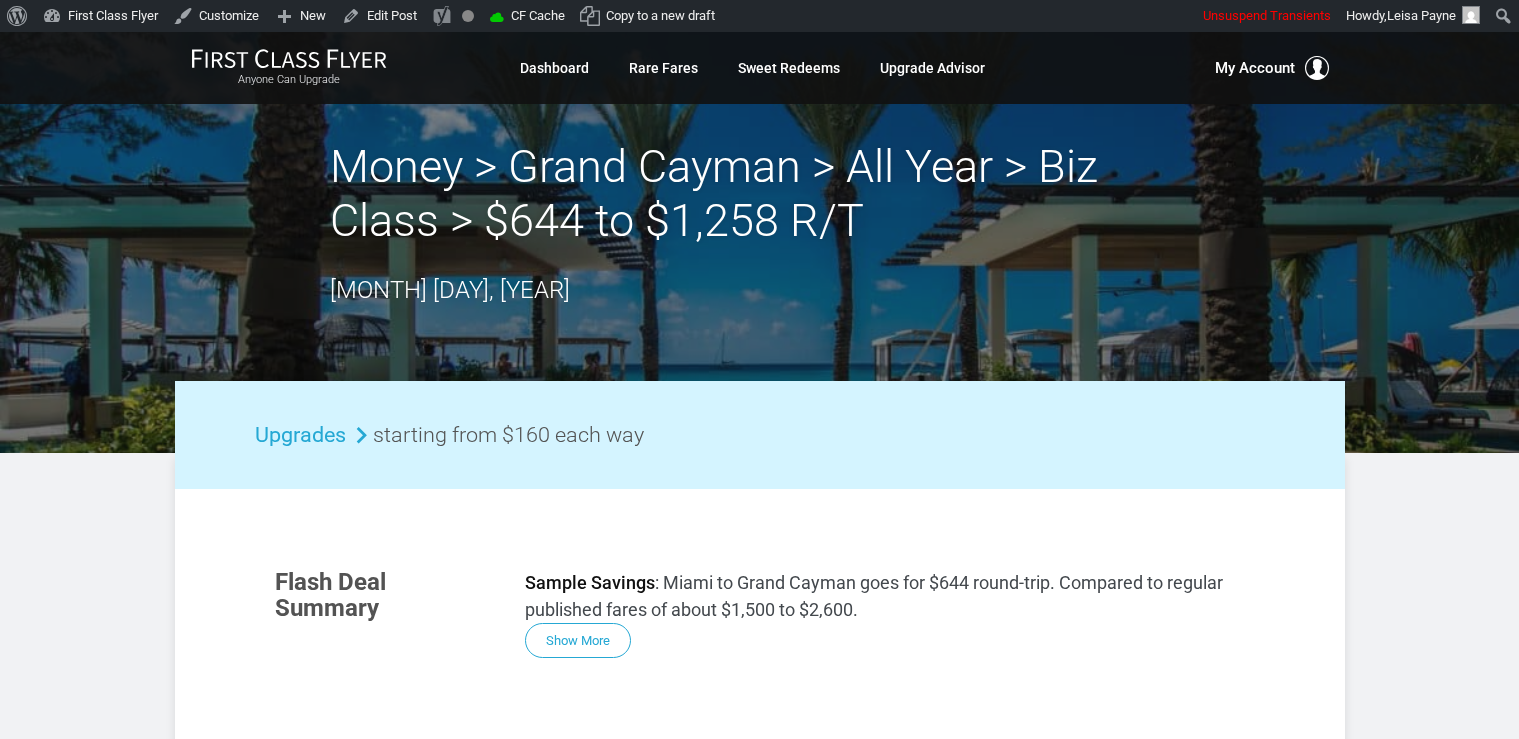 scroll, scrollTop: 0, scrollLeft: 0, axis: both 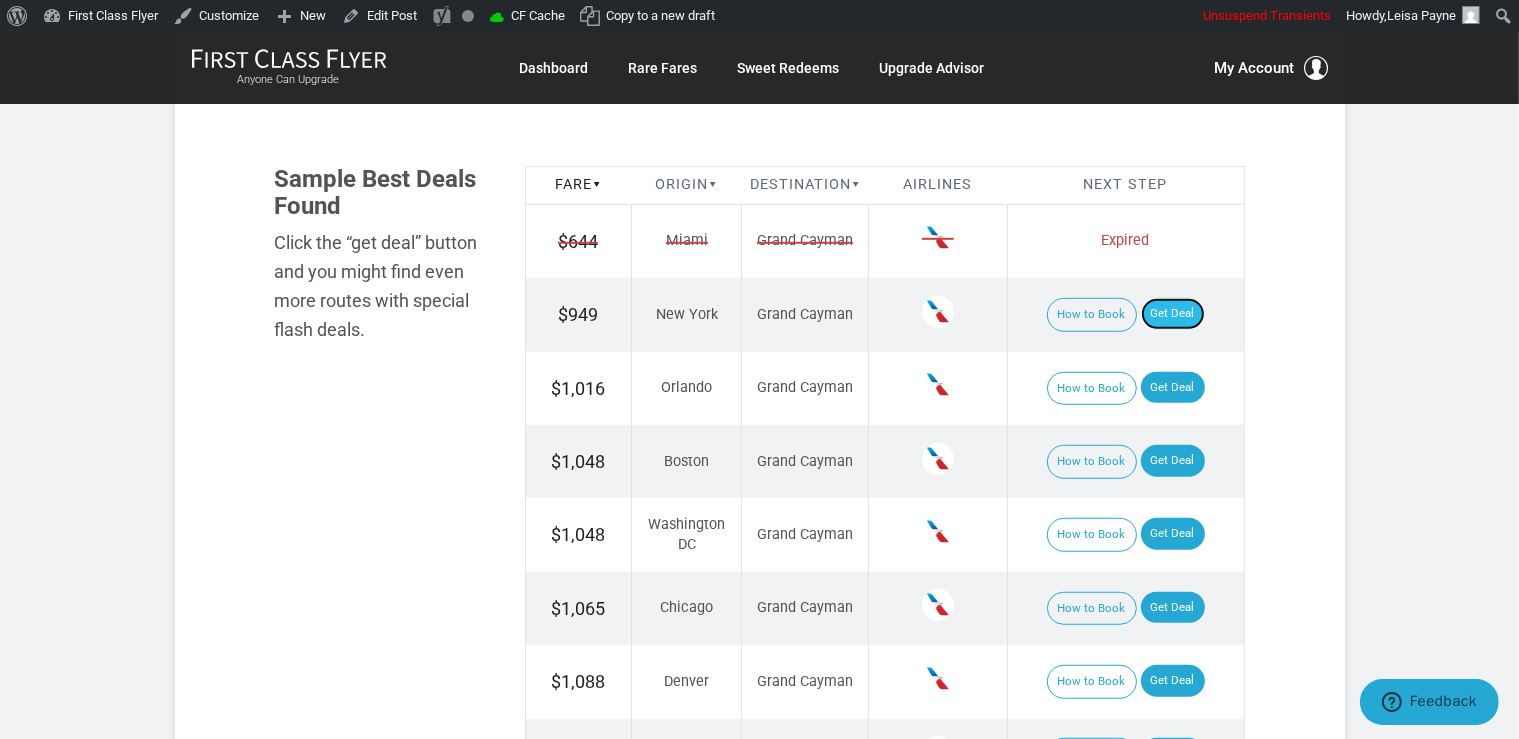 click on "Get Deal" at bounding box center (1173, 314) 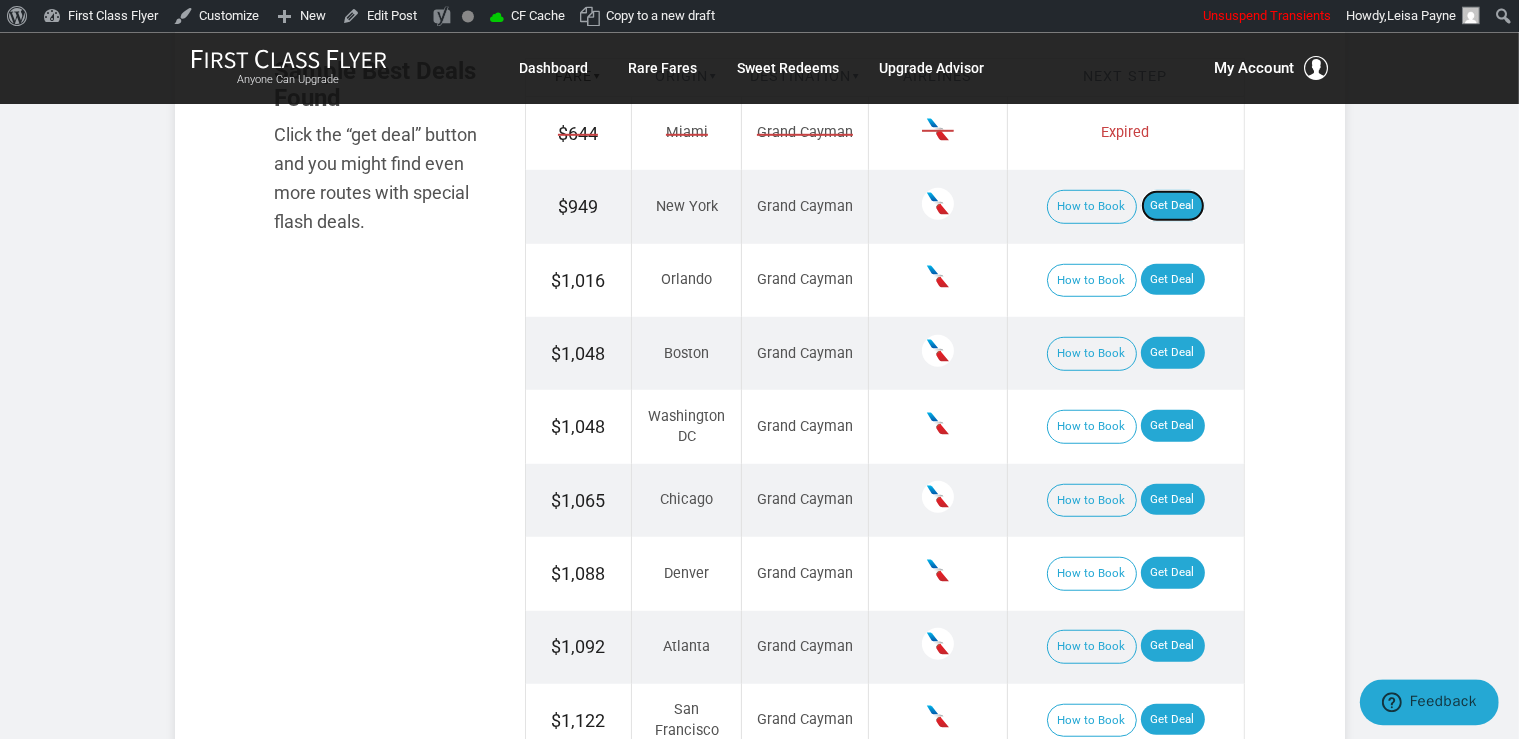 scroll, scrollTop: 1478, scrollLeft: 0, axis: vertical 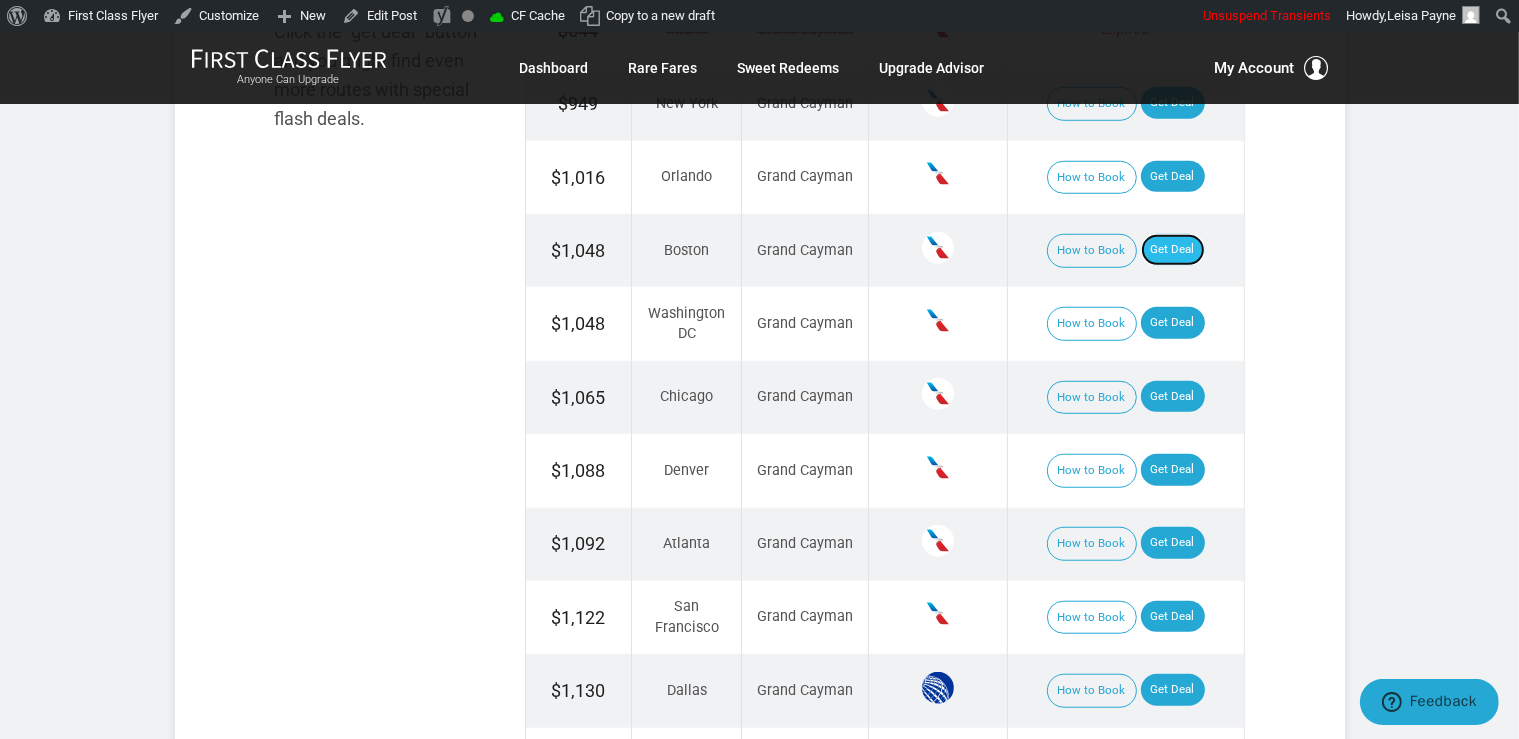 click on "Get Deal" at bounding box center (1173, 250) 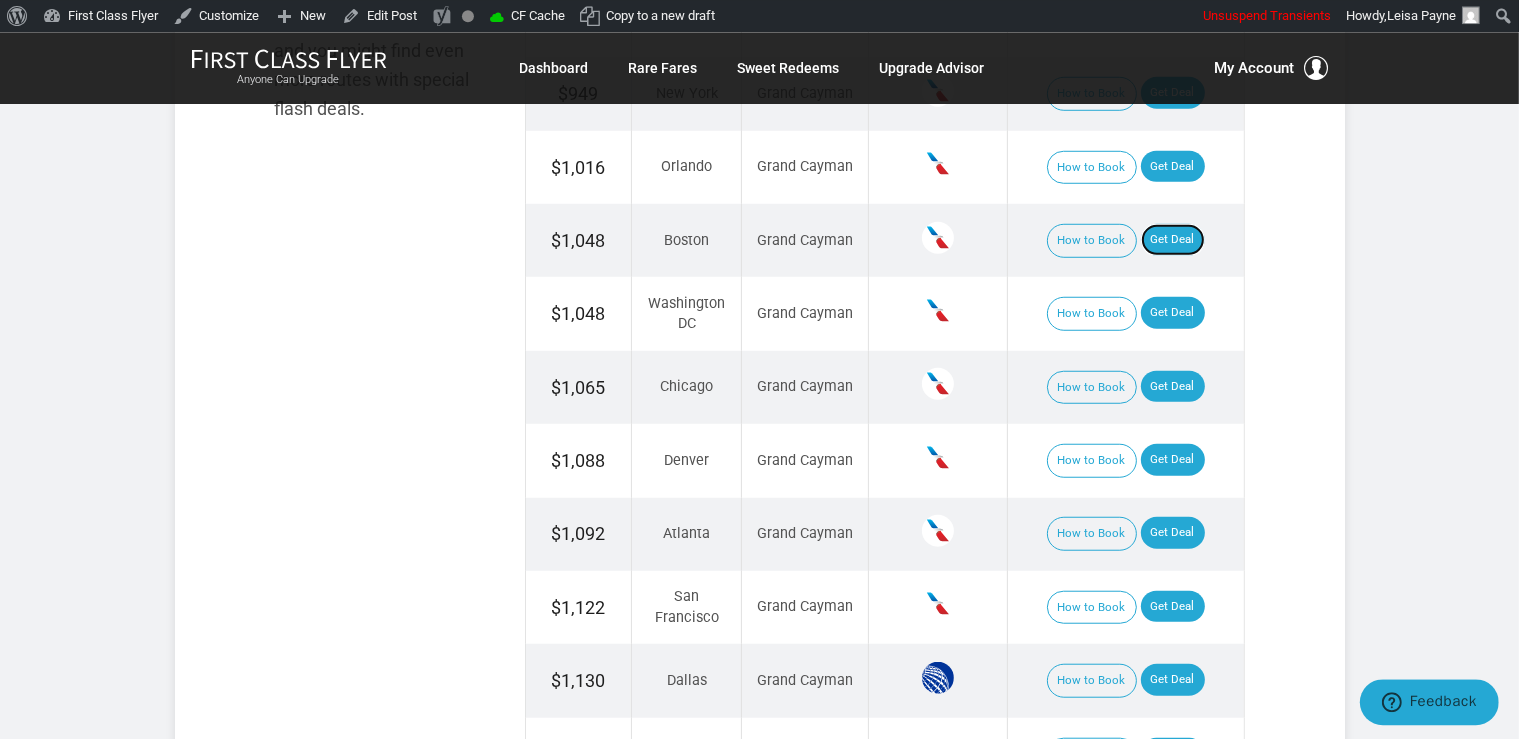 scroll, scrollTop: 1478, scrollLeft: 0, axis: vertical 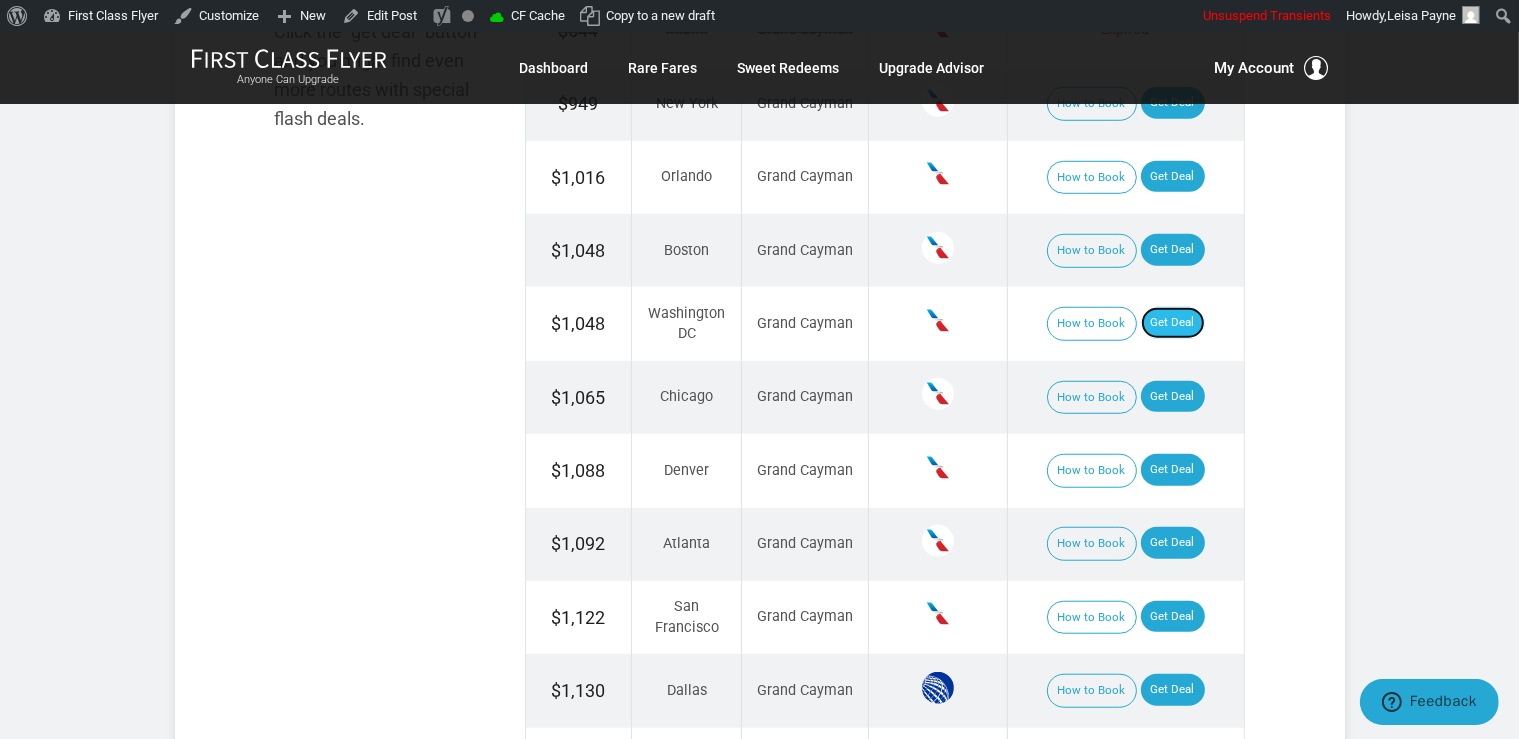 click on "Get Deal" at bounding box center (1173, 323) 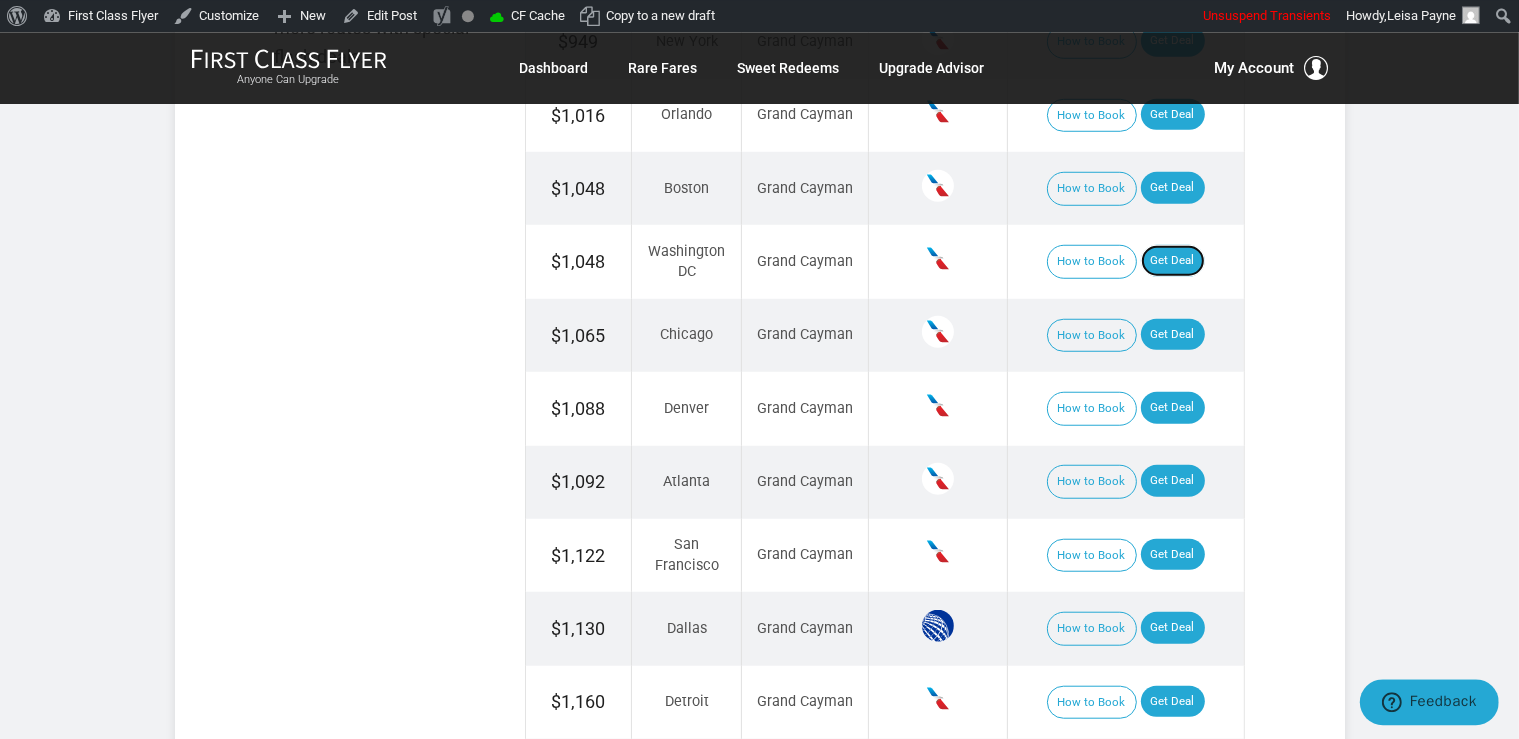 scroll, scrollTop: 1584, scrollLeft: 0, axis: vertical 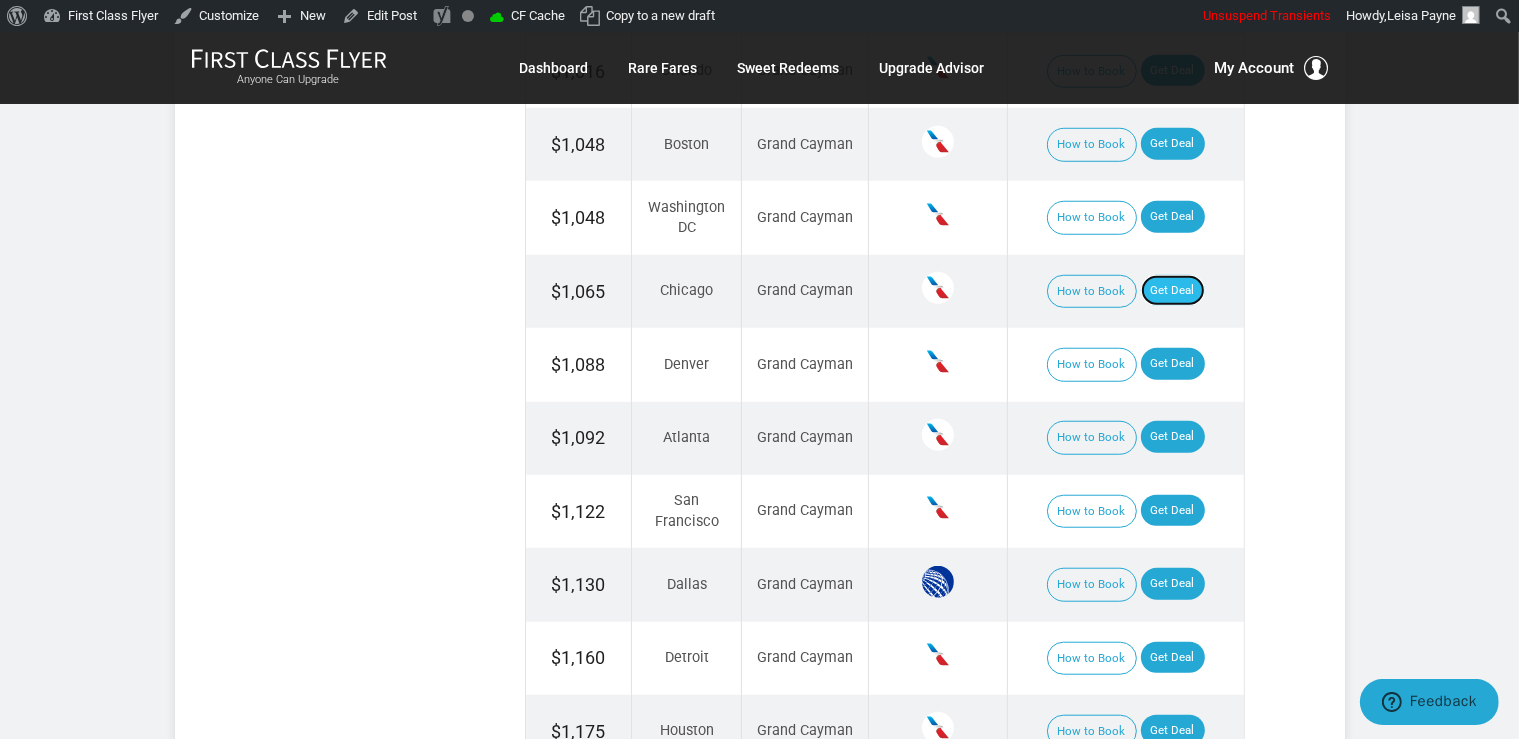 click on "Get Deal" at bounding box center [1173, 291] 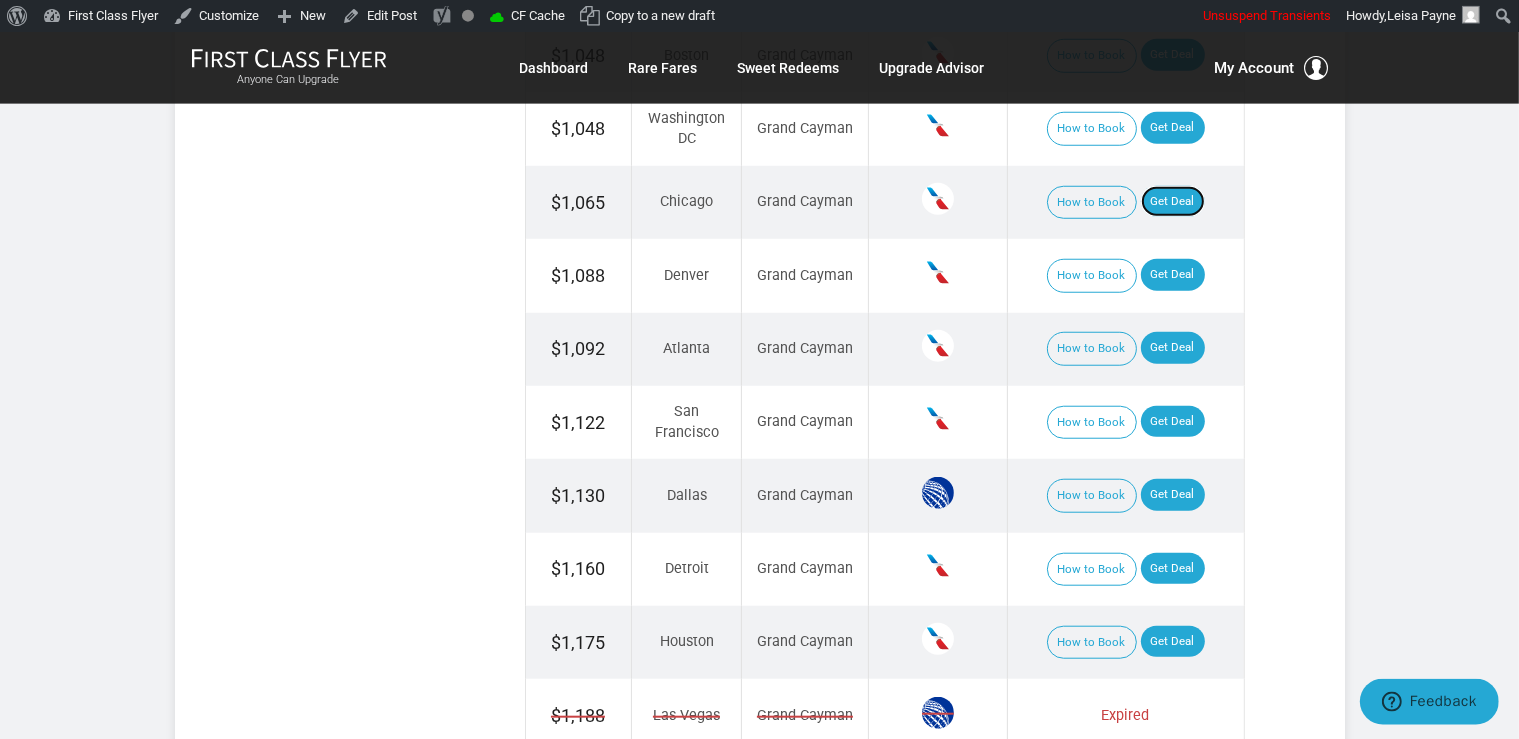 scroll, scrollTop: 1795, scrollLeft: 0, axis: vertical 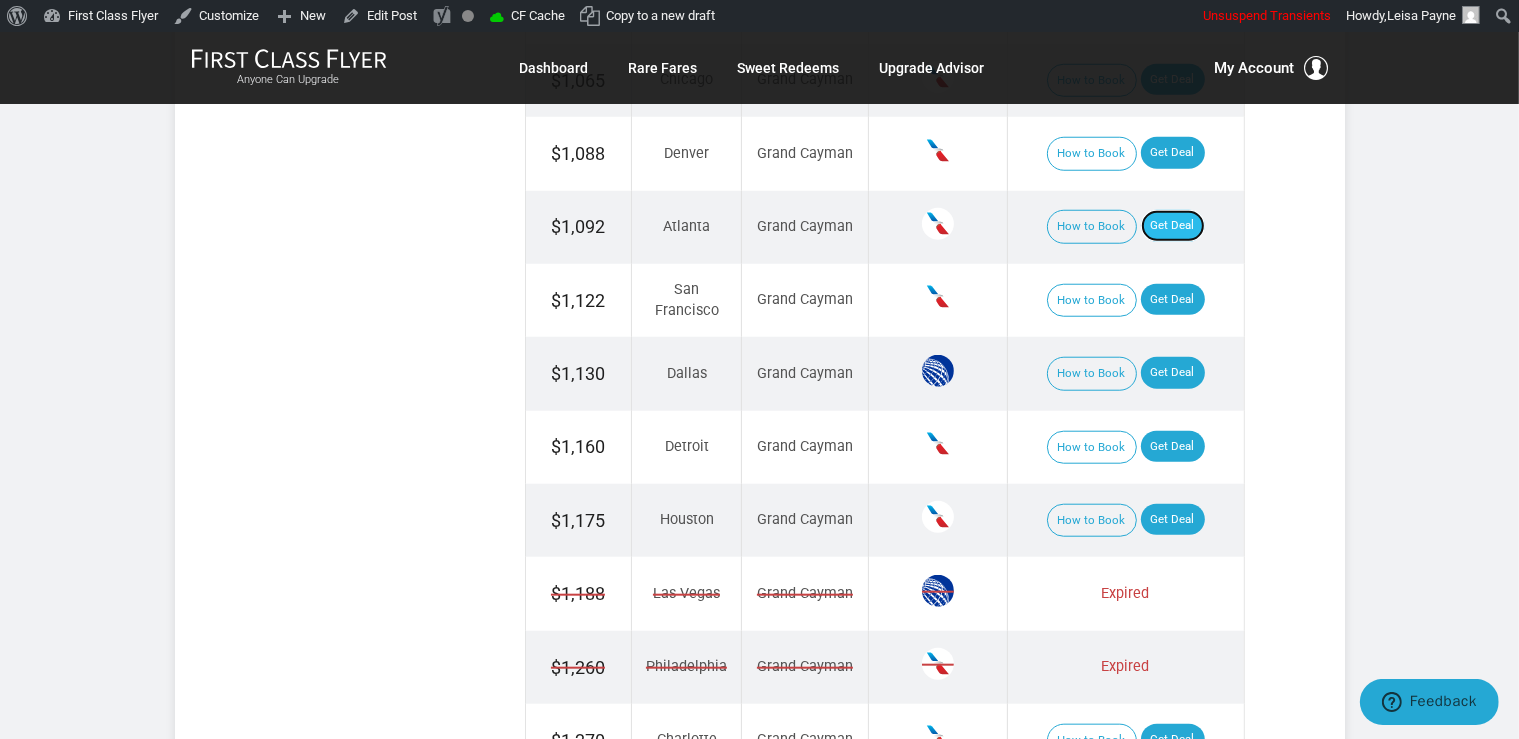 click on "Get Deal" at bounding box center (1173, 226) 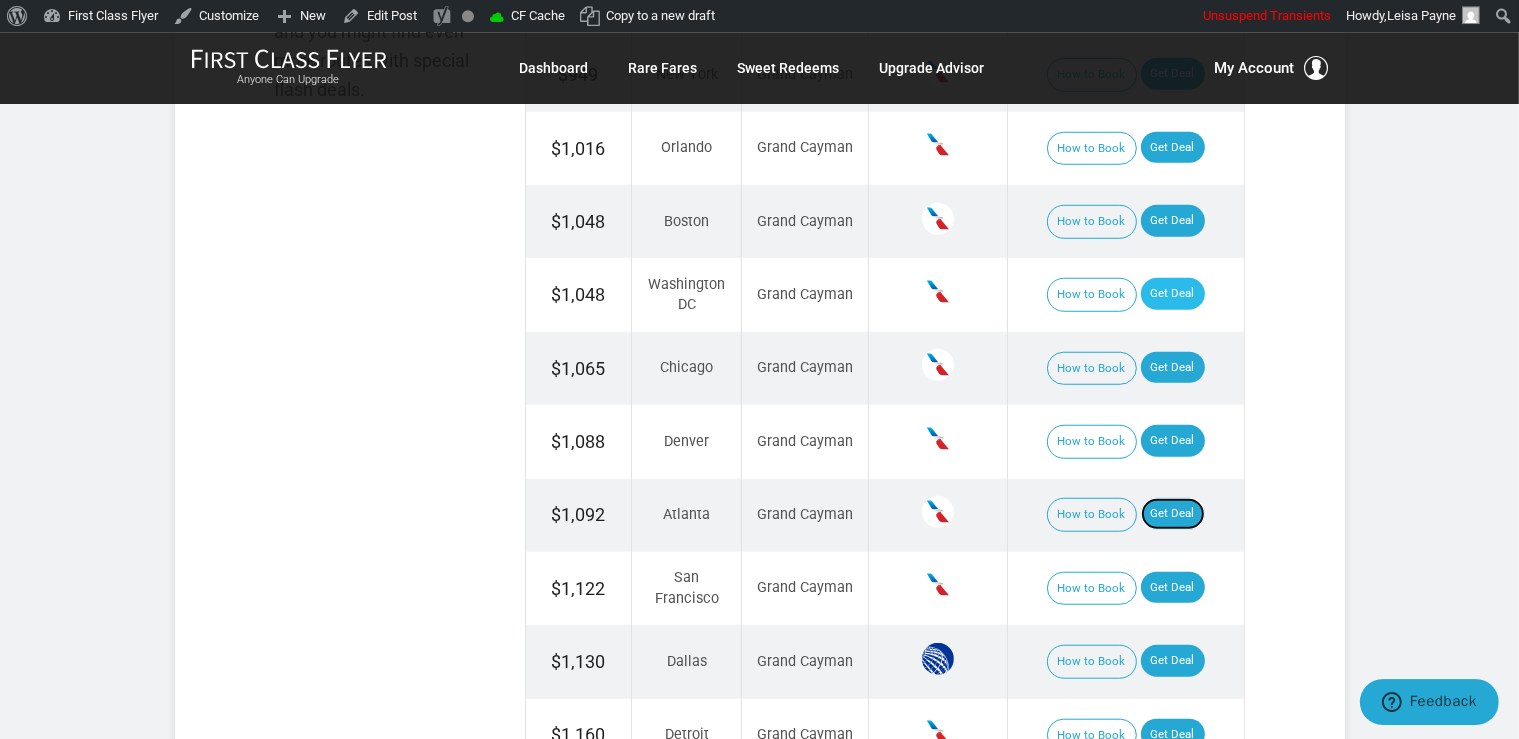 scroll, scrollTop: 1478, scrollLeft: 0, axis: vertical 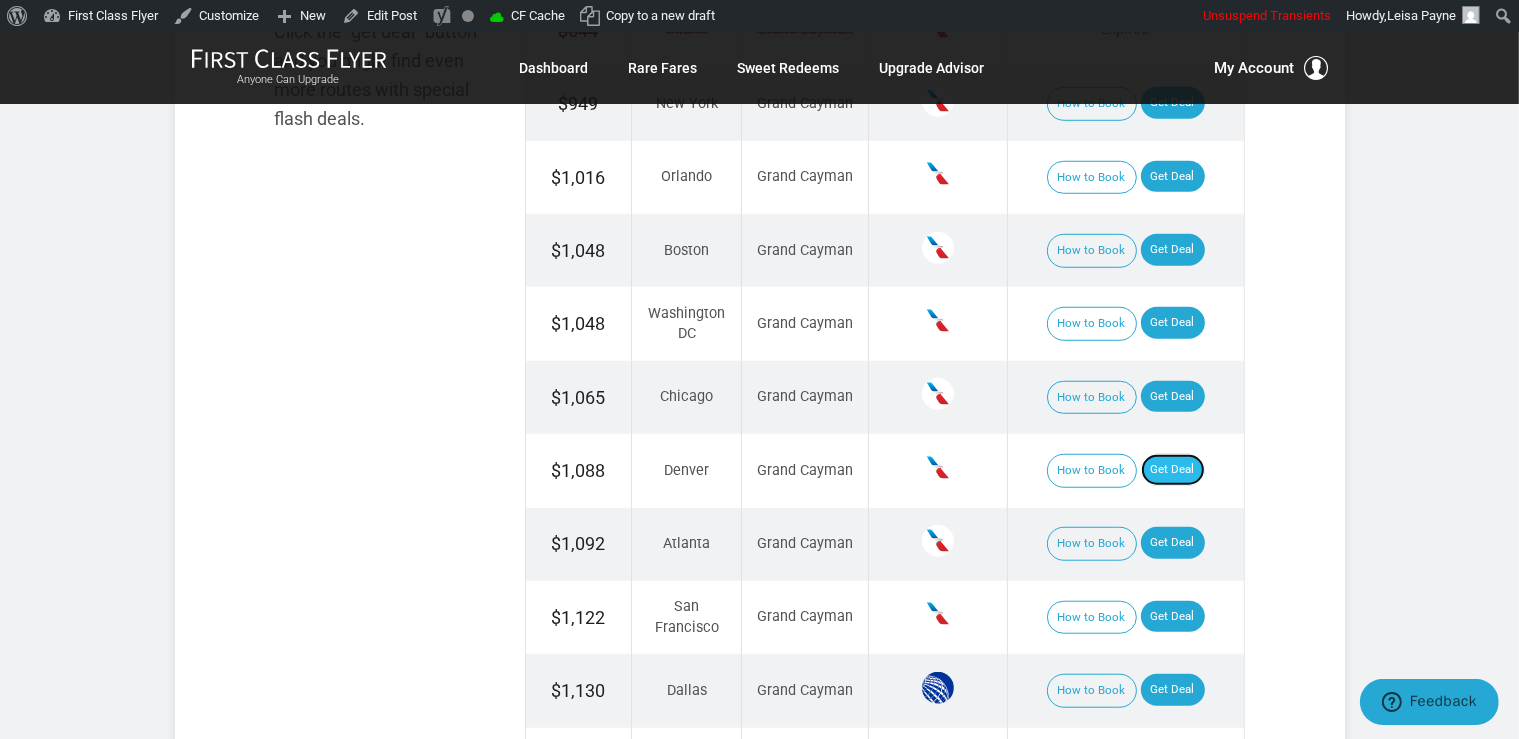 click on "Get Deal" at bounding box center (1173, 470) 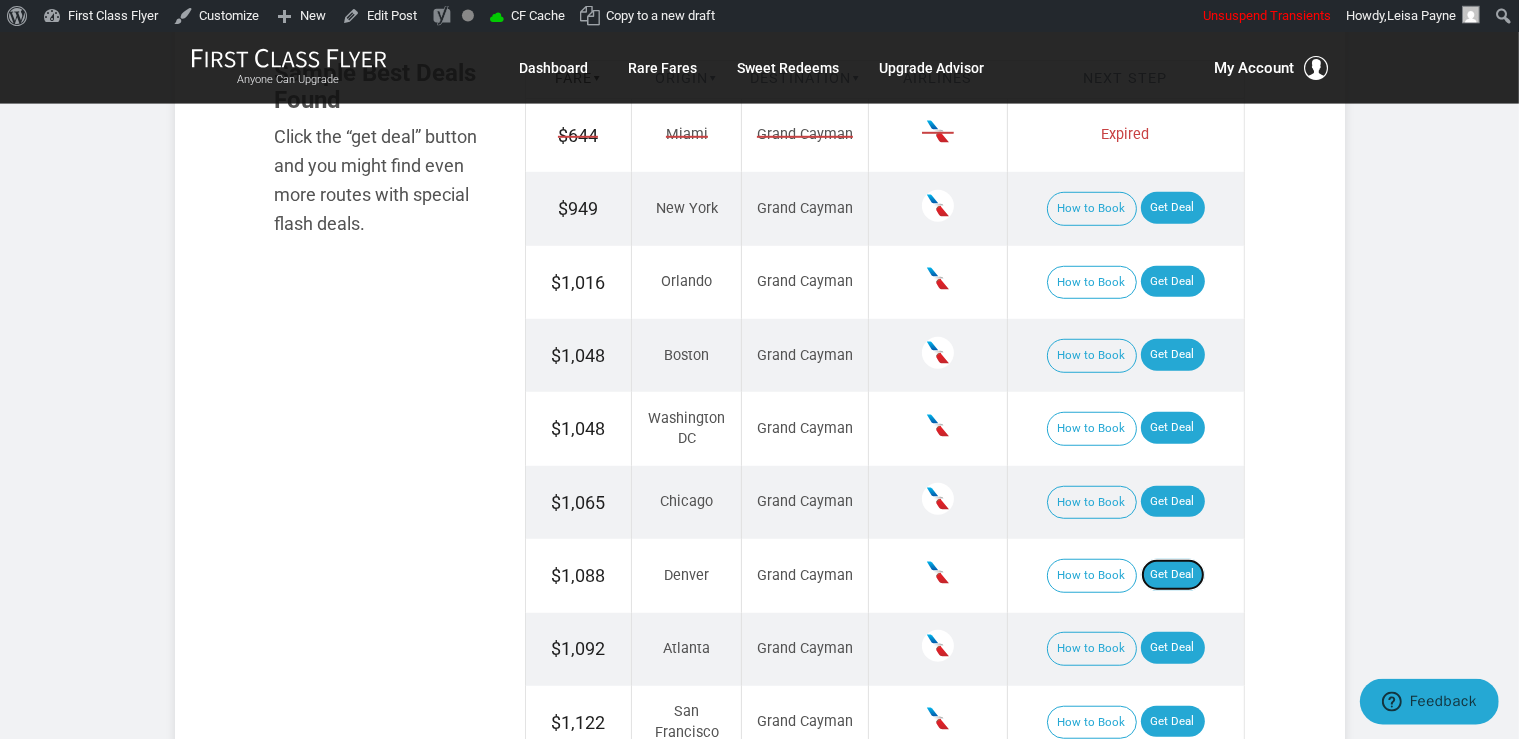 scroll, scrollTop: 1372, scrollLeft: 0, axis: vertical 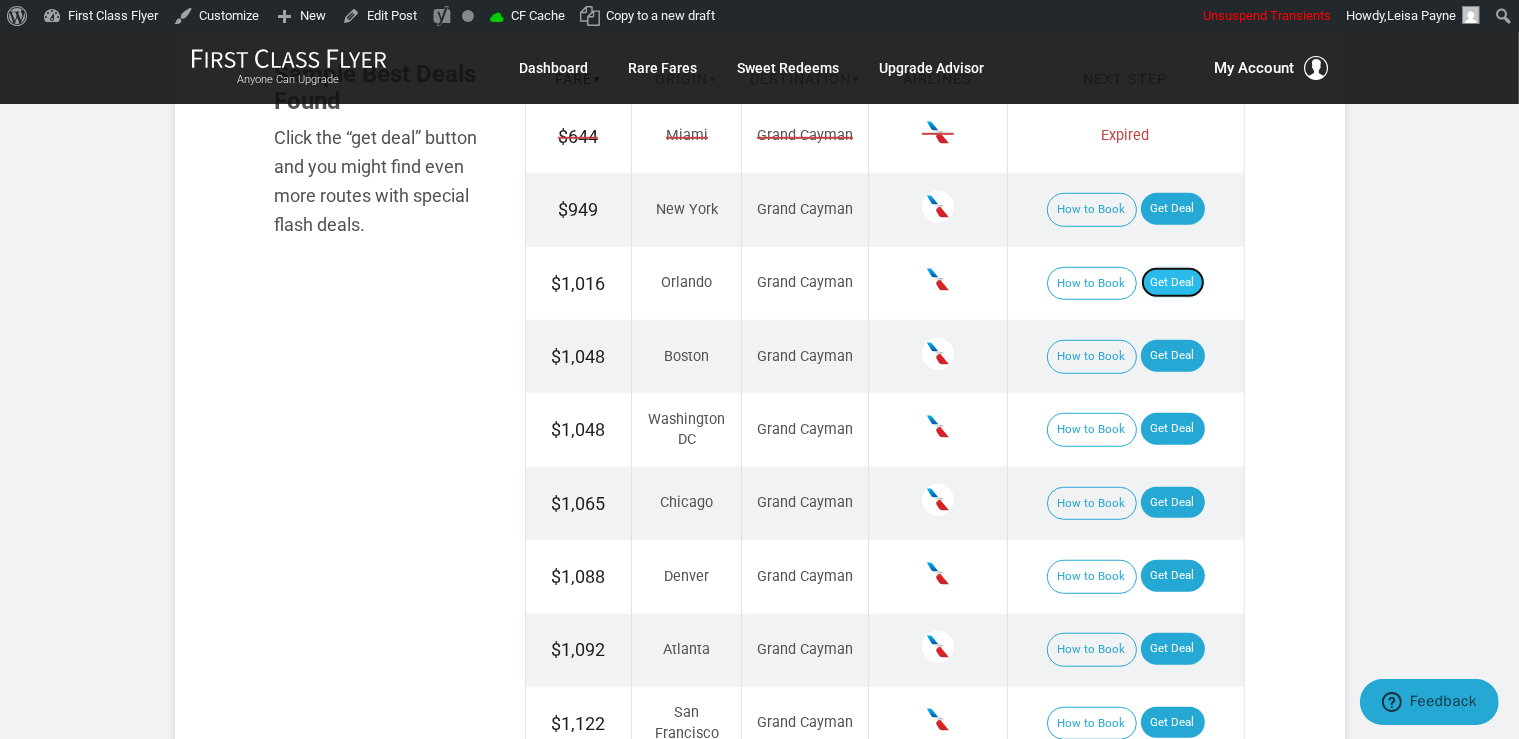drag, startPoint x: 1174, startPoint y: 293, endPoint x: 1197, endPoint y: 305, distance: 25.942244 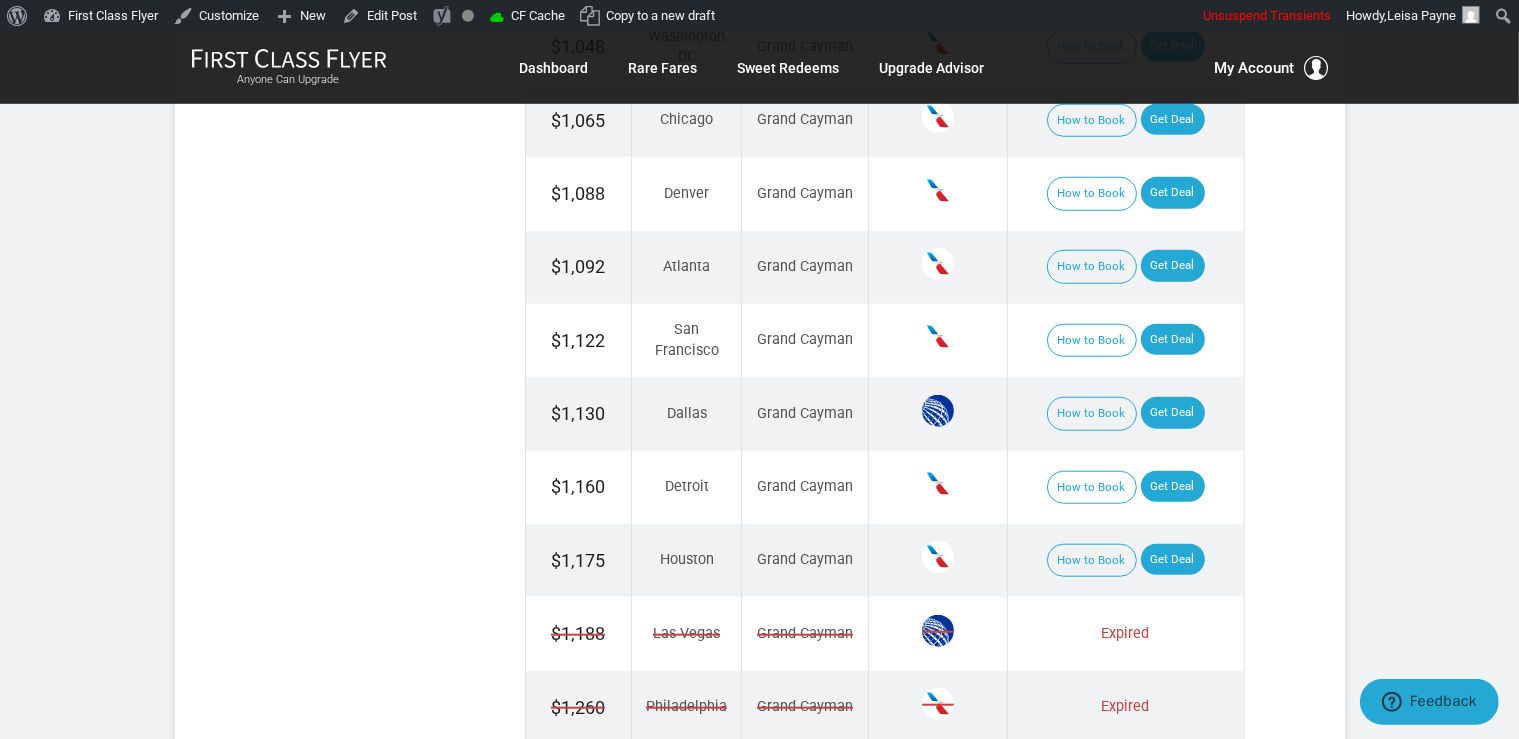 scroll, scrollTop: 1795, scrollLeft: 0, axis: vertical 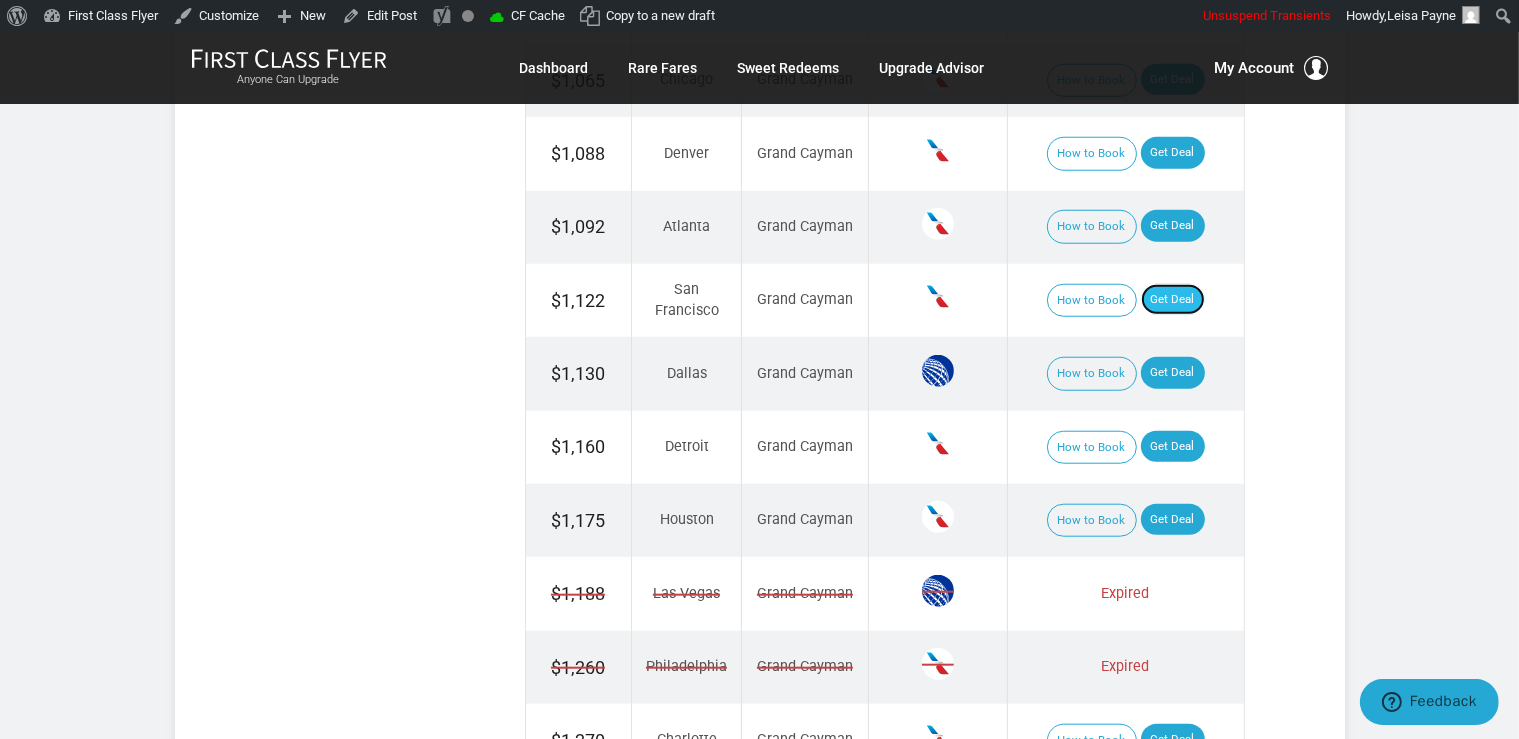 click on "Get Deal" at bounding box center [1173, 300] 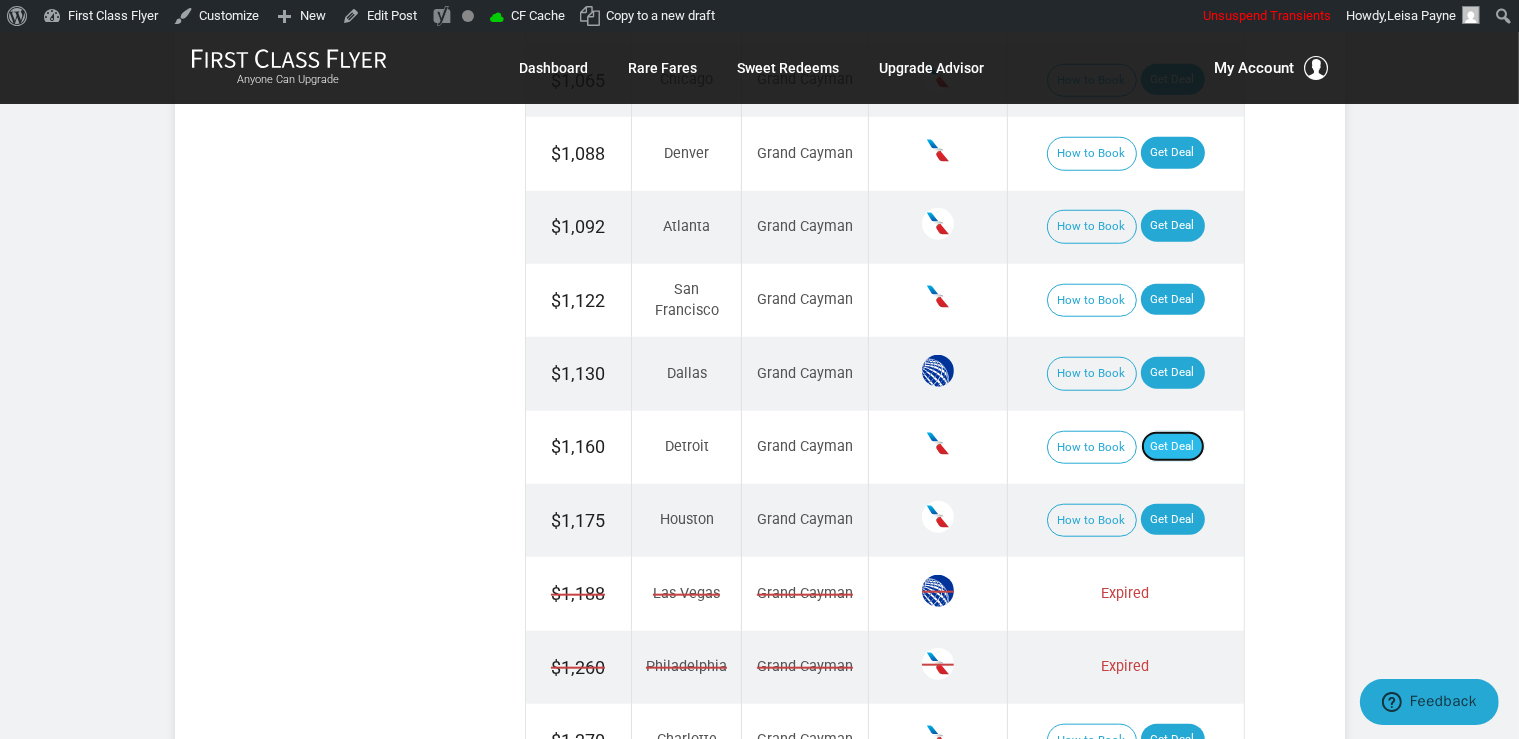click on "Get Deal" at bounding box center (1173, 447) 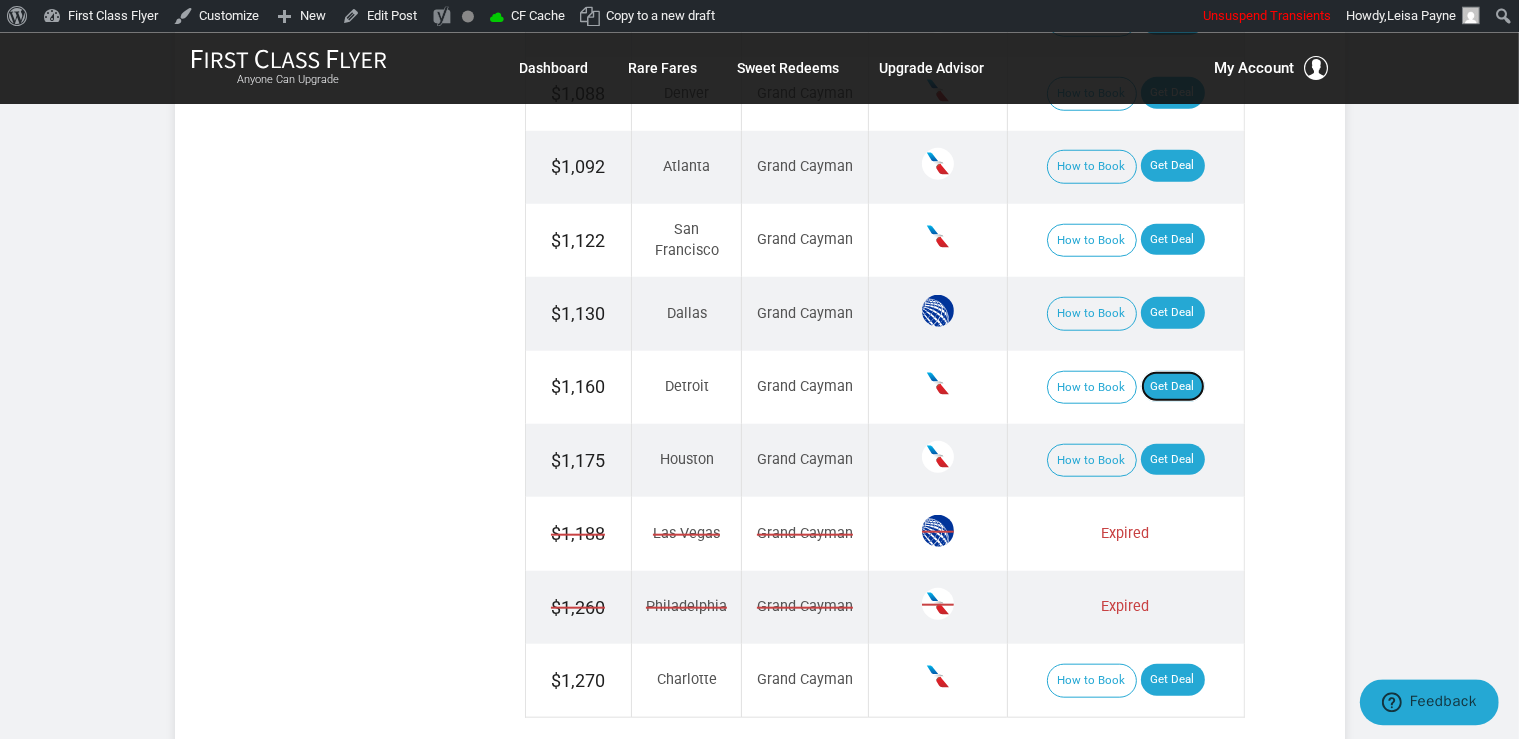 scroll, scrollTop: 1900, scrollLeft: 0, axis: vertical 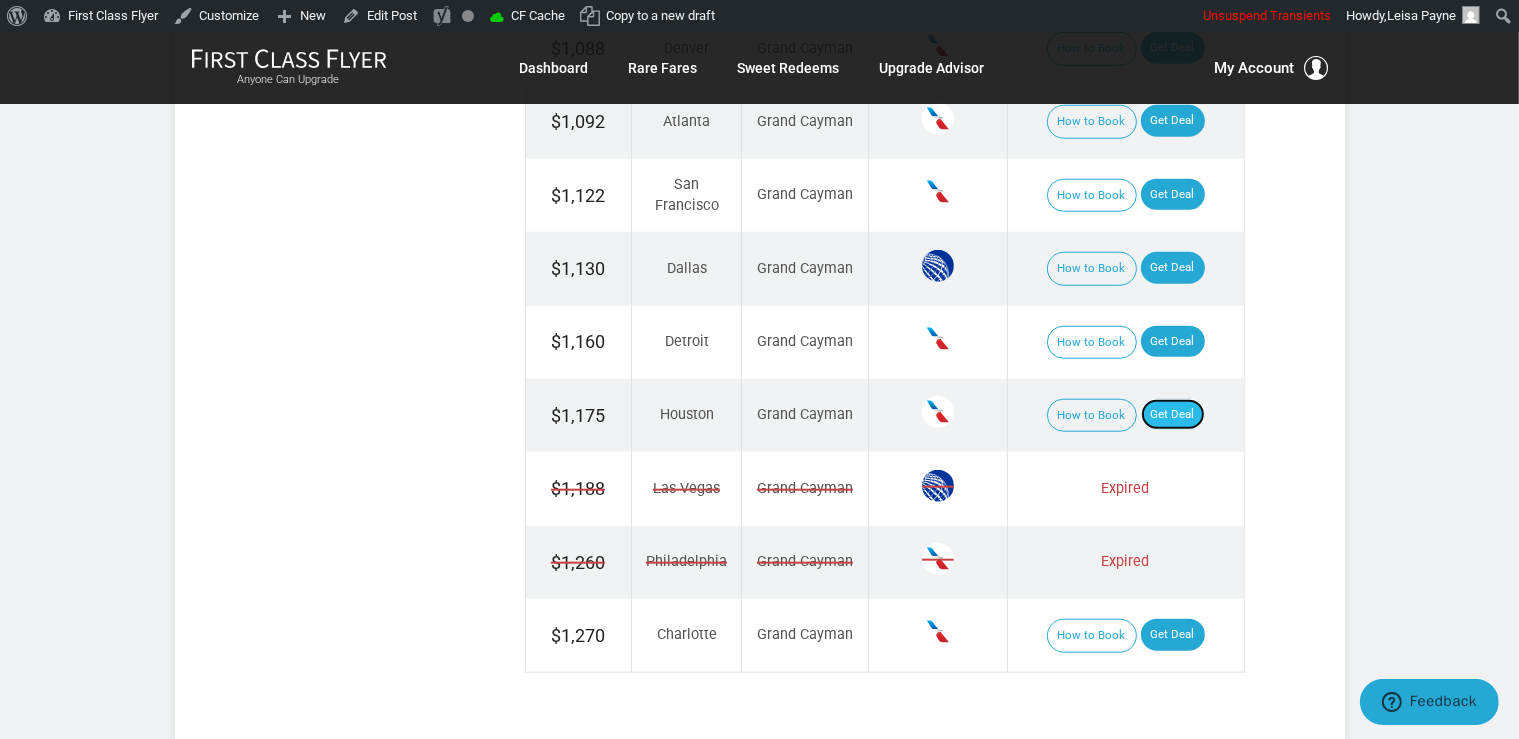 click on "Get Deal" at bounding box center (1173, 415) 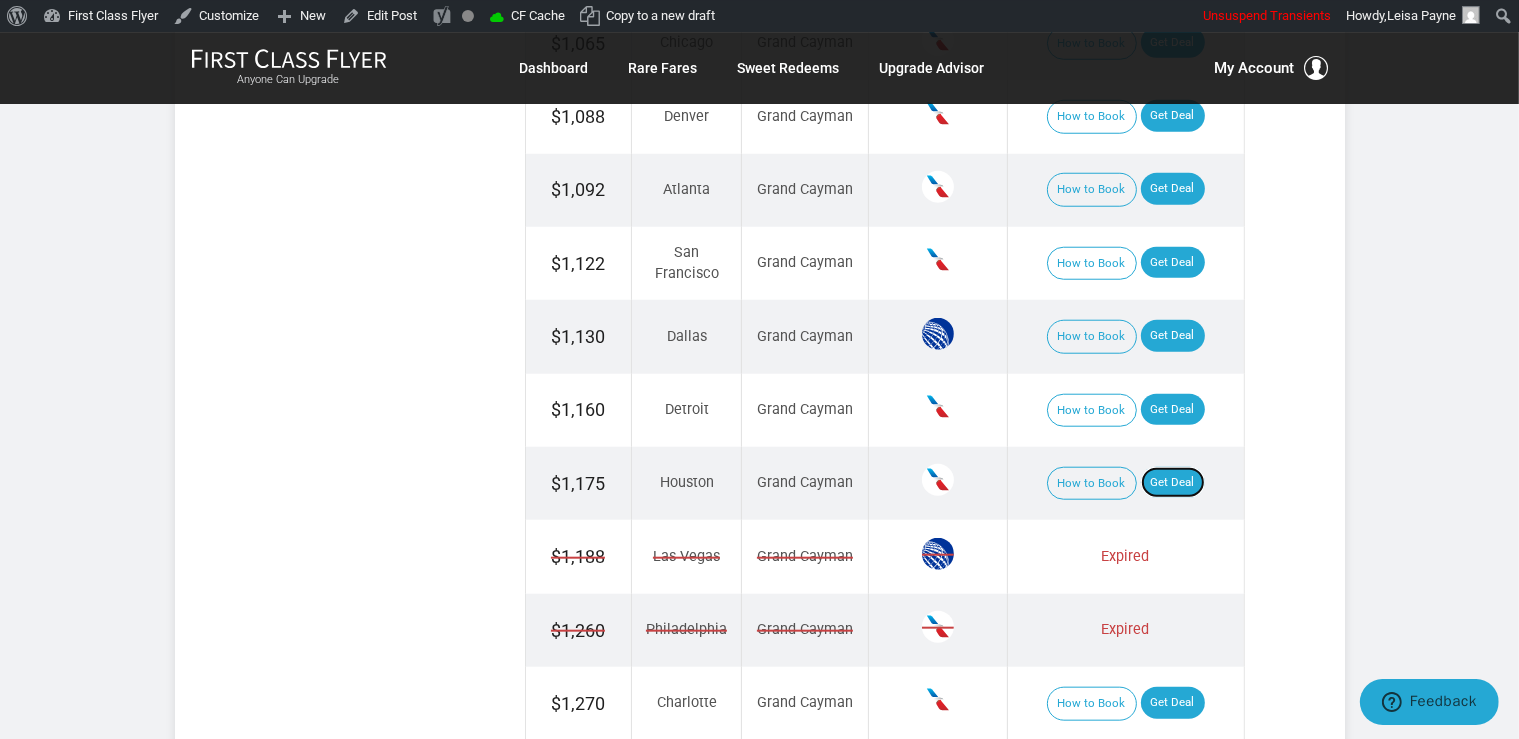 scroll, scrollTop: 1795, scrollLeft: 0, axis: vertical 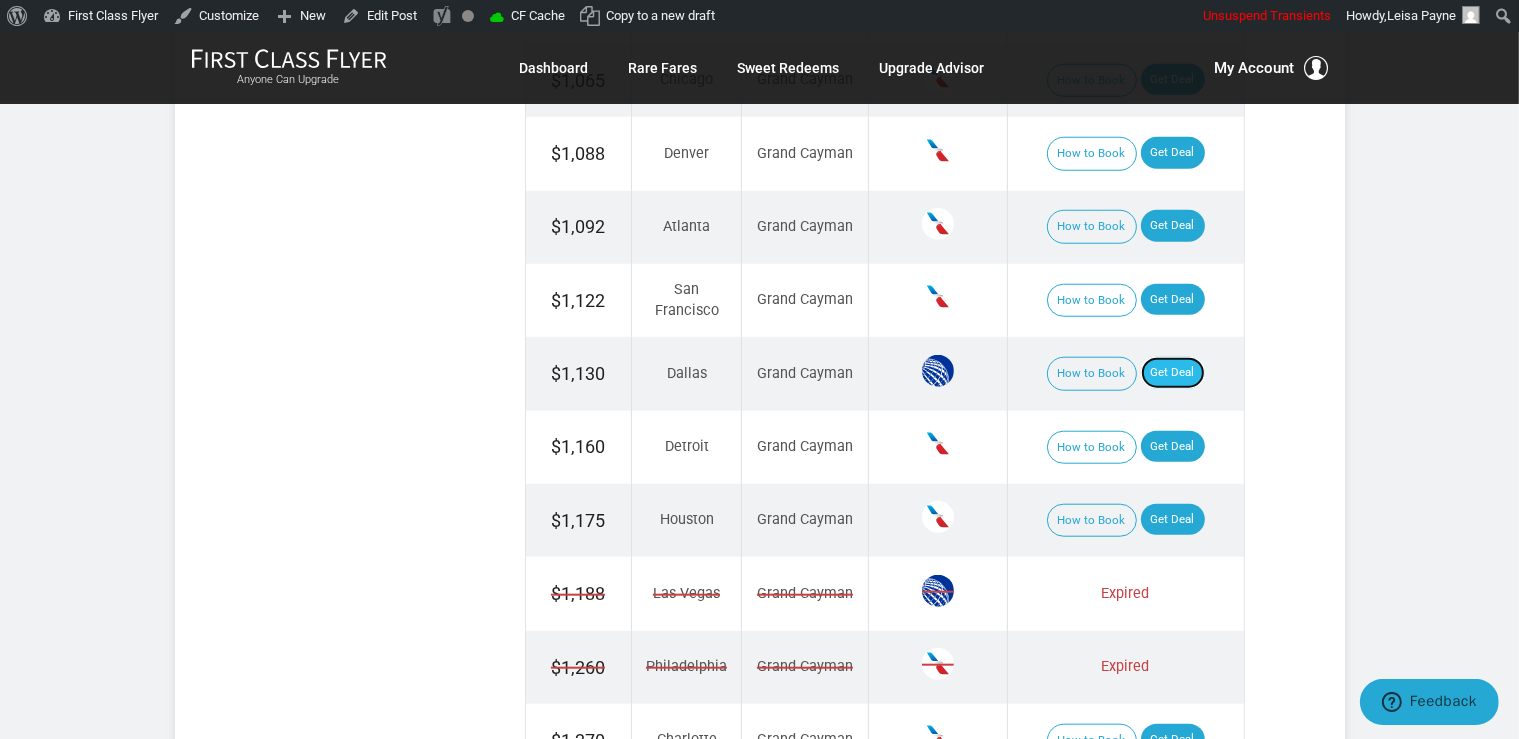 click on "Get Deal" at bounding box center [1173, 373] 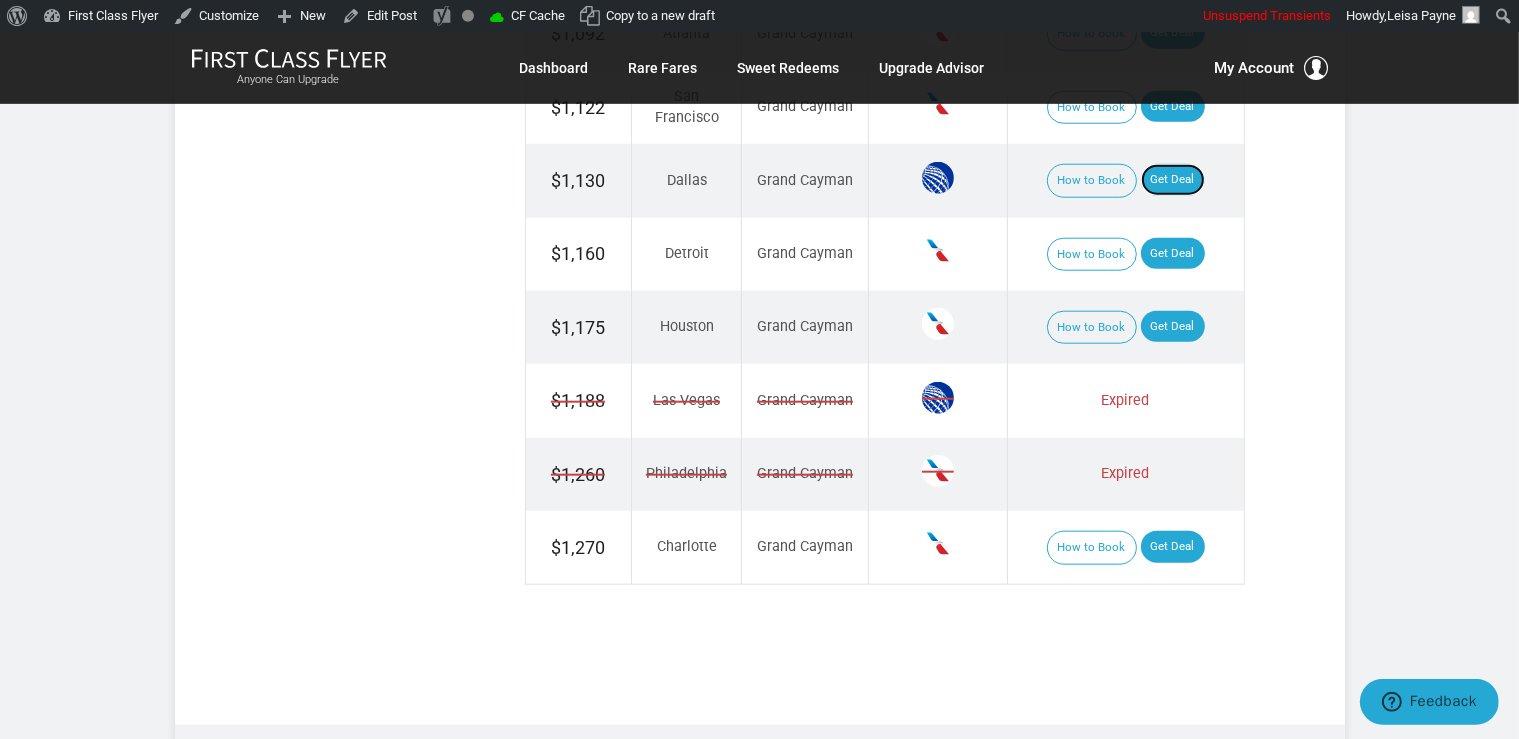 scroll, scrollTop: 2006, scrollLeft: 0, axis: vertical 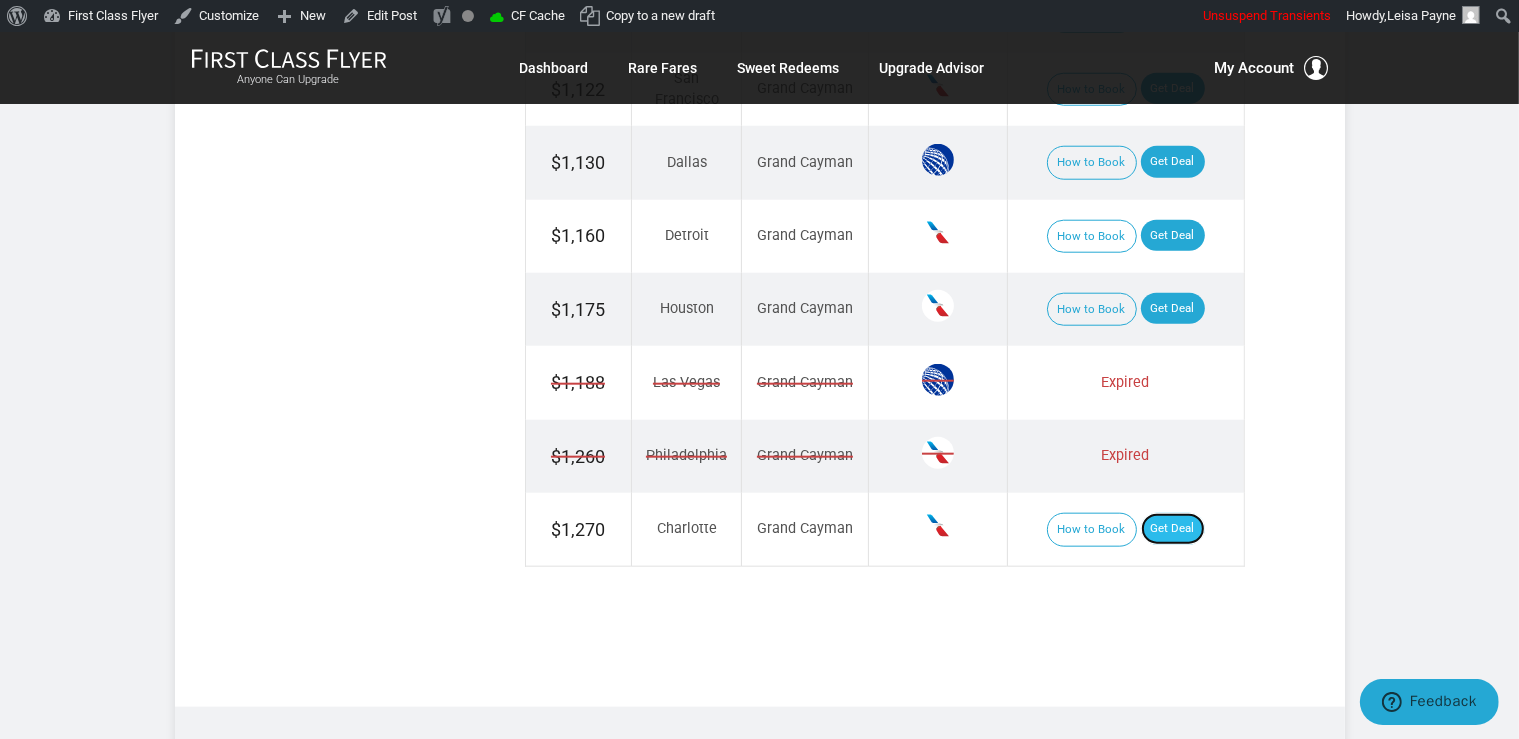 click on "Get Deal" at bounding box center (1173, 529) 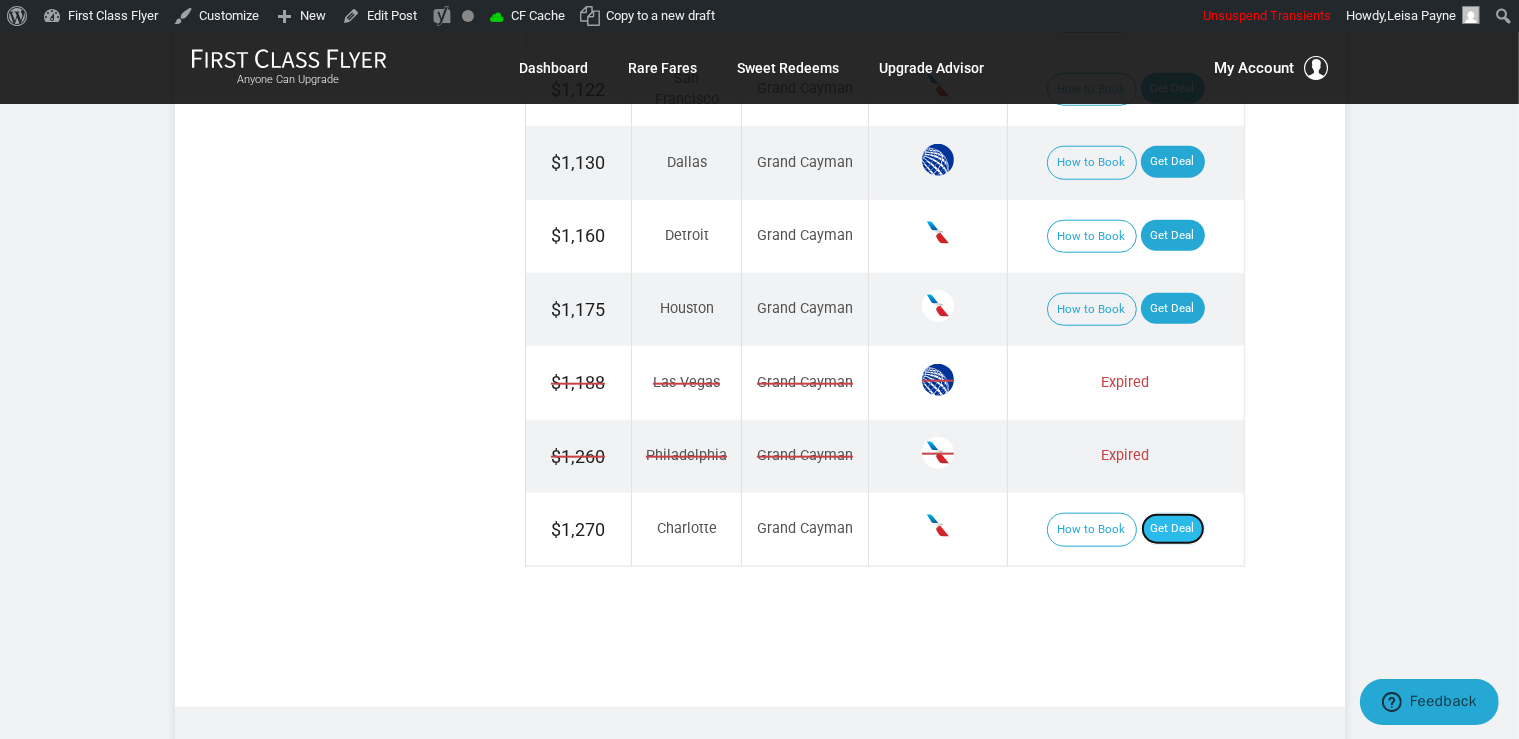 click on "Get Deal" at bounding box center [1173, 529] 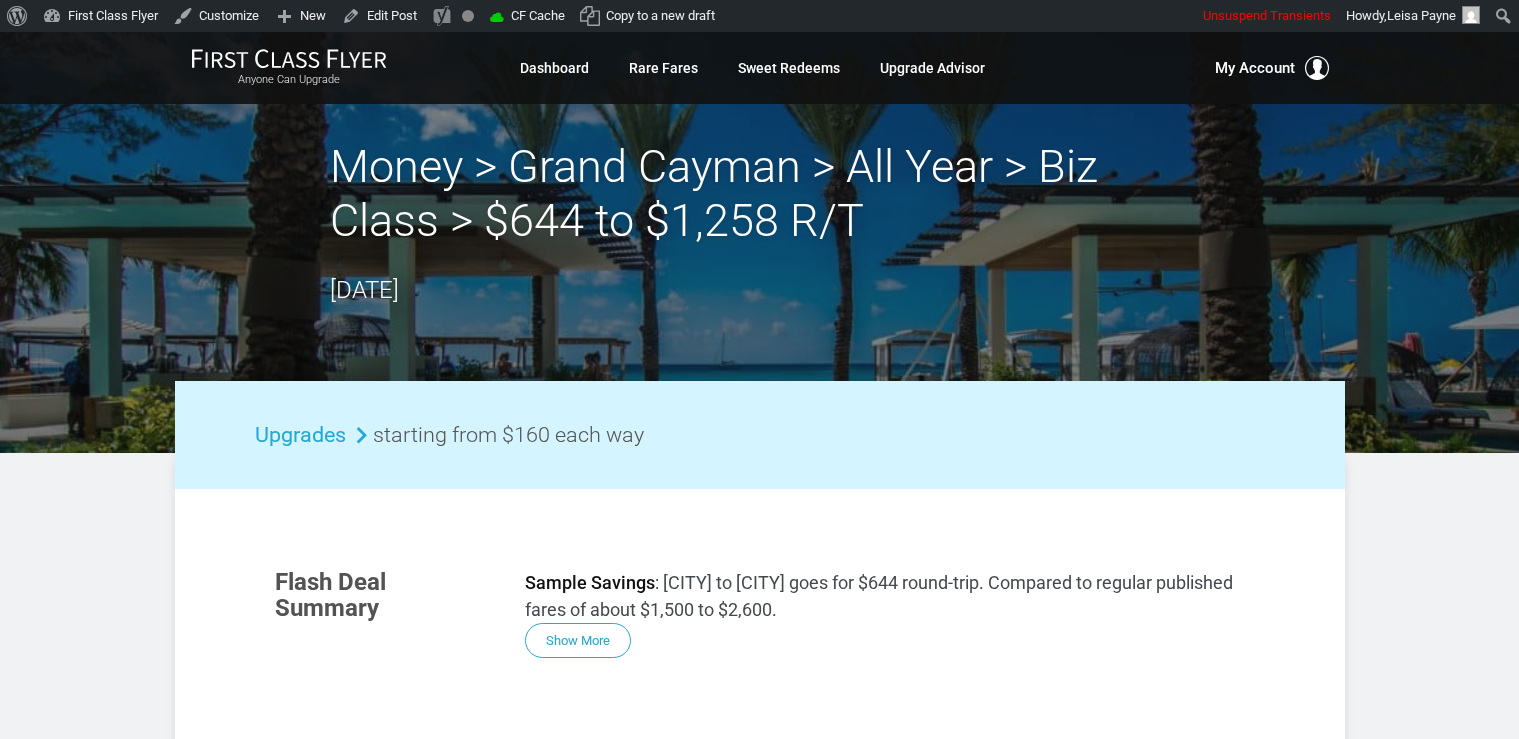 scroll, scrollTop: 0, scrollLeft: 0, axis: both 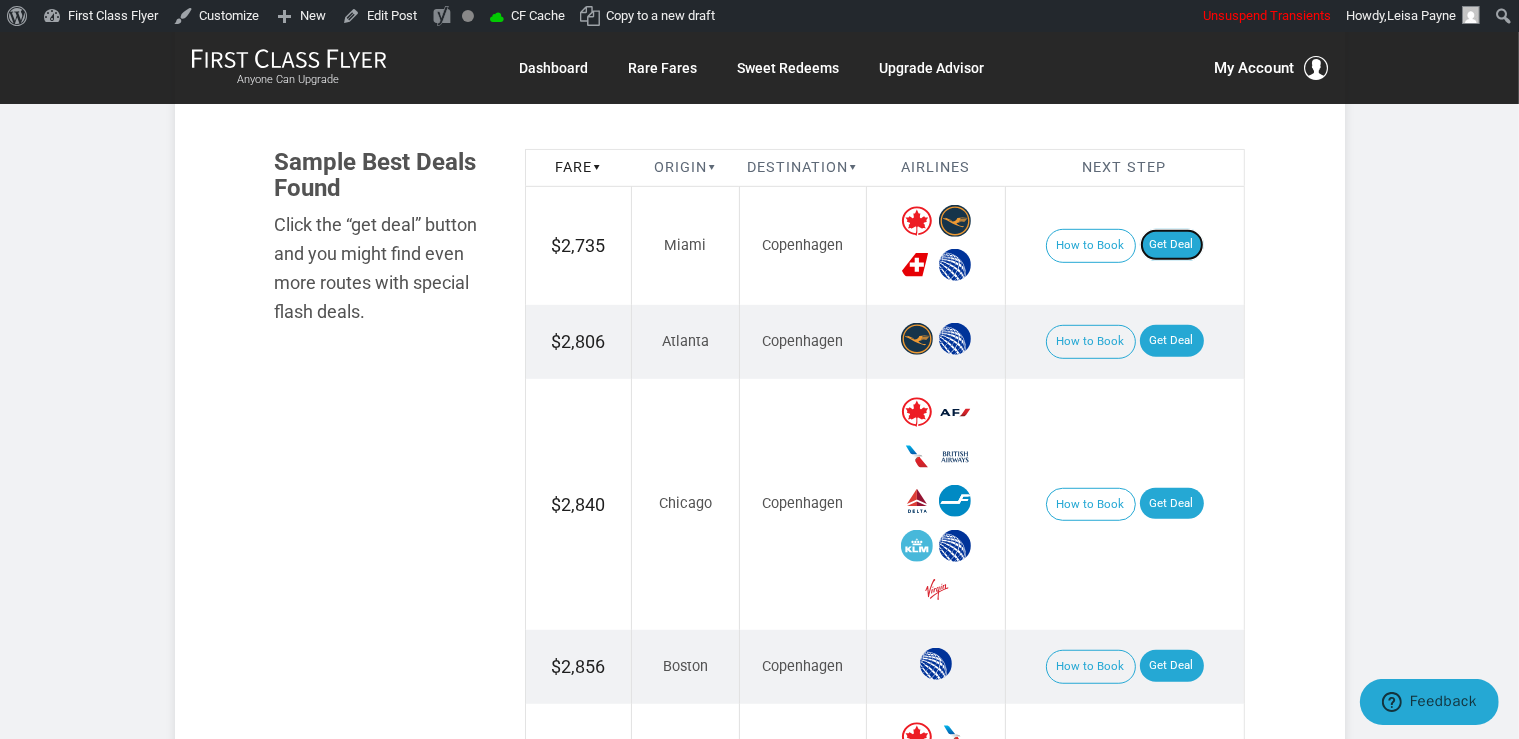 click on "Get Deal" at bounding box center [1172, 245] 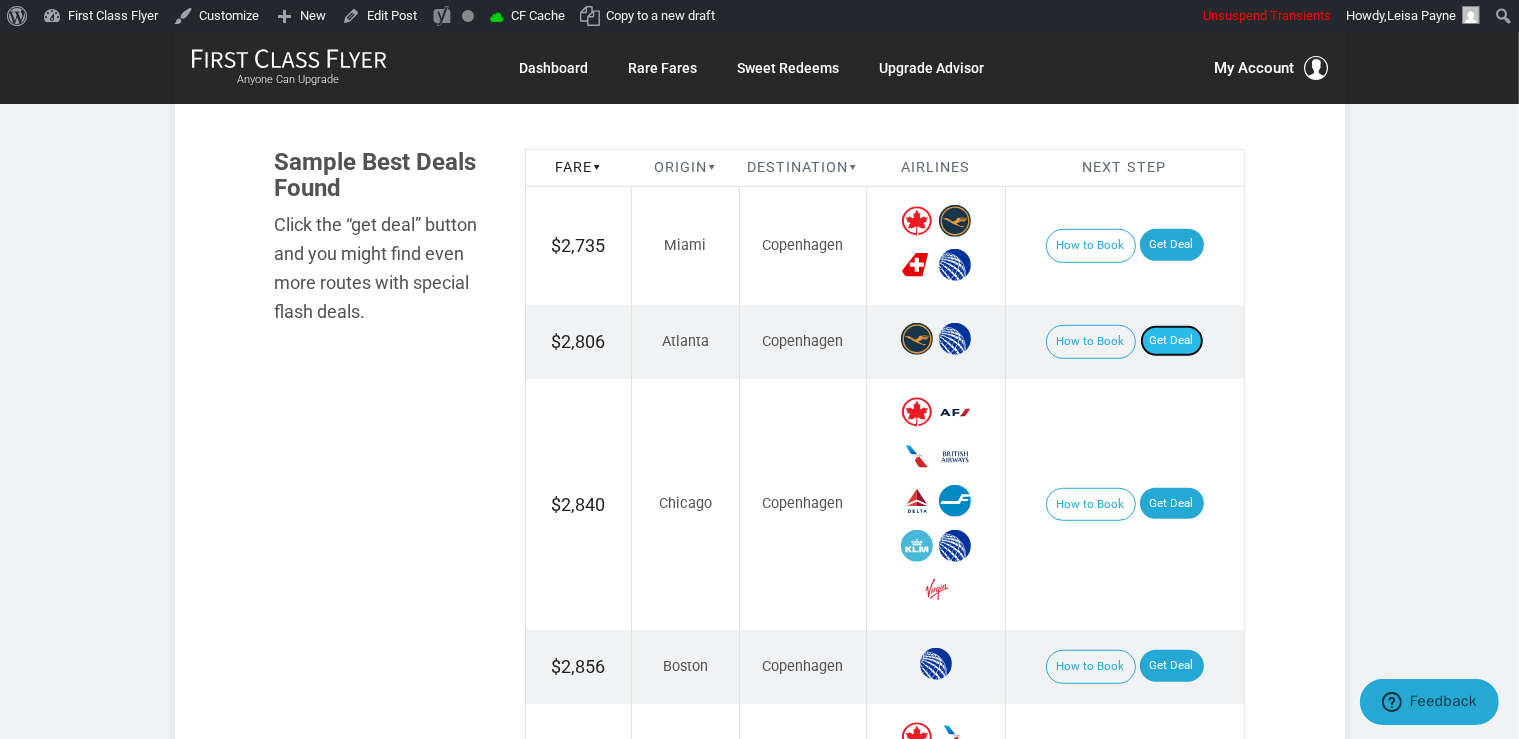 click on "Get Deal" at bounding box center (1172, 341) 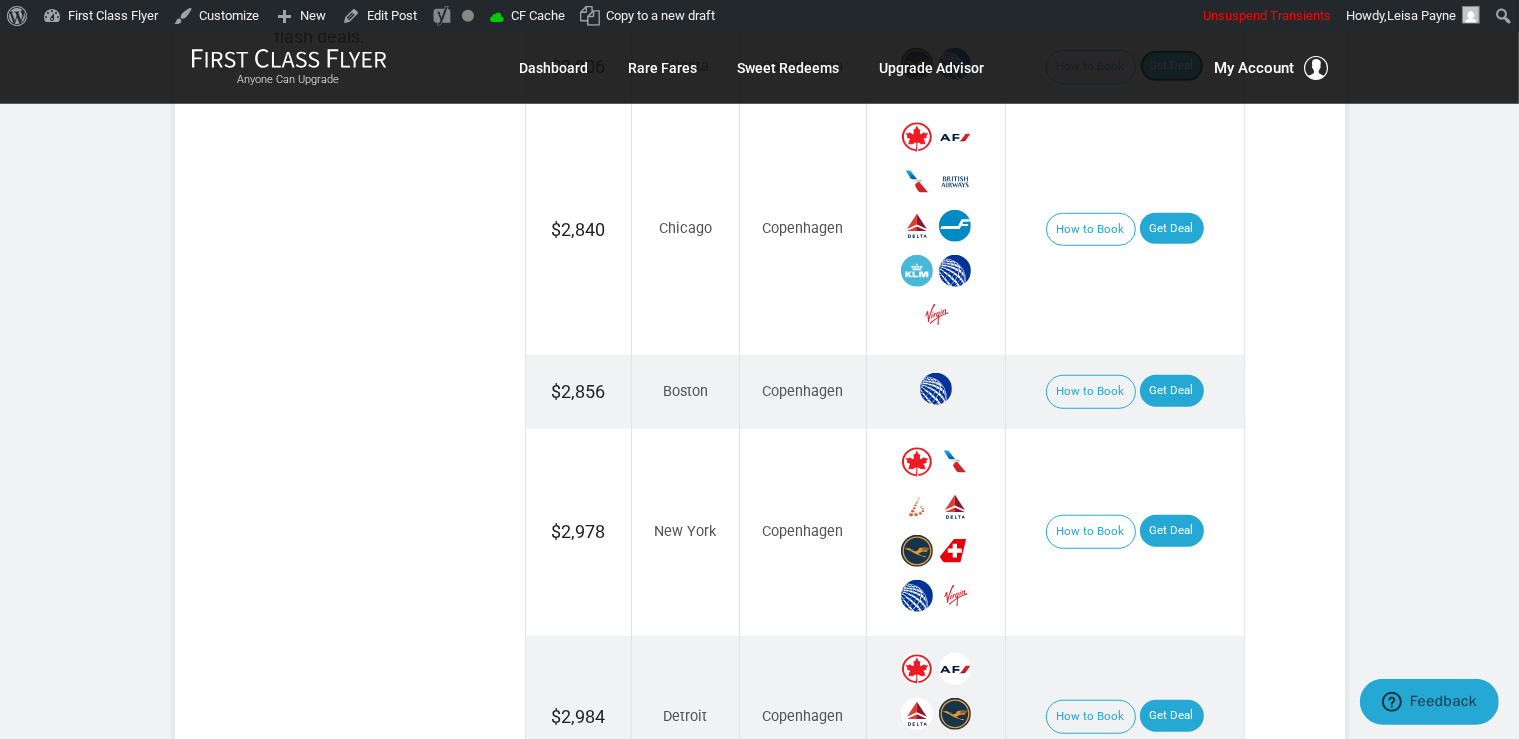 scroll, scrollTop: 1478, scrollLeft: 0, axis: vertical 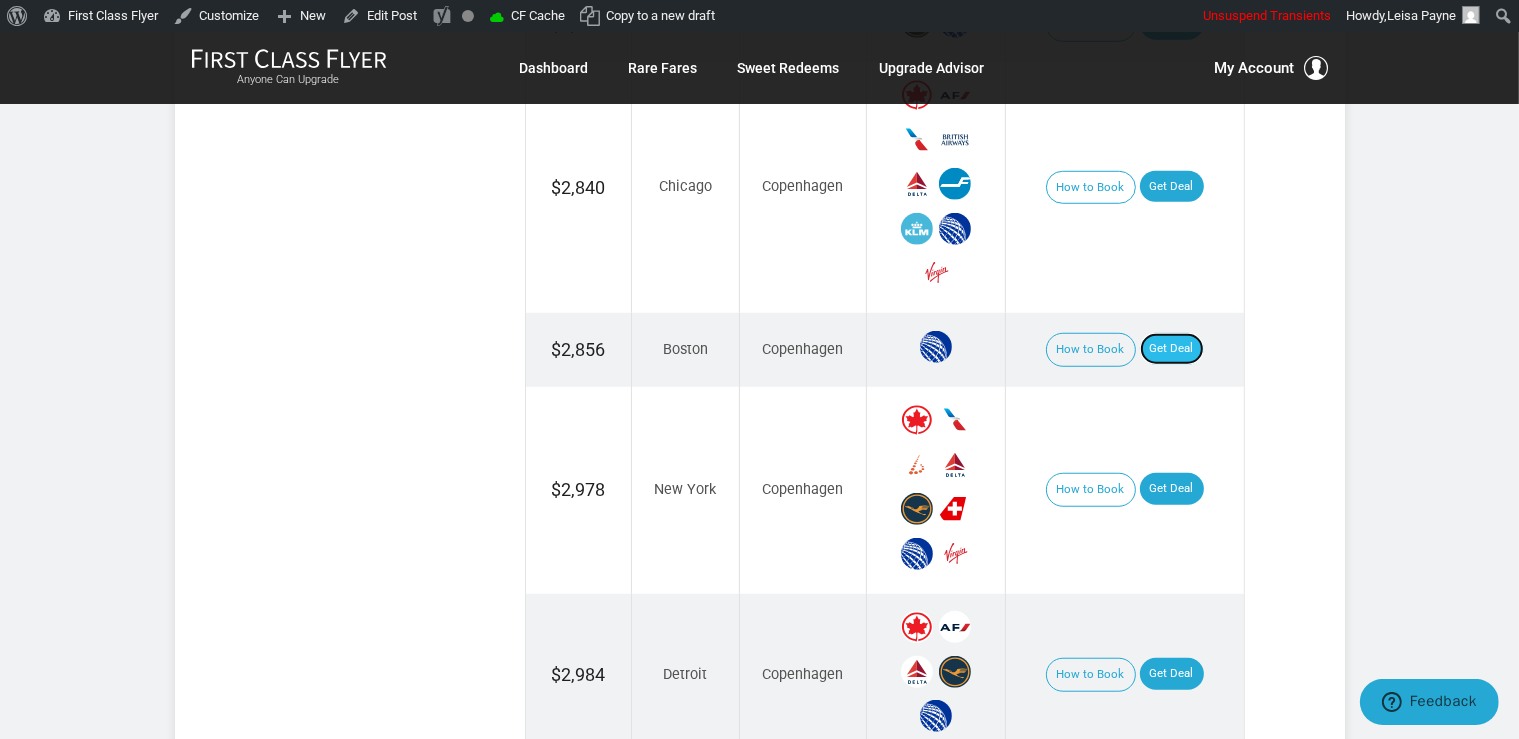 click on "Get Deal" at bounding box center [1172, 349] 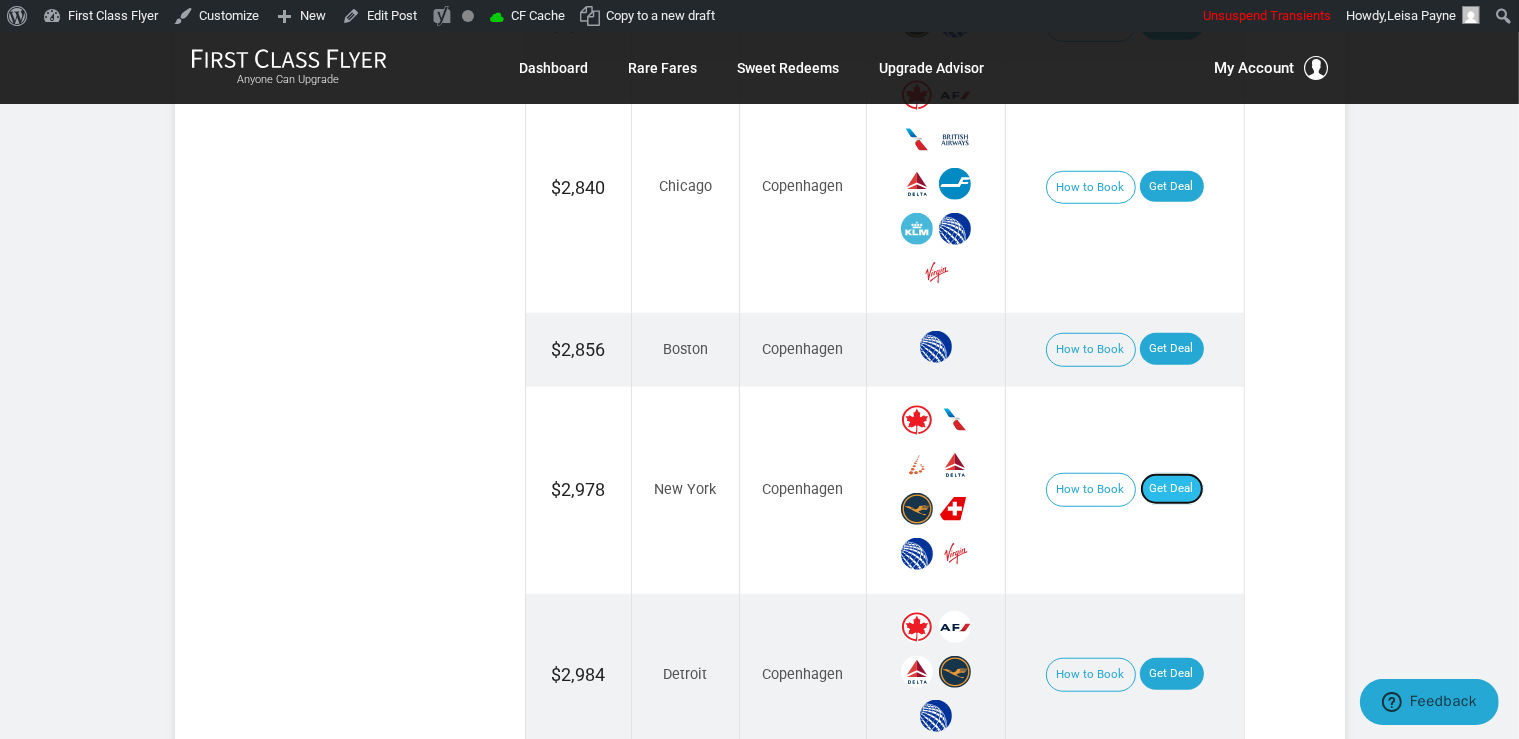 click on "Get Deal" at bounding box center [1172, 489] 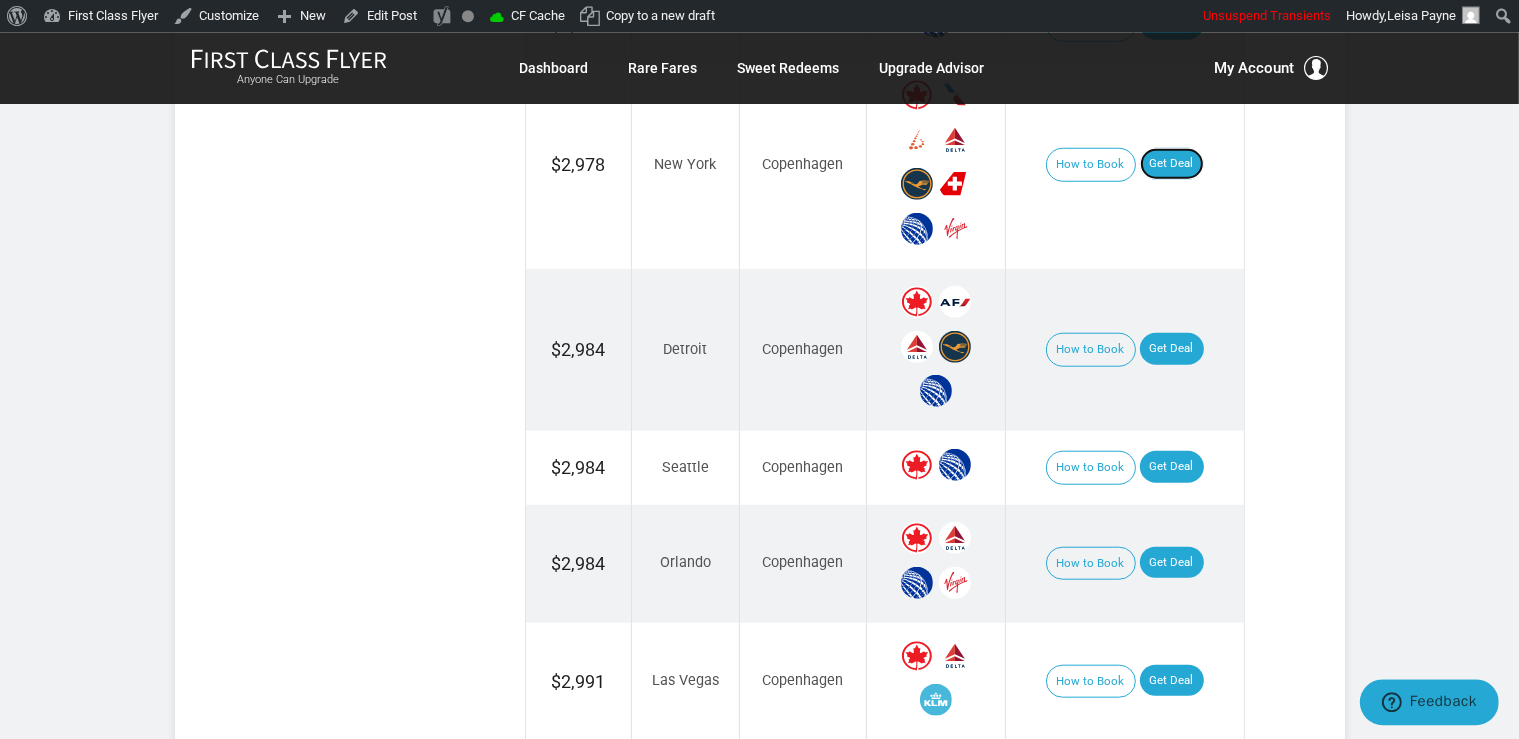 scroll, scrollTop: 1900, scrollLeft: 0, axis: vertical 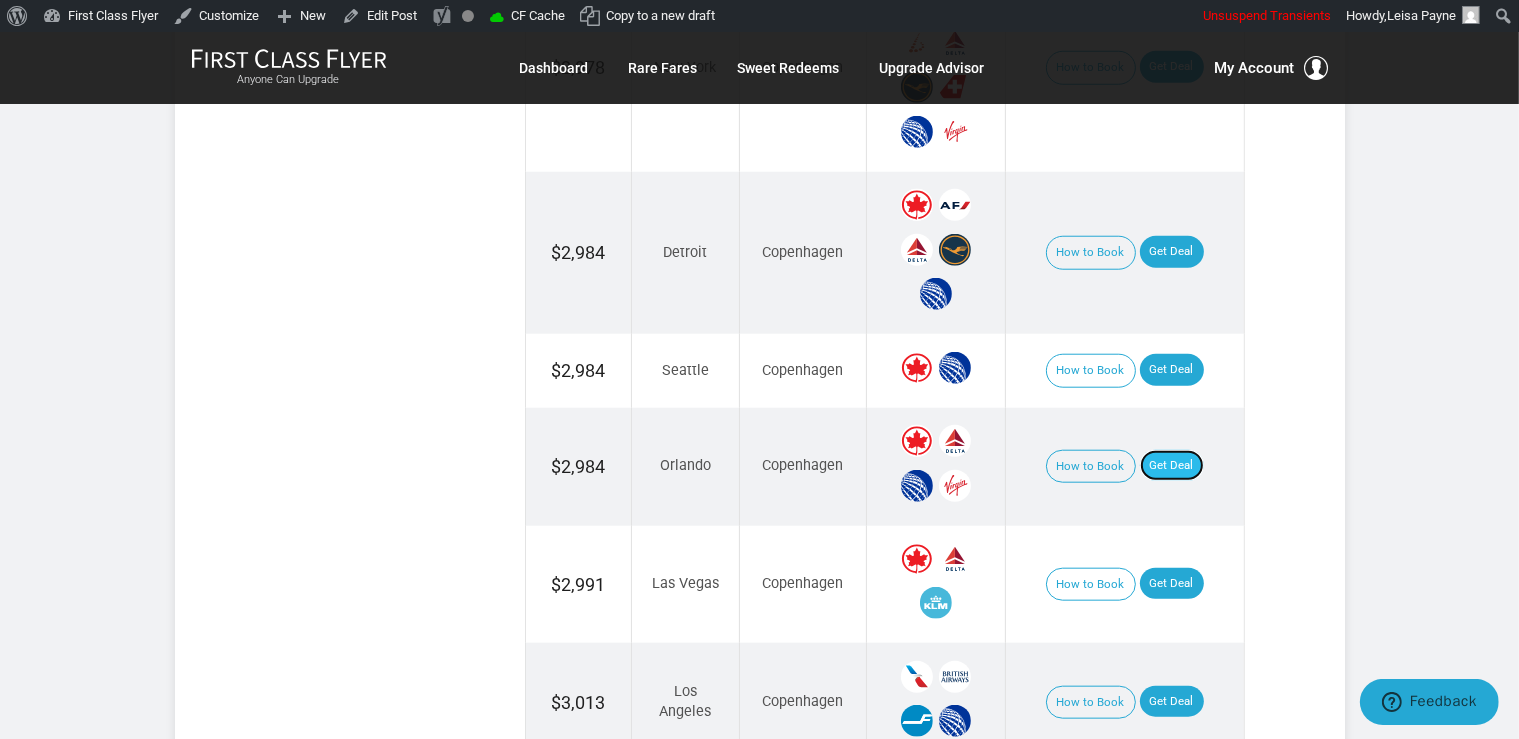 click on "Get Deal" at bounding box center [1172, 466] 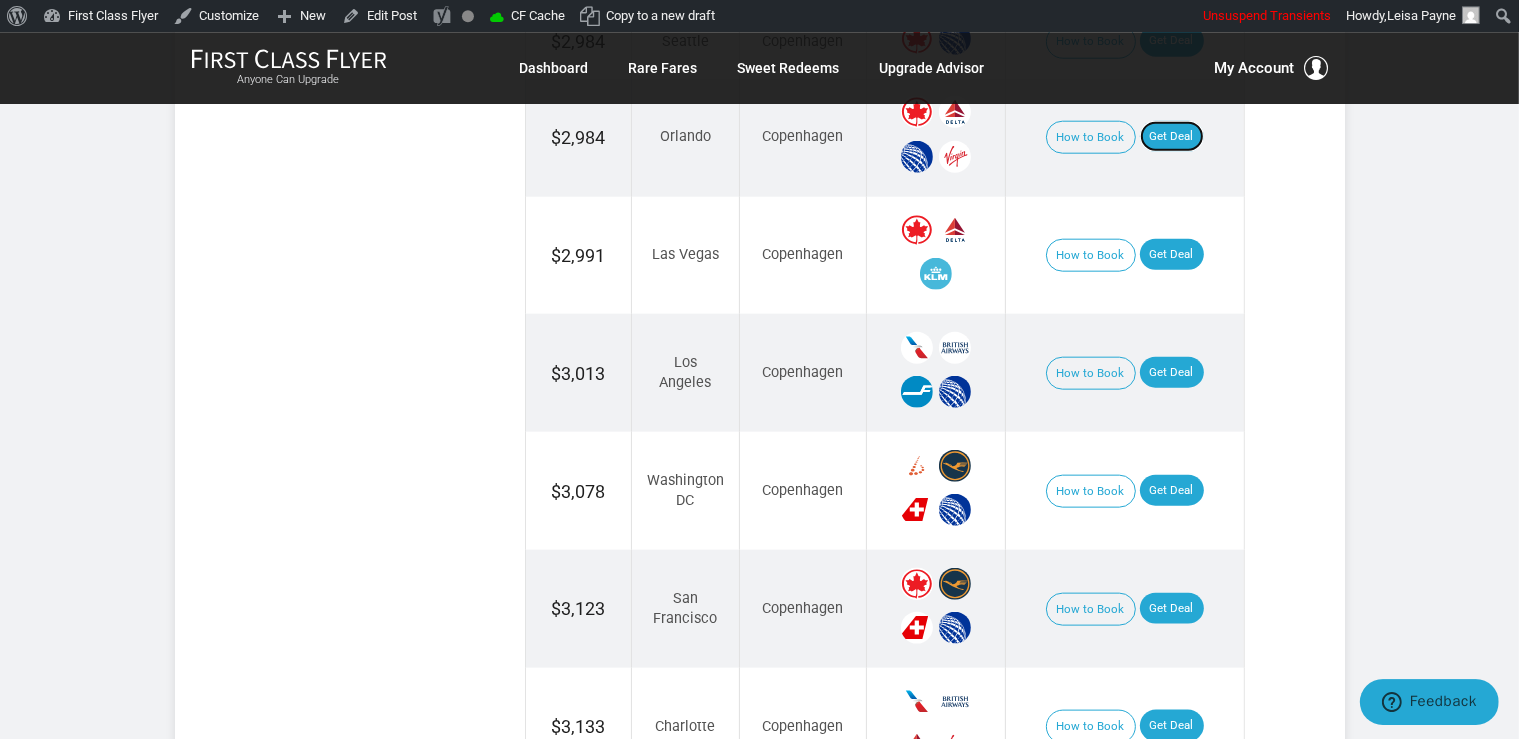 scroll, scrollTop: 2323, scrollLeft: 0, axis: vertical 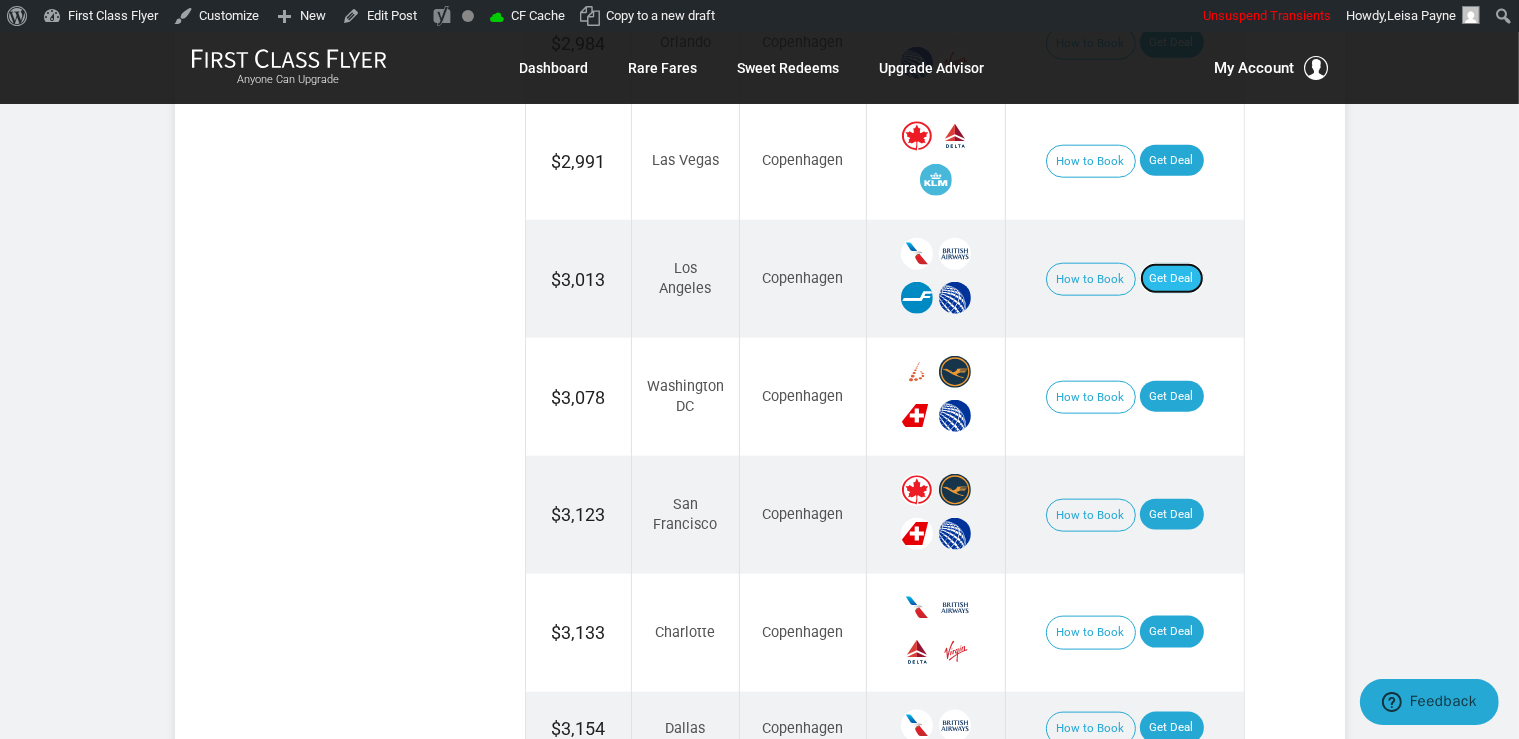 click on "Get Deal" at bounding box center [1172, 279] 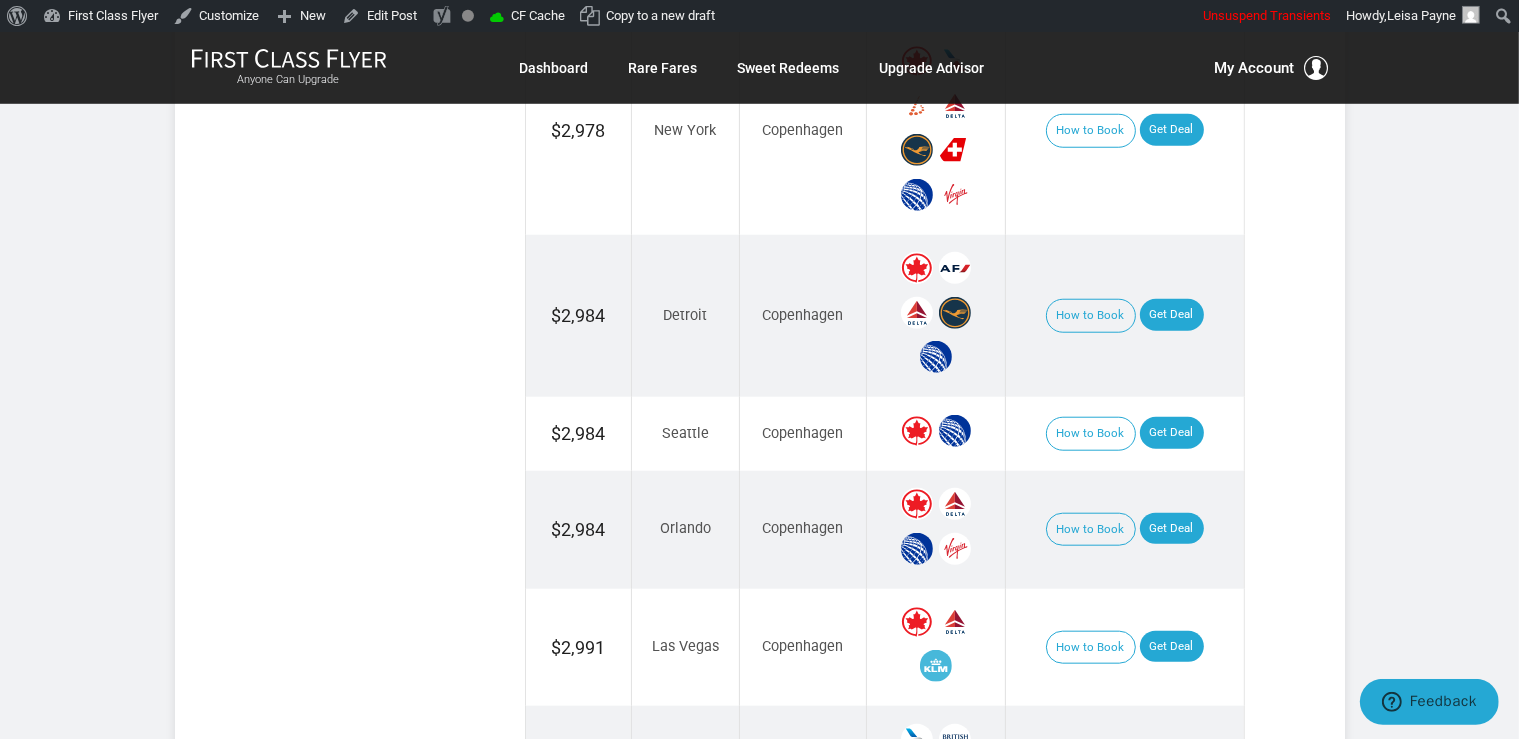 scroll, scrollTop: 1795, scrollLeft: 0, axis: vertical 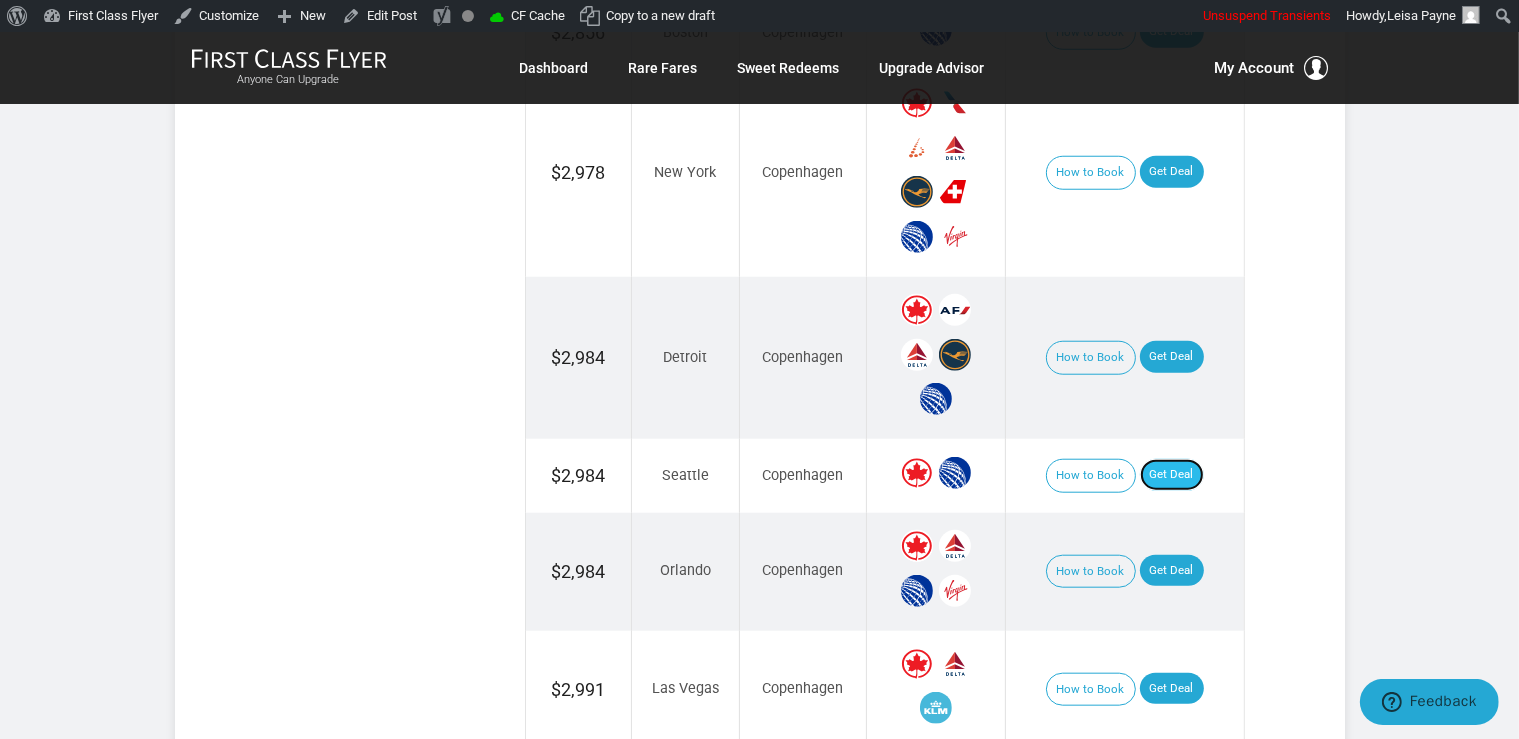 click on "Get Deal" at bounding box center (1172, 475) 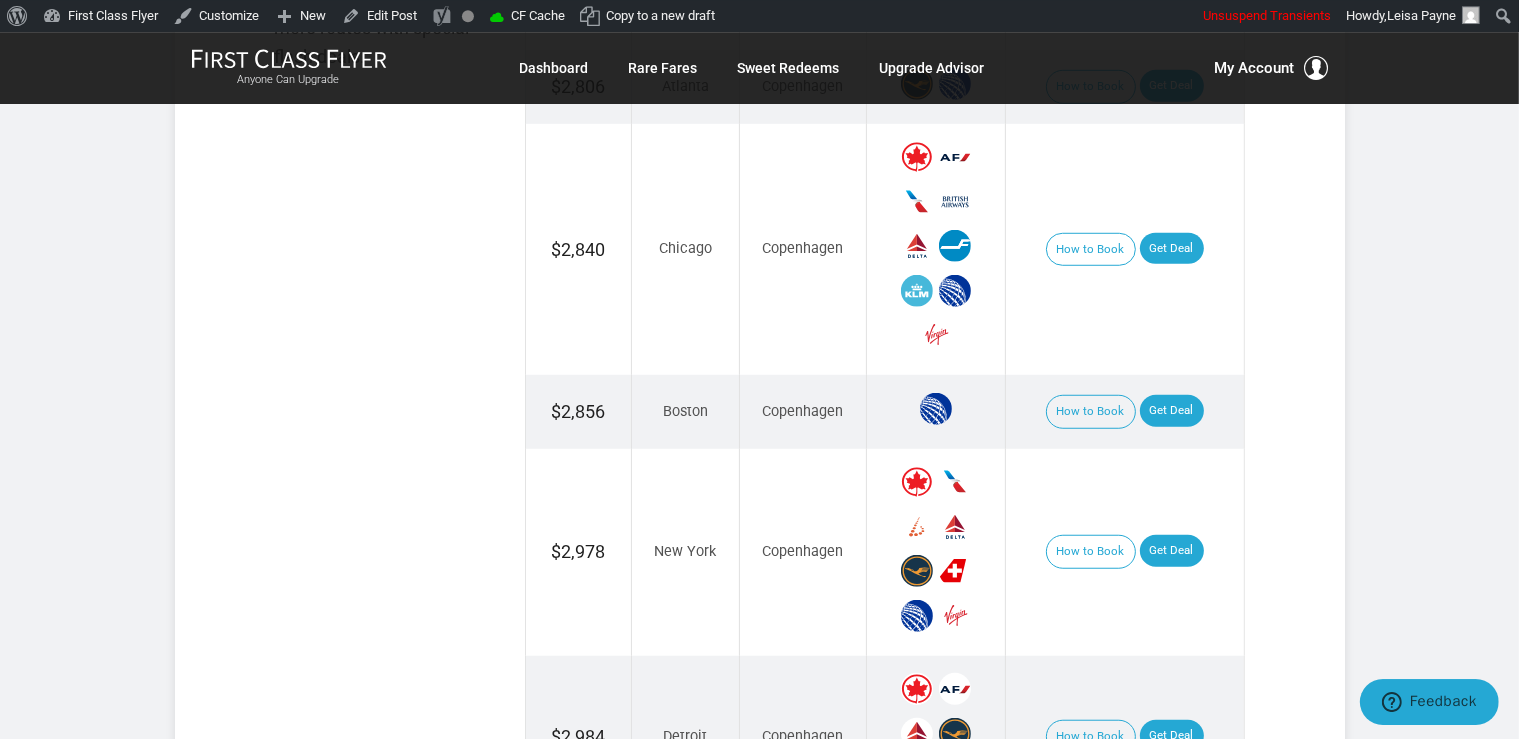 scroll, scrollTop: 1372, scrollLeft: 0, axis: vertical 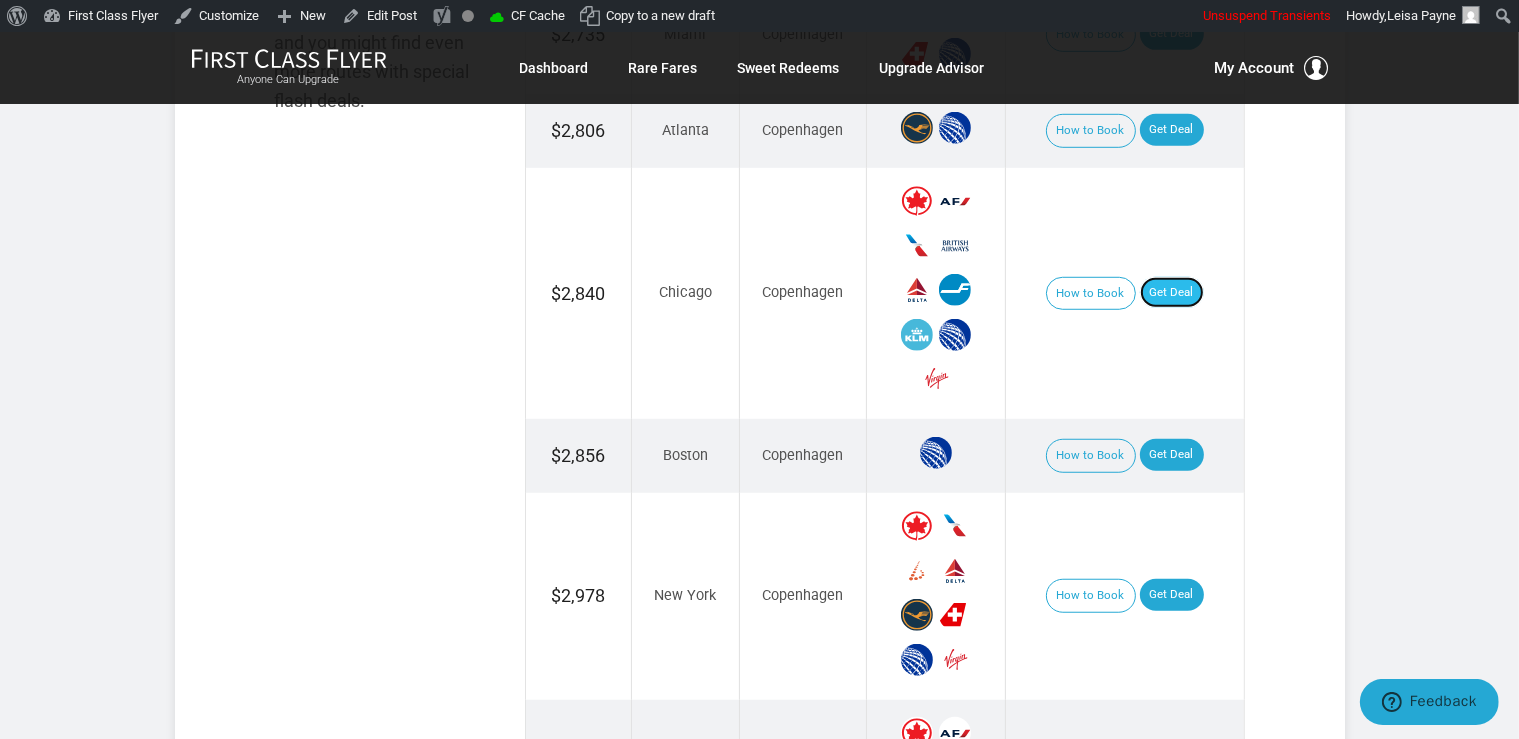 click on "Get Deal" at bounding box center (1172, 293) 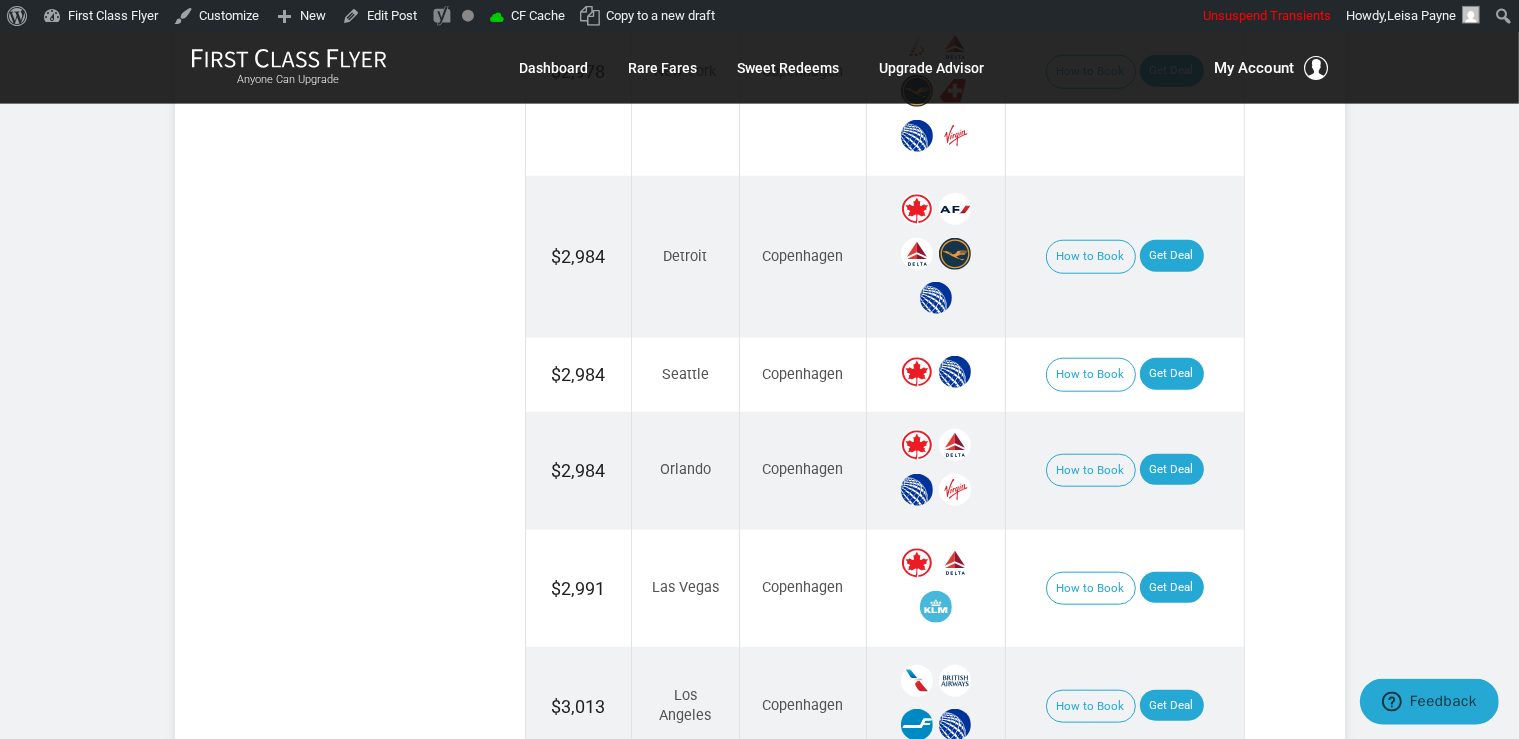 scroll, scrollTop: 1900, scrollLeft: 0, axis: vertical 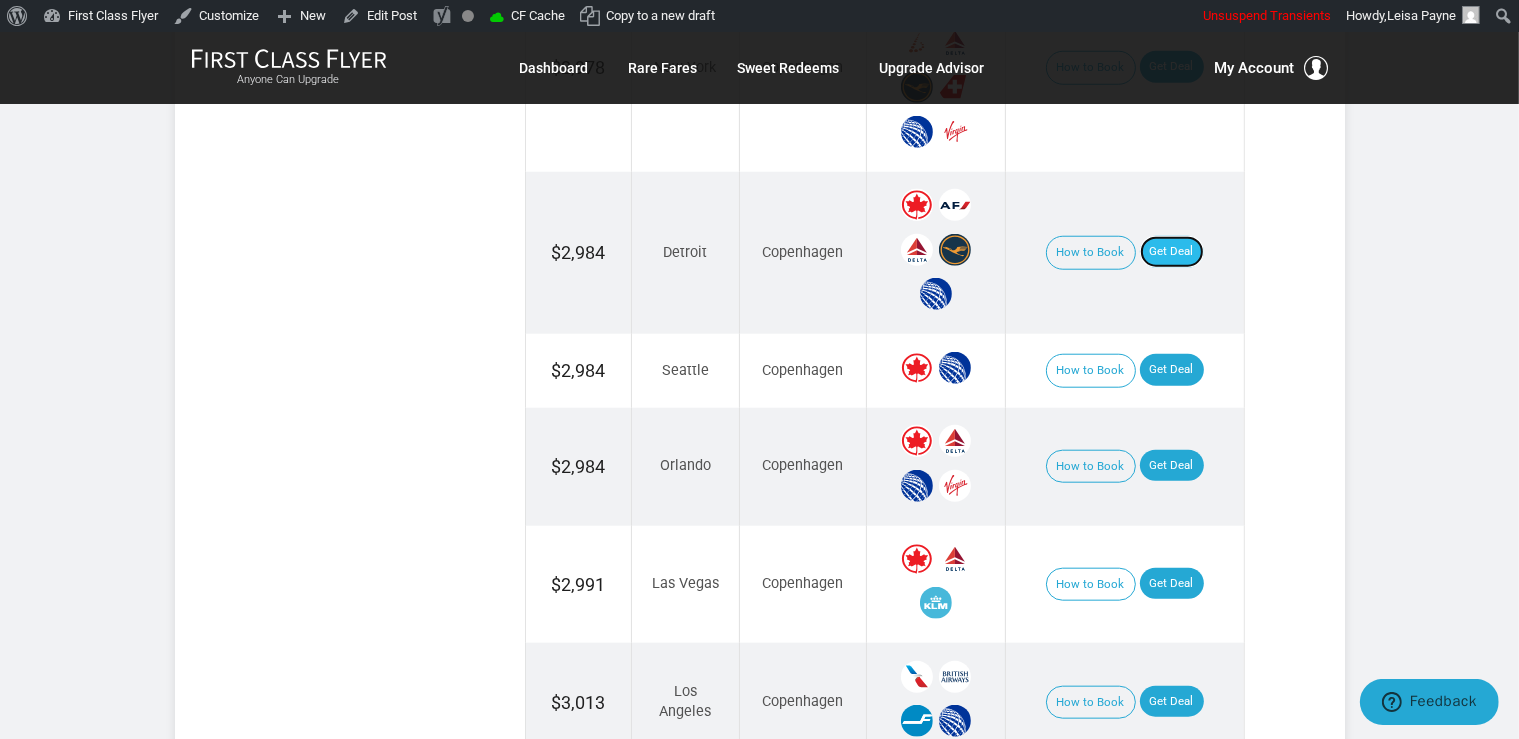 click on "Get Deal" at bounding box center [1172, 252] 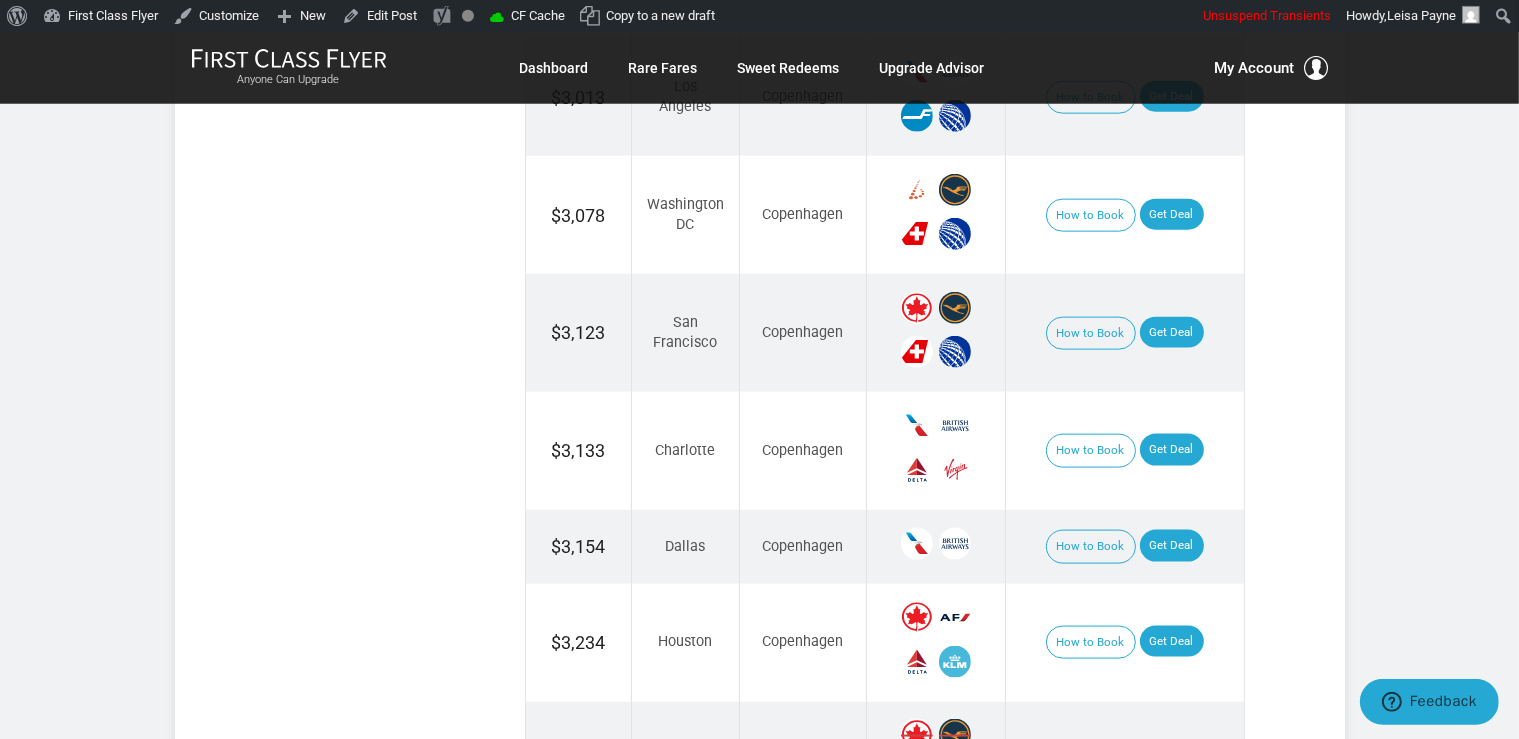 scroll, scrollTop: 2534, scrollLeft: 0, axis: vertical 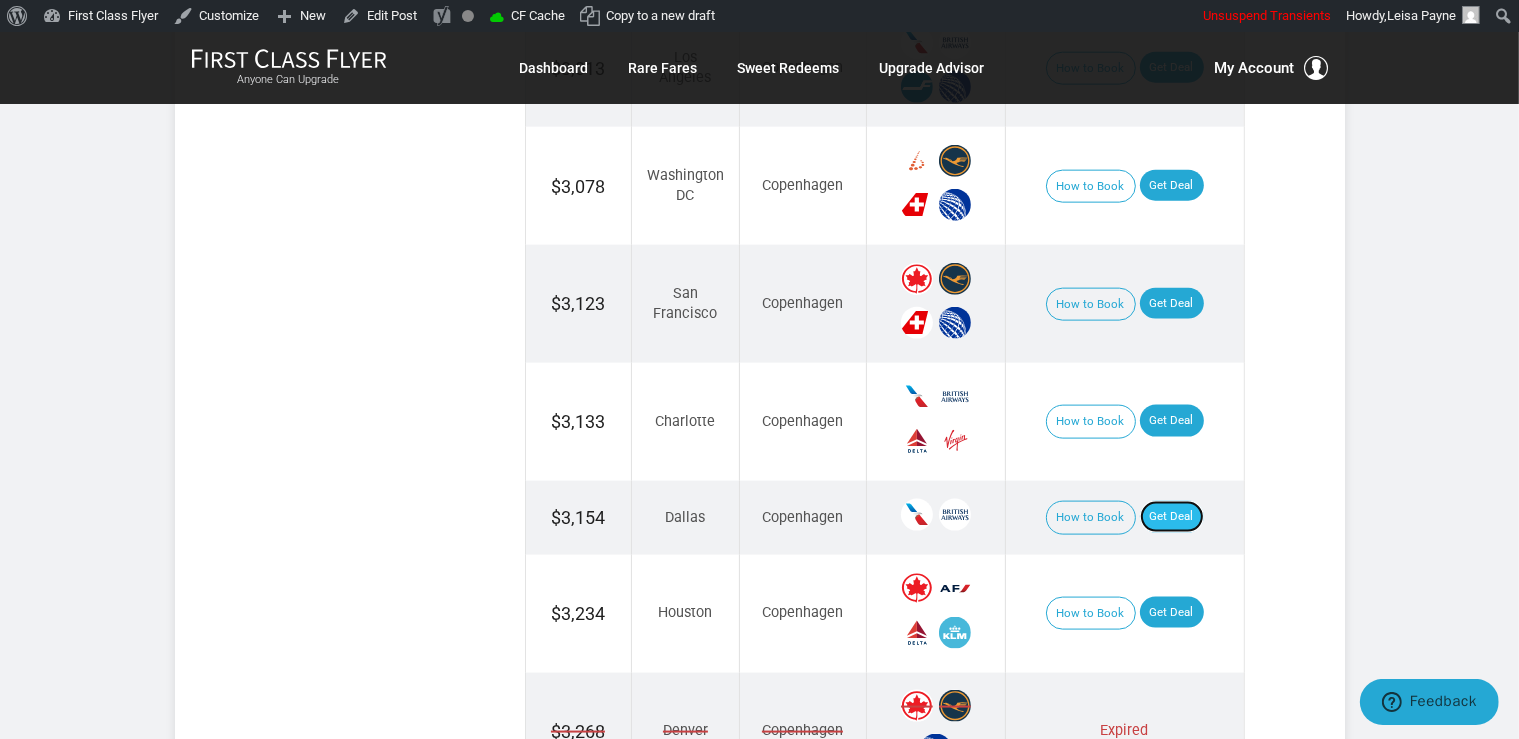 click on "Get Deal" at bounding box center (1172, 517) 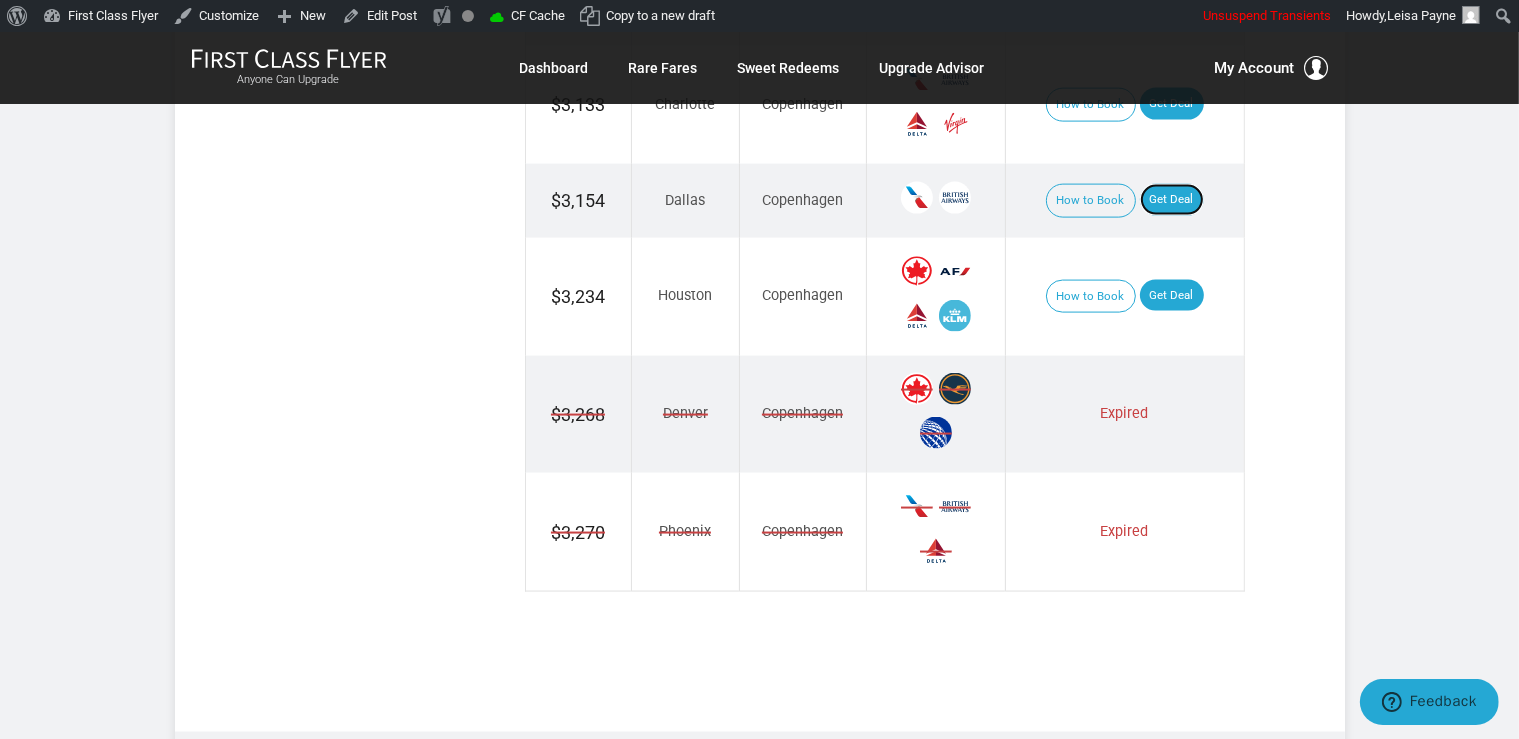 scroll, scrollTop: 2640, scrollLeft: 0, axis: vertical 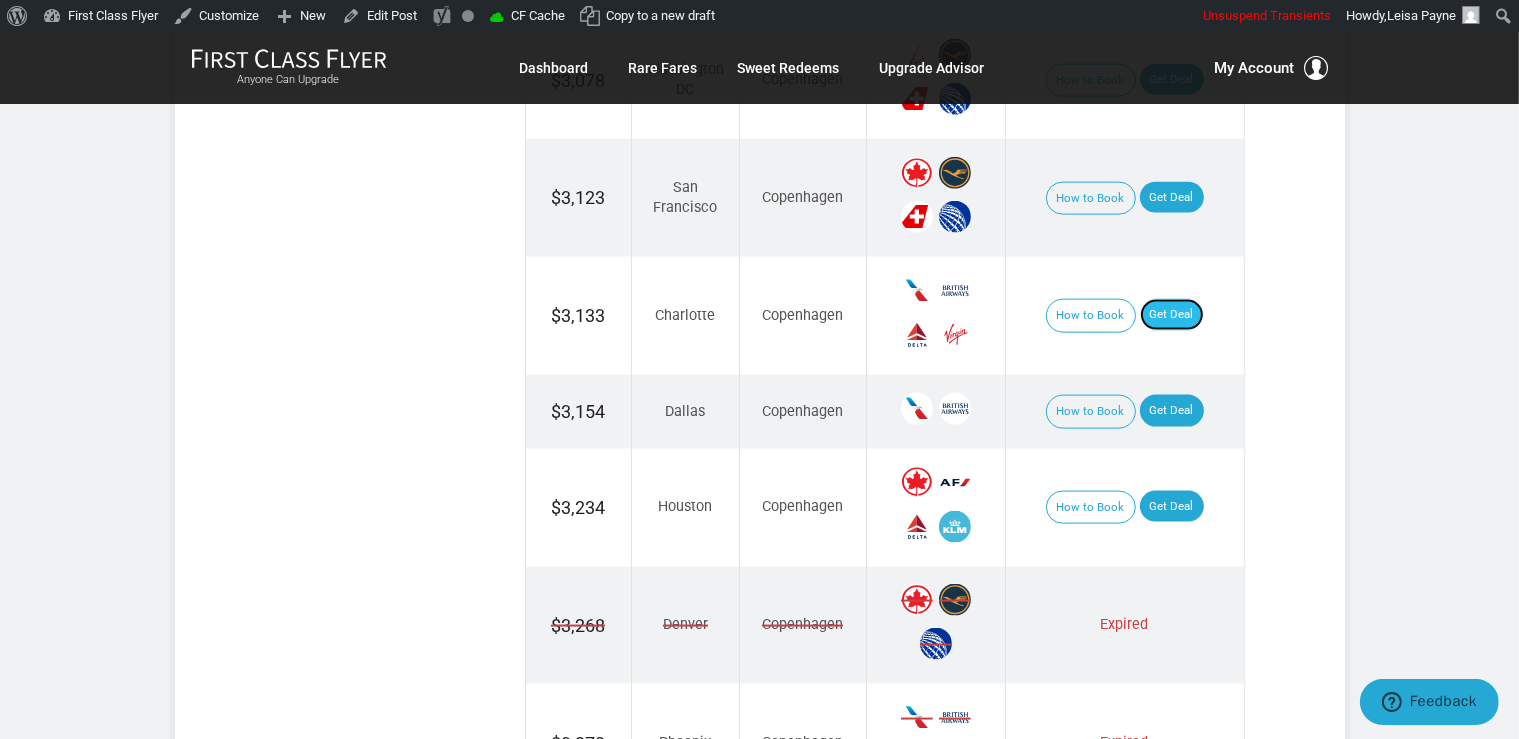 click on "Get Deal" at bounding box center [1172, 315] 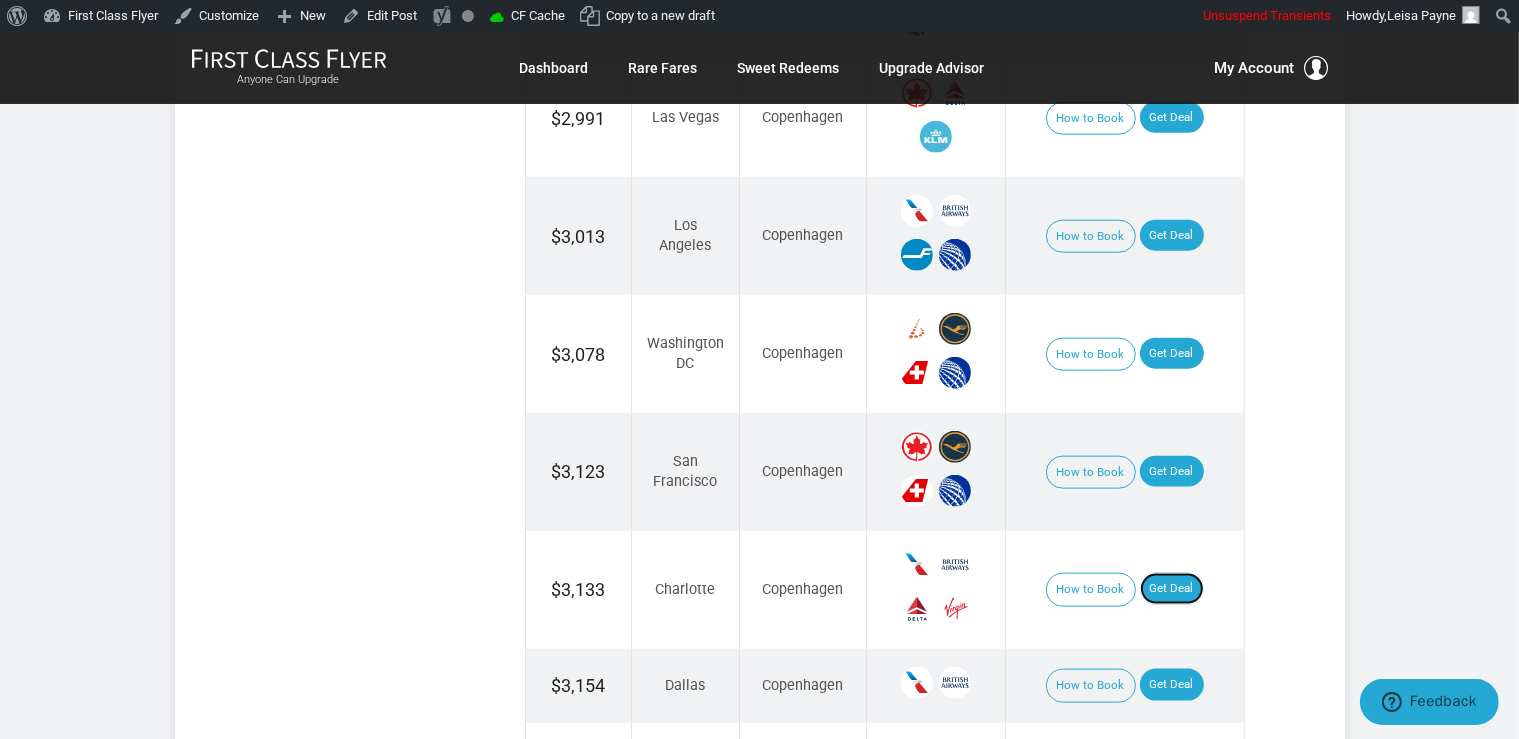 scroll, scrollTop: 2323, scrollLeft: 0, axis: vertical 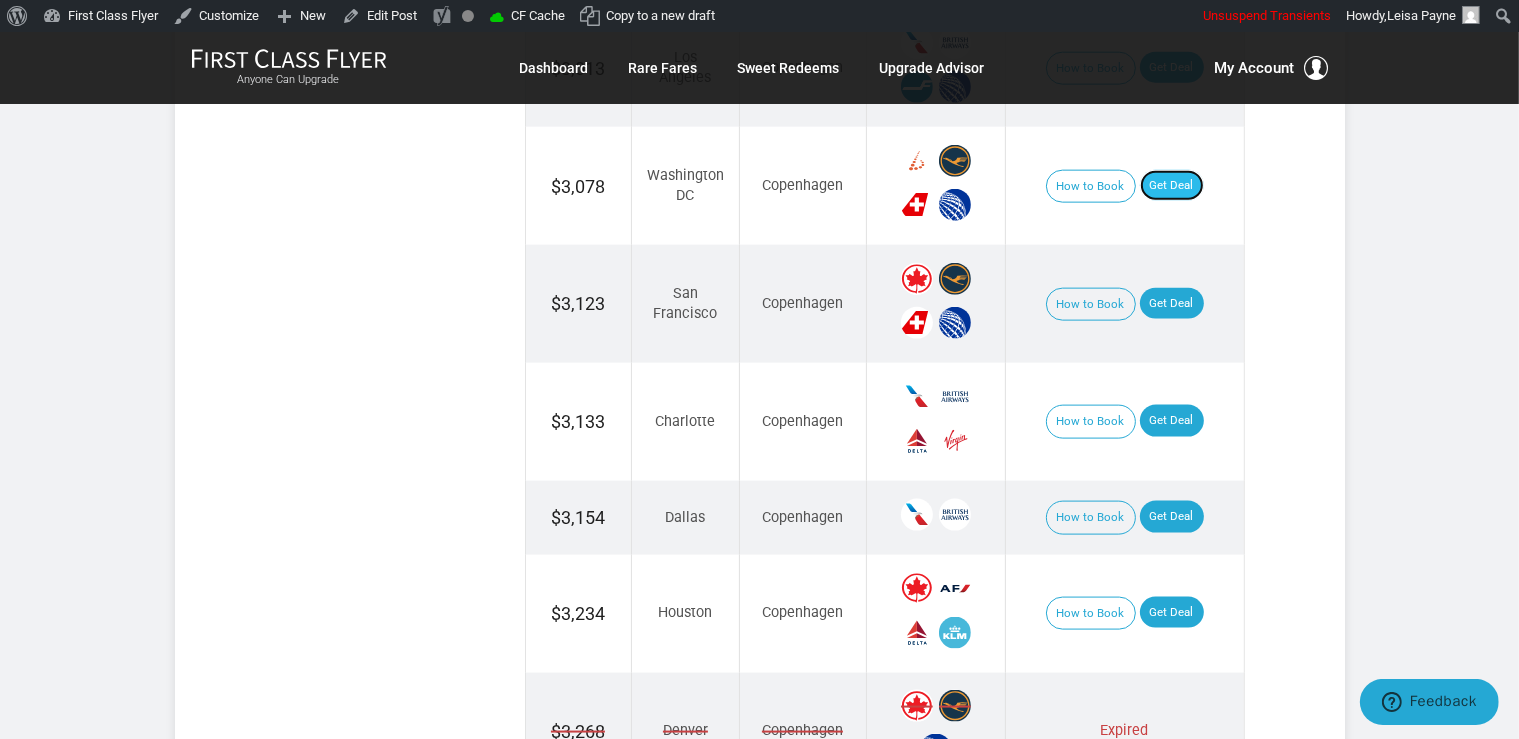 click on "Get Deal" at bounding box center (1172, 186) 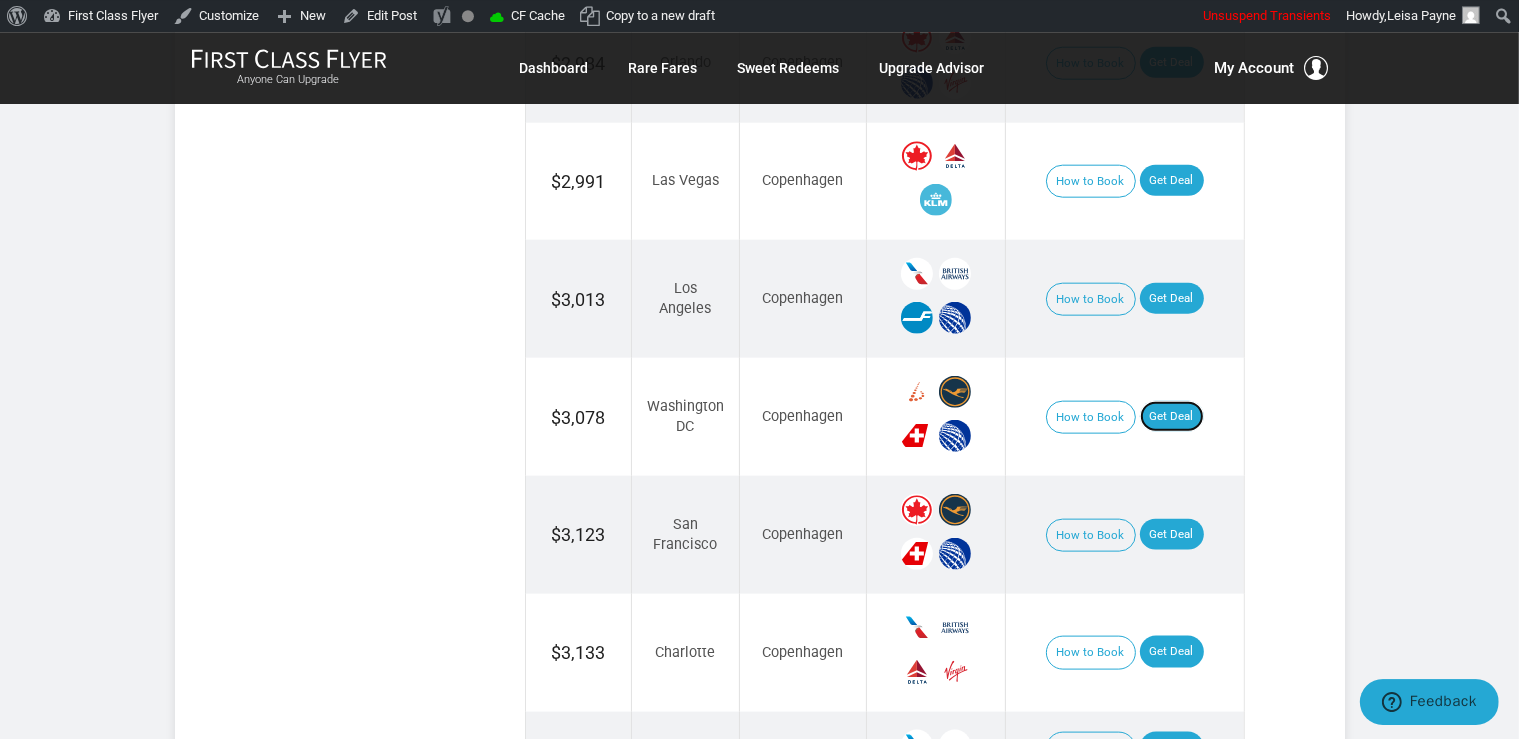 scroll, scrollTop: 2217, scrollLeft: 0, axis: vertical 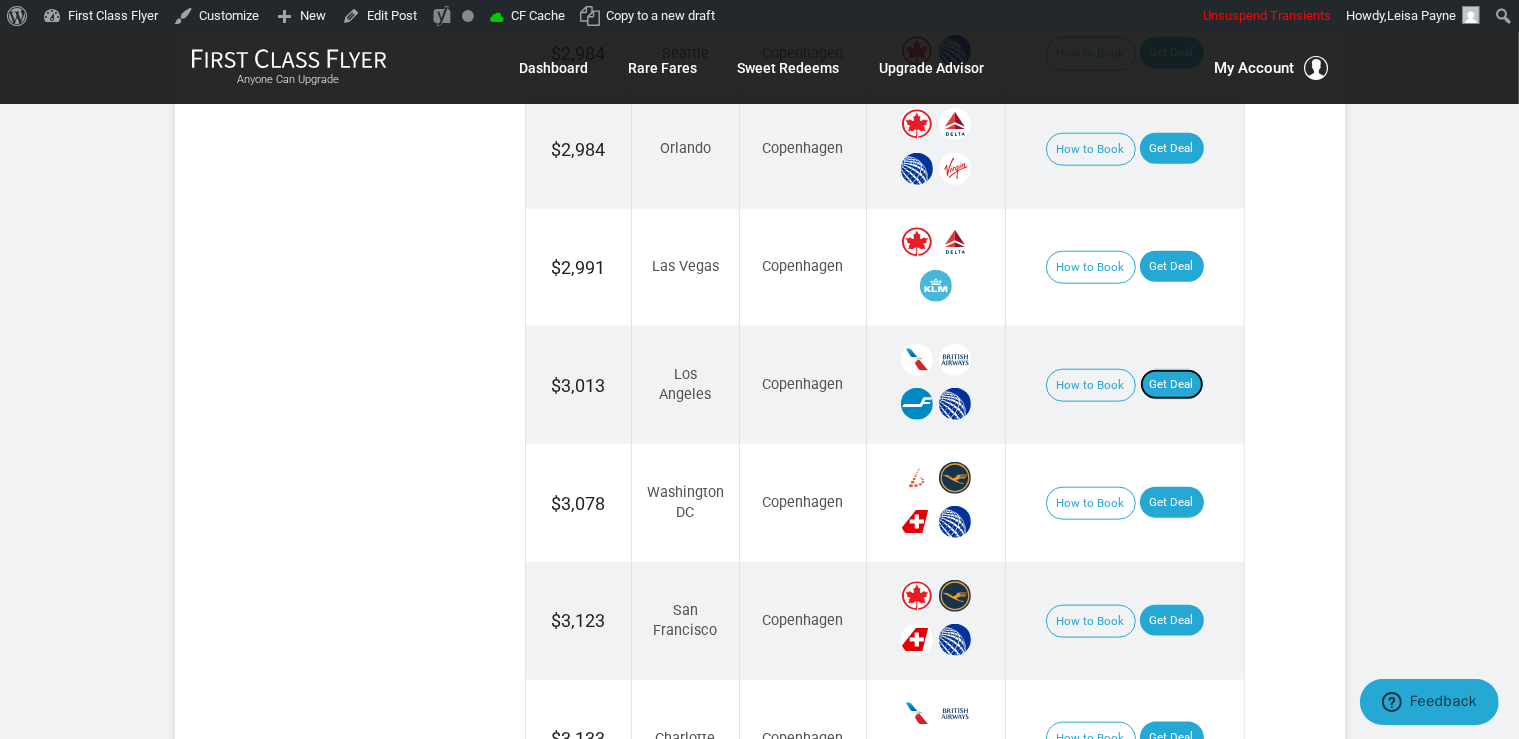 drag, startPoint x: 1187, startPoint y: 362, endPoint x: 1194, endPoint y: 383, distance: 22.135944 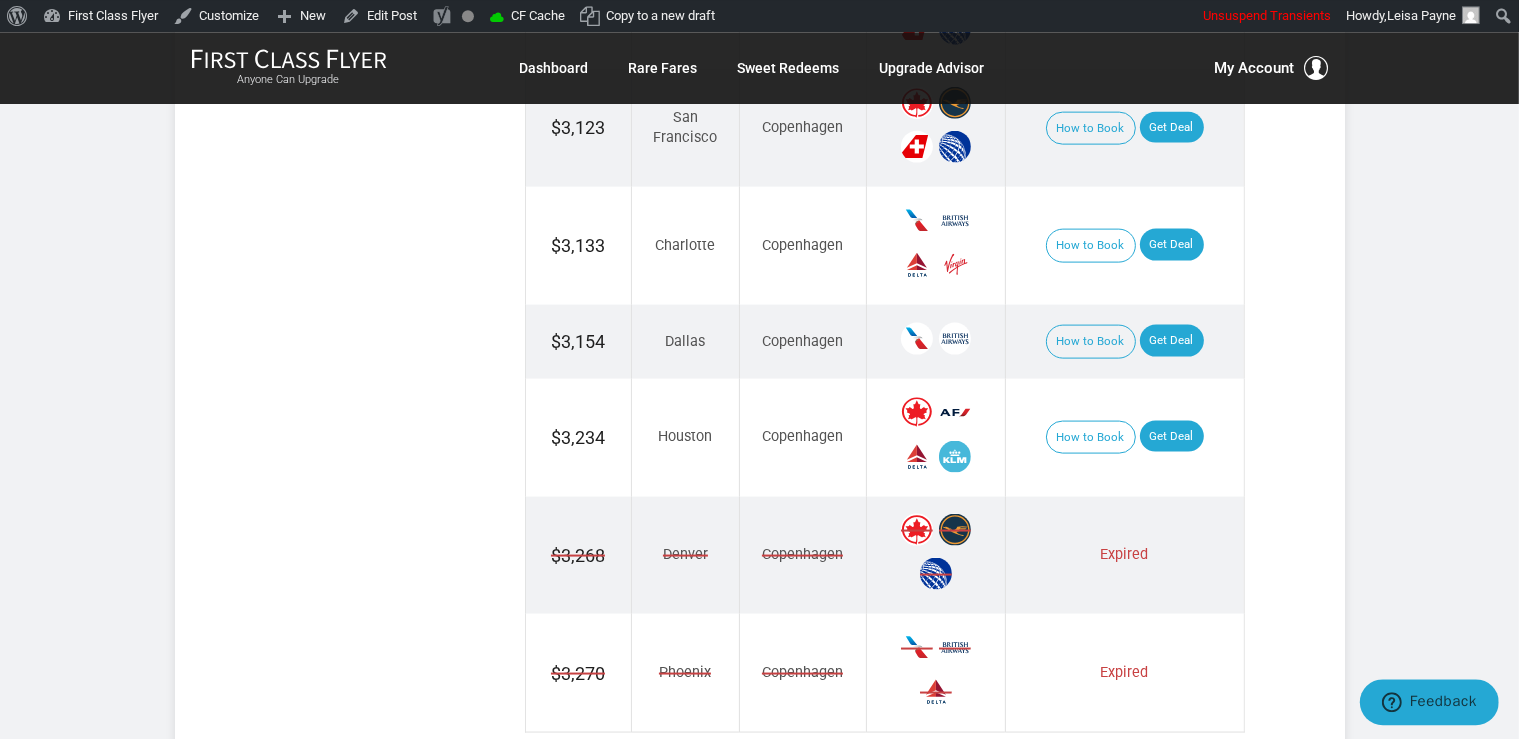 scroll, scrollTop: 2745, scrollLeft: 0, axis: vertical 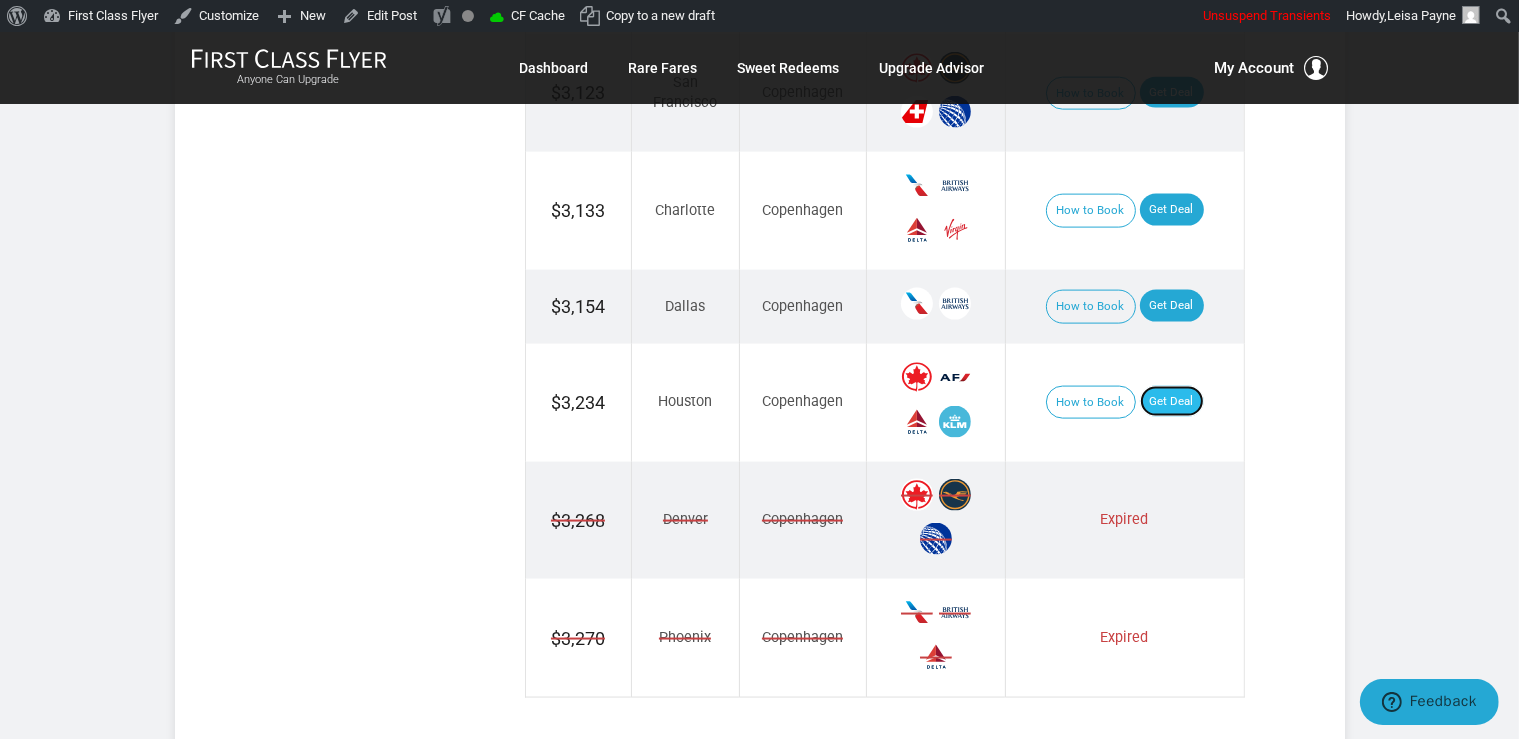 click on "Get Deal" at bounding box center (1172, 402) 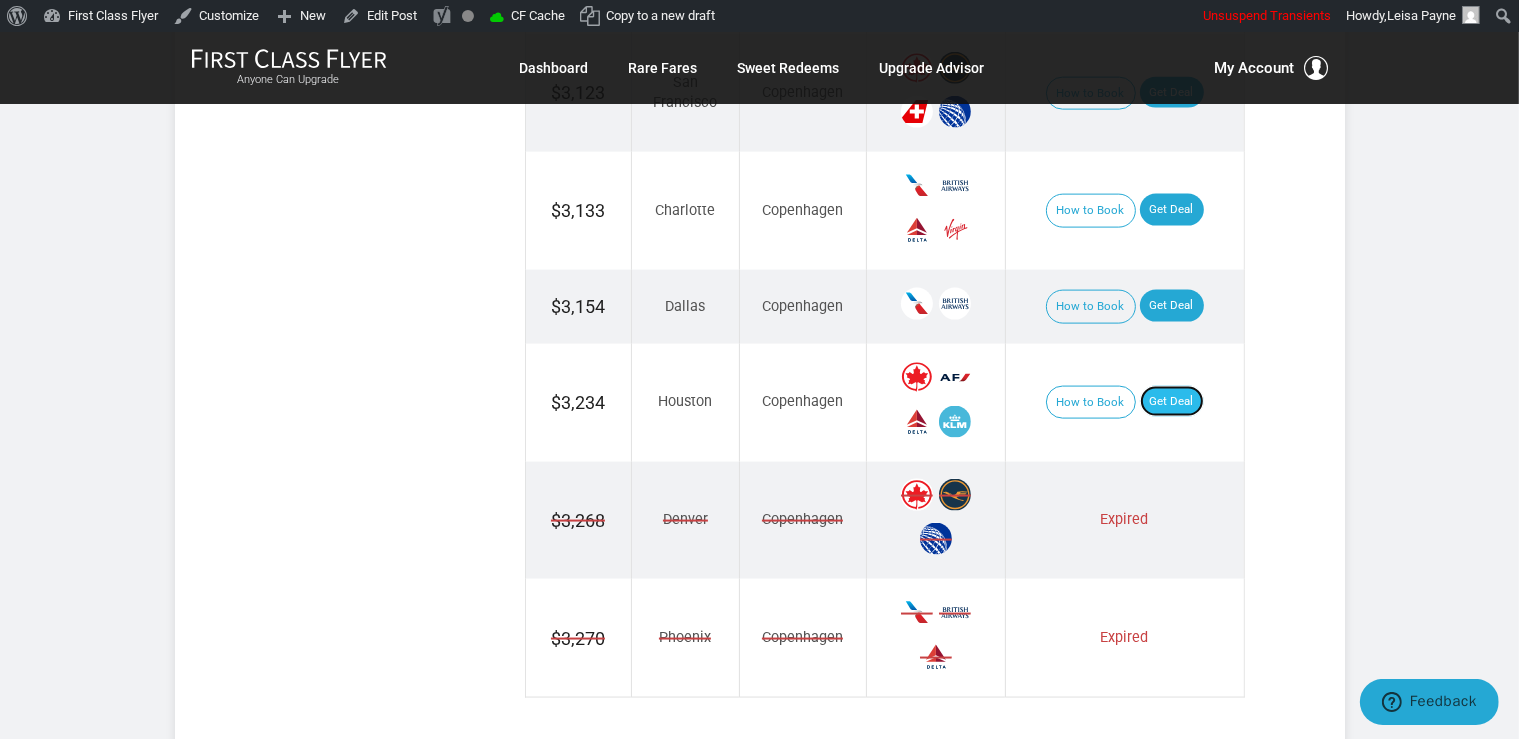 click on "Get Deal" at bounding box center [1172, 402] 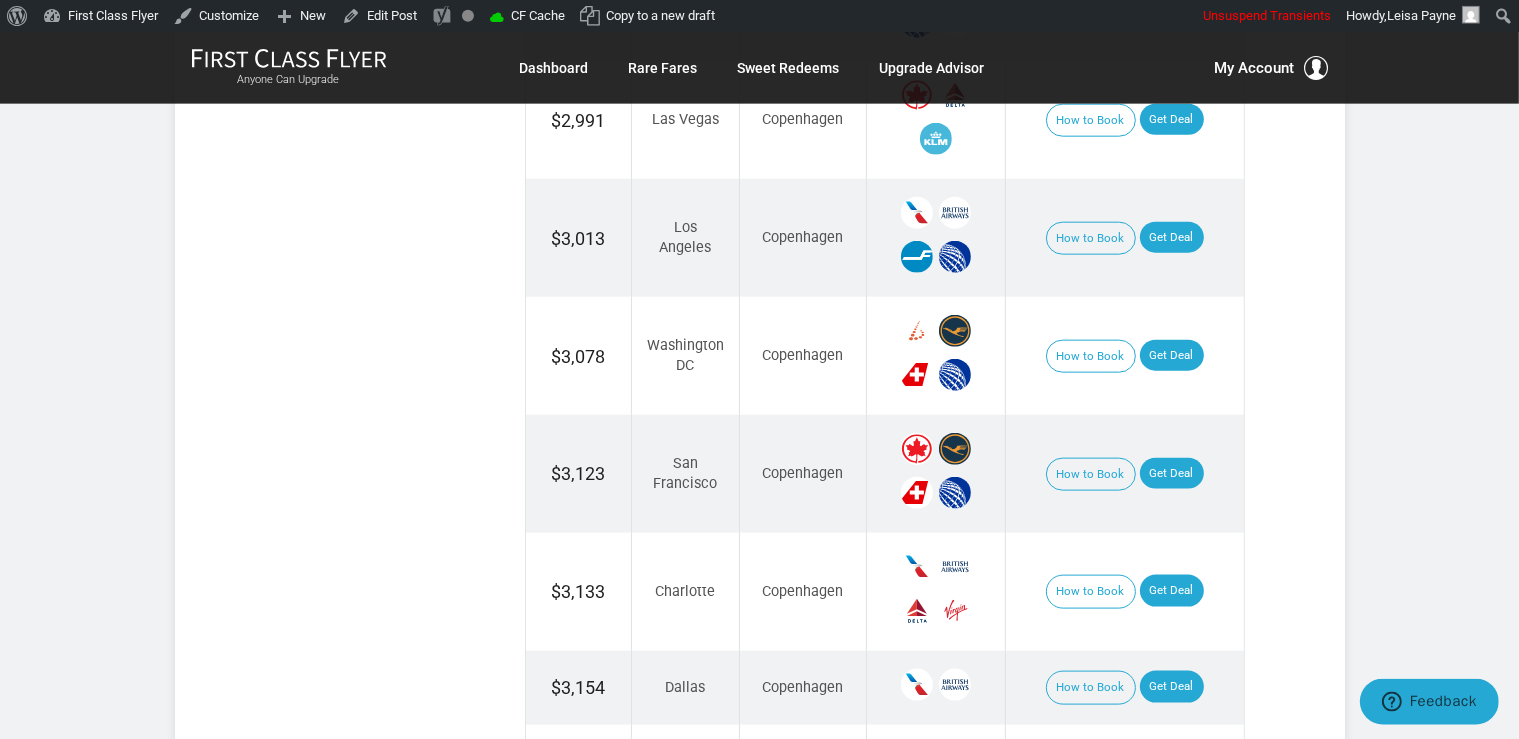 scroll, scrollTop: 2323, scrollLeft: 0, axis: vertical 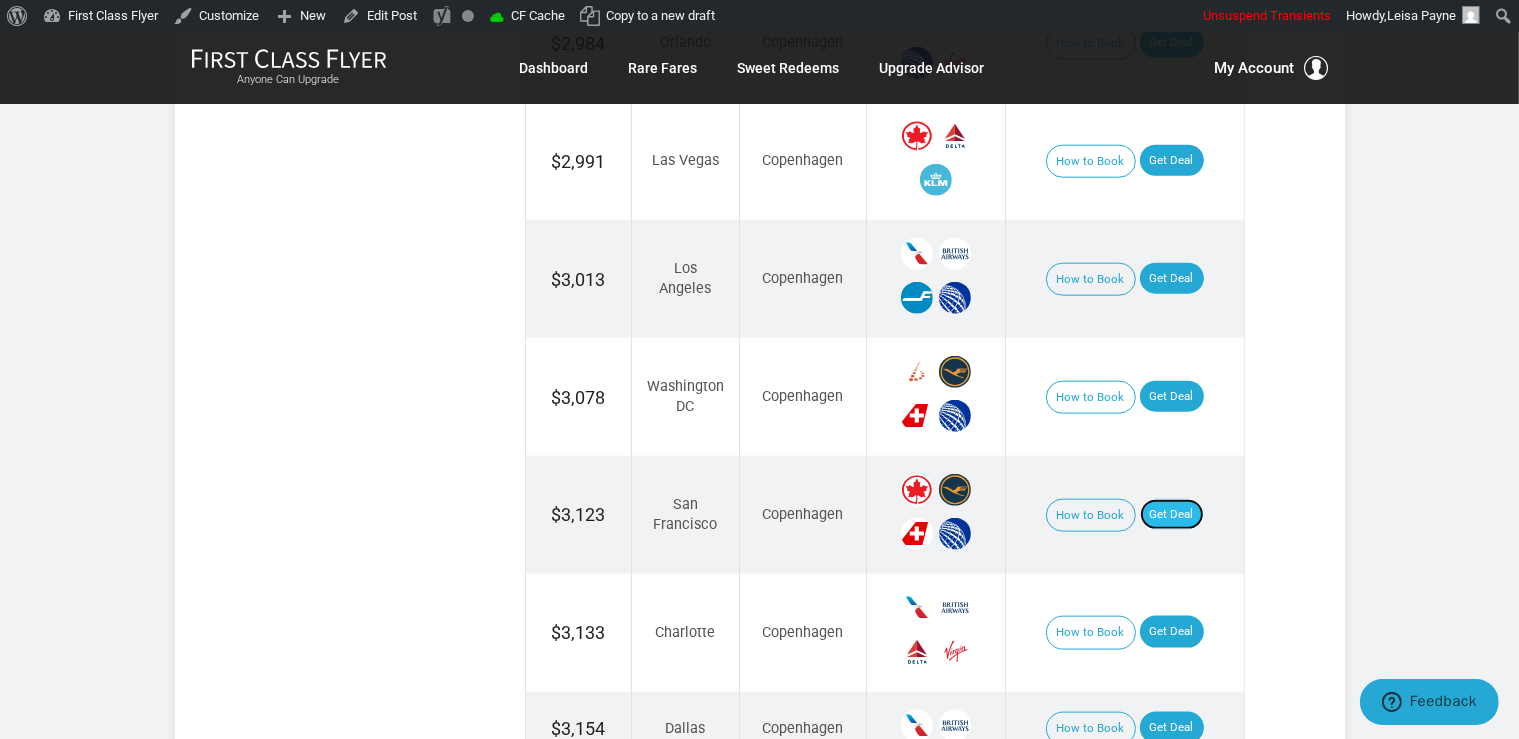 drag, startPoint x: 1169, startPoint y: 491, endPoint x: 1179, endPoint y: 486, distance: 11.18034 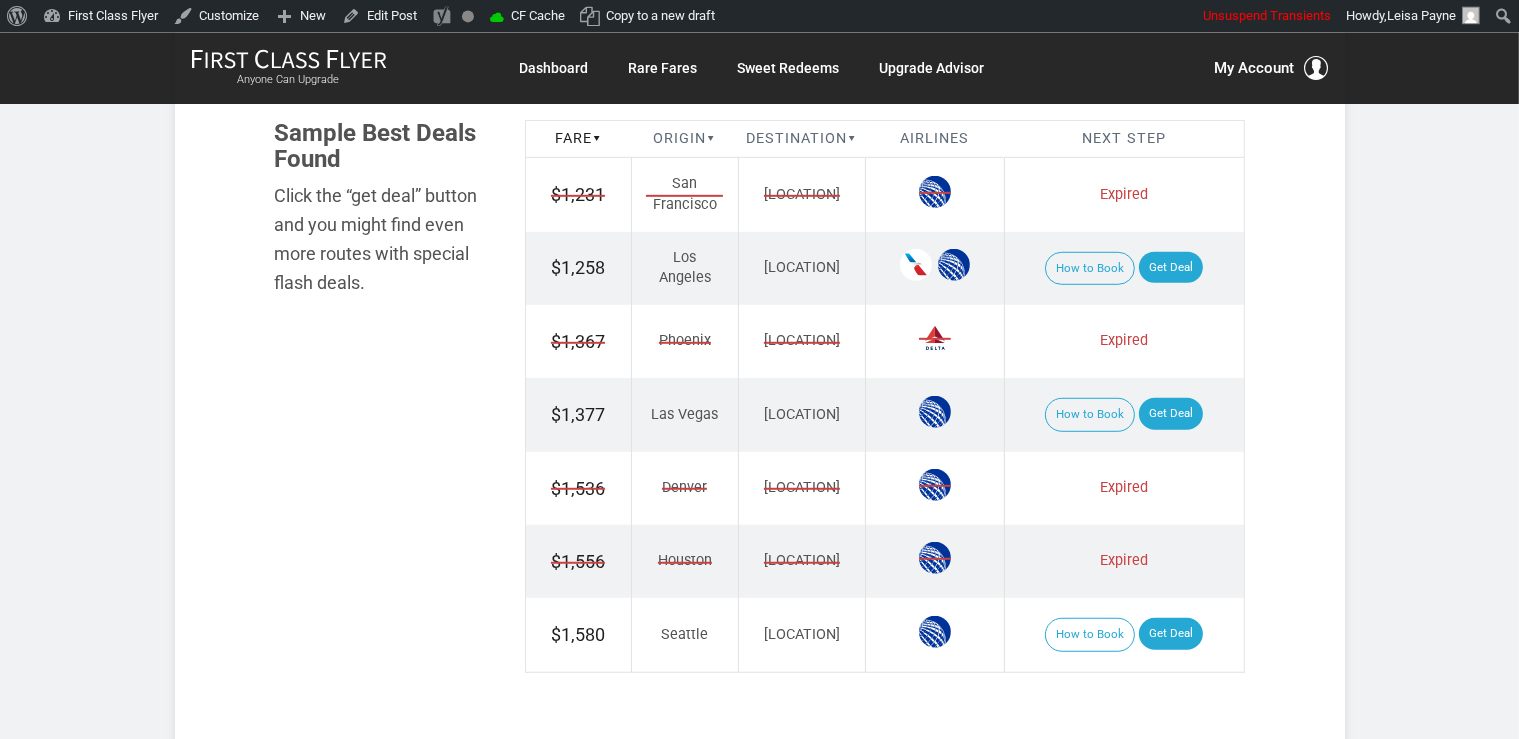 scroll, scrollTop: 1267, scrollLeft: 0, axis: vertical 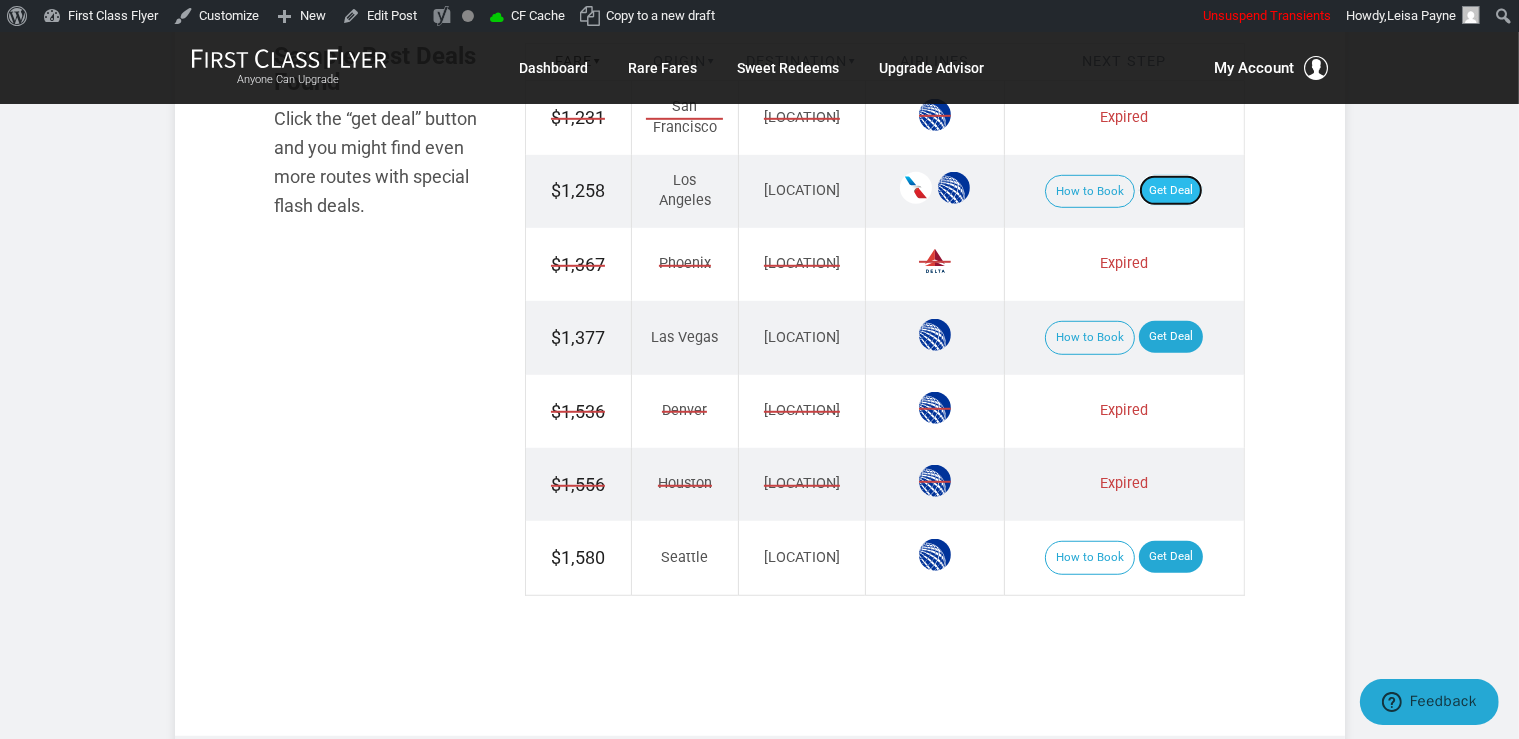 click on "Get Deal" at bounding box center [1171, 191] 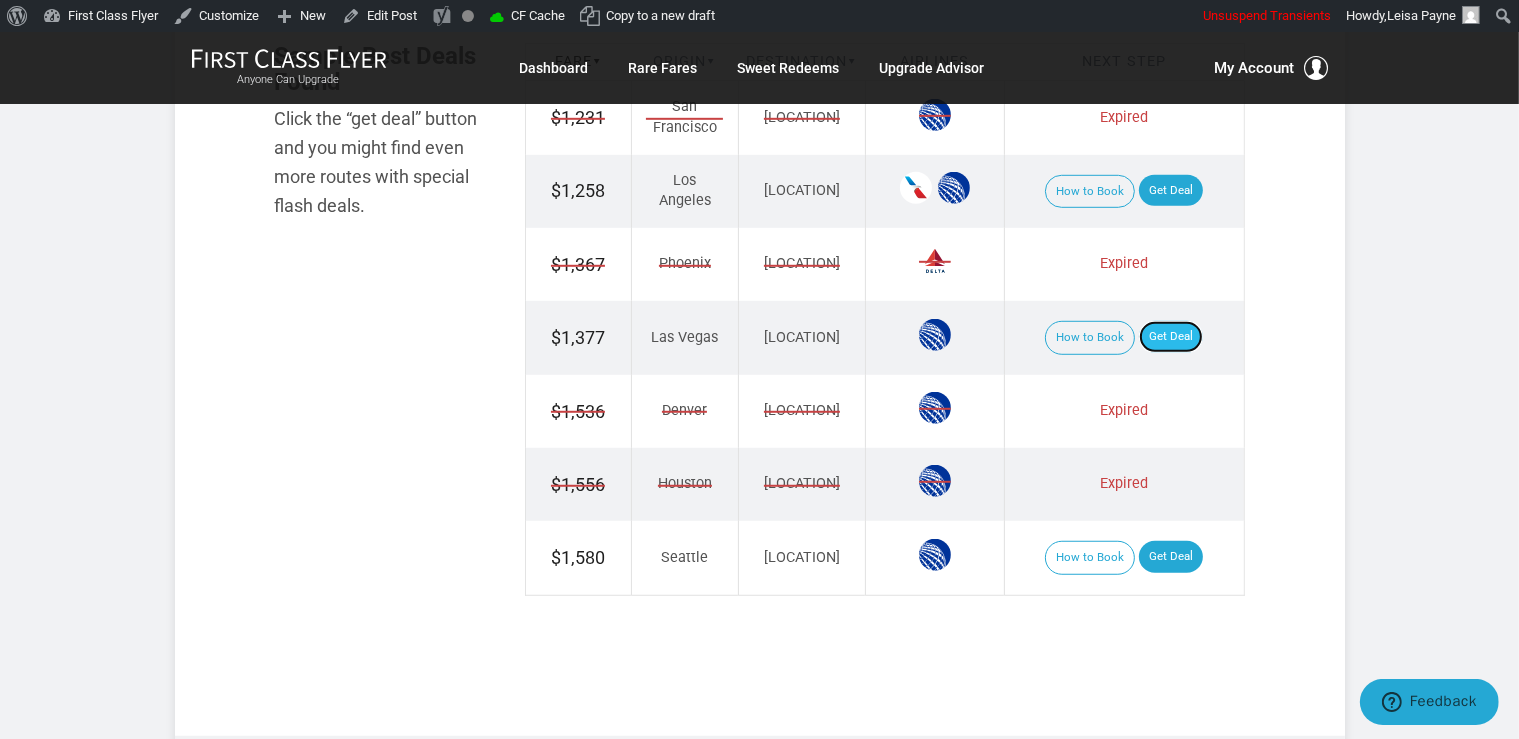 click on "Get Deal" at bounding box center (1171, 337) 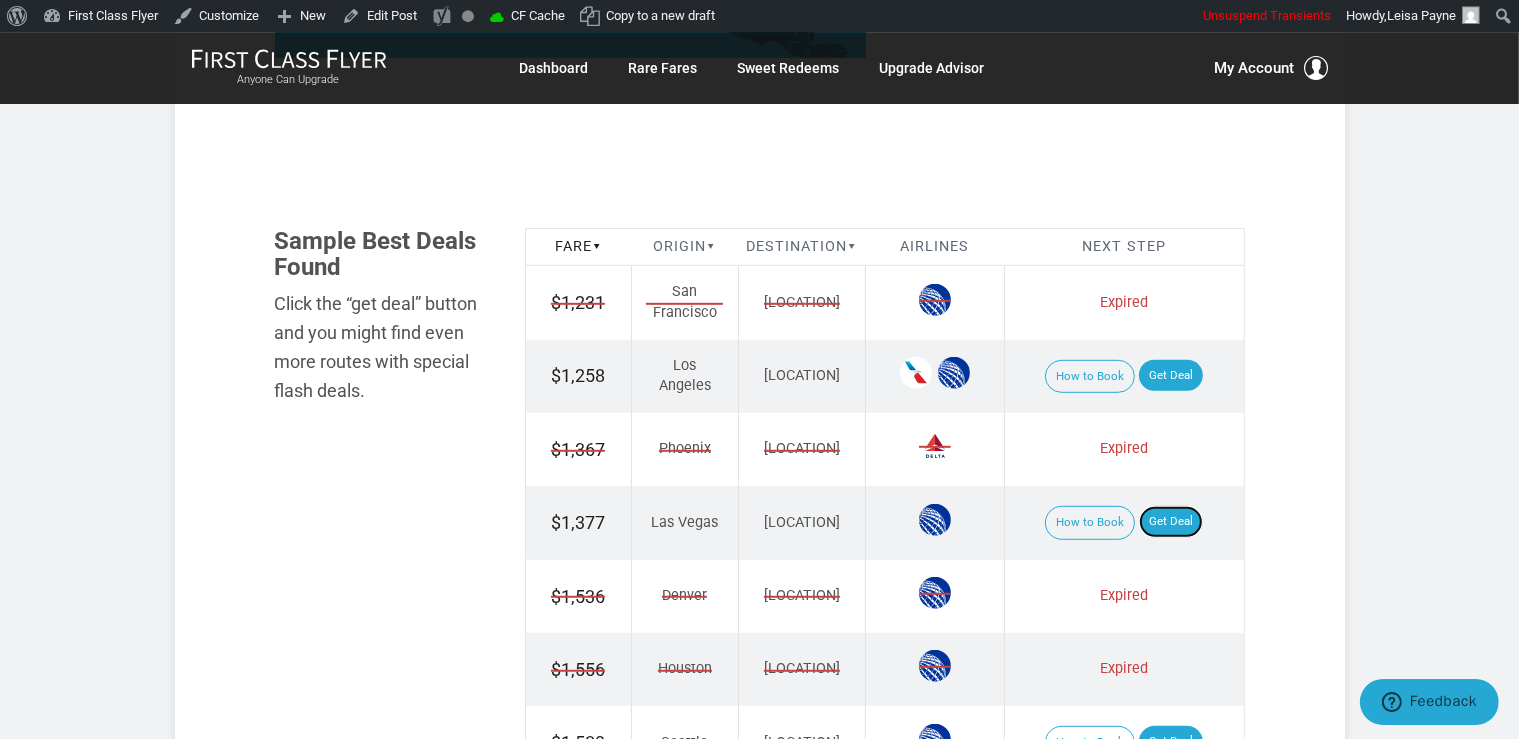 scroll, scrollTop: 1267, scrollLeft: 0, axis: vertical 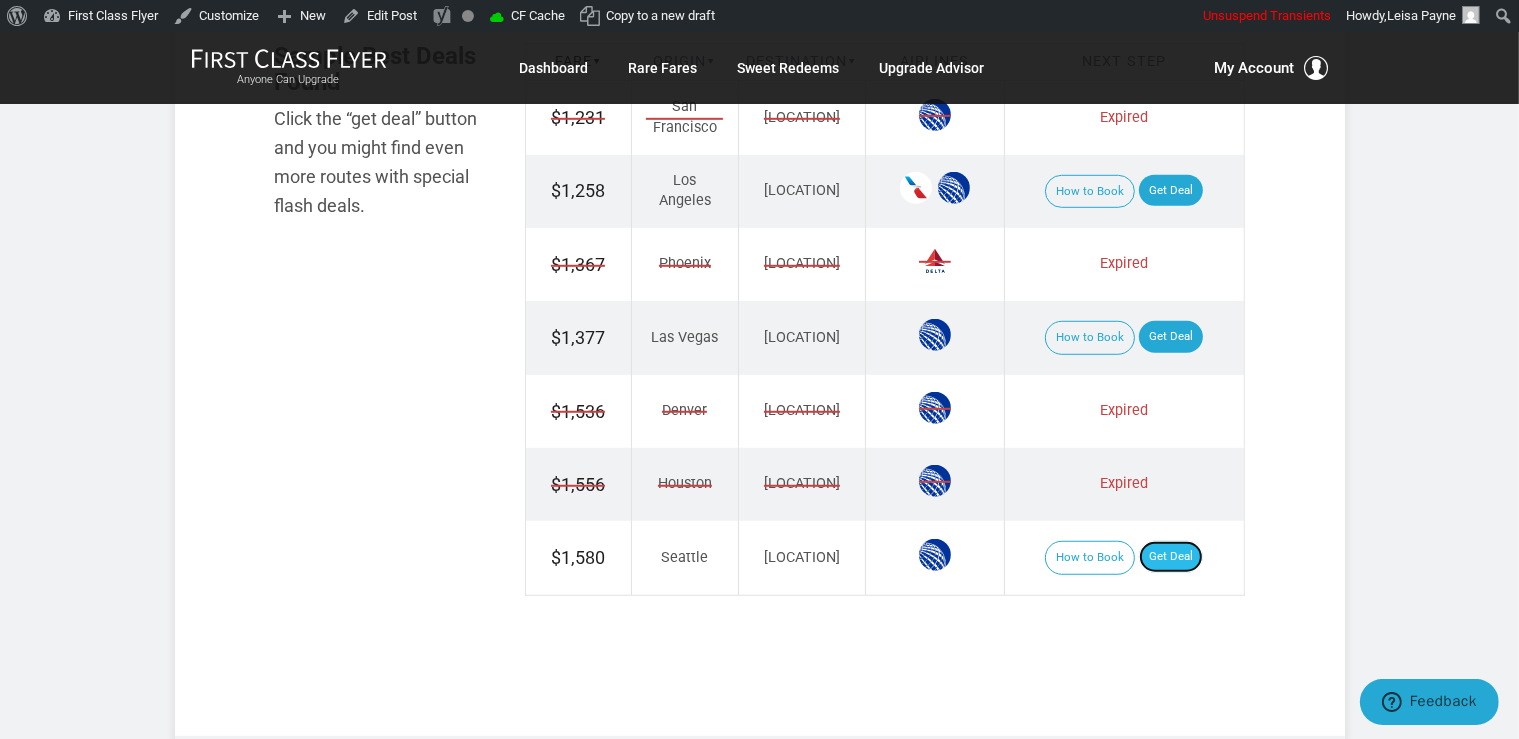 click on "Get Deal" at bounding box center [1171, 557] 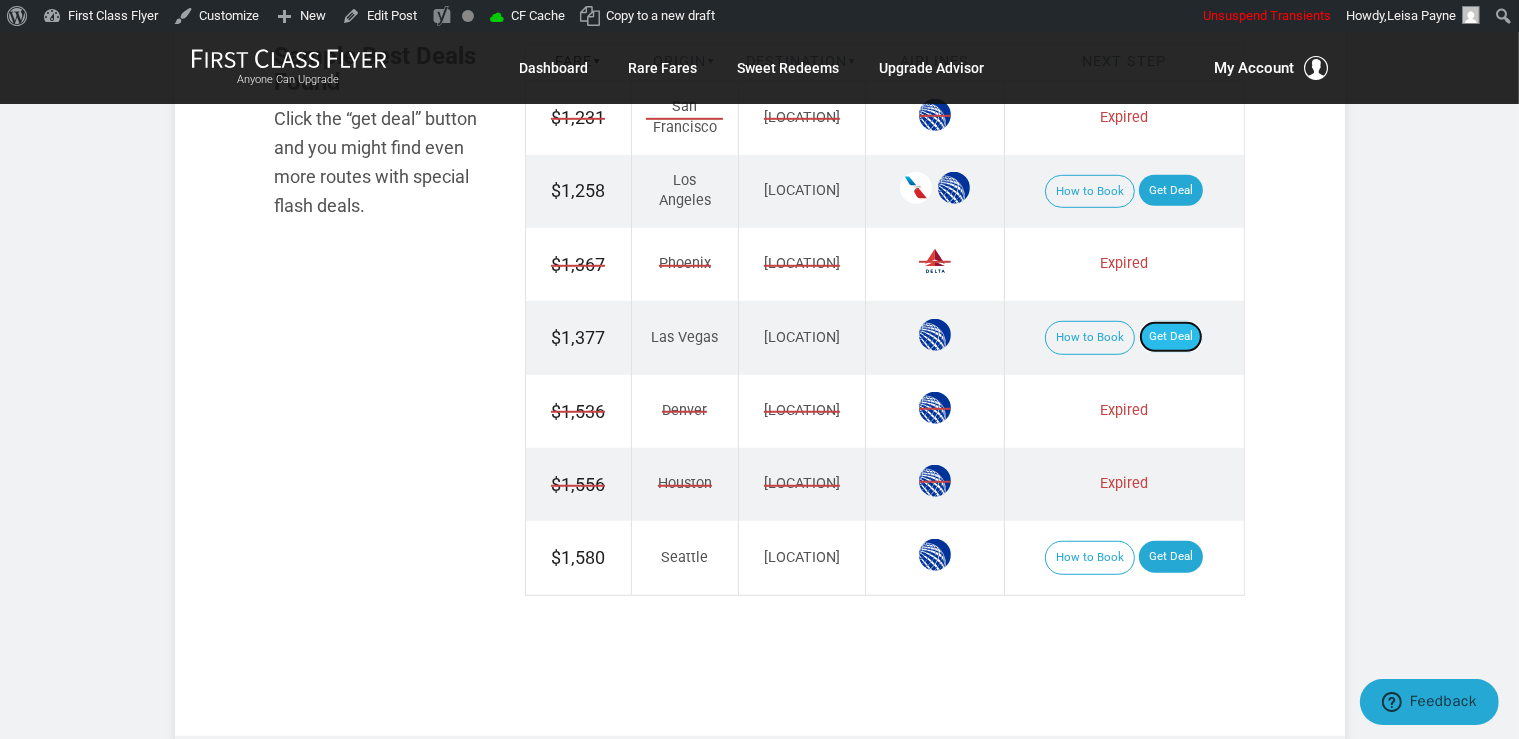 click on "Get Deal" at bounding box center [1171, 337] 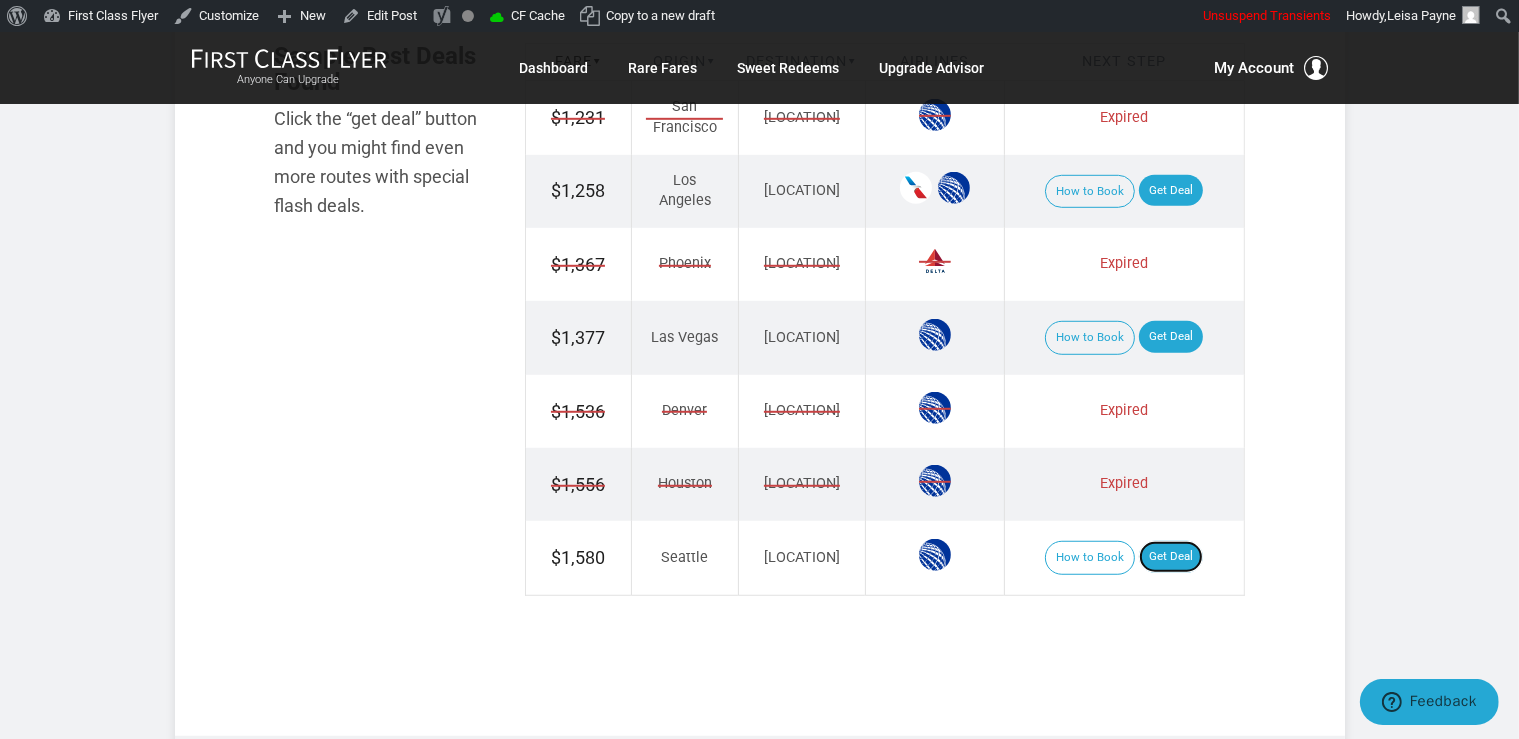 drag, startPoint x: 1165, startPoint y: 558, endPoint x: 1173, endPoint y: 513, distance: 45.705578 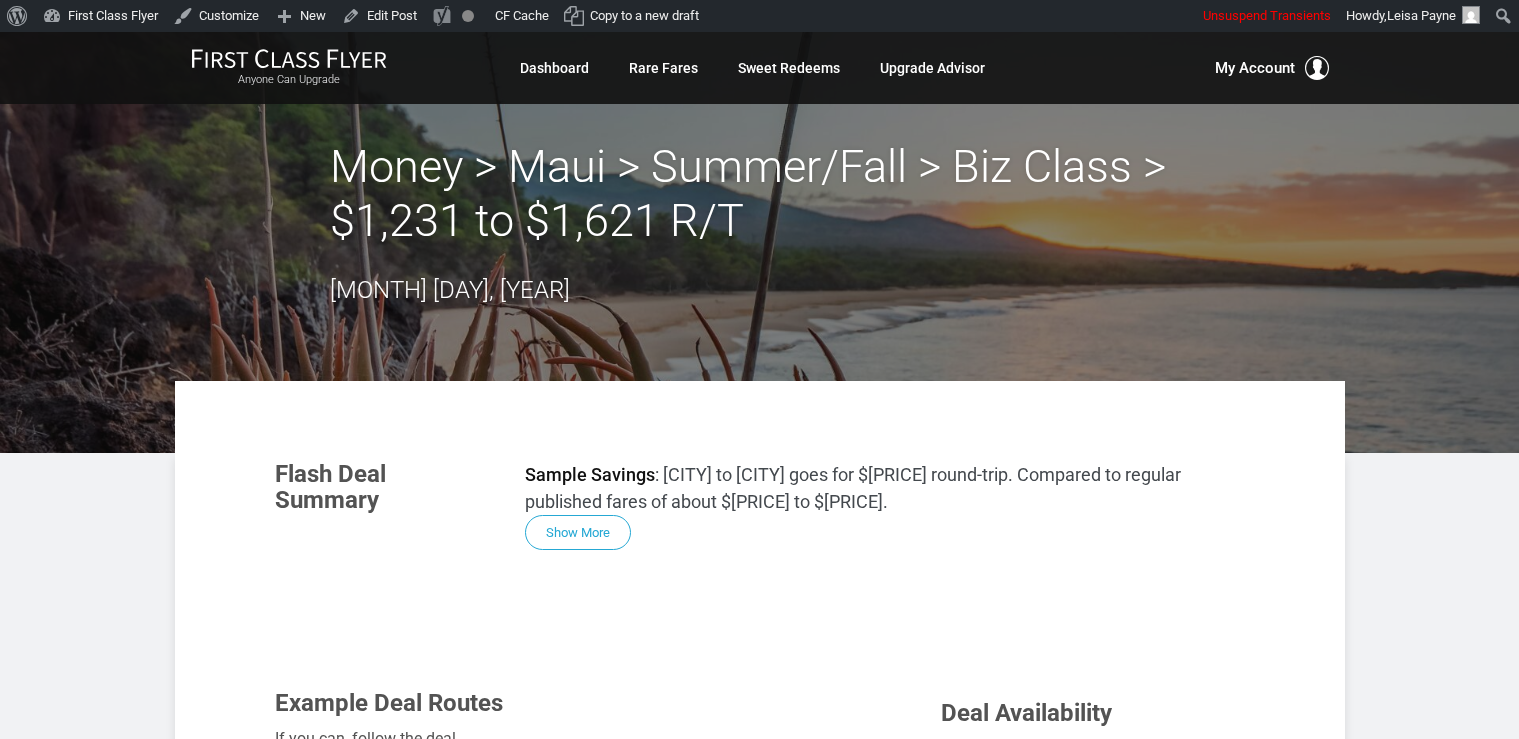 scroll, scrollTop: 0, scrollLeft: 0, axis: both 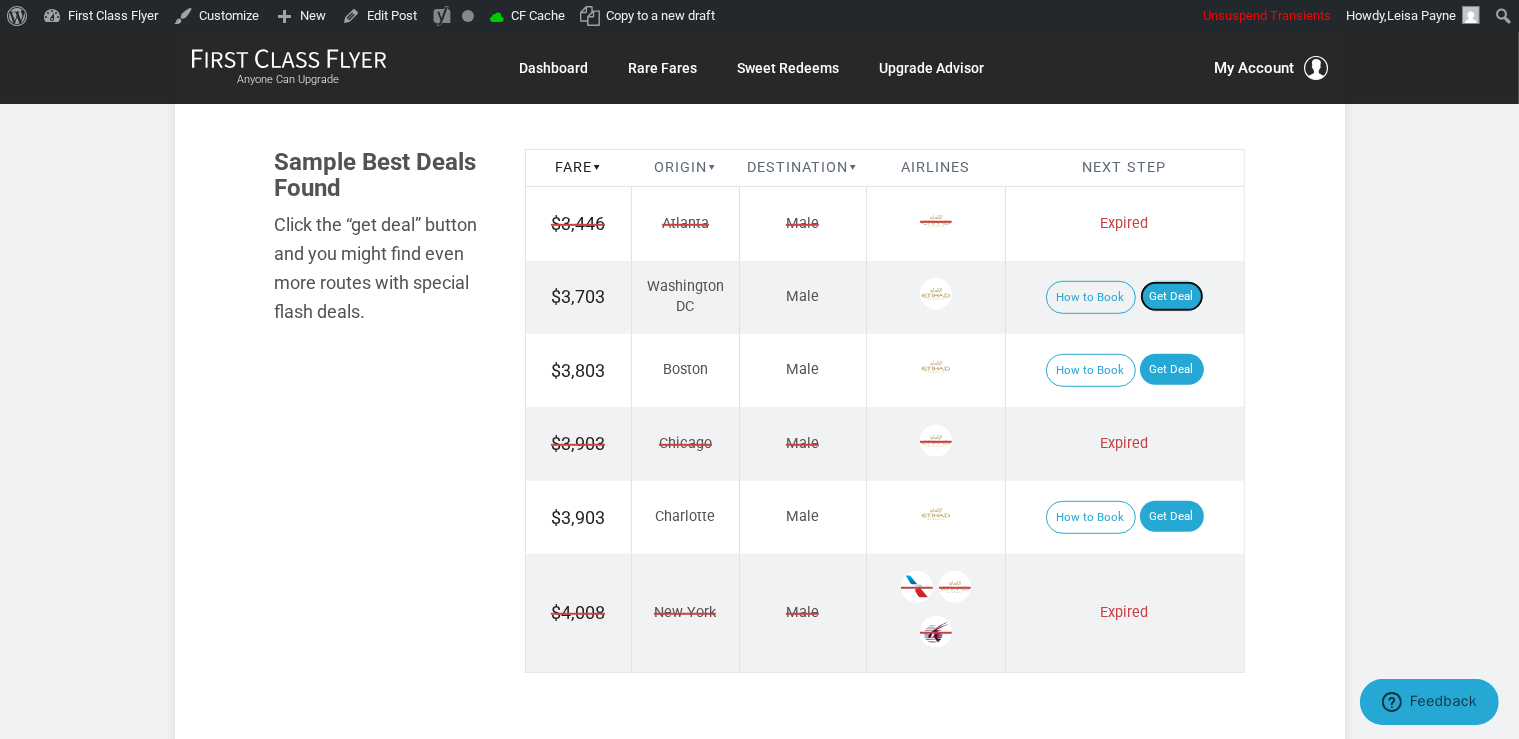 click on "Get Deal" at bounding box center [1172, 297] 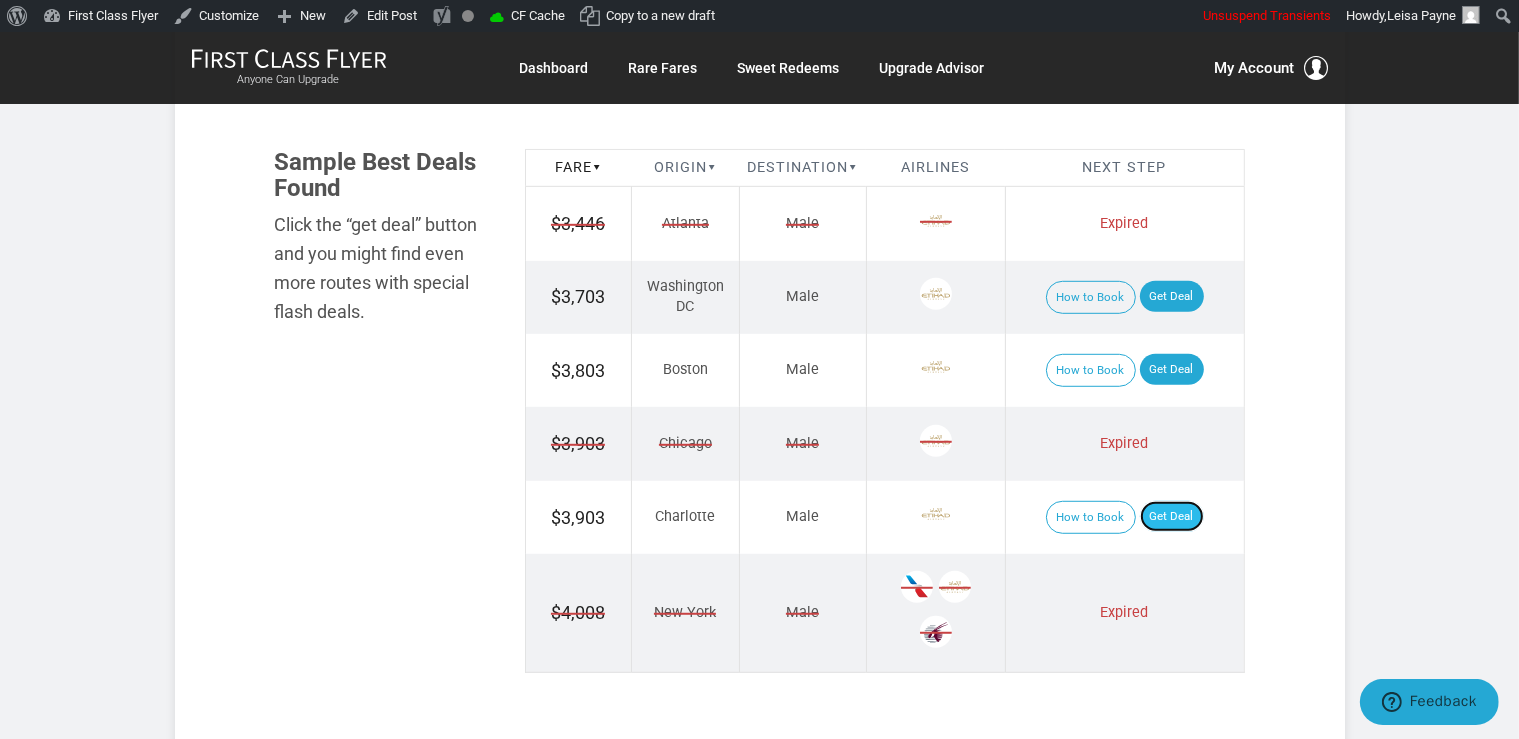 click on "Get Deal" at bounding box center [1172, 517] 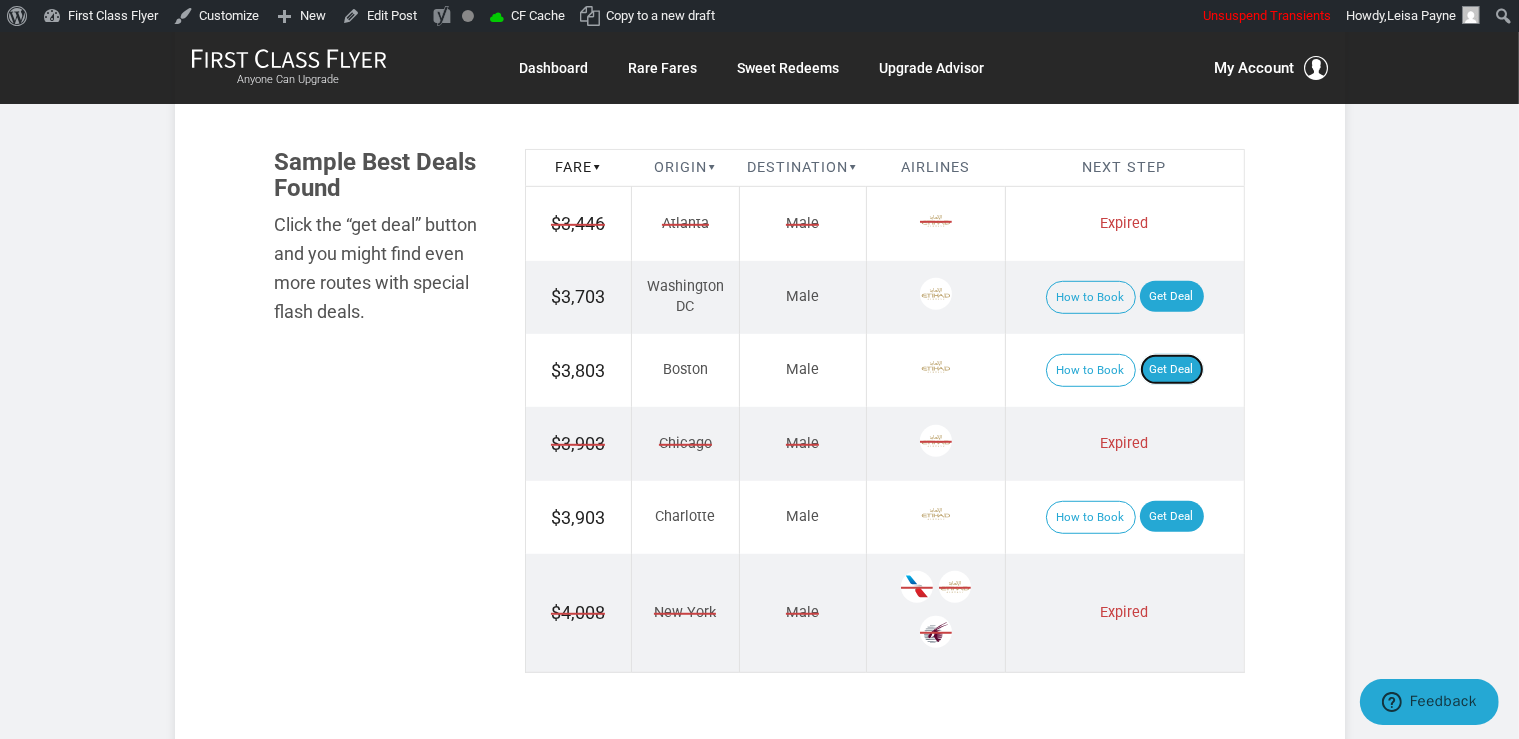 click on "Get Deal" at bounding box center (1172, 370) 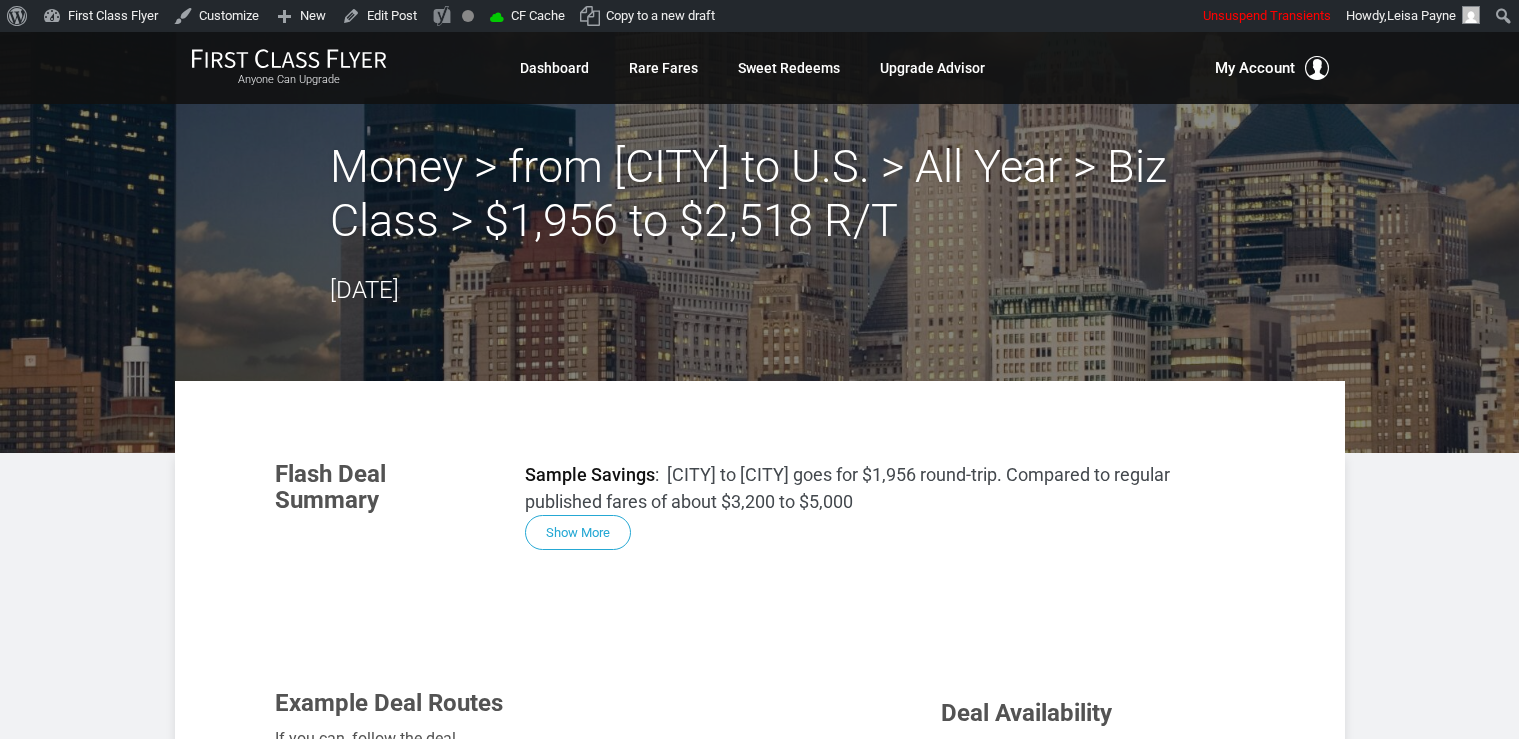 scroll, scrollTop: 530, scrollLeft: 0, axis: vertical 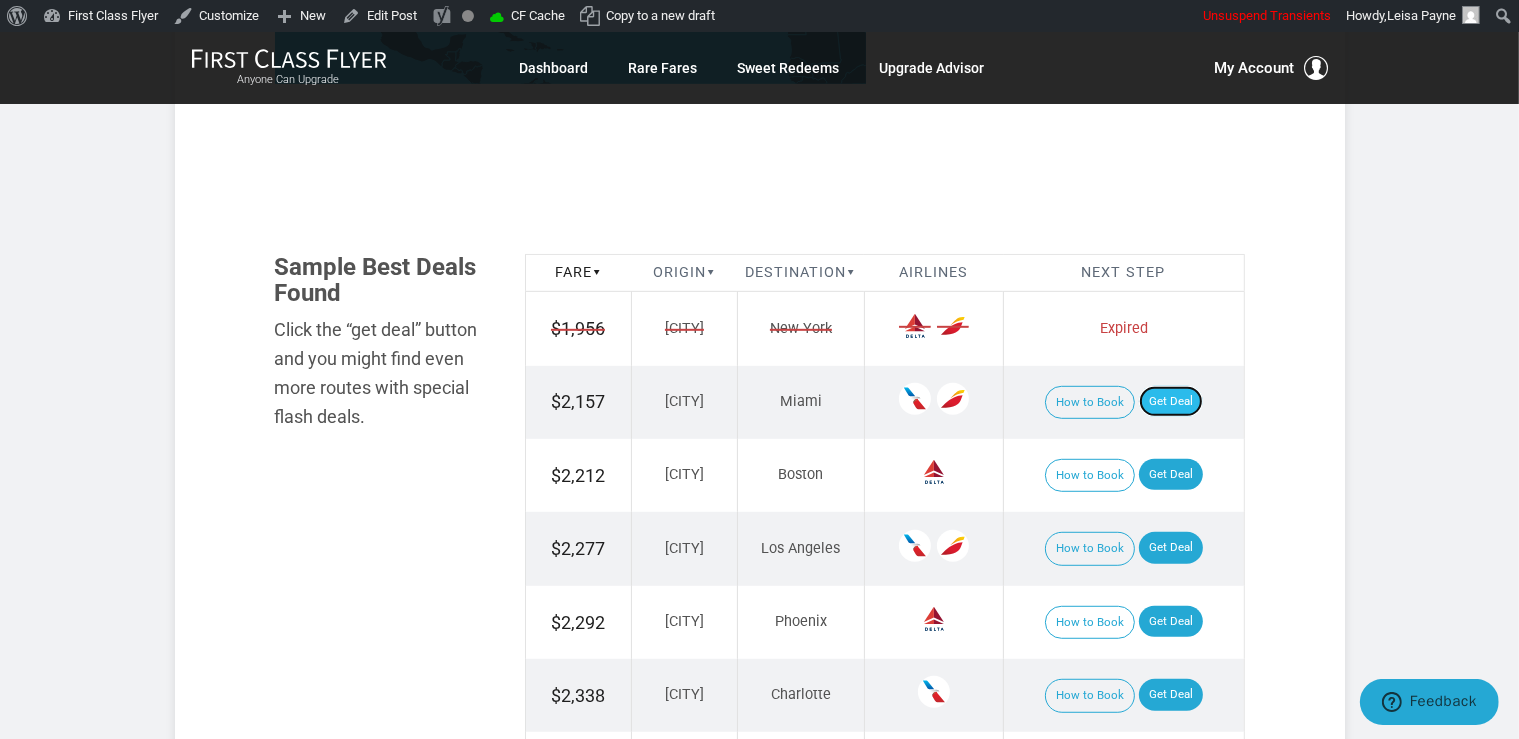click on "Get Deal" at bounding box center [1171, 402] 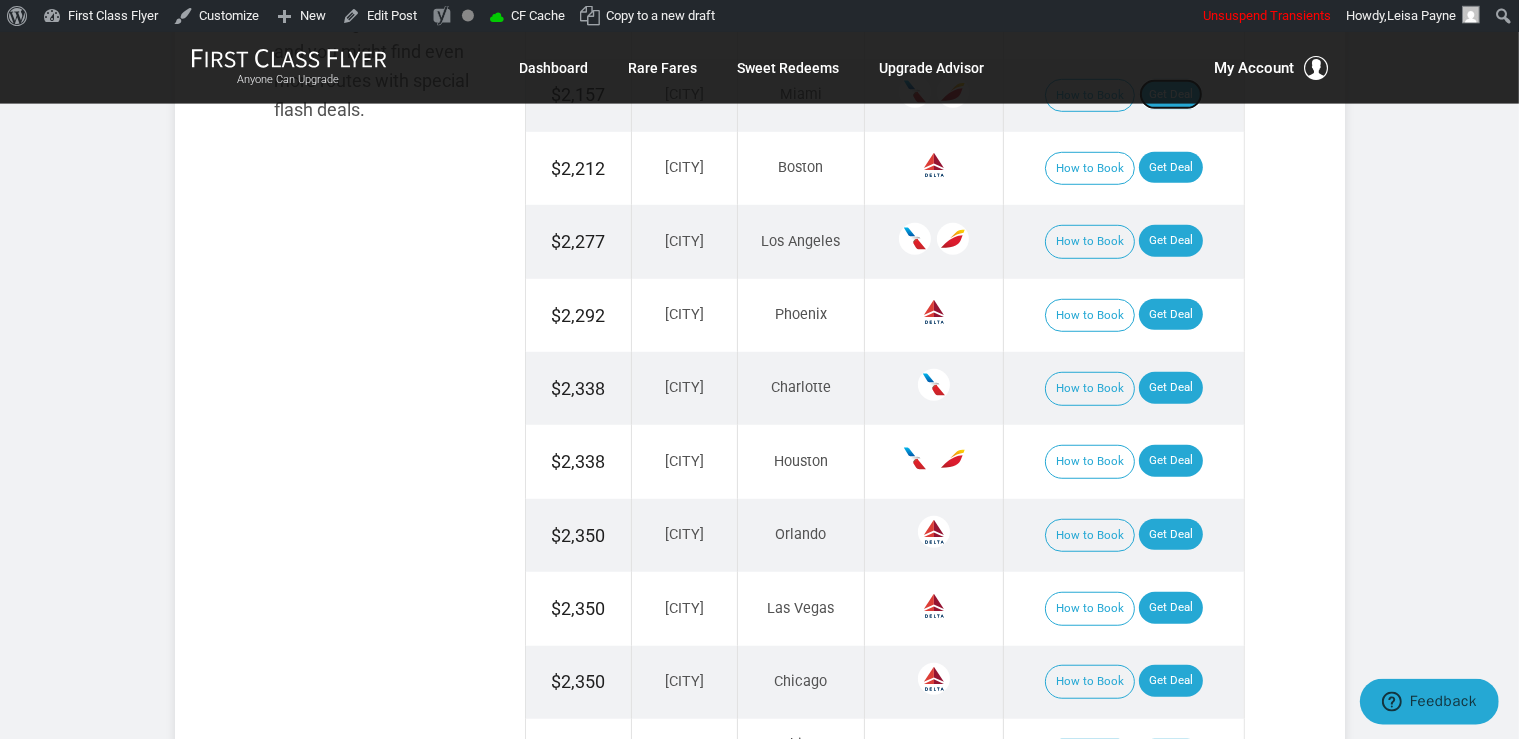 scroll, scrollTop: 1372, scrollLeft: 0, axis: vertical 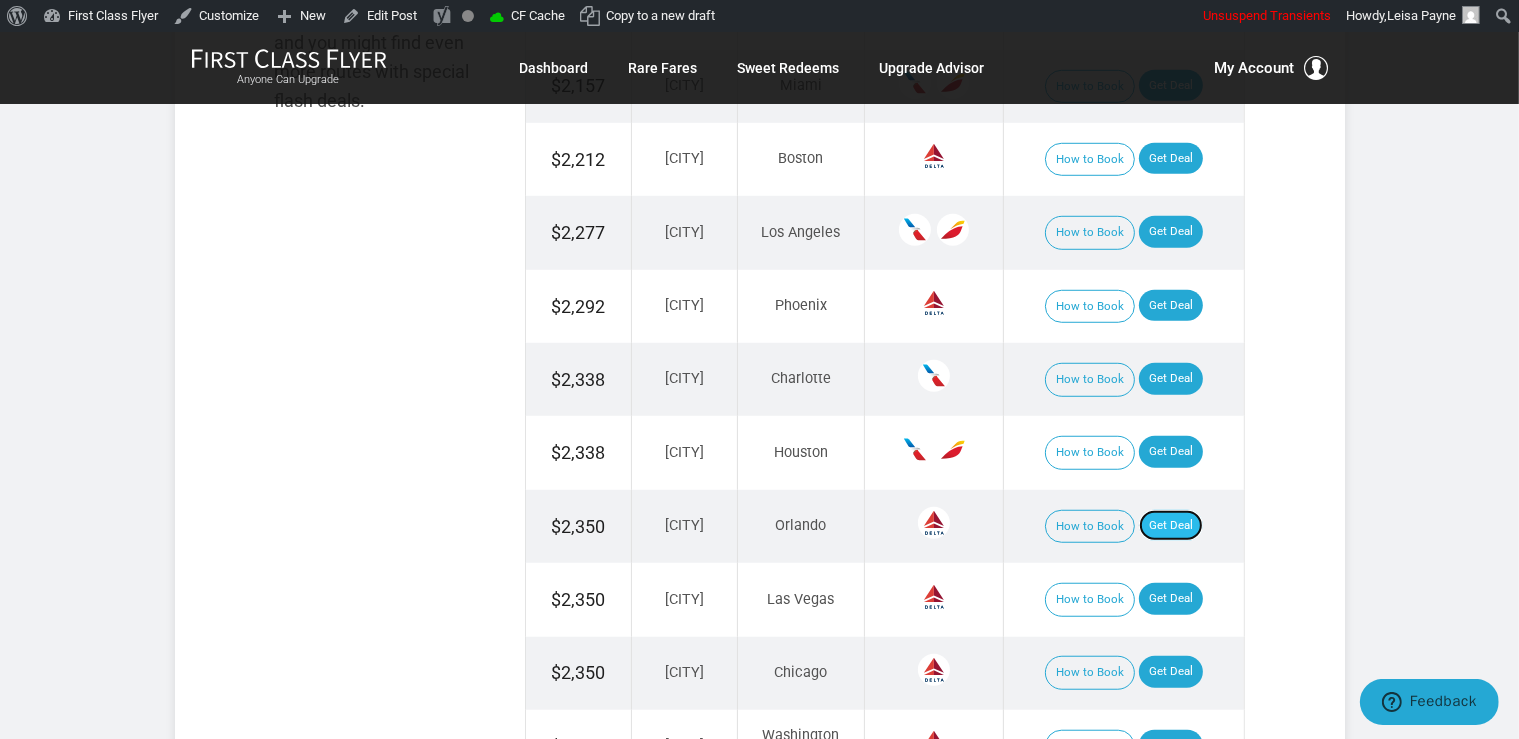 click on "Get Deal" at bounding box center (1171, 526) 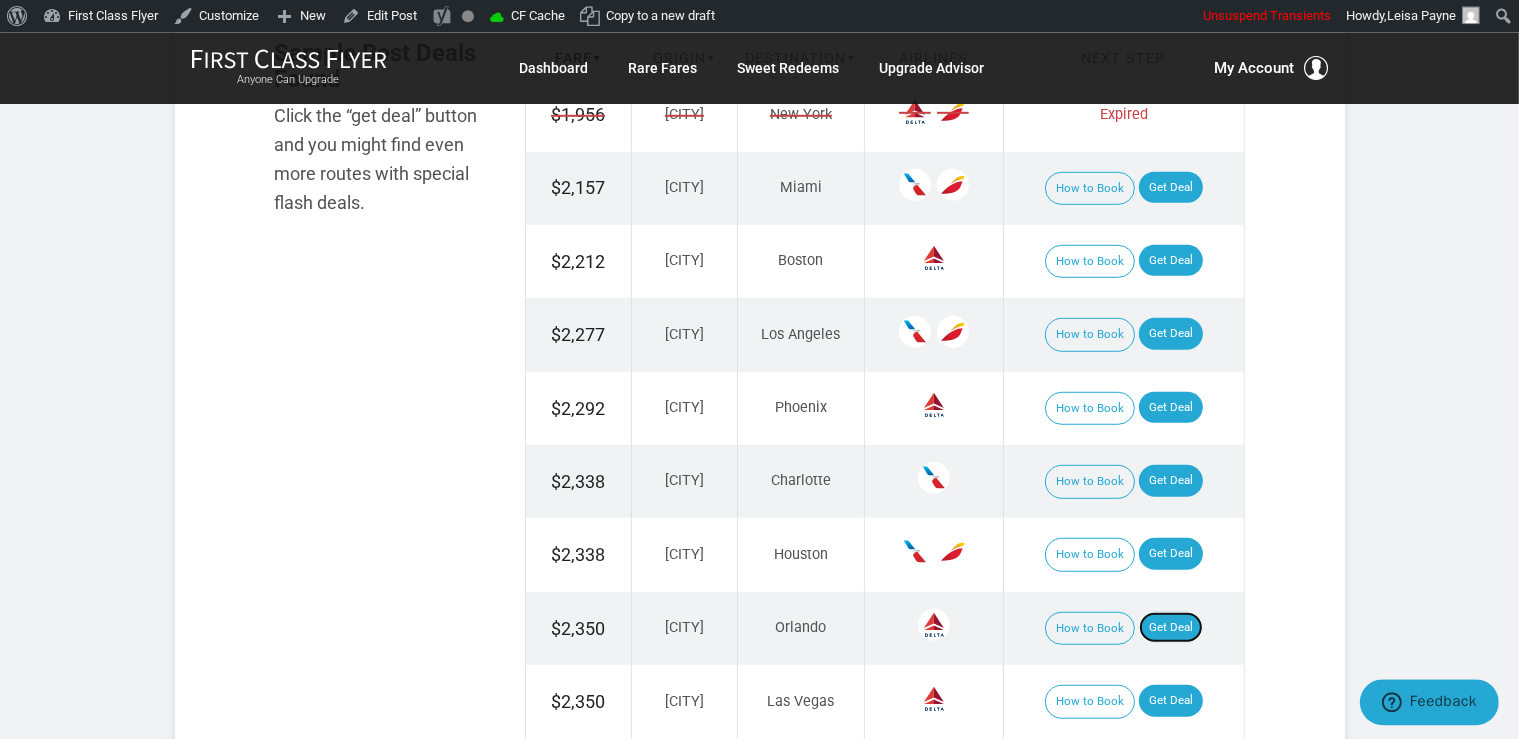 scroll, scrollTop: 1267, scrollLeft: 0, axis: vertical 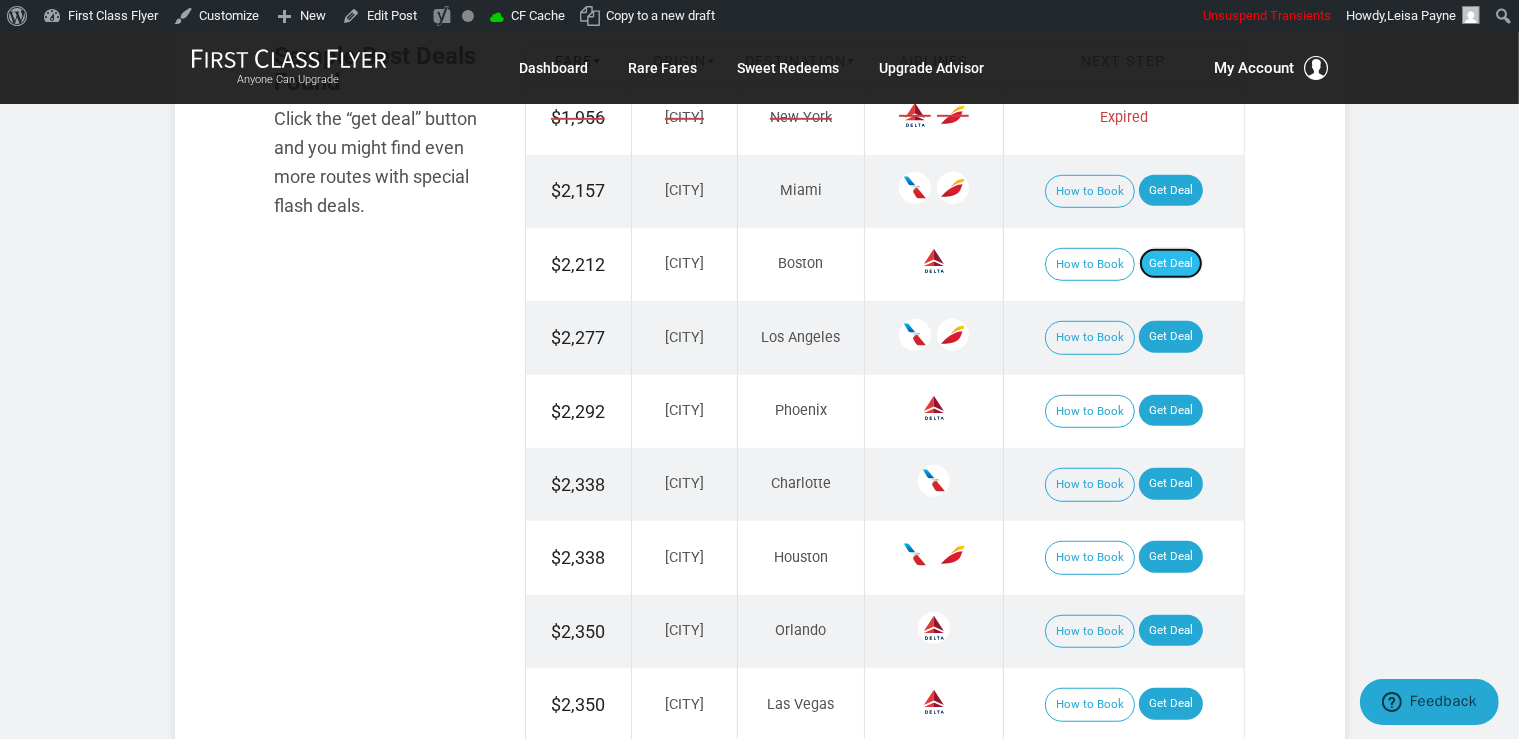 click on "Get Deal" at bounding box center (1171, 264) 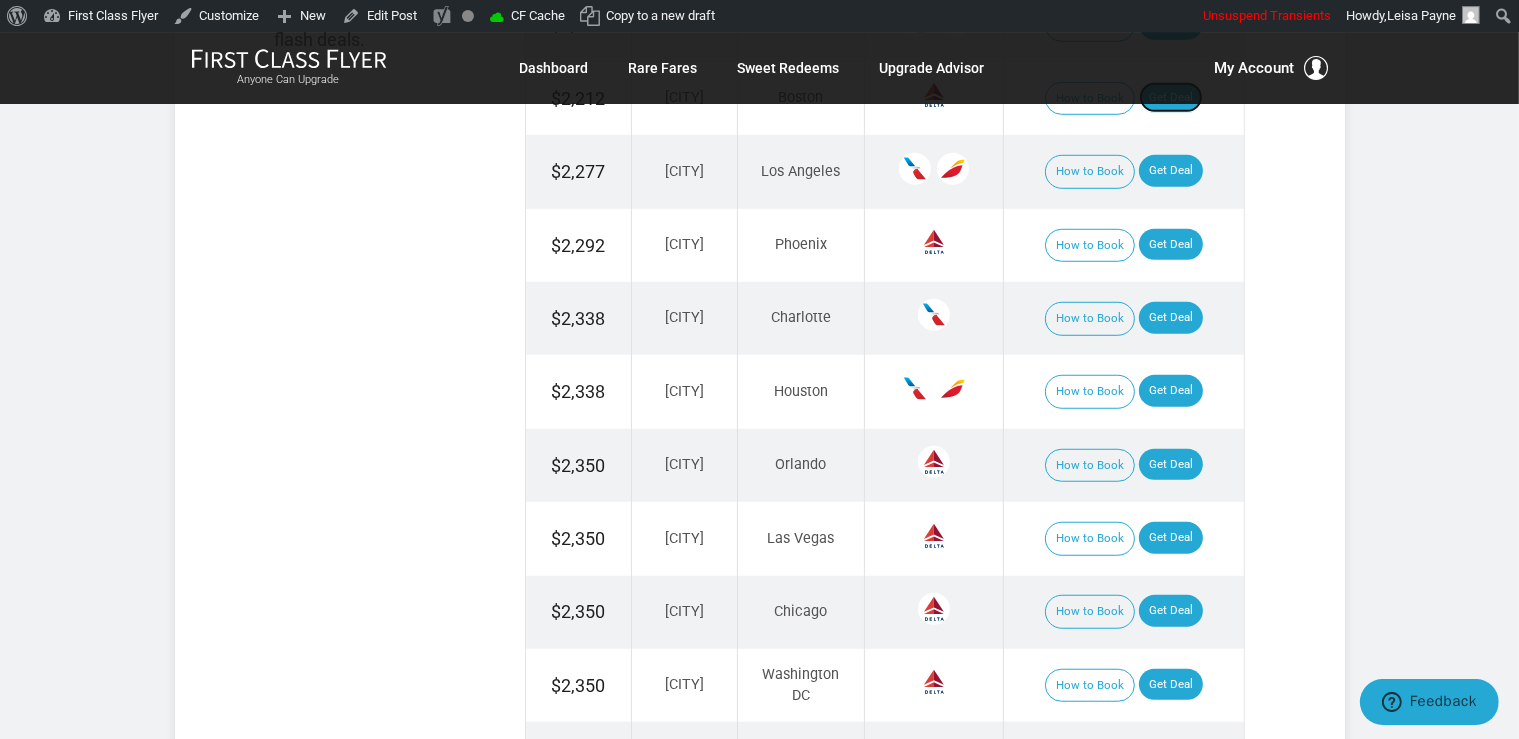 scroll, scrollTop: 1584, scrollLeft: 0, axis: vertical 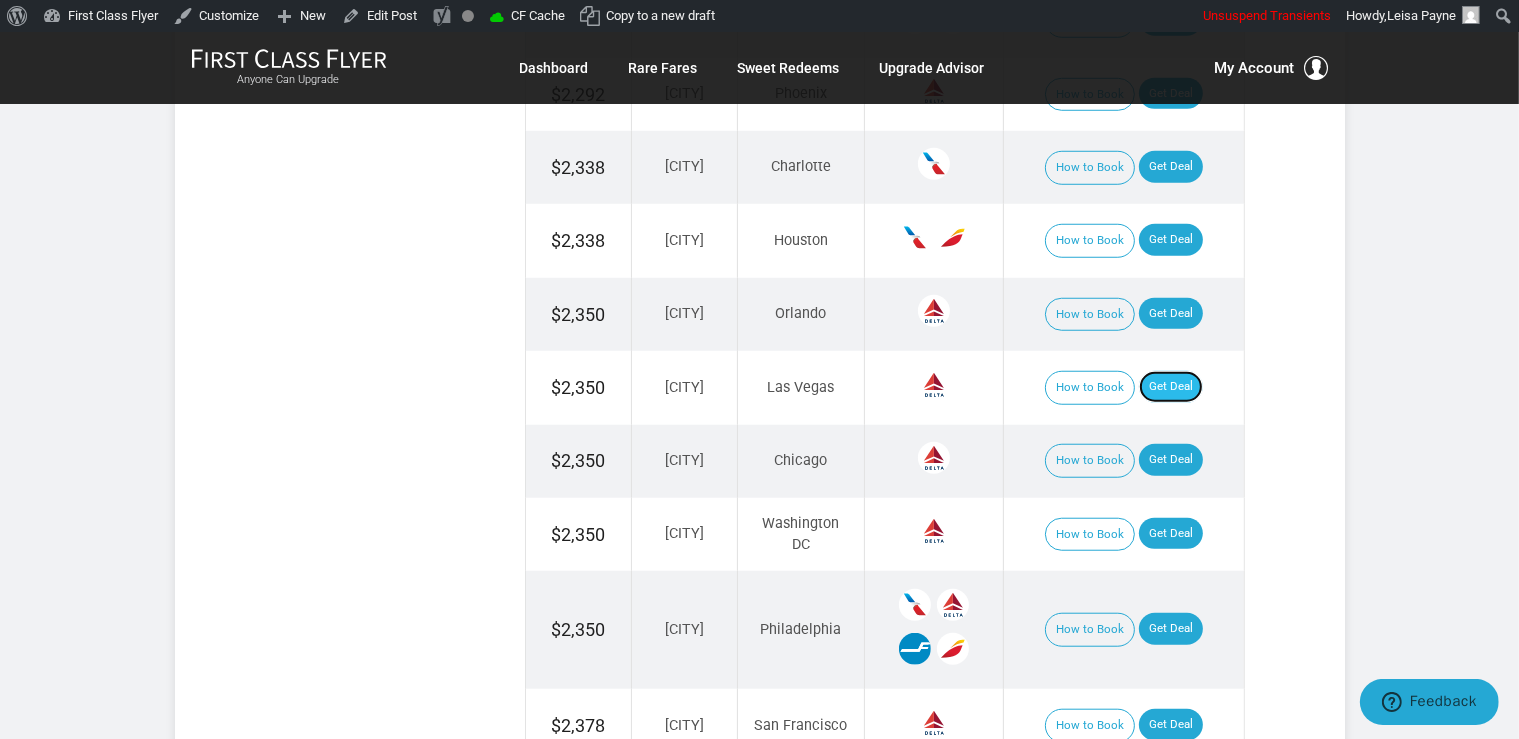 click on "Get Deal" at bounding box center [1171, 387] 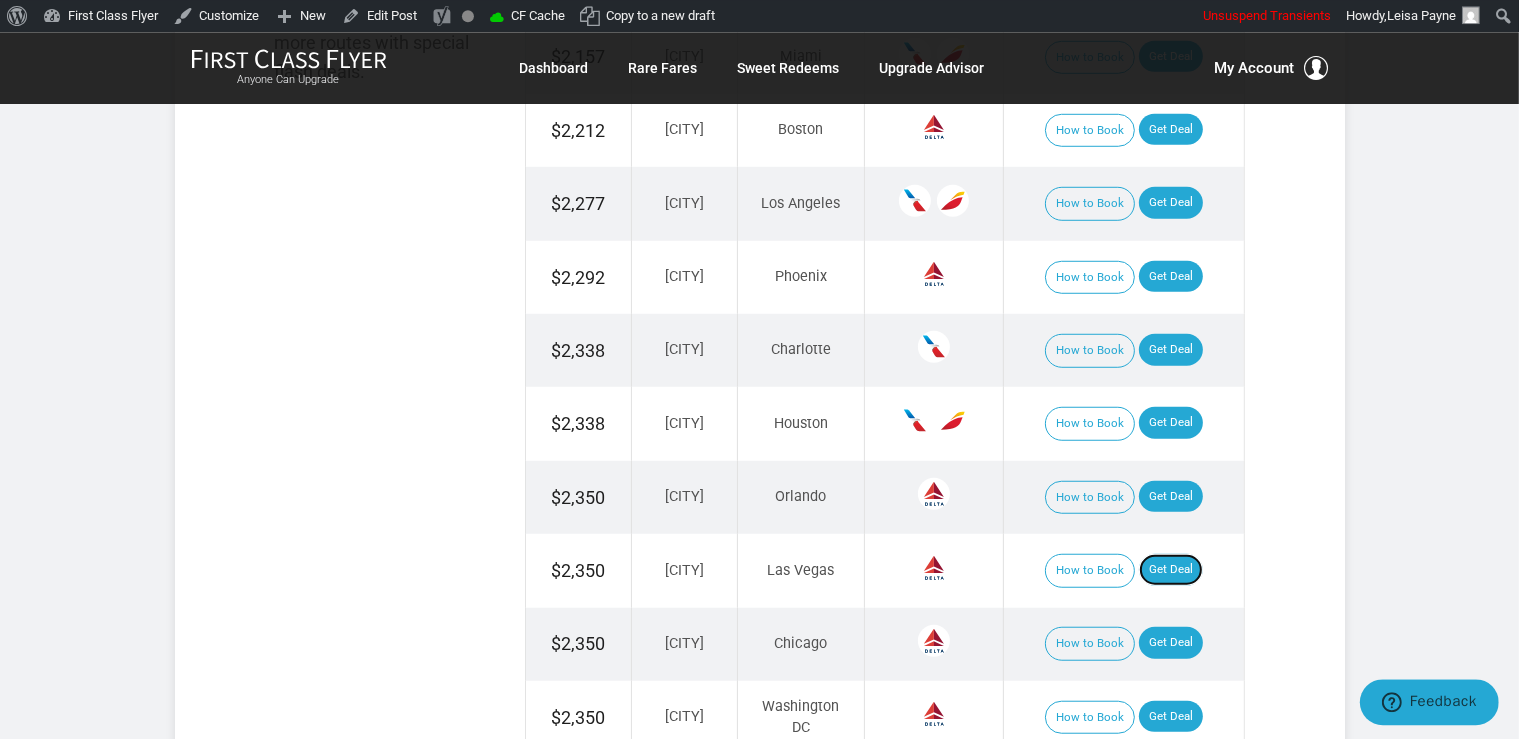 scroll, scrollTop: 1372, scrollLeft: 0, axis: vertical 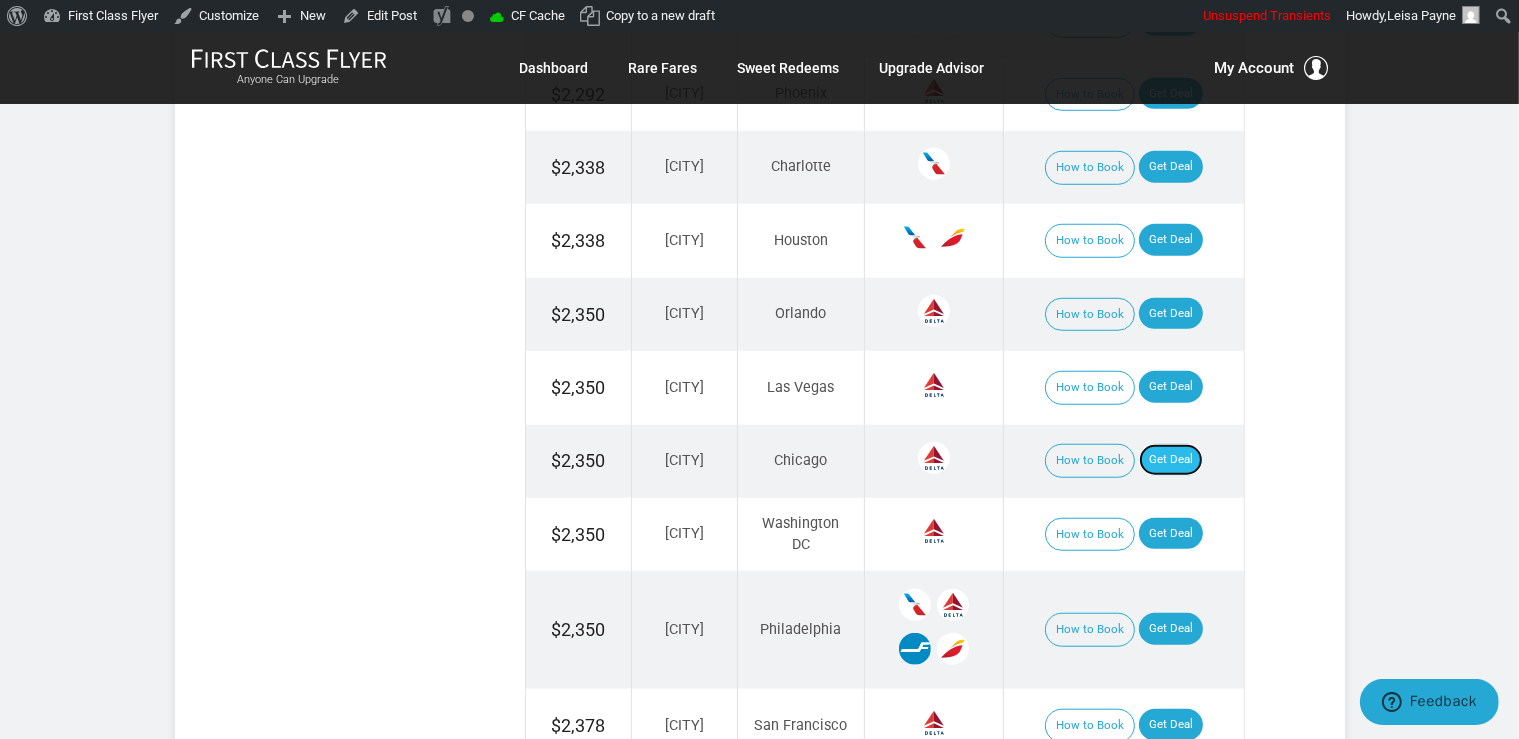 click on "Get Deal" at bounding box center (1171, 460) 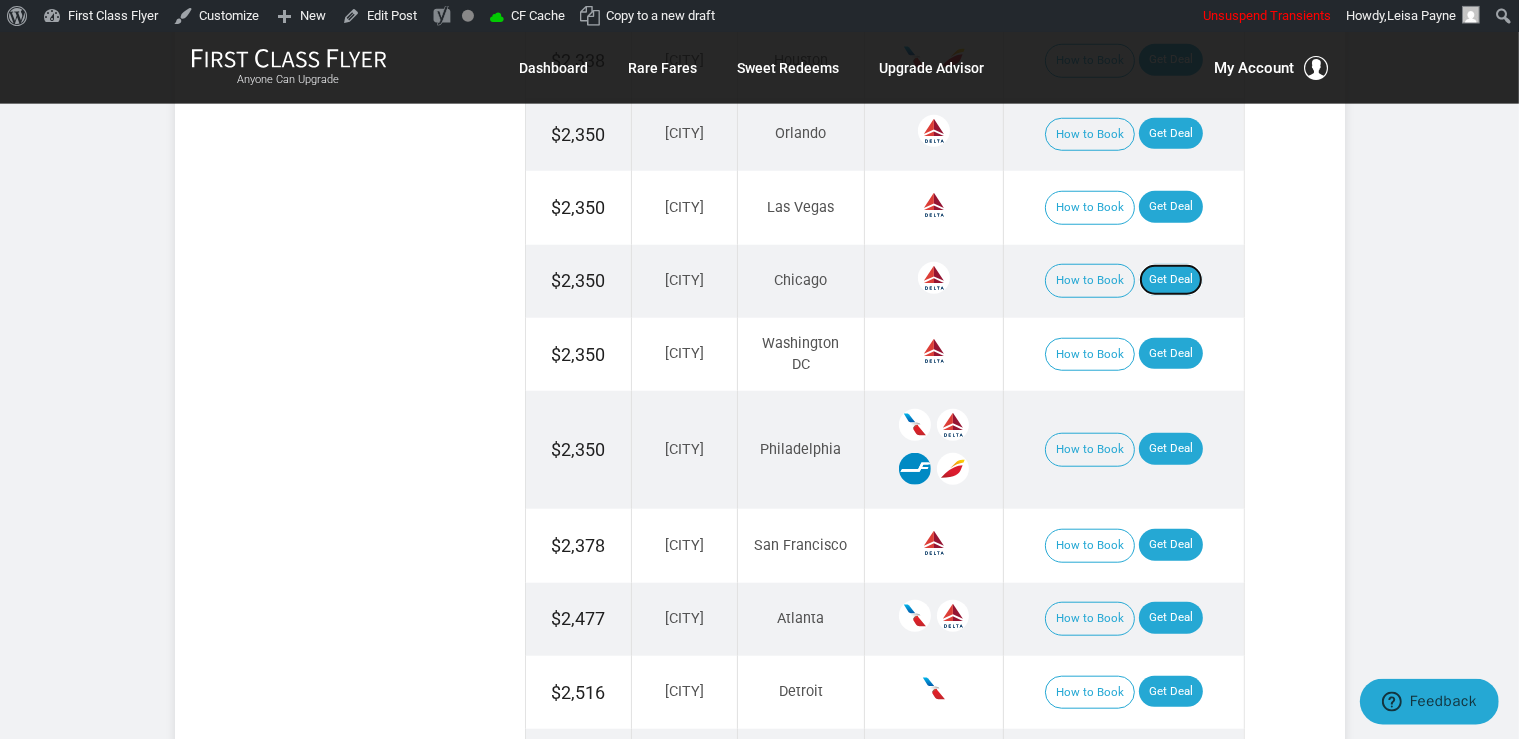 scroll, scrollTop: 1795, scrollLeft: 0, axis: vertical 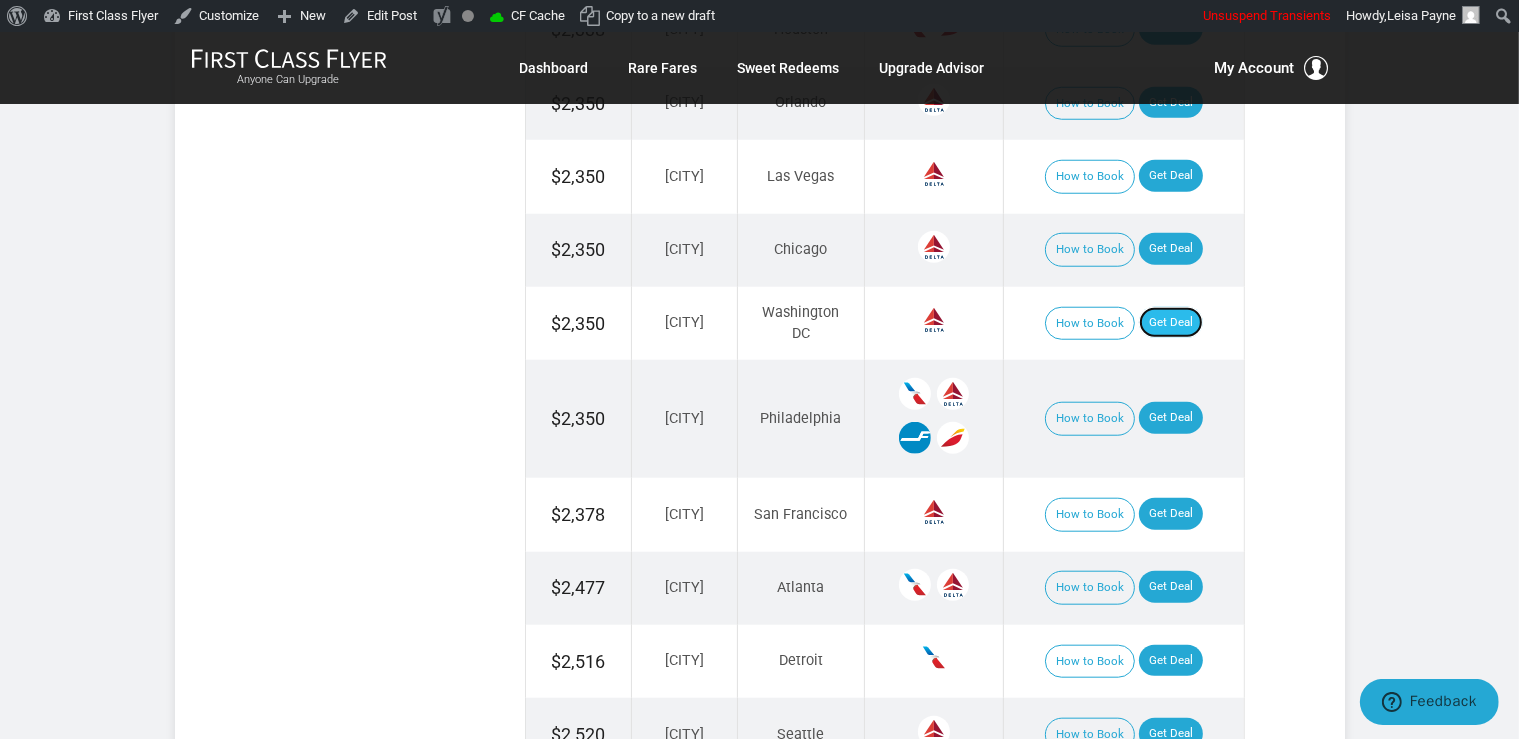 click on "Get Deal" at bounding box center [1171, 323] 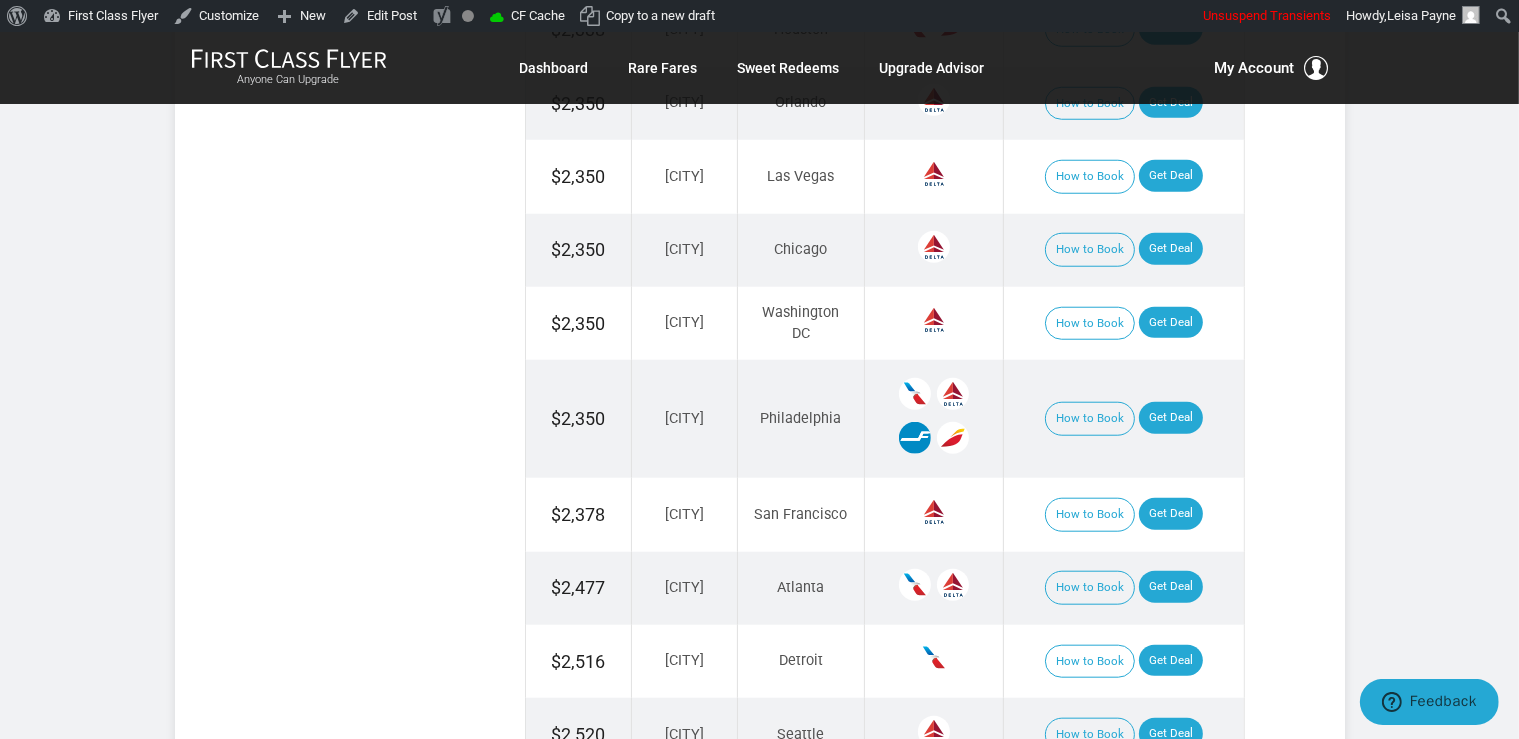 click on "How to Book   Get Deal" at bounding box center [1124, 419] 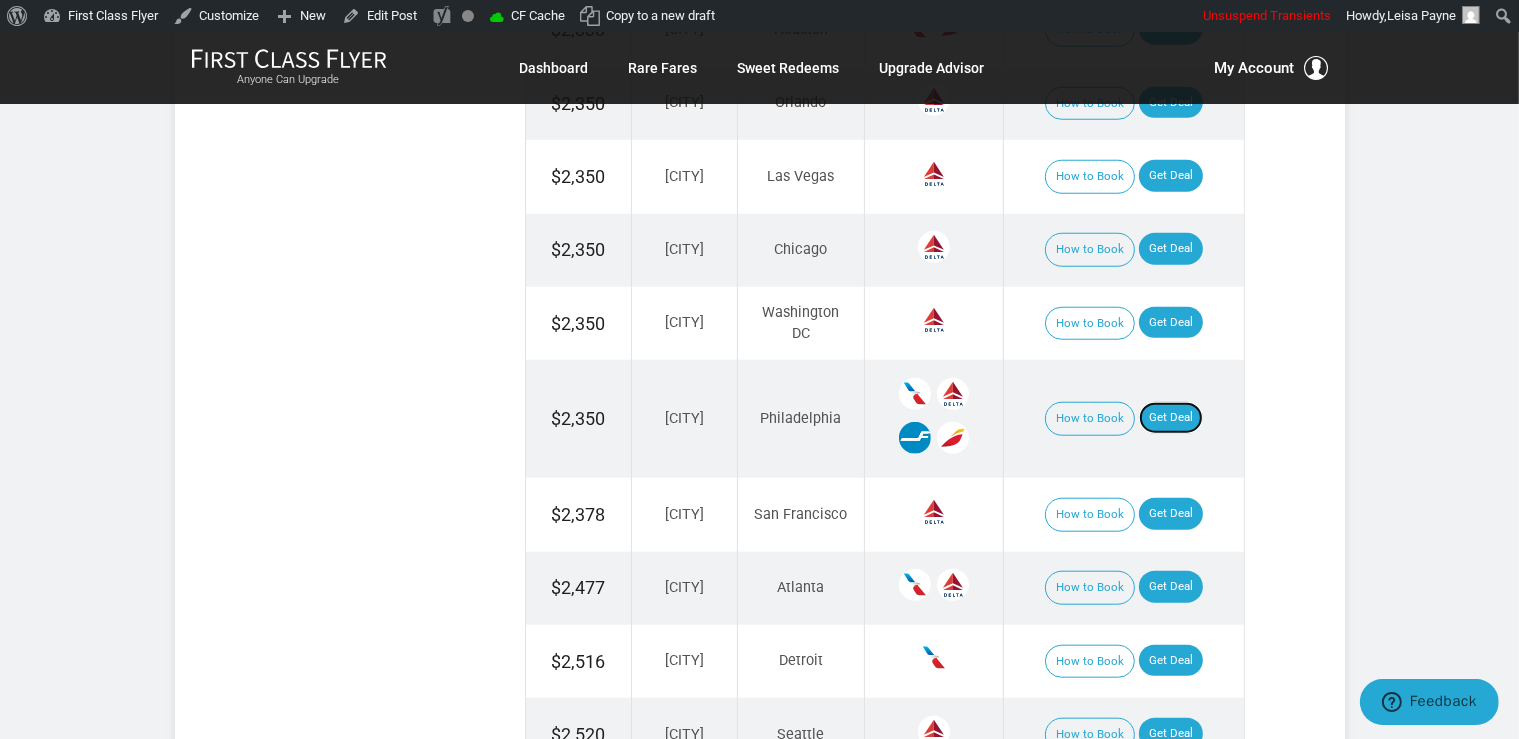 drag, startPoint x: 1173, startPoint y: 411, endPoint x: 1178, endPoint y: 427, distance: 16.763054 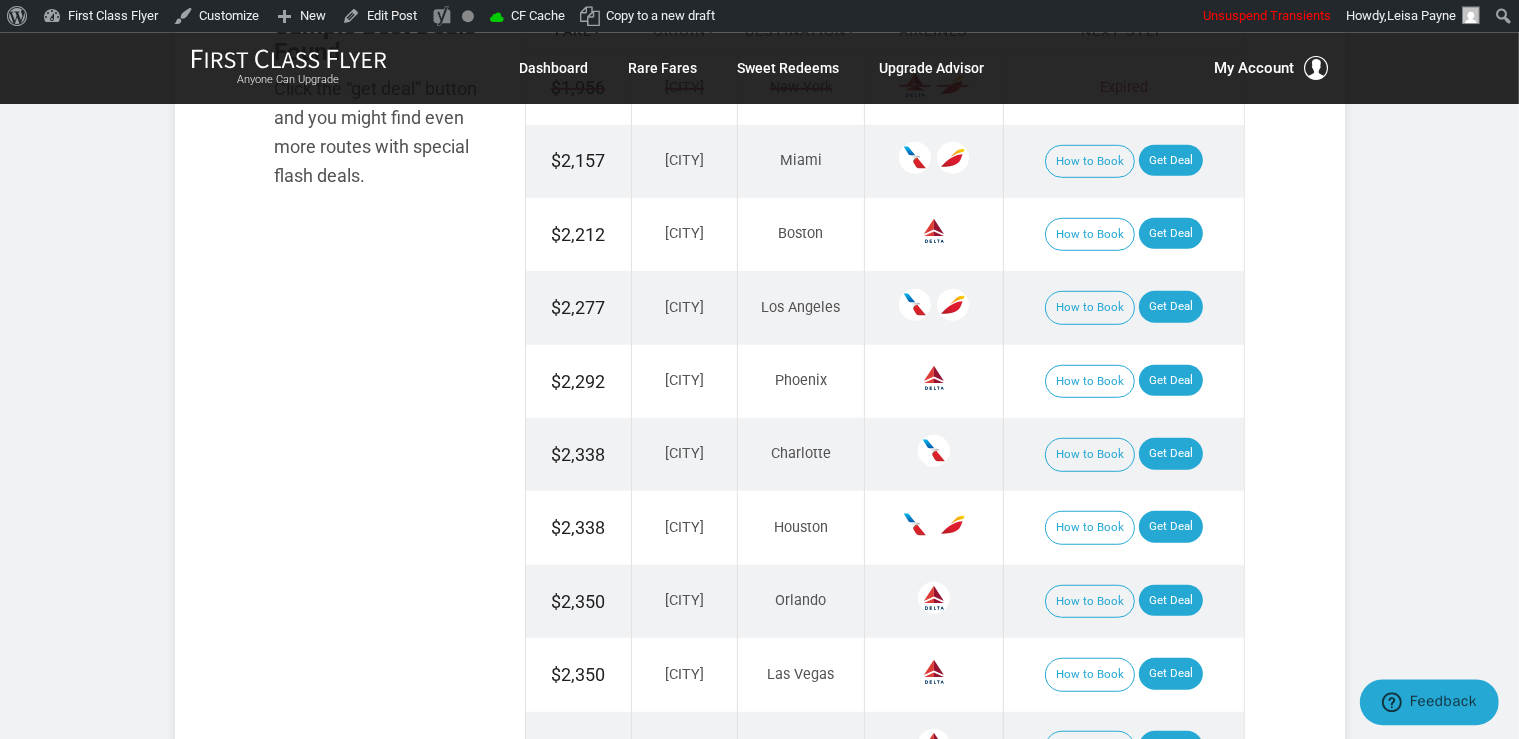 scroll, scrollTop: 1267, scrollLeft: 0, axis: vertical 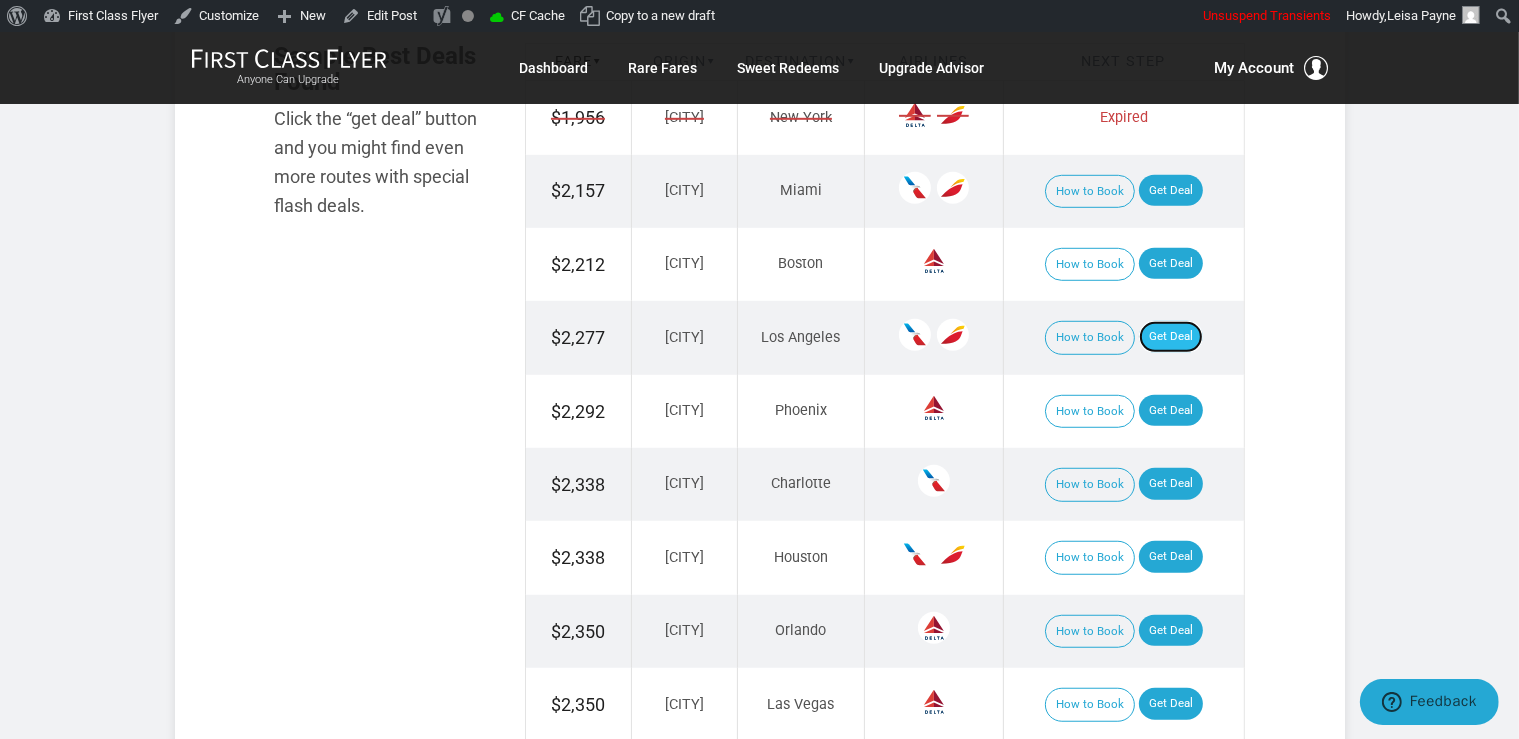 drag, startPoint x: 1167, startPoint y: 336, endPoint x: 1193, endPoint y: 346, distance: 27.856777 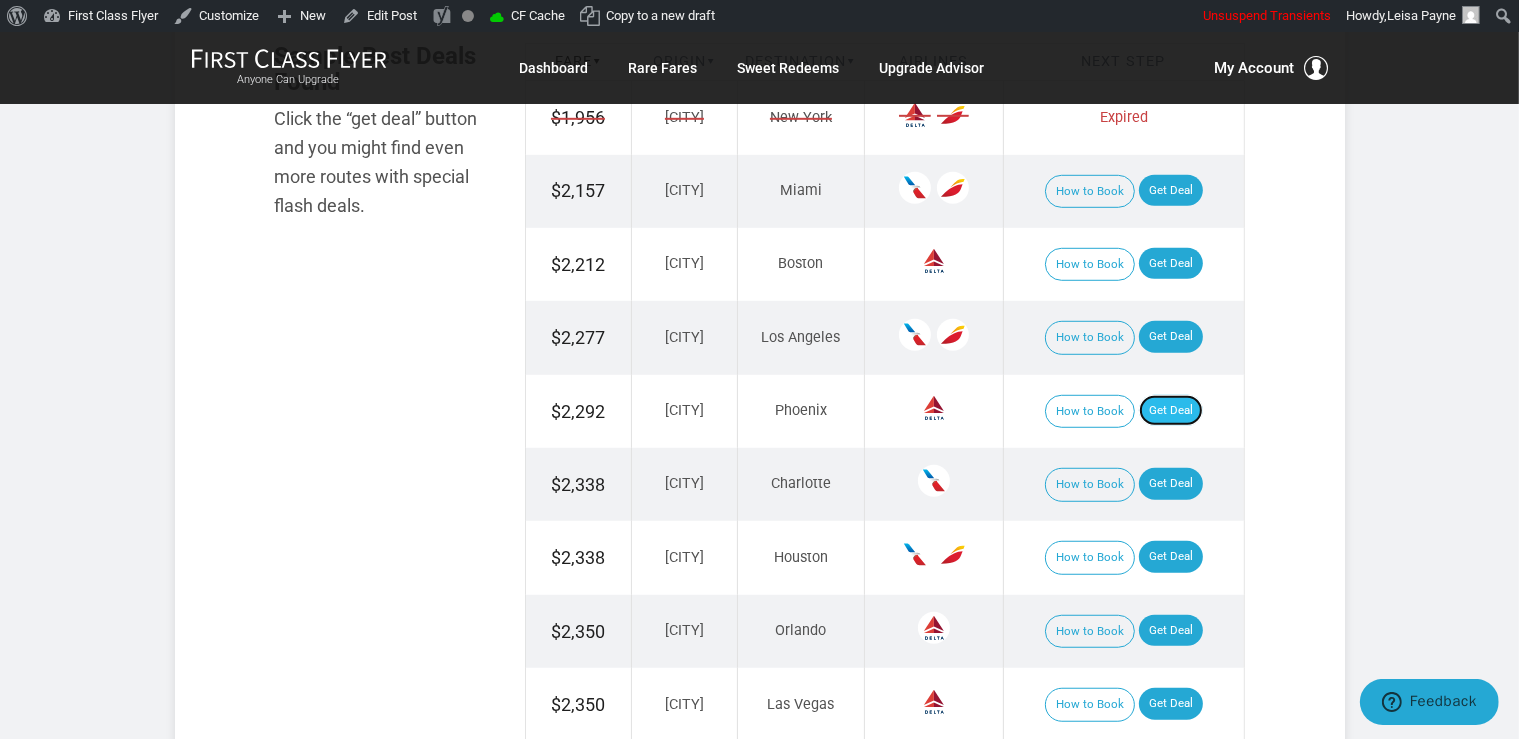 click on "Get Deal" at bounding box center [1171, 411] 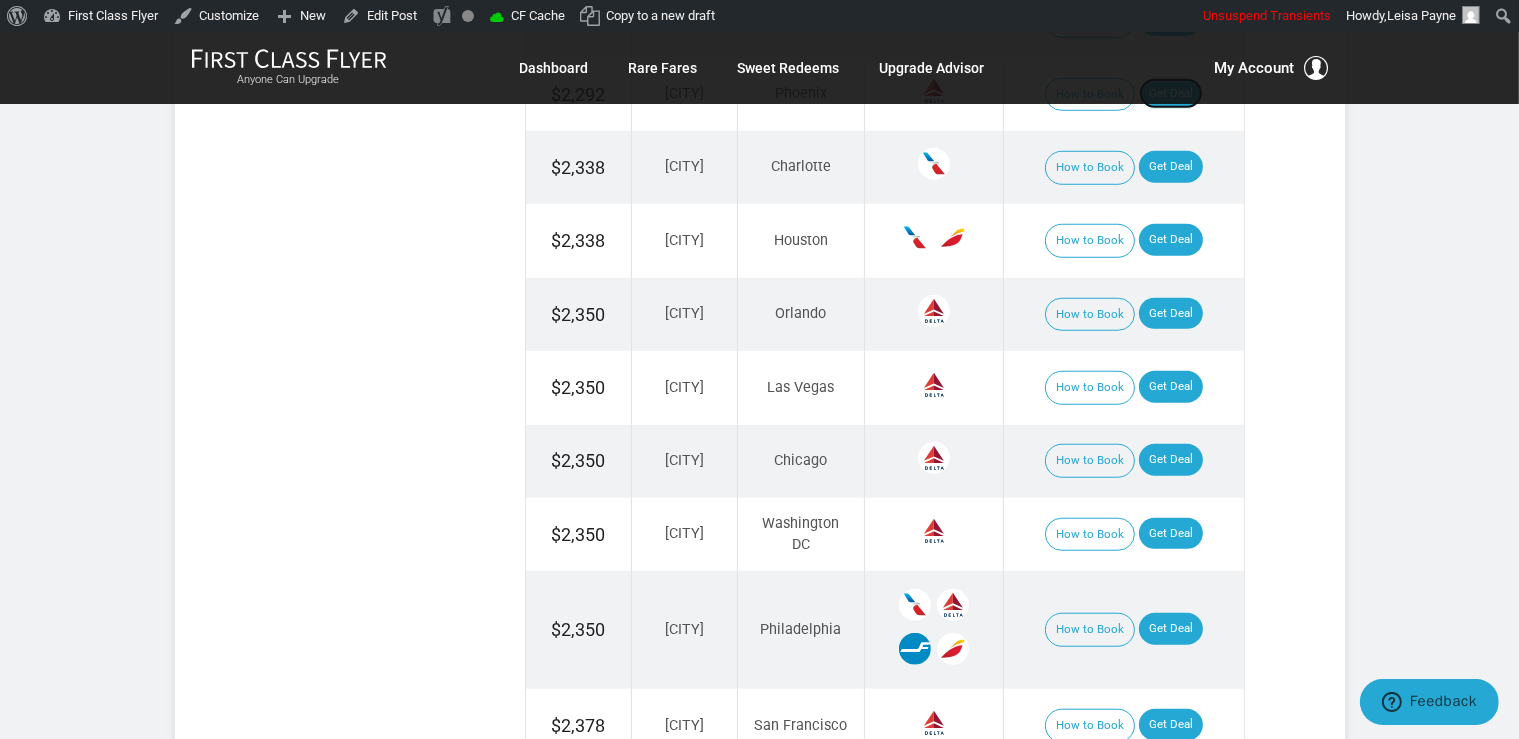 scroll, scrollTop: 1900, scrollLeft: 0, axis: vertical 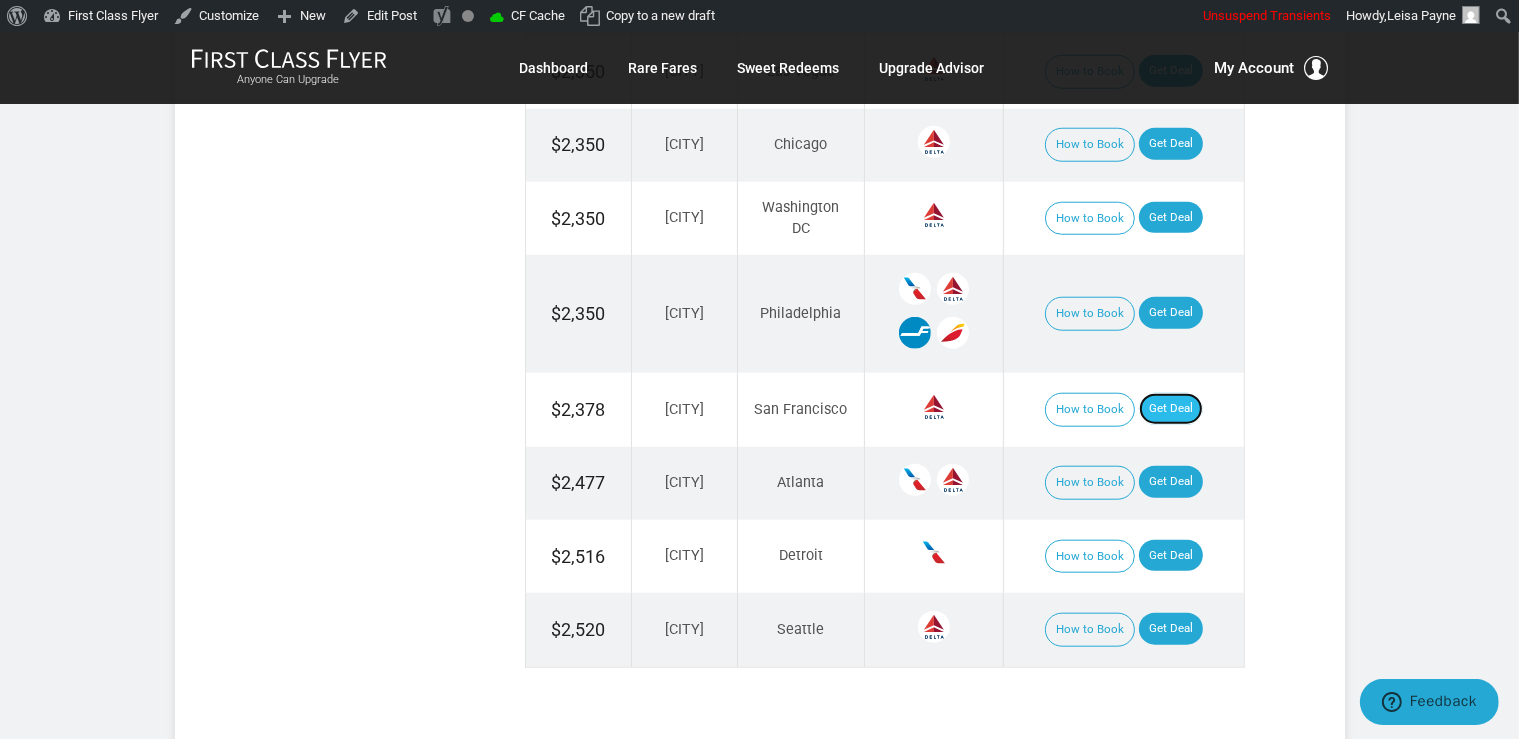 click on "Get Deal" at bounding box center (1171, 409) 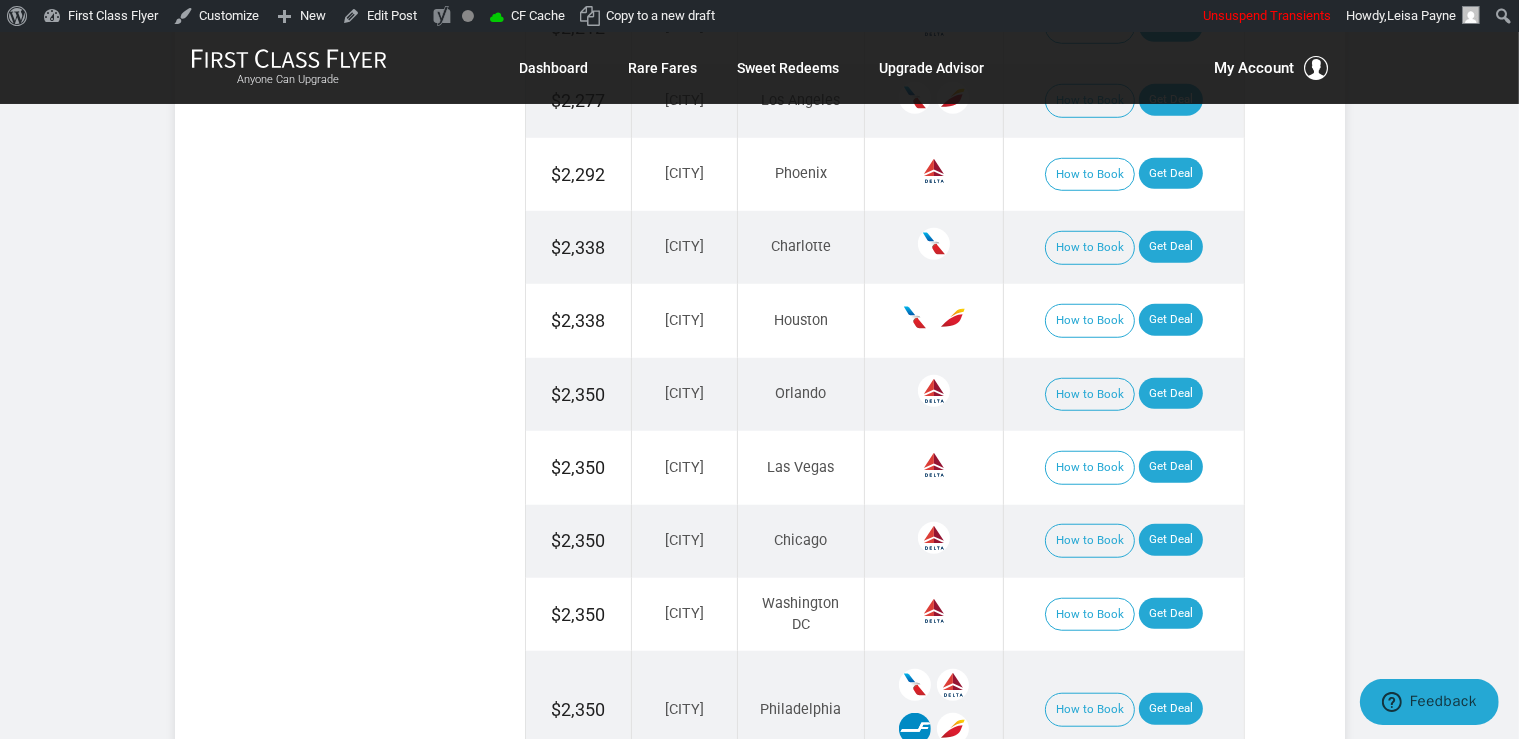 scroll, scrollTop: 1372, scrollLeft: 0, axis: vertical 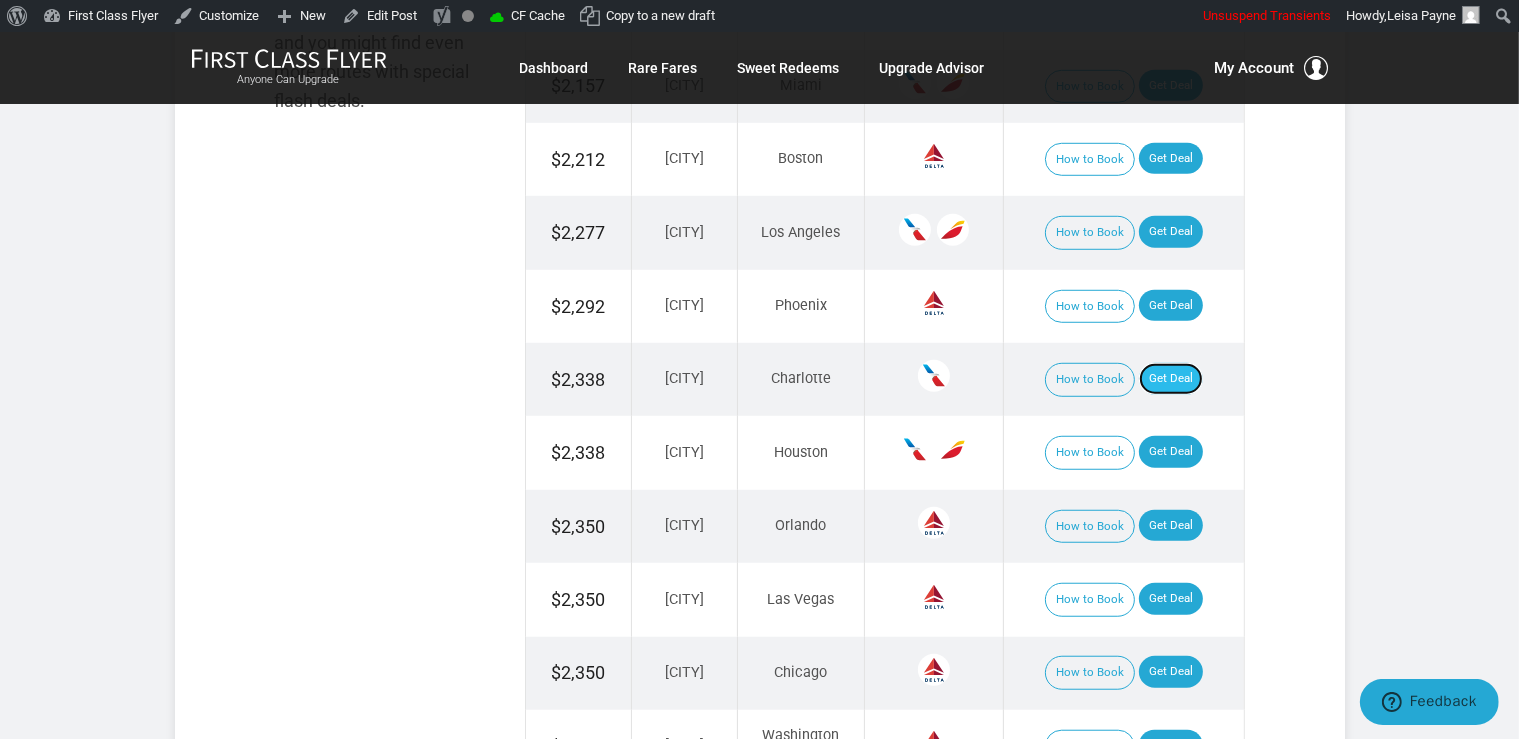 click on "Get Deal" at bounding box center (1171, 379) 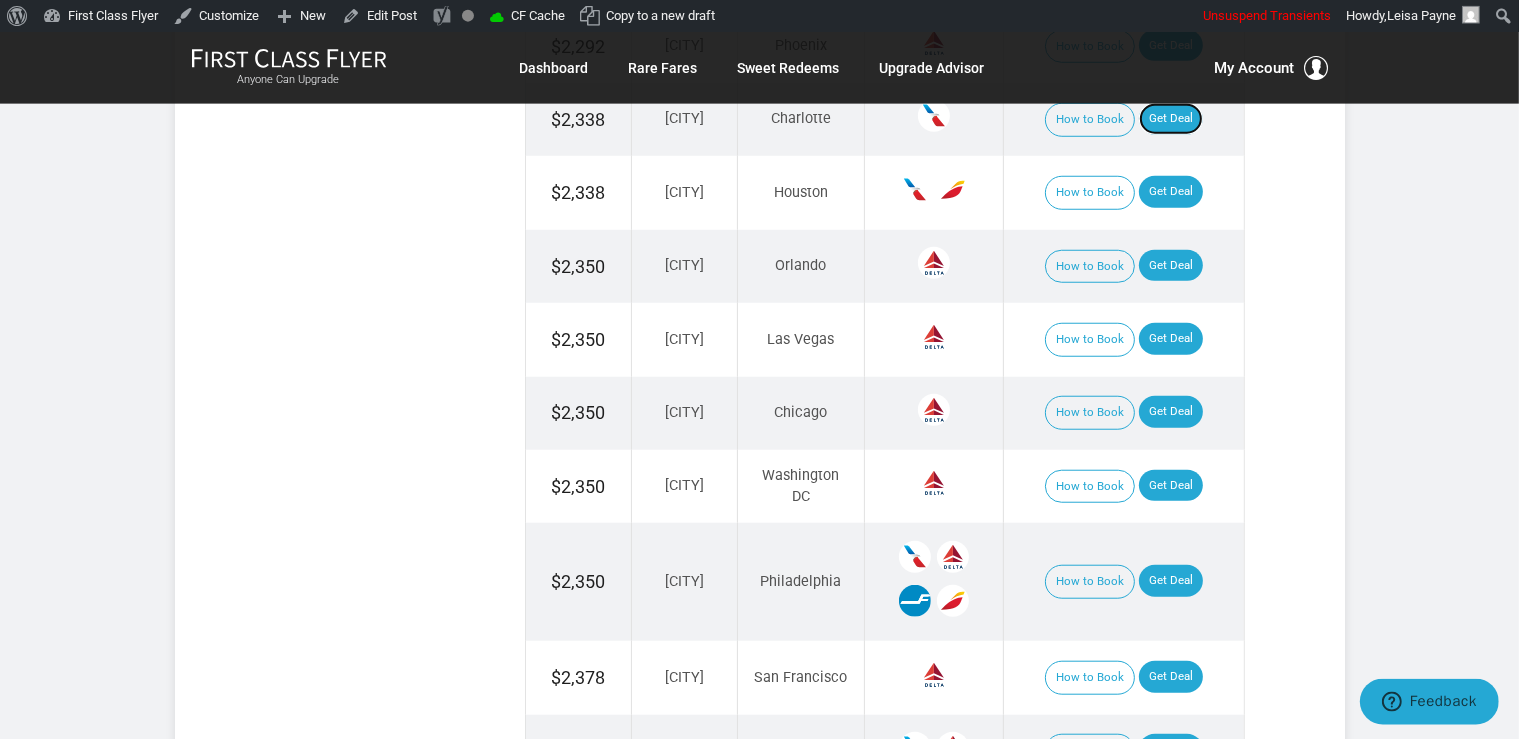scroll, scrollTop: 1584, scrollLeft: 0, axis: vertical 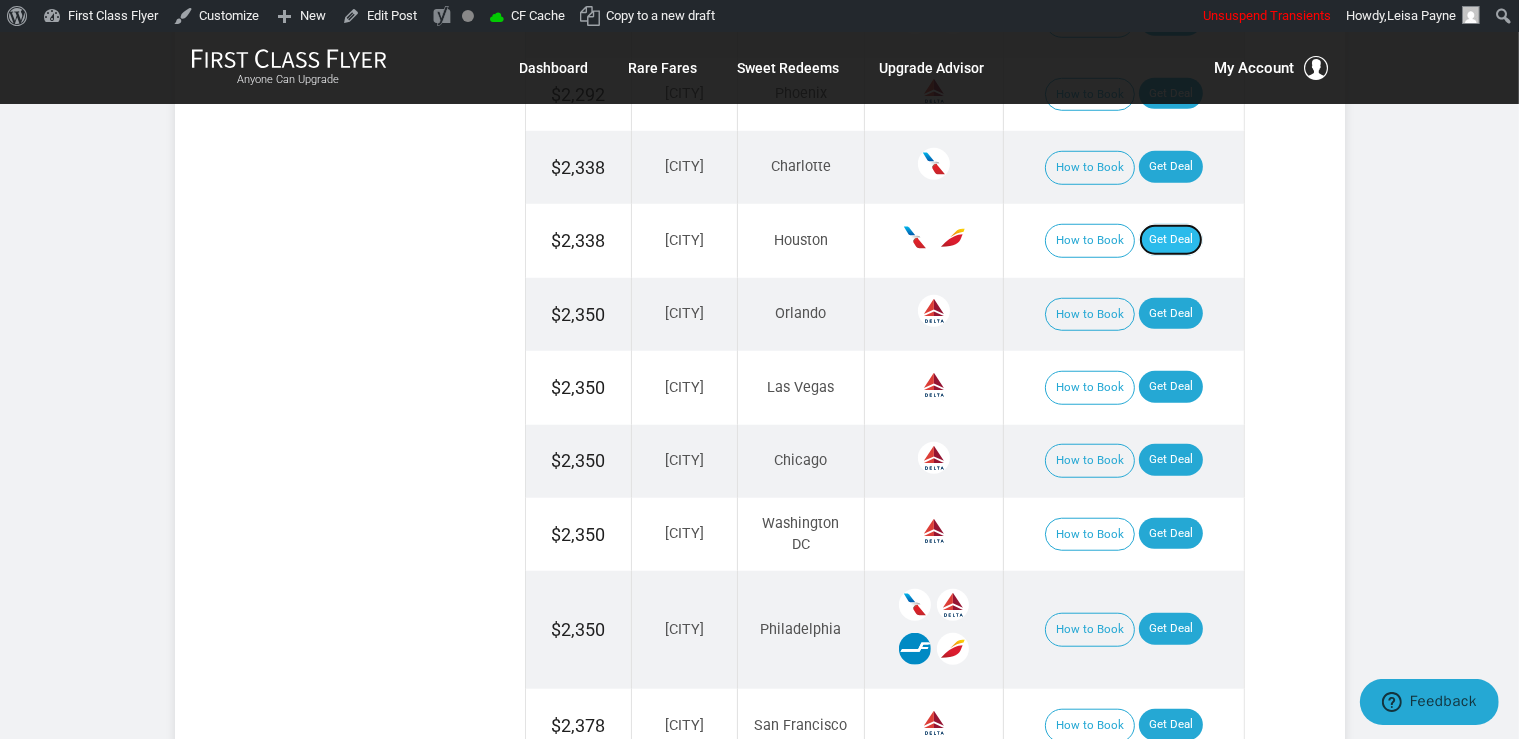 click on "Get Deal" at bounding box center (1171, 240) 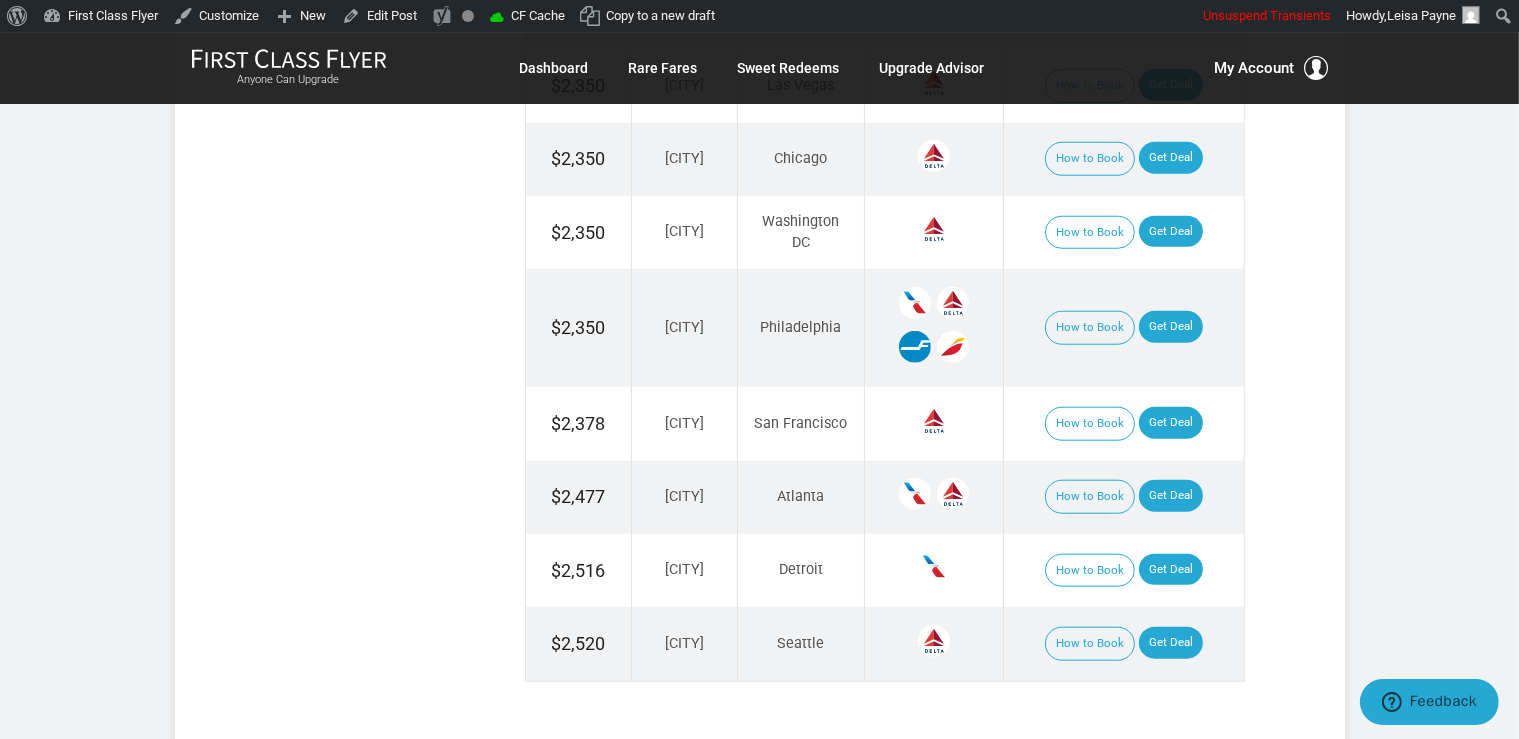 scroll, scrollTop: 1900, scrollLeft: 0, axis: vertical 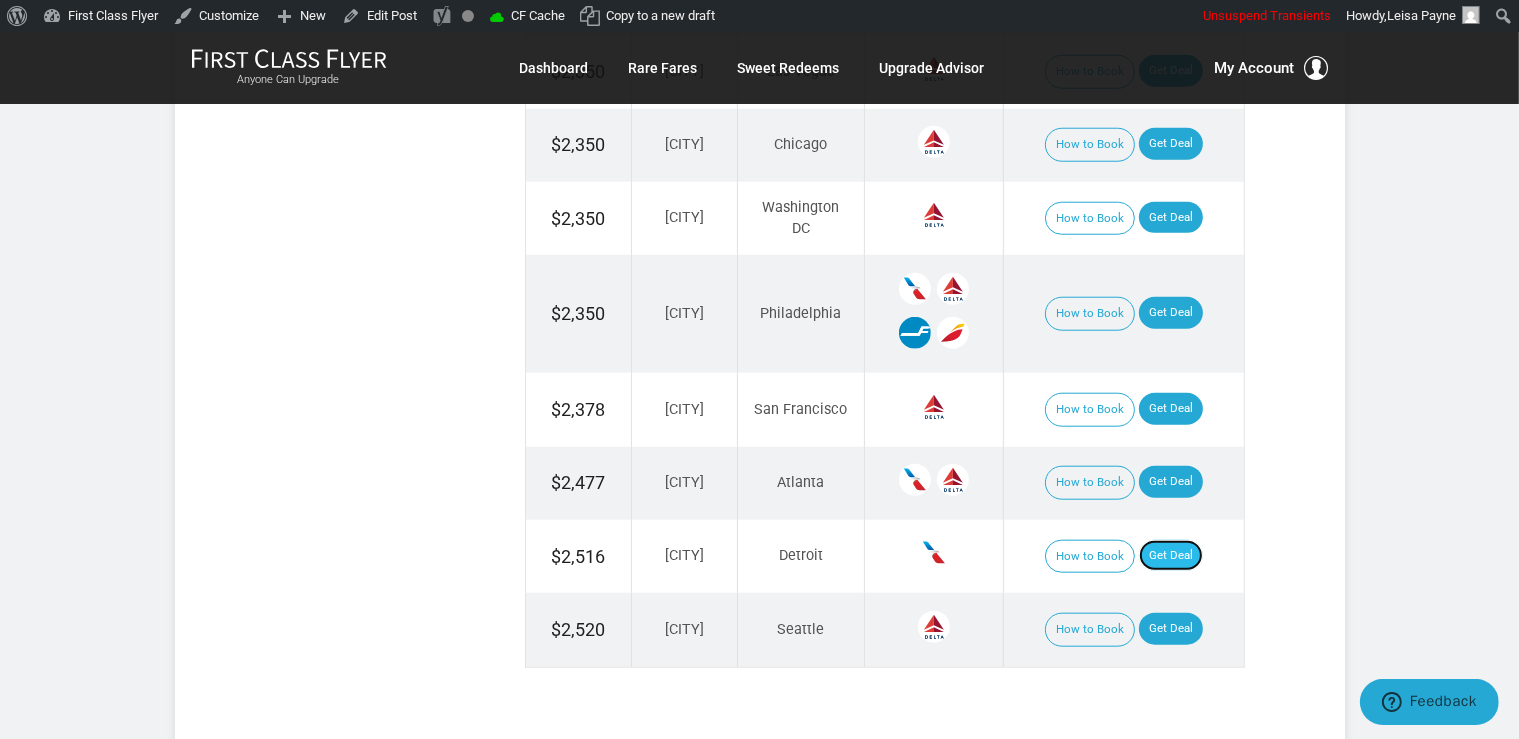 click on "Get Deal" at bounding box center (1171, 556) 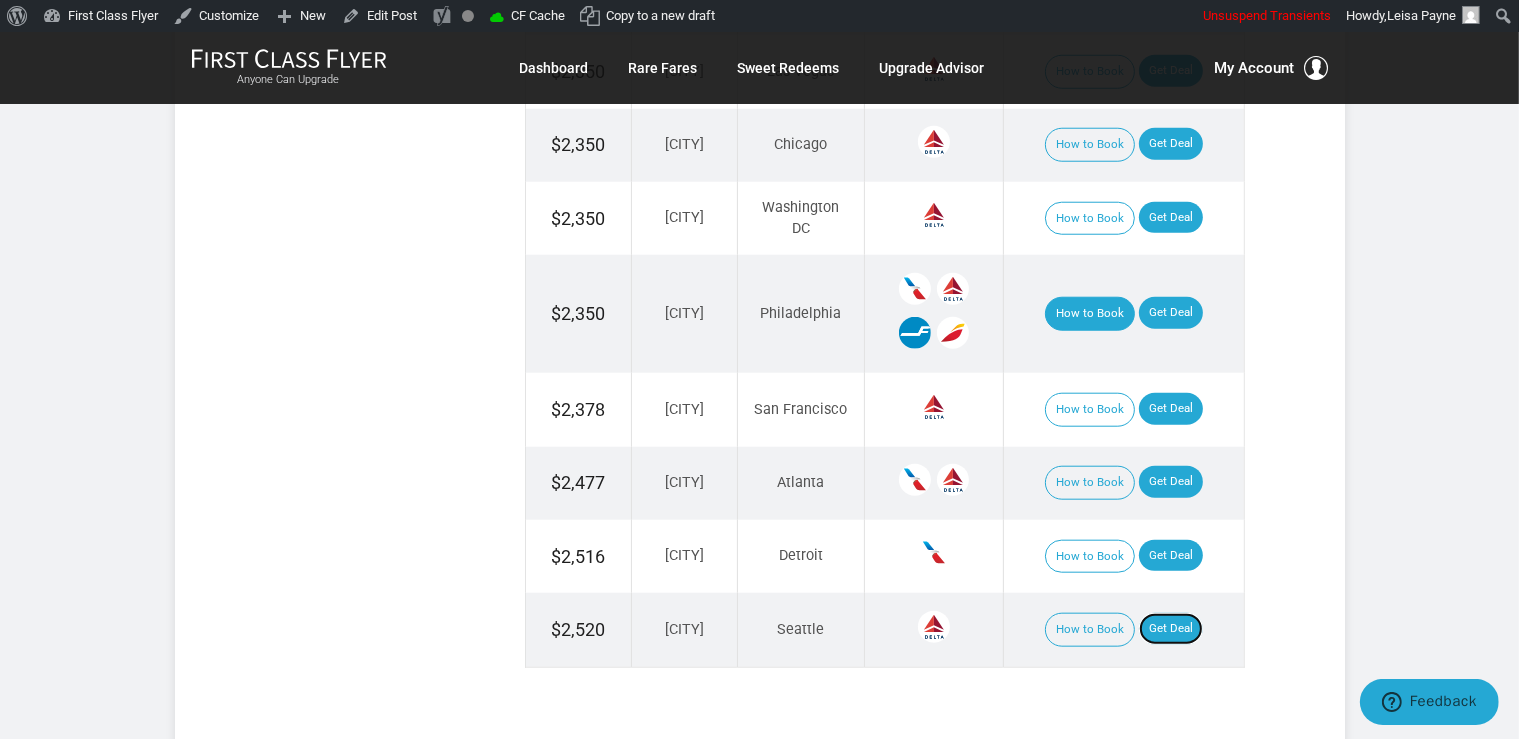 click on "Get Deal" at bounding box center [1171, 629] 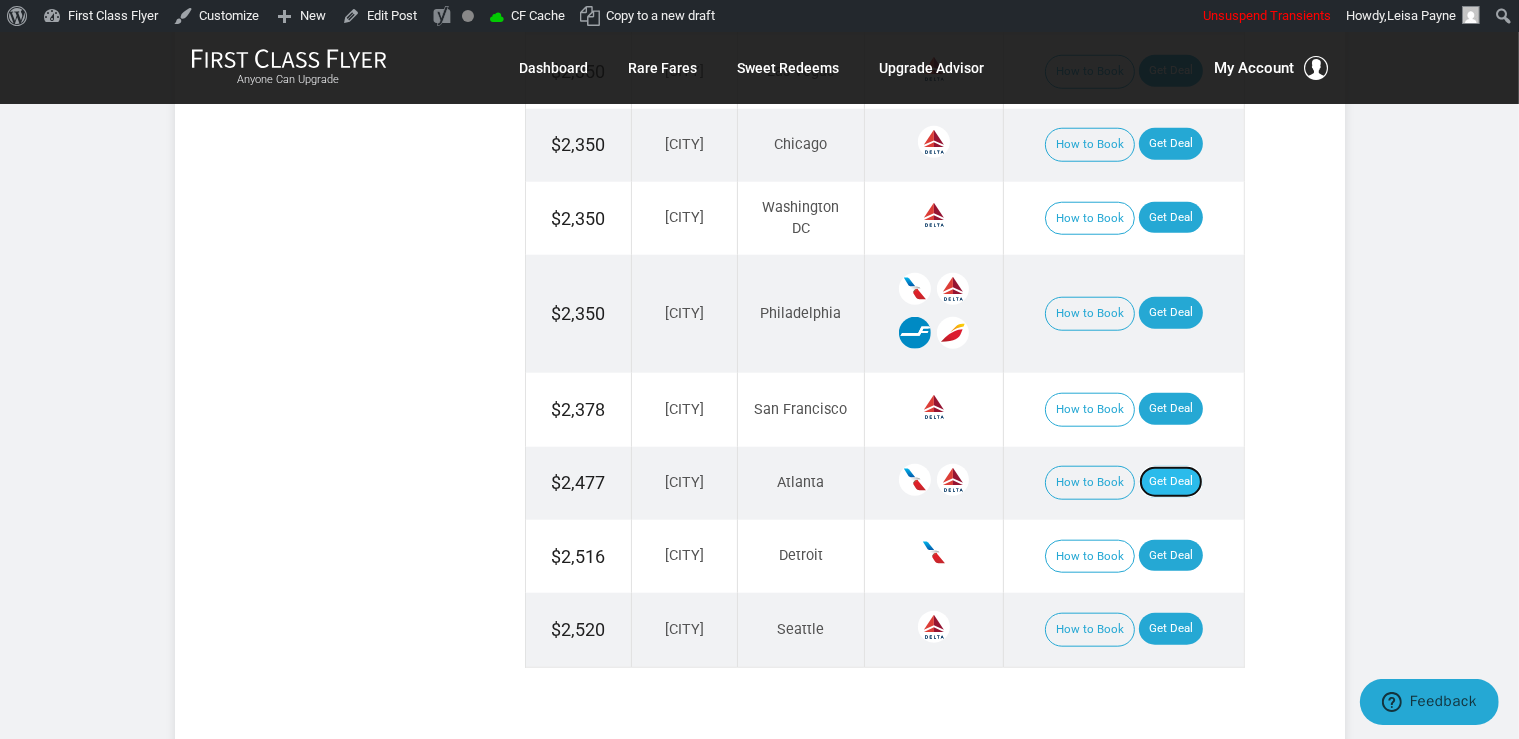 click on "Get Deal" at bounding box center [1171, 482] 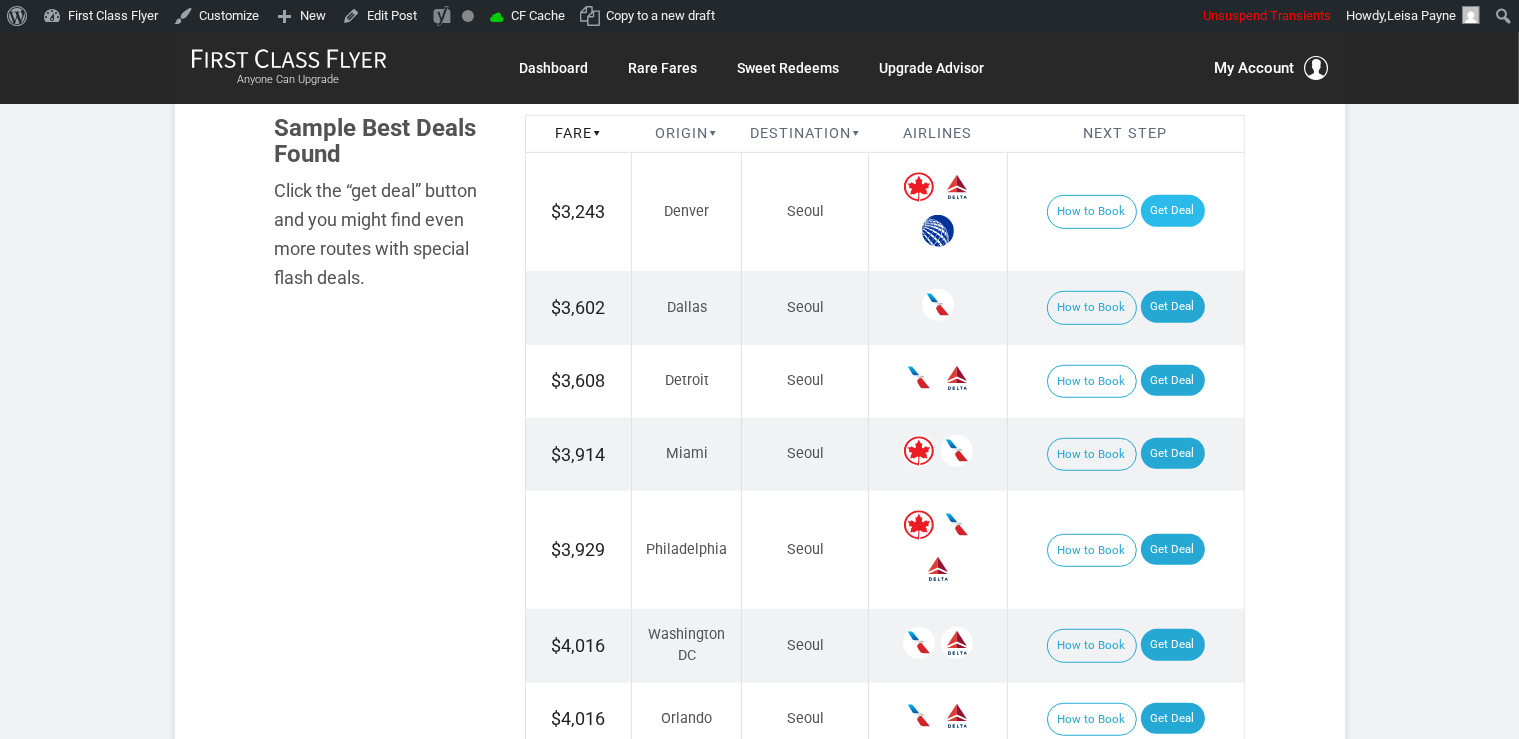 scroll, scrollTop: 1195, scrollLeft: 0, axis: vertical 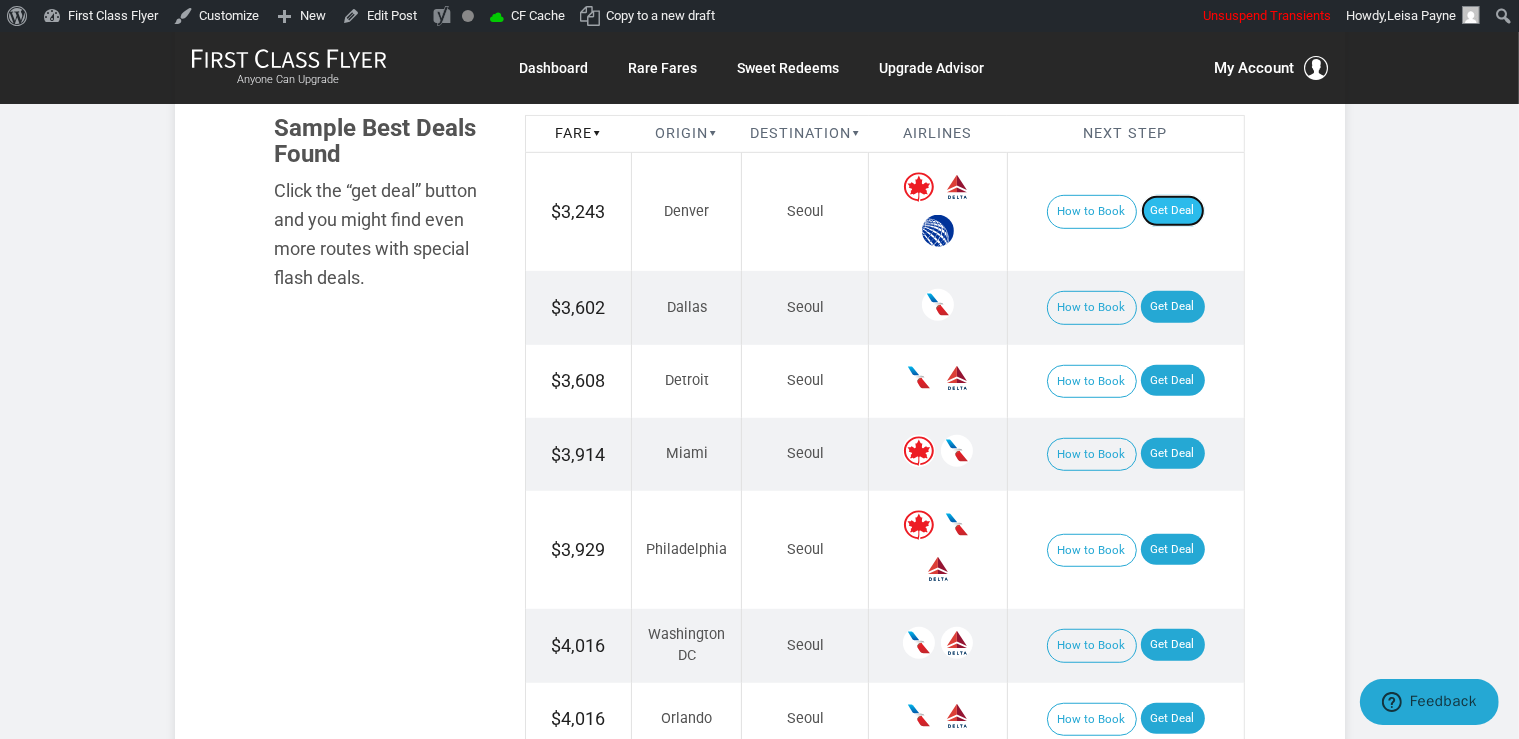 click on "Get Deal" at bounding box center (1173, 211) 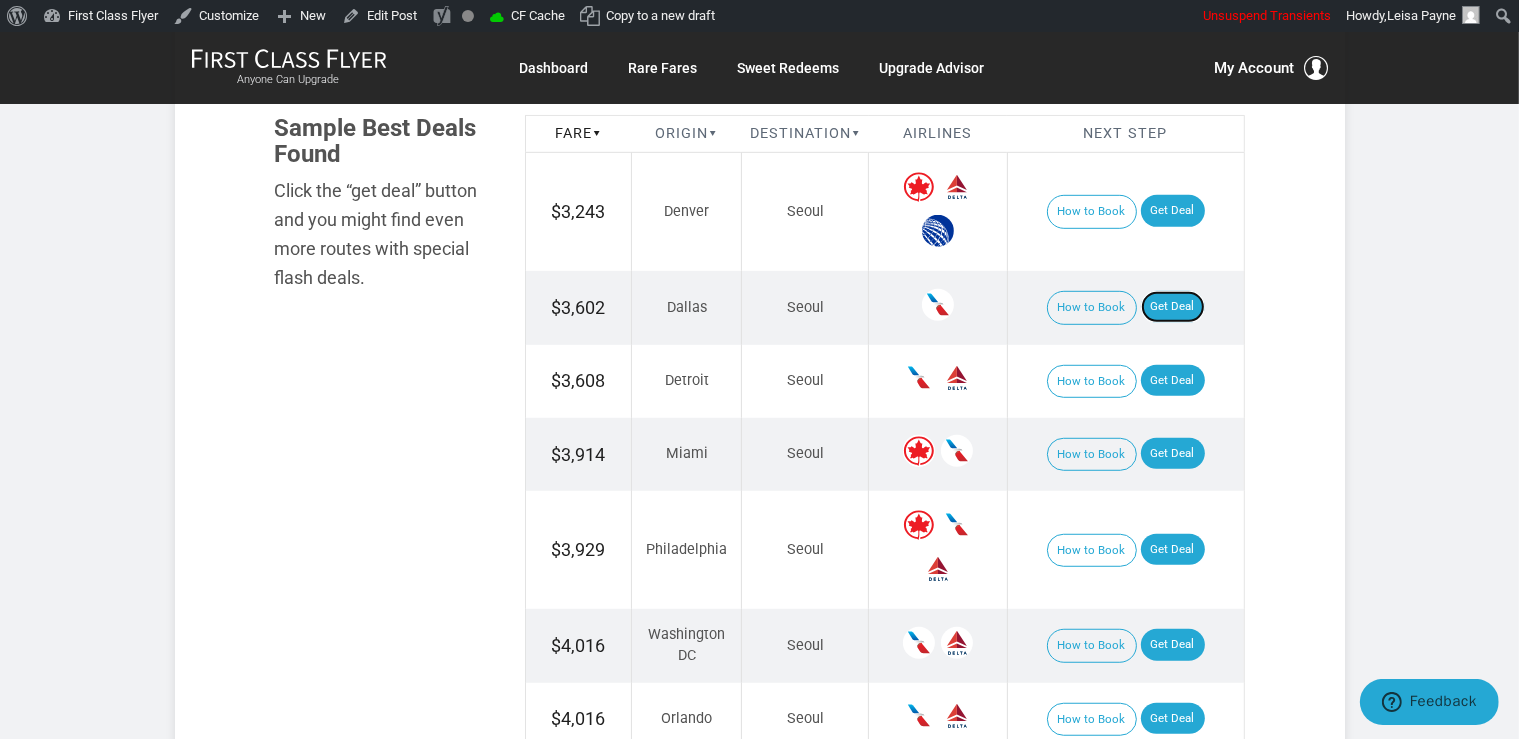 drag, startPoint x: 1177, startPoint y: 311, endPoint x: 1186, endPoint y: 330, distance: 21.023796 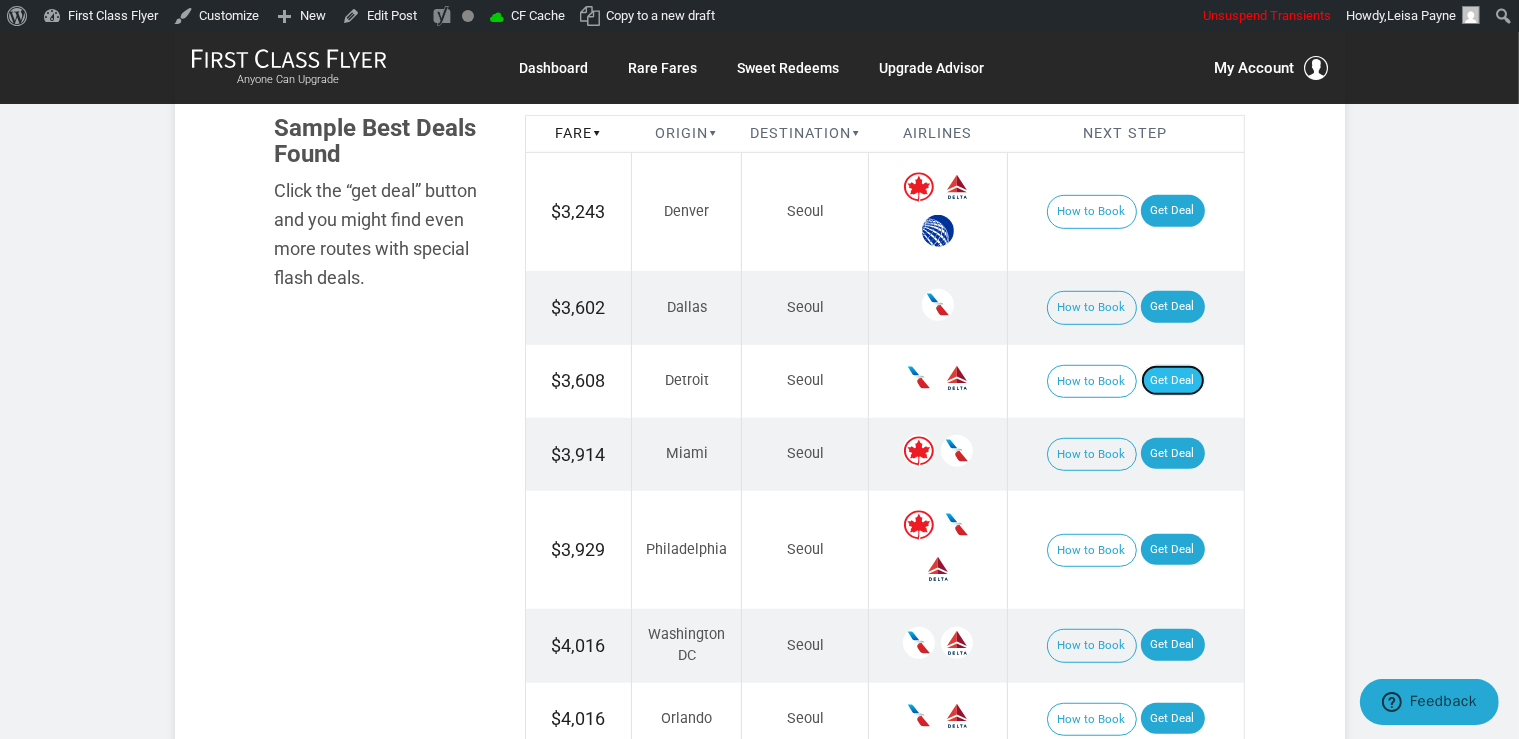 click on "Get Deal" at bounding box center (1173, 381) 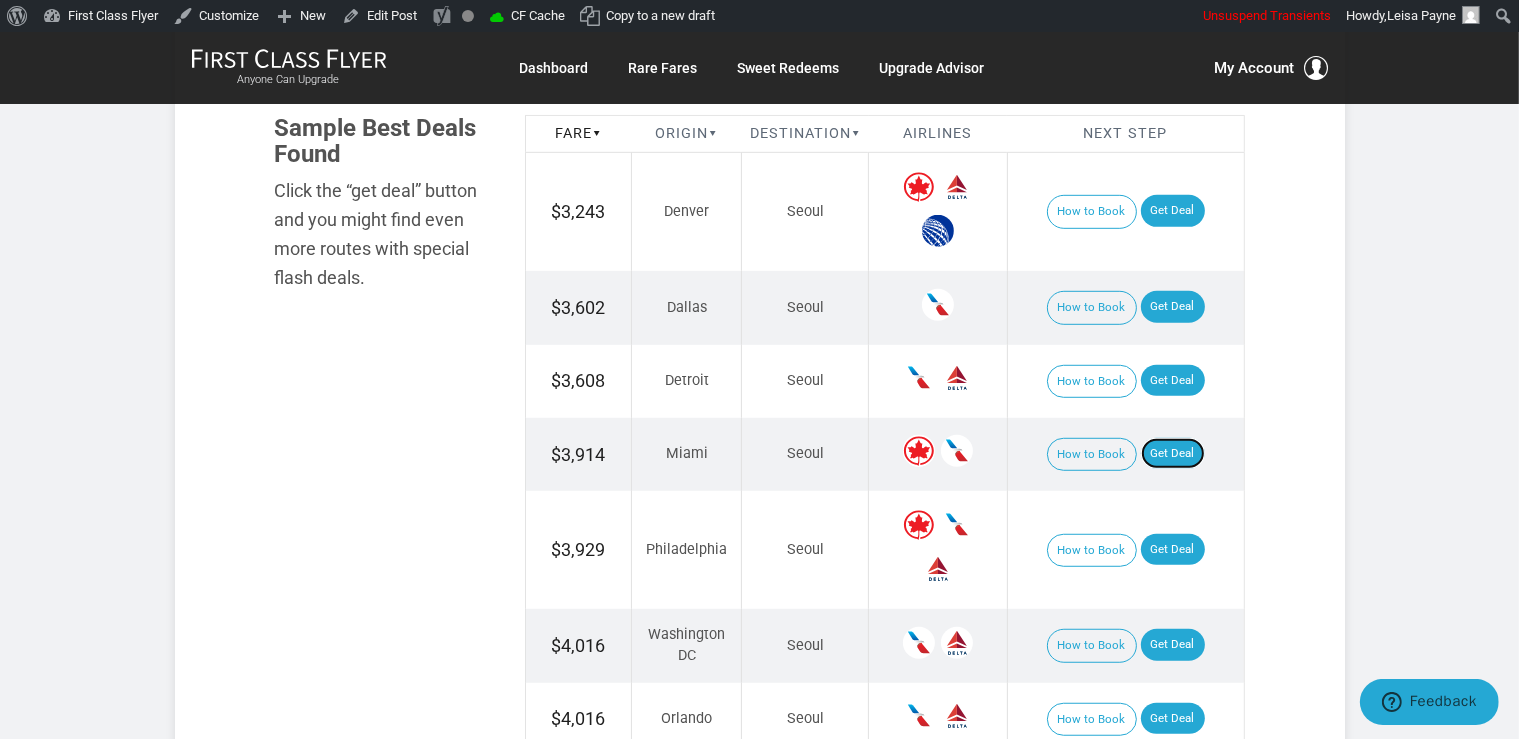 click on "Get Deal" at bounding box center (1173, 454) 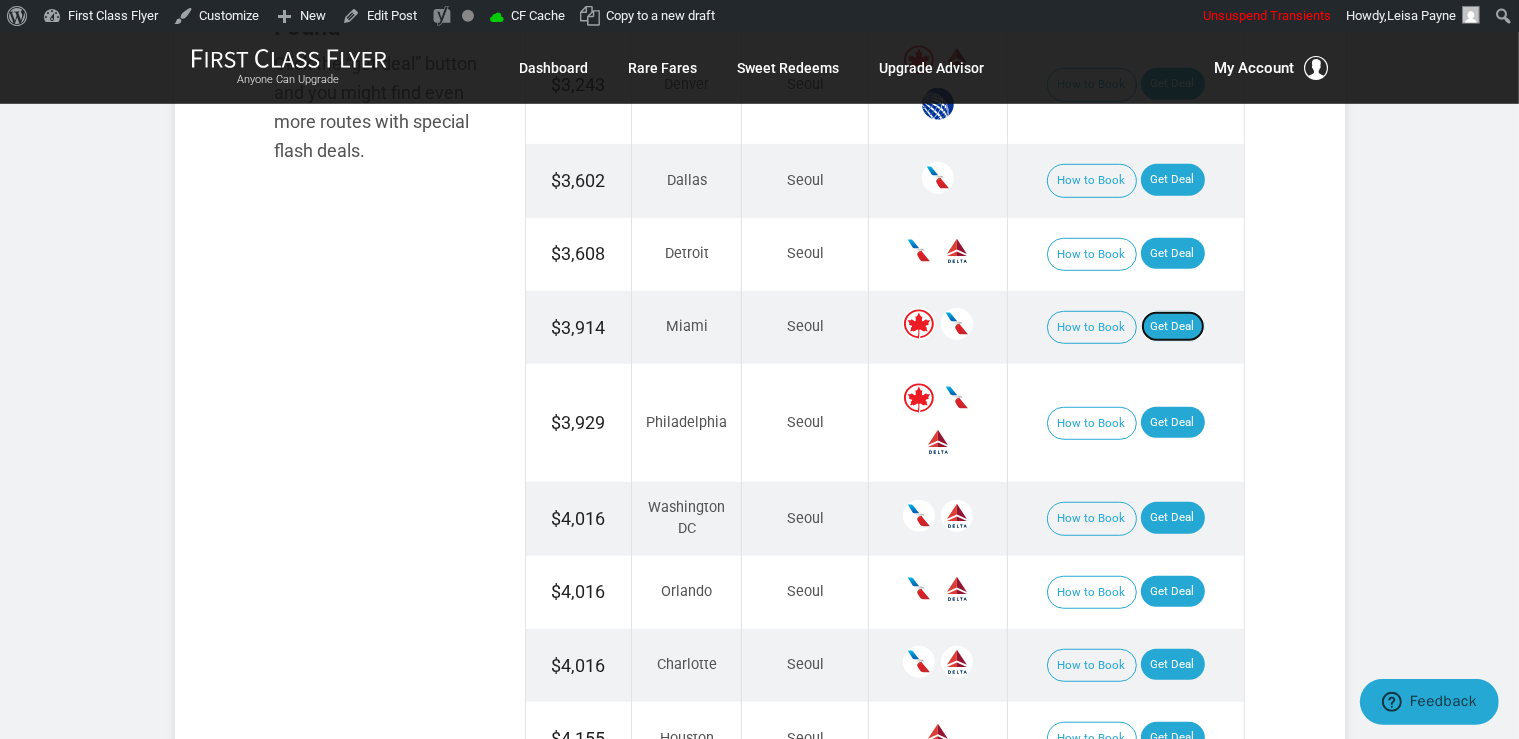scroll, scrollTop: 1406, scrollLeft: 0, axis: vertical 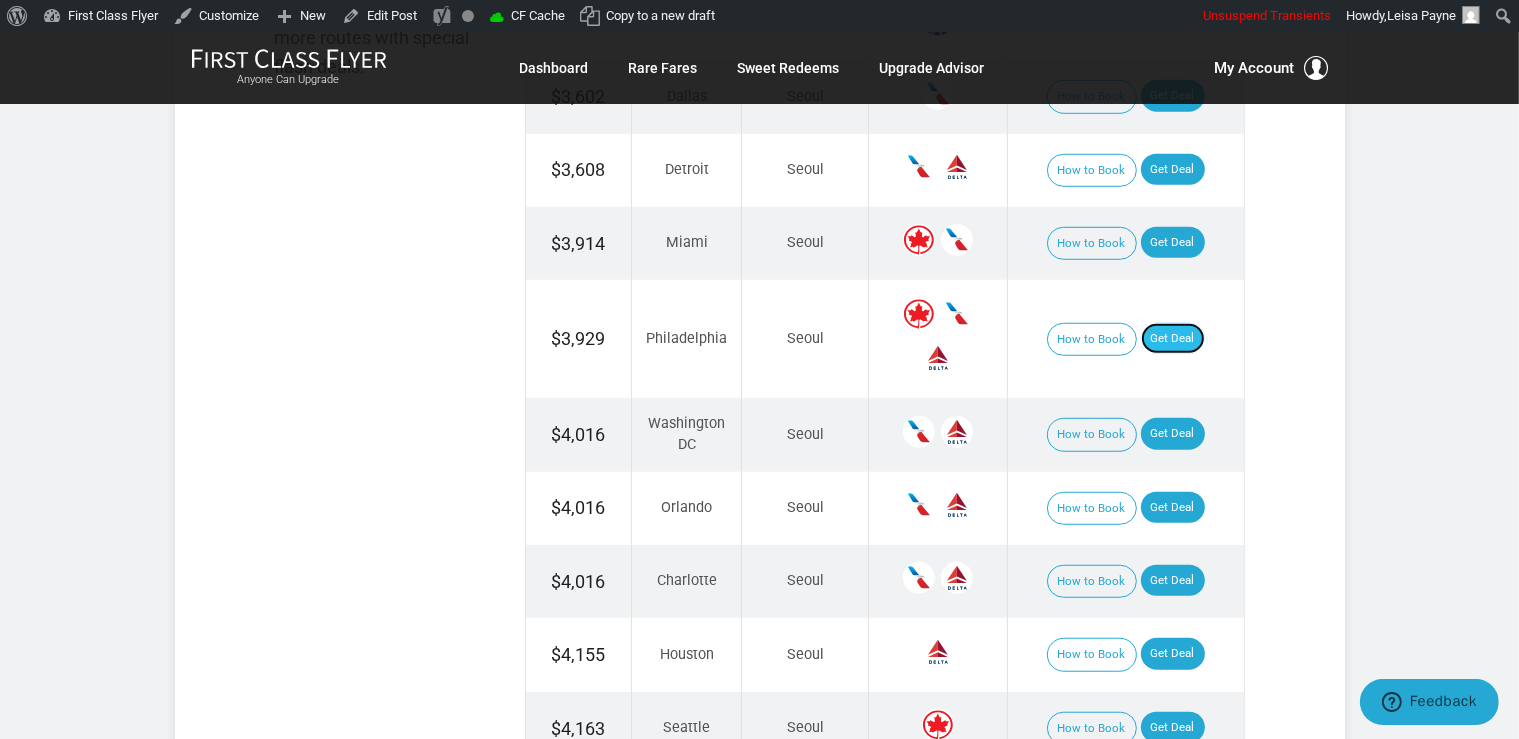 click on "Get Deal" at bounding box center (1173, 339) 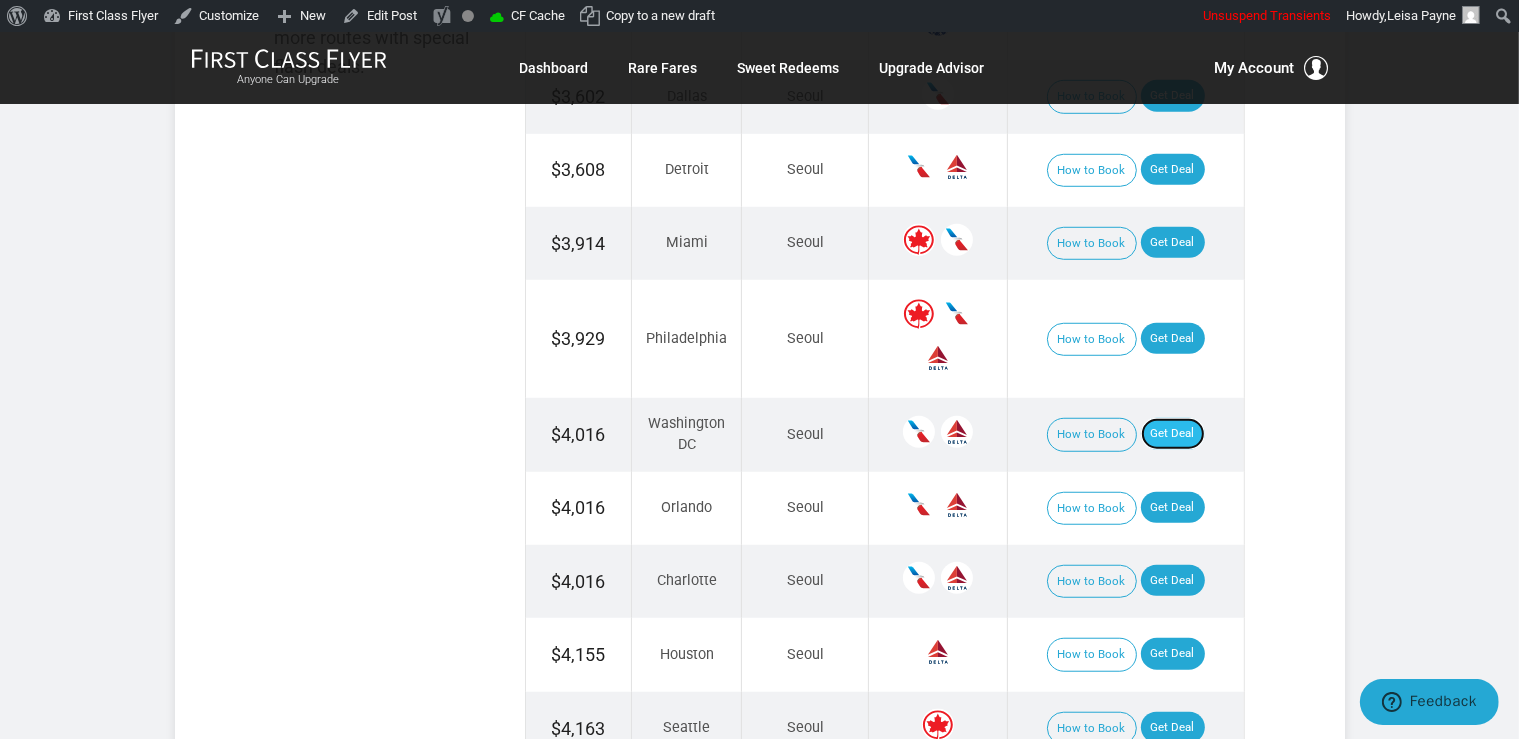 click on "Get Deal" at bounding box center [1173, 434] 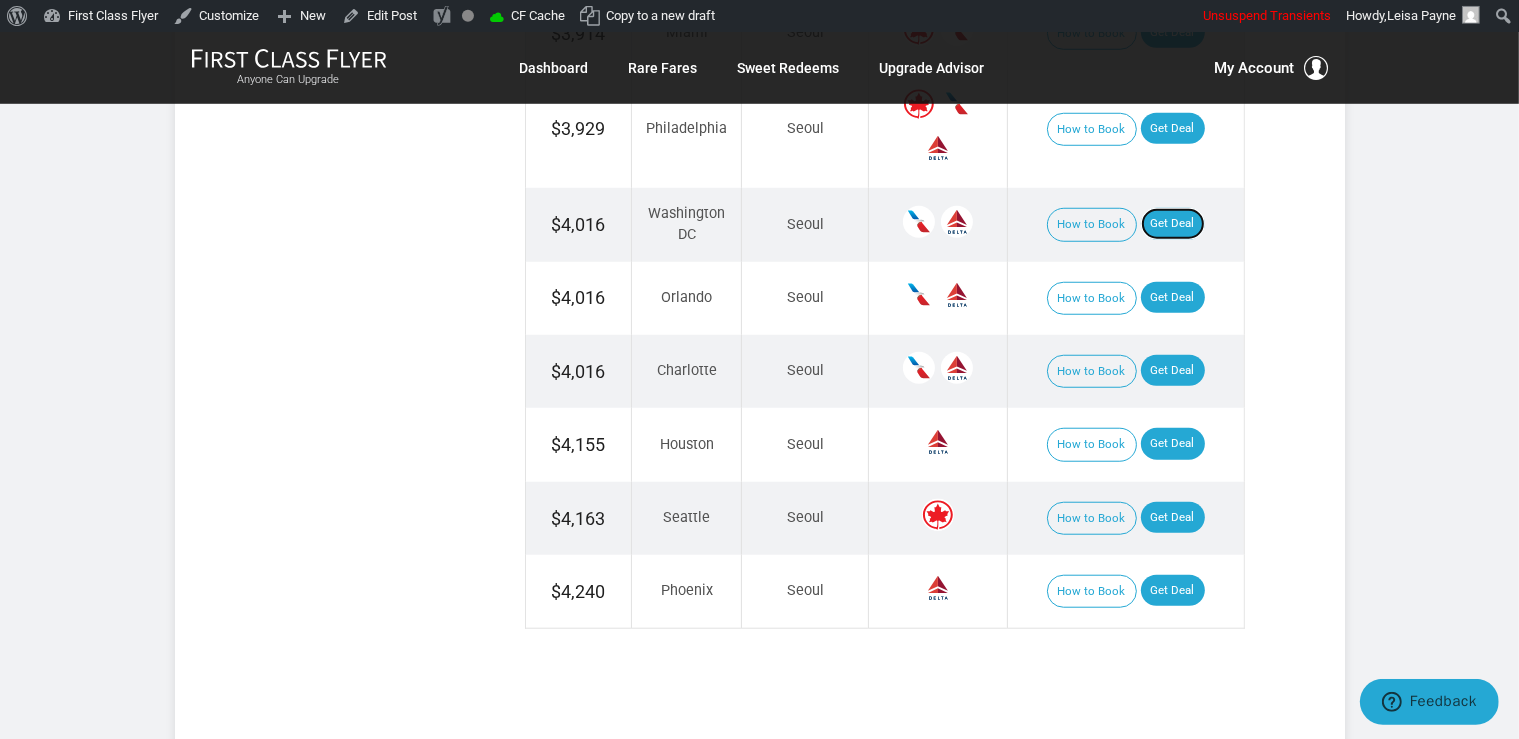 scroll, scrollTop: 1617, scrollLeft: 0, axis: vertical 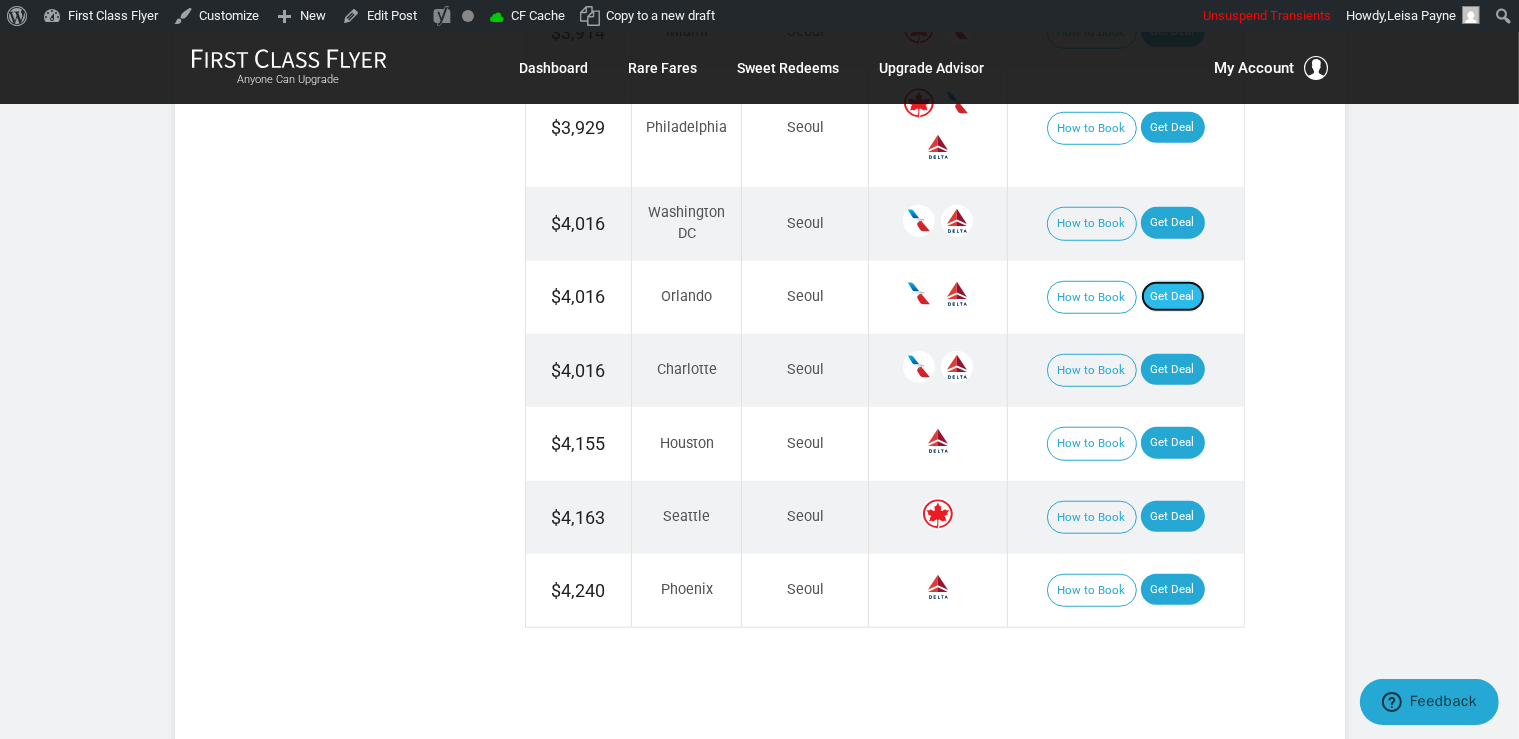 click on "Get Deal" at bounding box center (1173, 297) 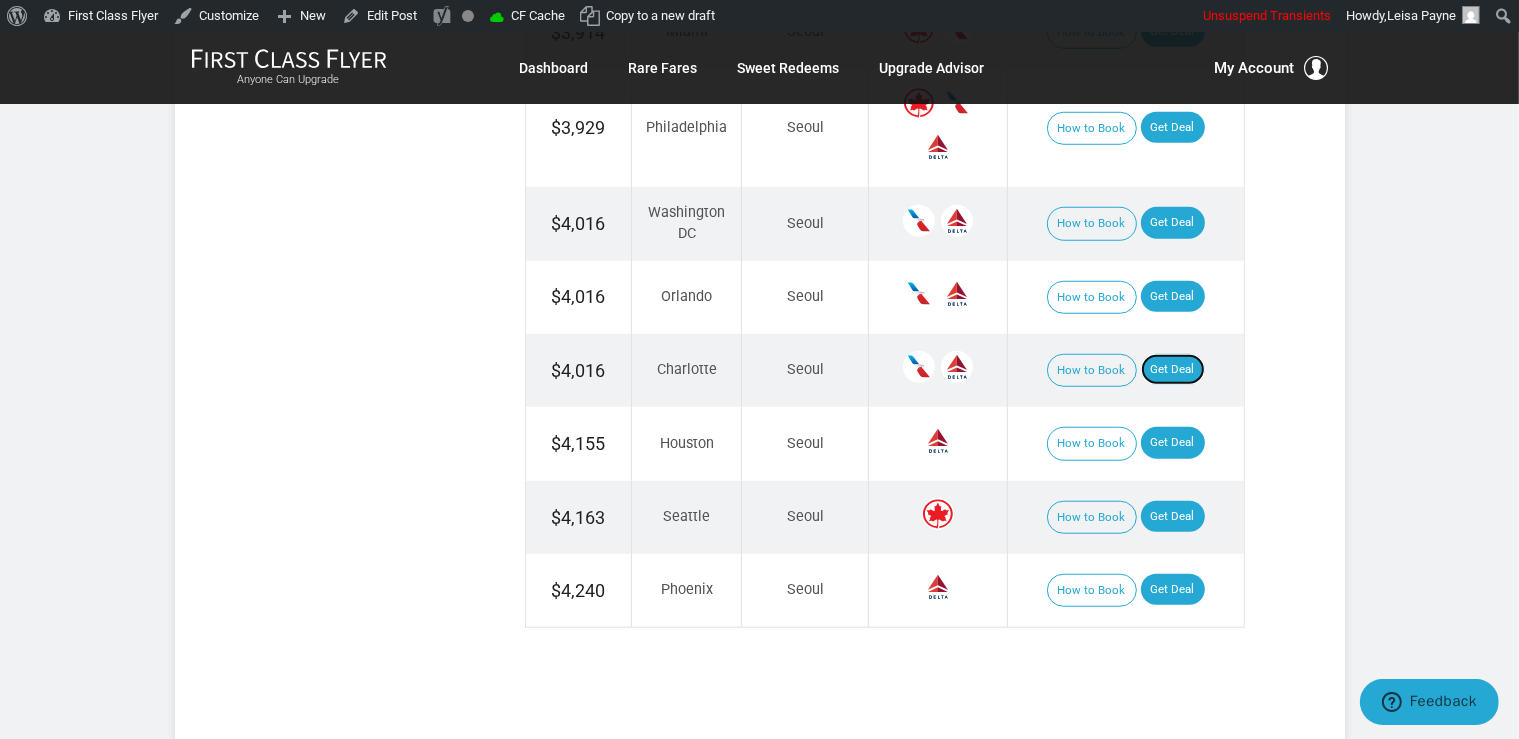 drag, startPoint x: 1165, startPoint y: 350, endPoint x: 1190, endPoint y: 380, distance: 39.051247 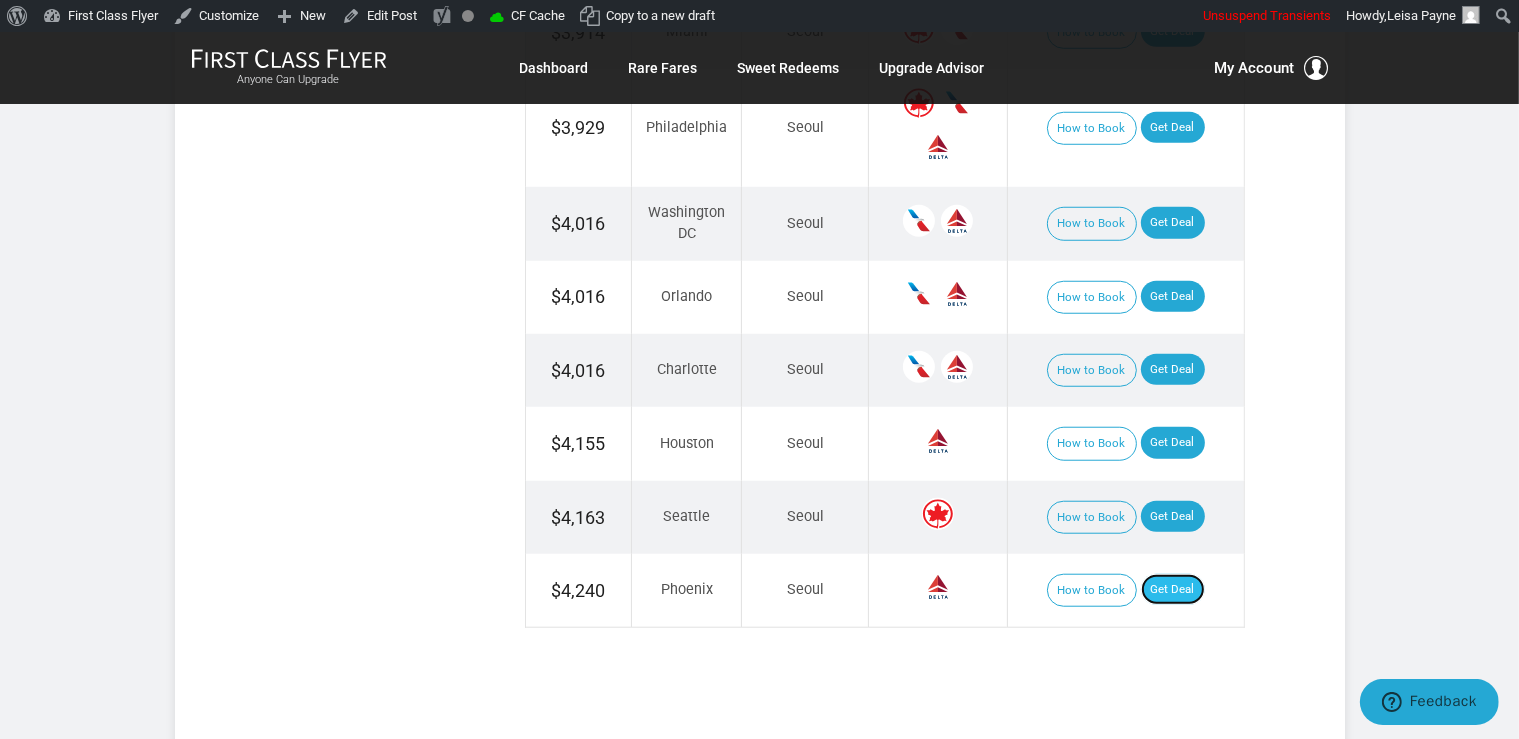 click on "Get Deal" at bounding box center (1173, 590) 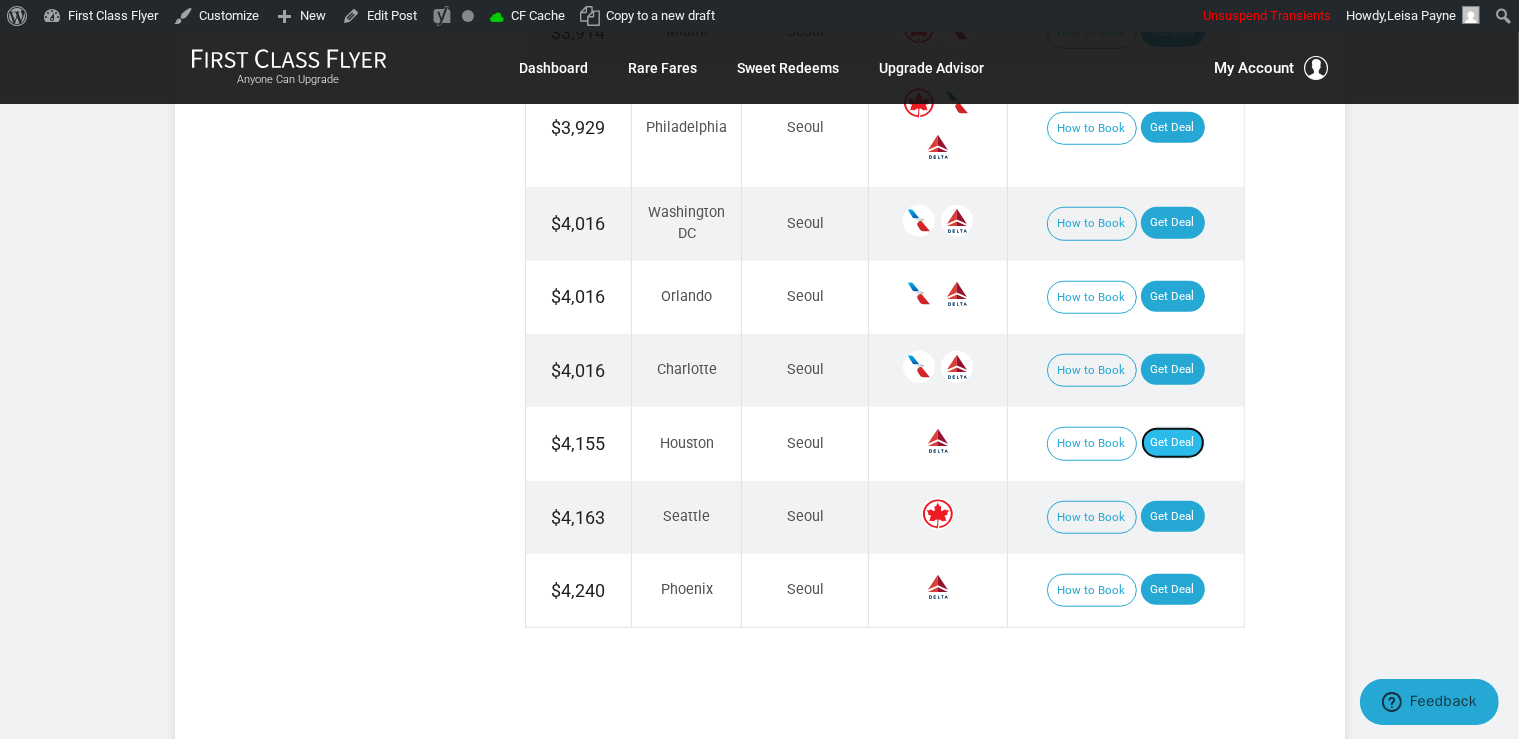 drag, startPoint x: 1183, startPoint y: 426, endPoint x: 1202, endPoint y: 425, distance: 19.026299 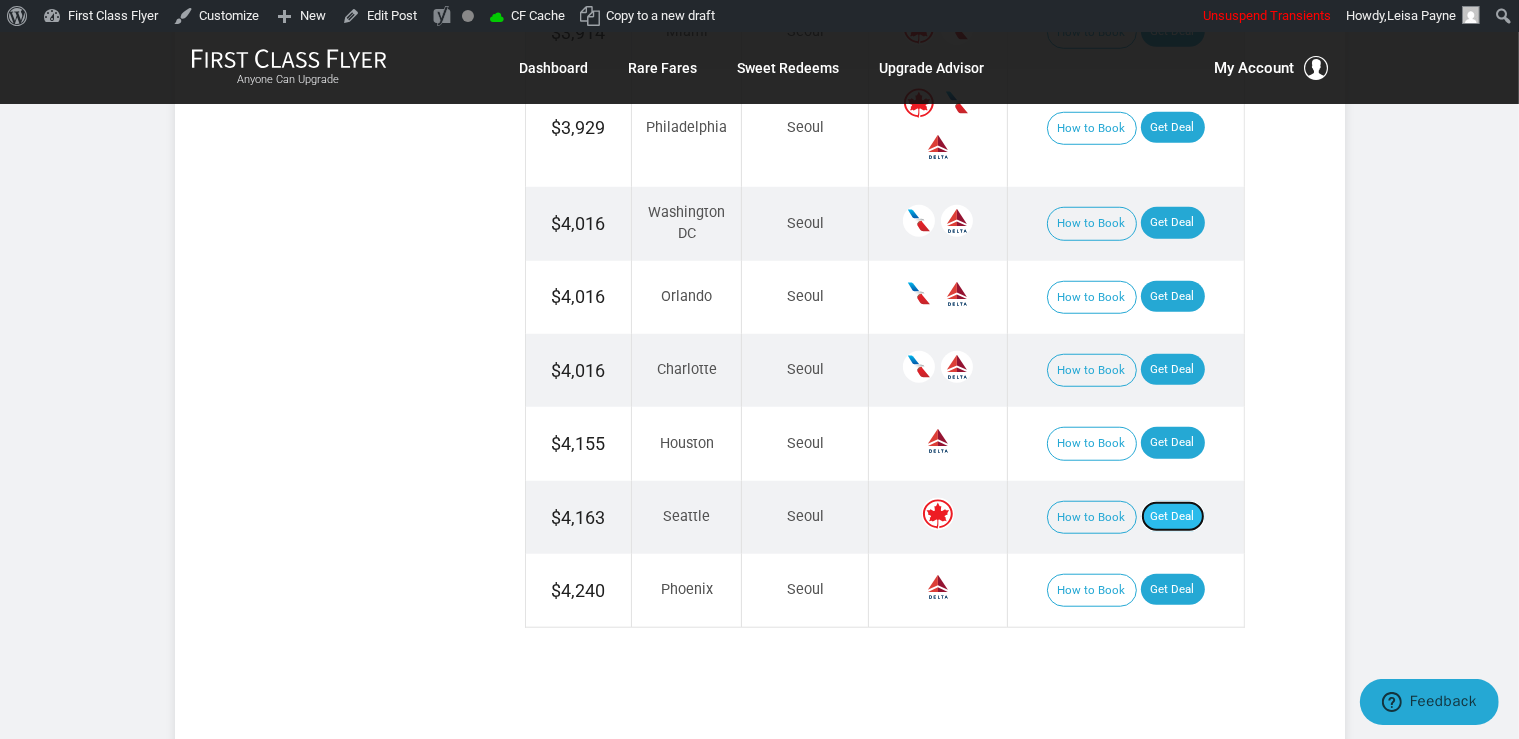 click on "Get Deal" at bounding box center [1173, 517] 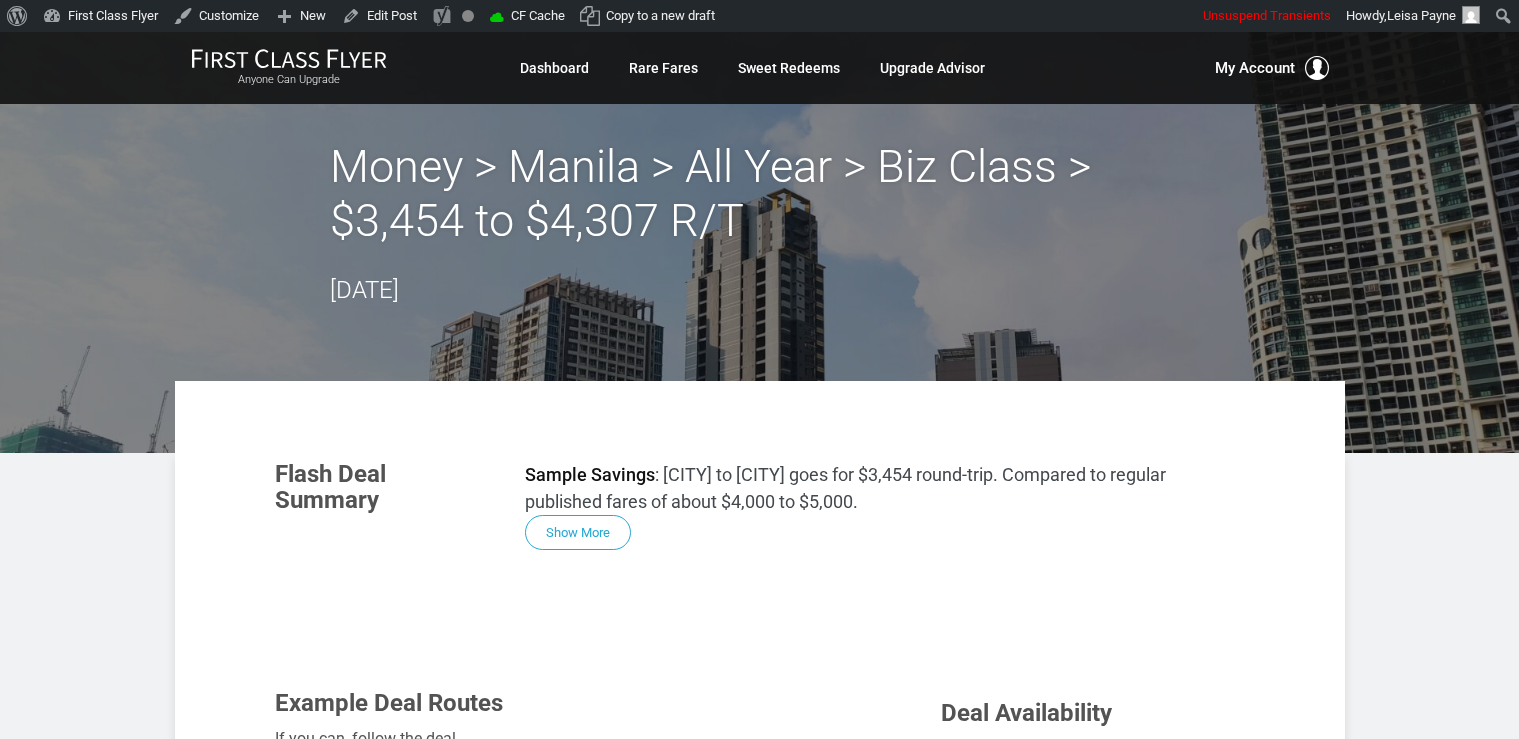 scroll, scrollTop: 0, scrollLeft: 0, axis: both 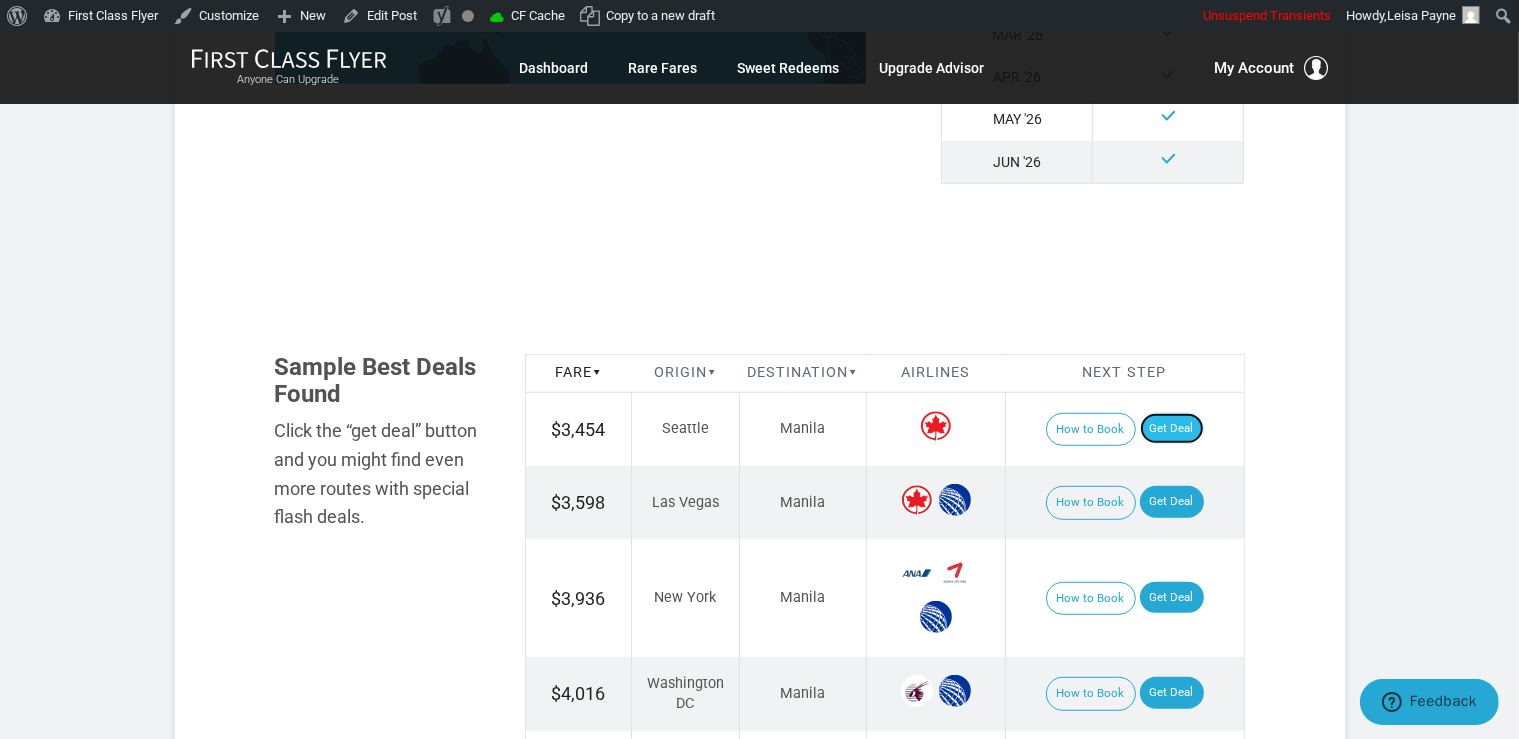click on "Get Deal" at bounding box center [1172, 429] 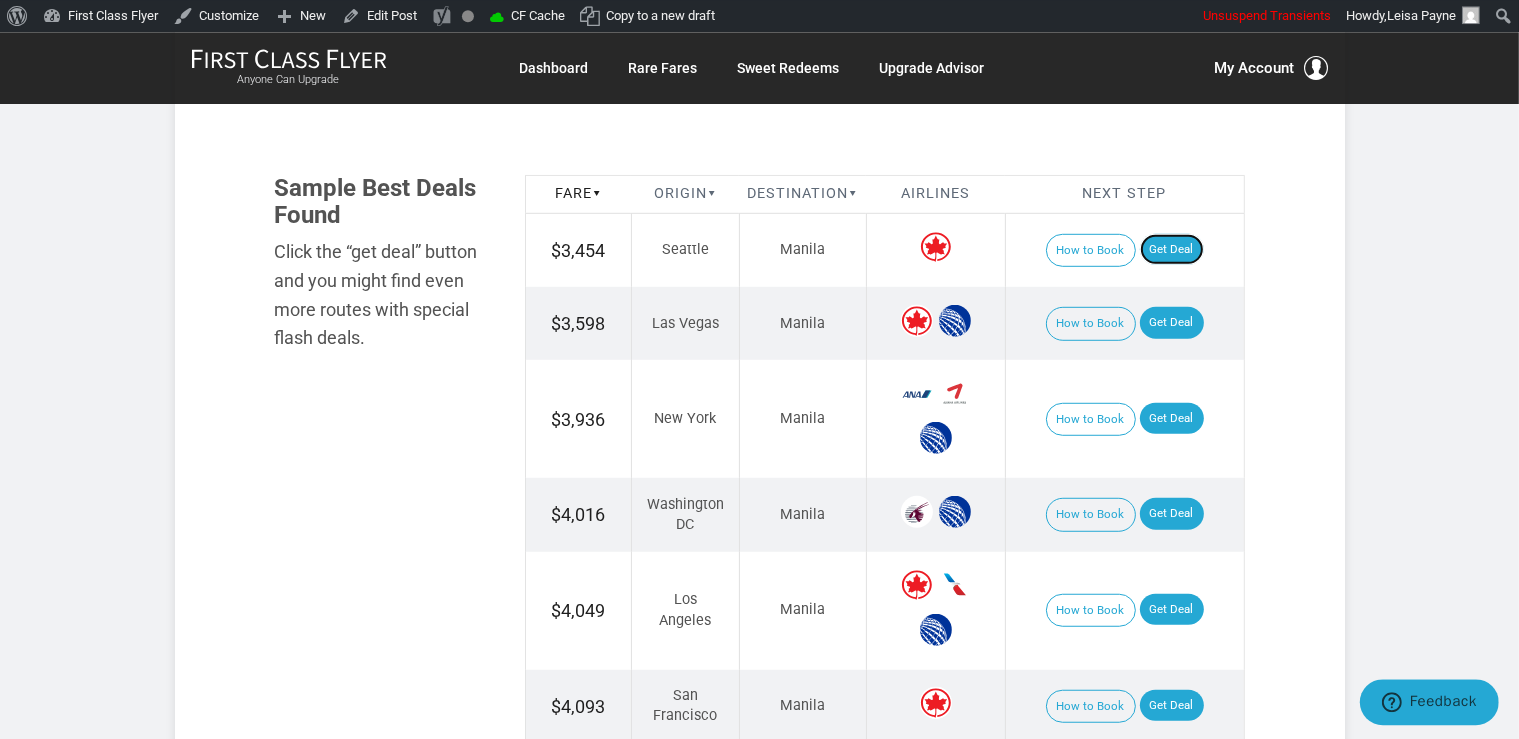 scroll, scrollTop: 1267, scrollLeft: 0, axis: vertical 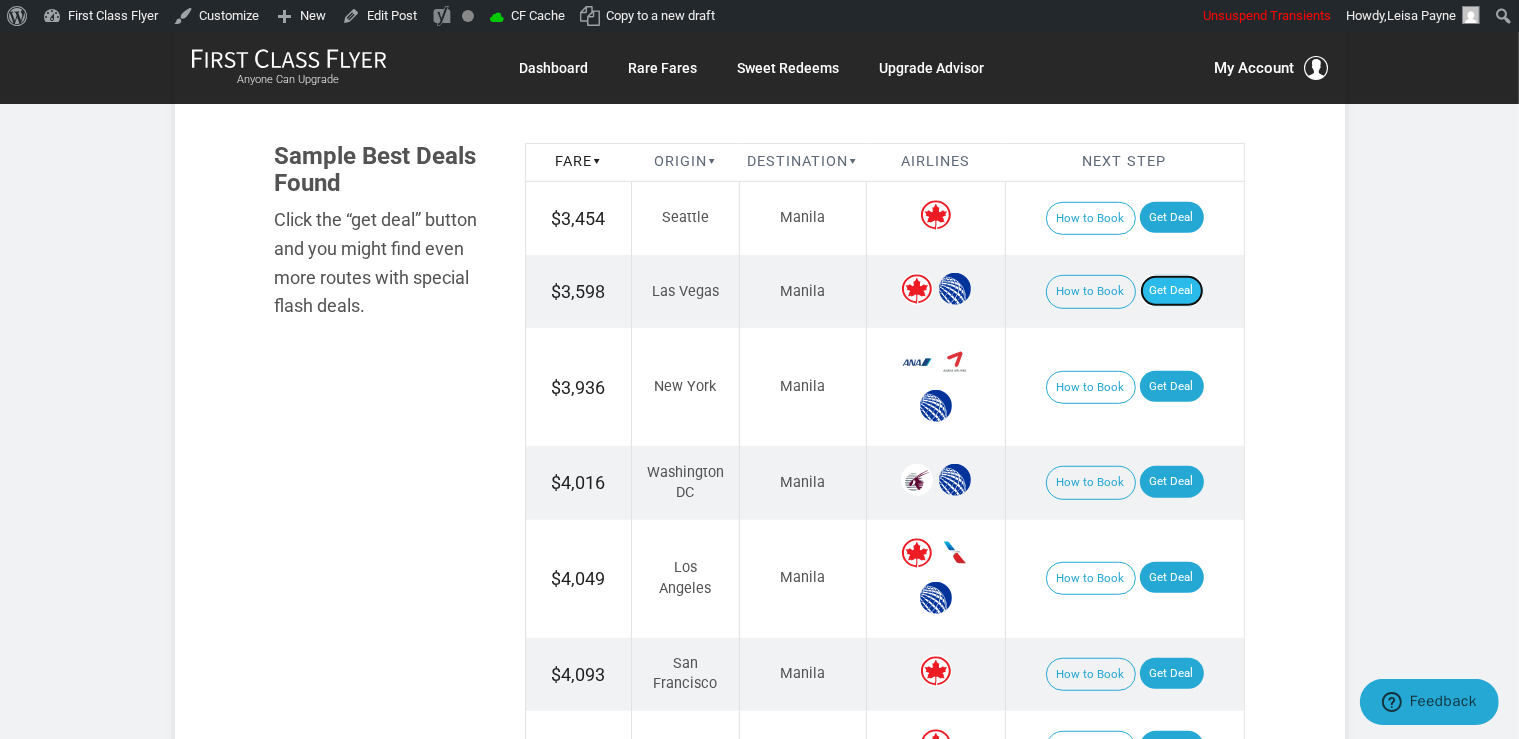 click on "Get Deal" at bounding box center (1172, 291) 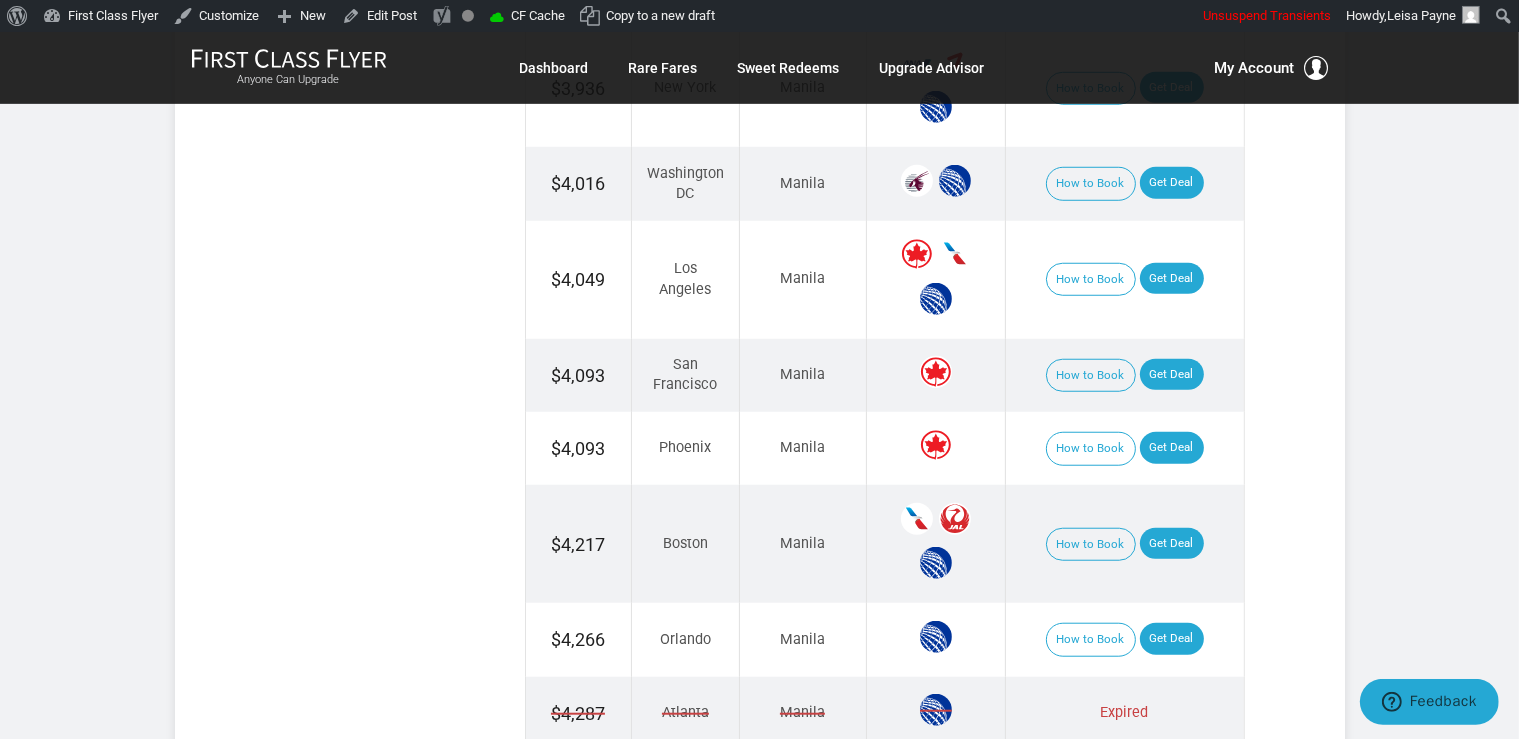 scroll, scrollTop: 1689, scrollLeft: 0, axis: vertical 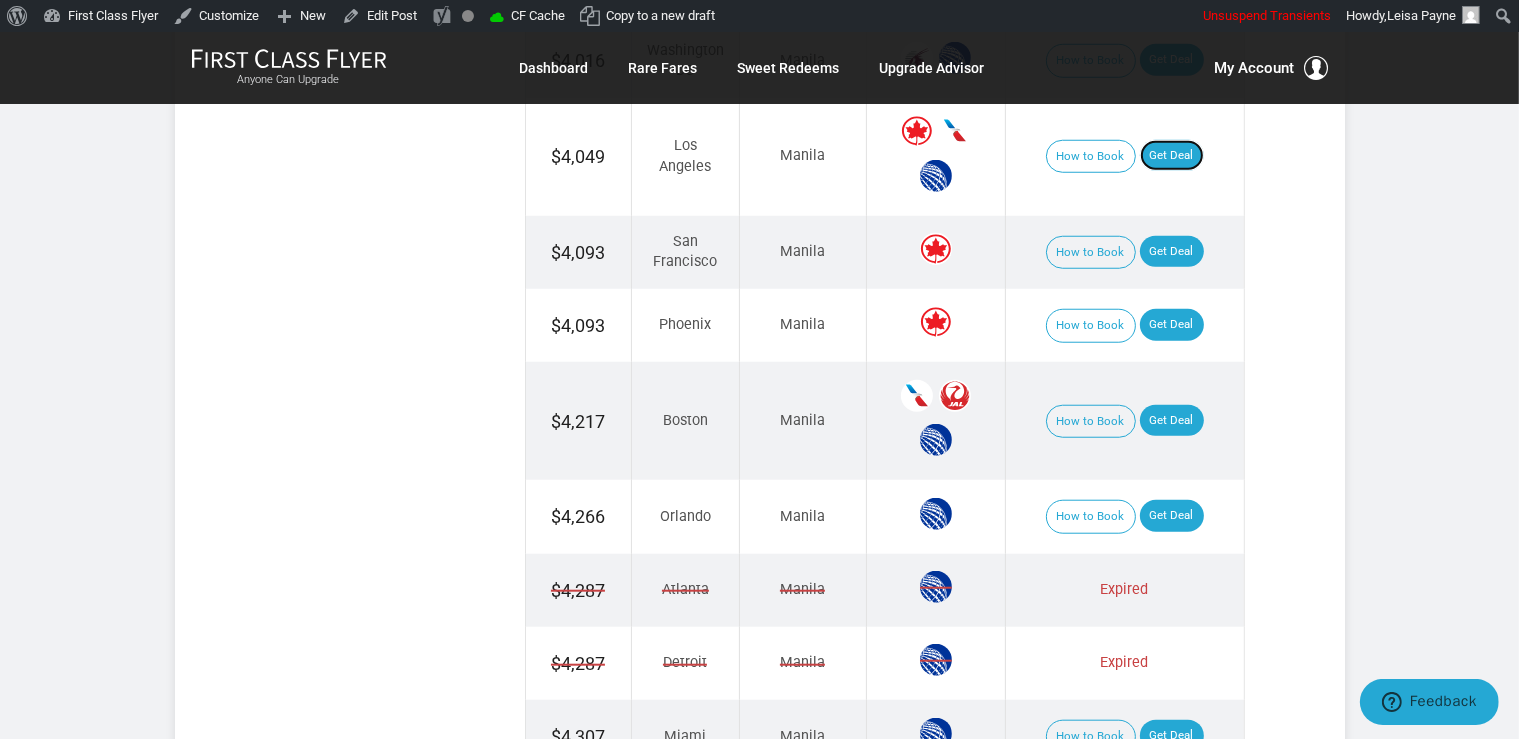 drag, startPoint x: 1153, startPoint y: 165, endPoint x: 1166, endPoint y: 187, distance: 25.553865 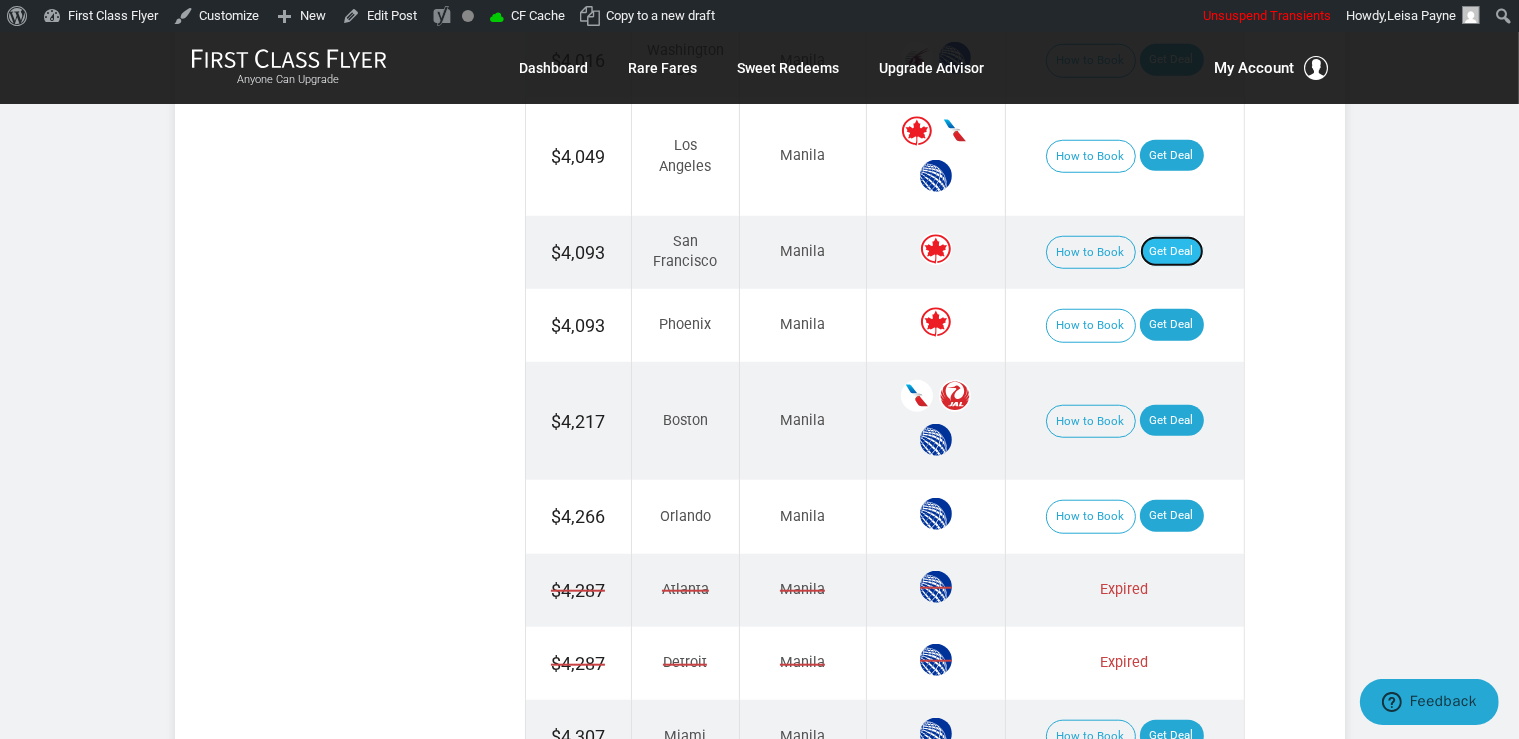 drag, startPoint x: 1155, startPoint y: 253, endPoint x: 1167, endPoint y: 252, distance: 12.0415945 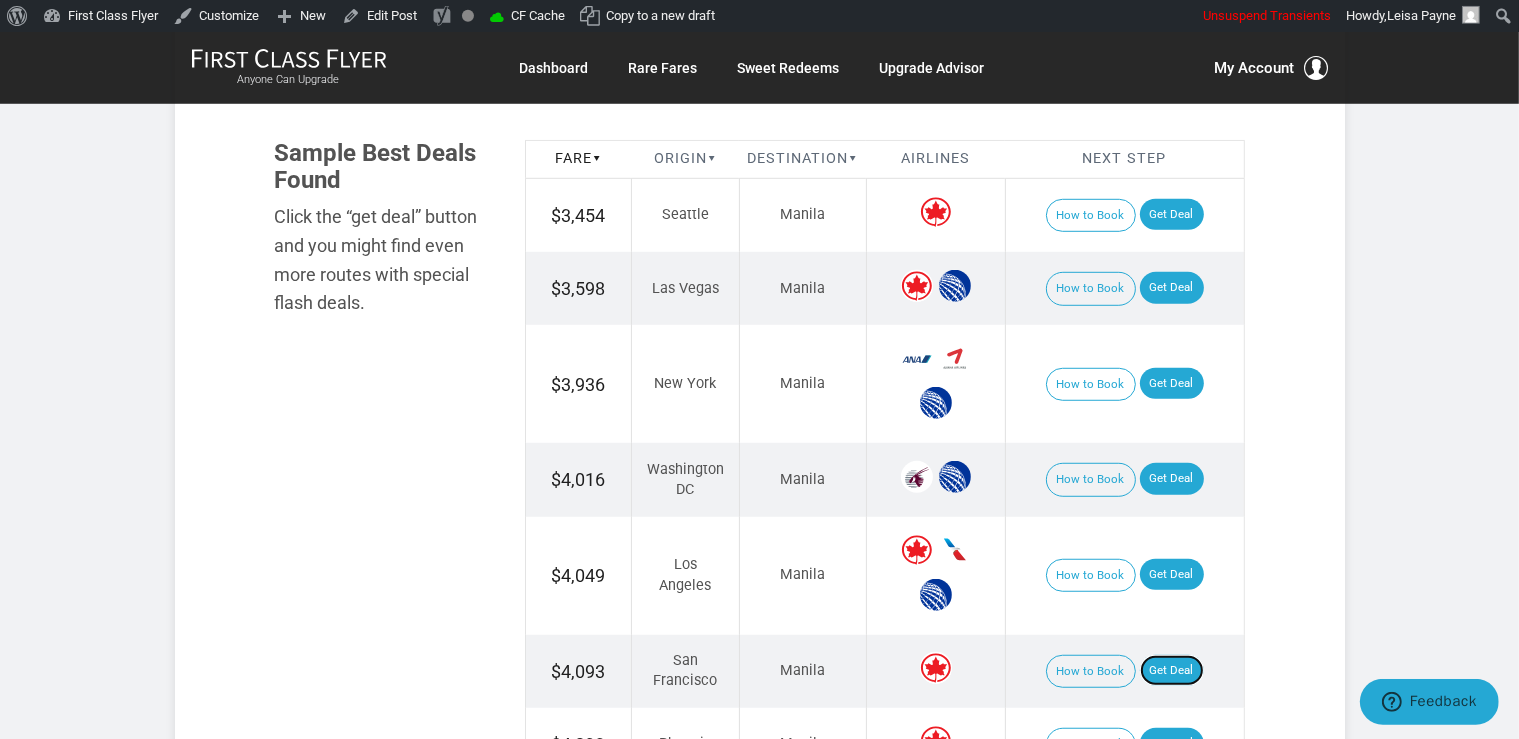 scroll, scrollTop: 1267, scrollLeft: 0, axis: vertical 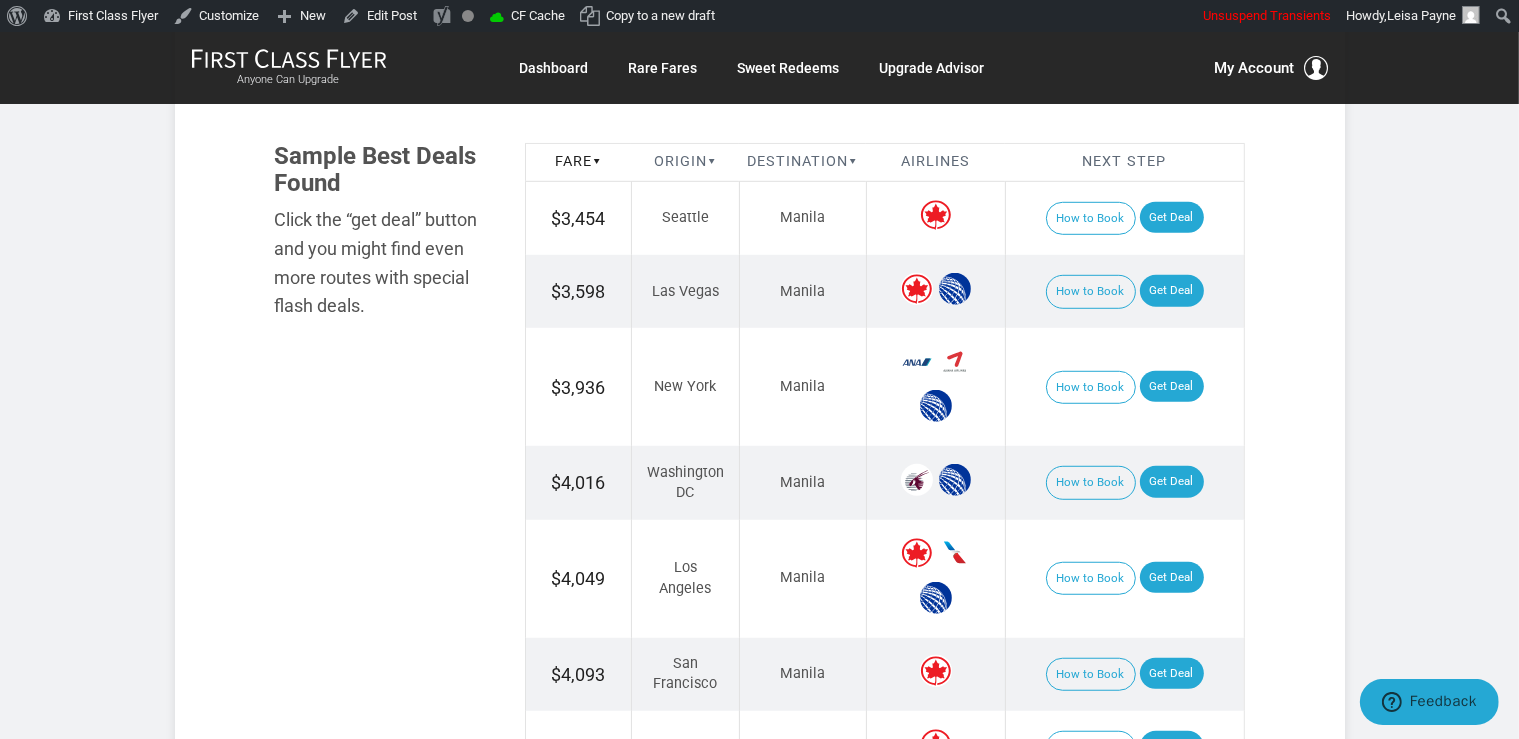 click on "How to Book   Get Deal" at bounding box center [1124, 387] 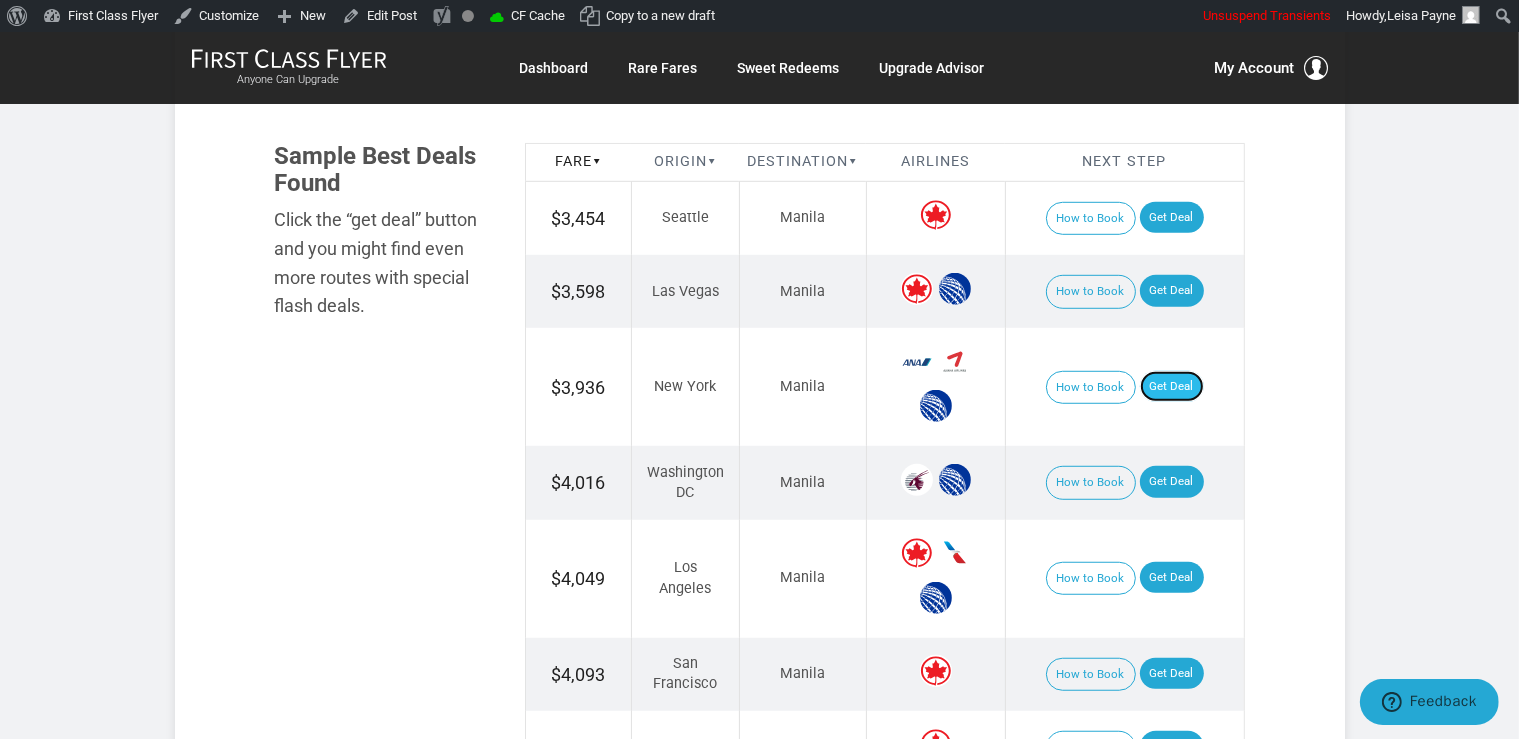 click on "Get Deal" at bounding box center [1172, 387] 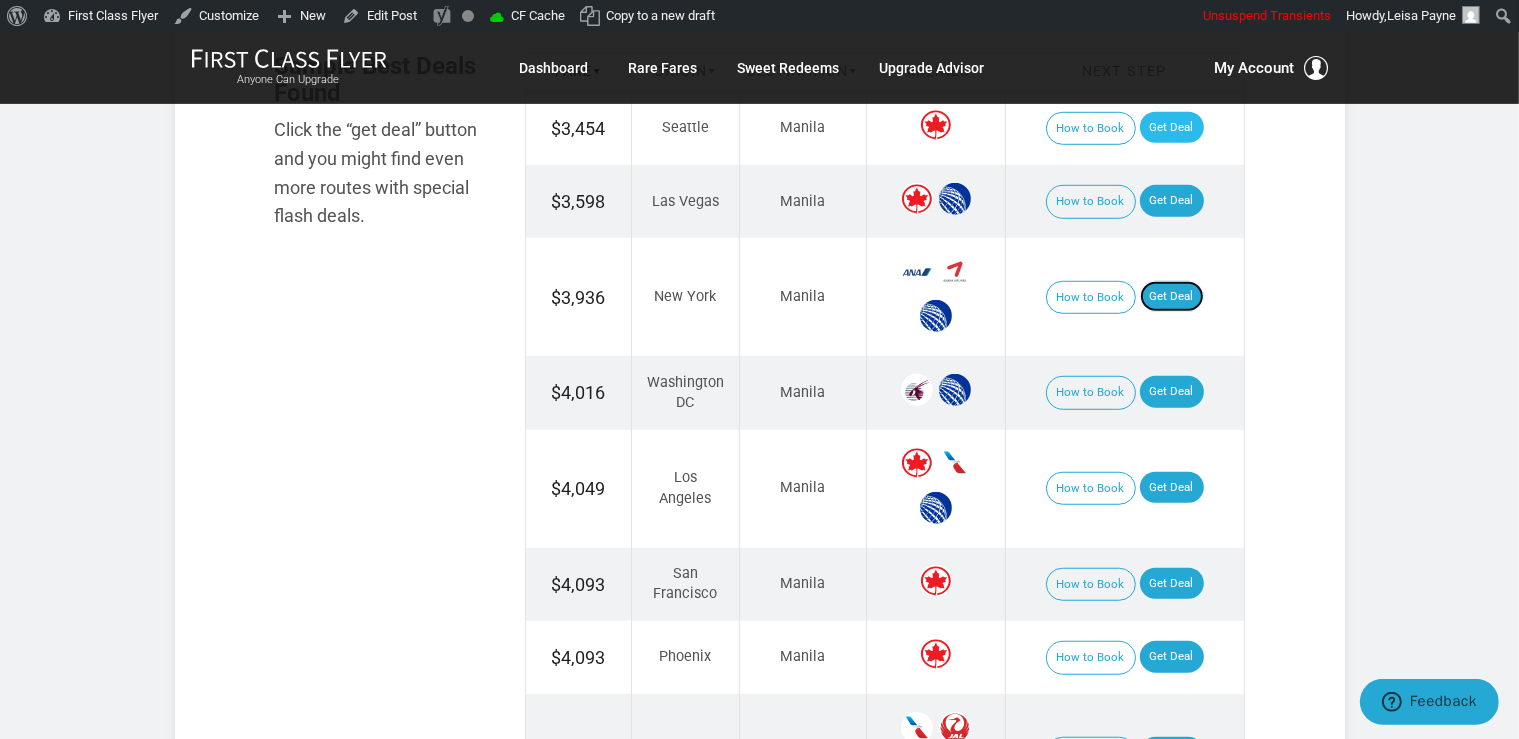 scroll, scrollTop: 1478, scrollLeft: 0, axis: vertical 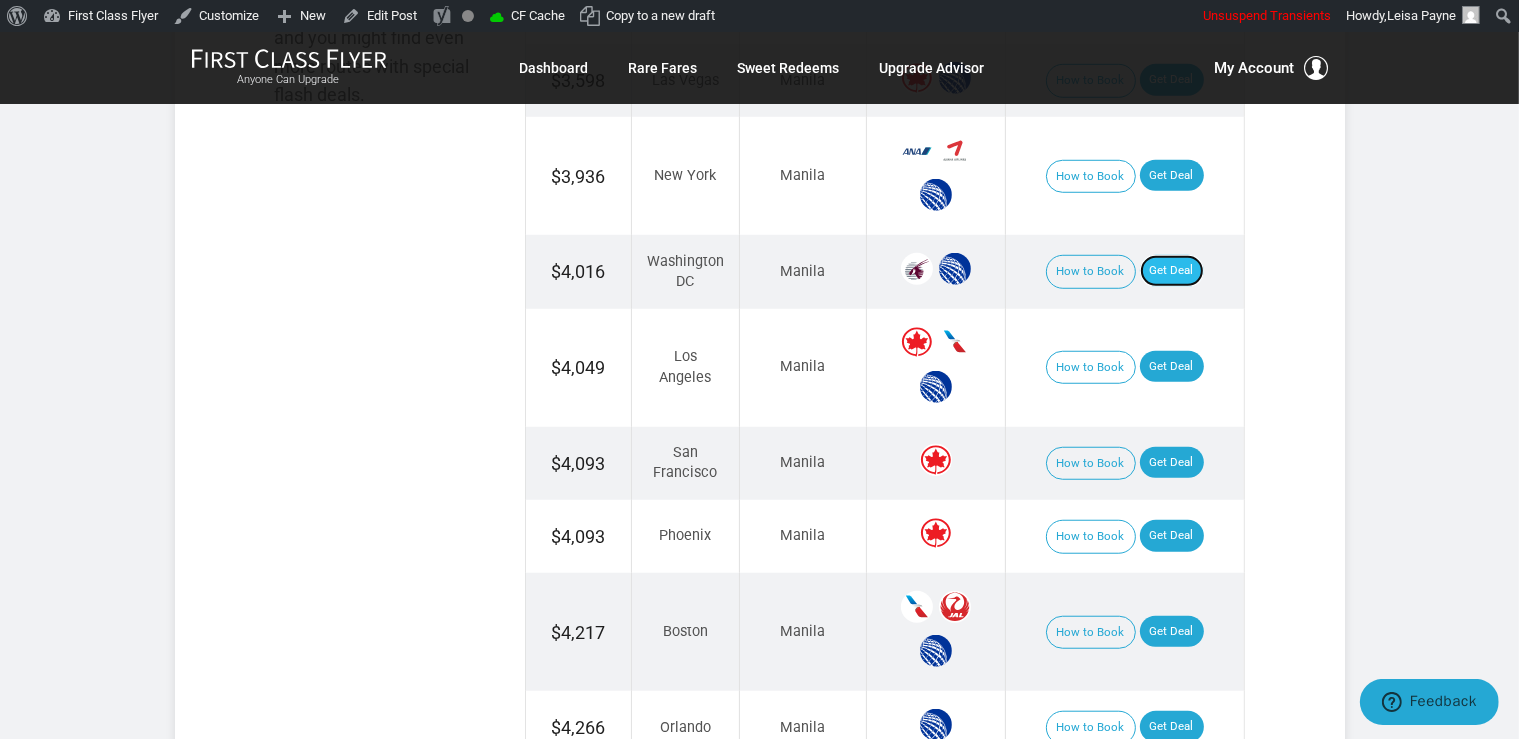 click on "Get Deal" at bounding box center (1172, 271) 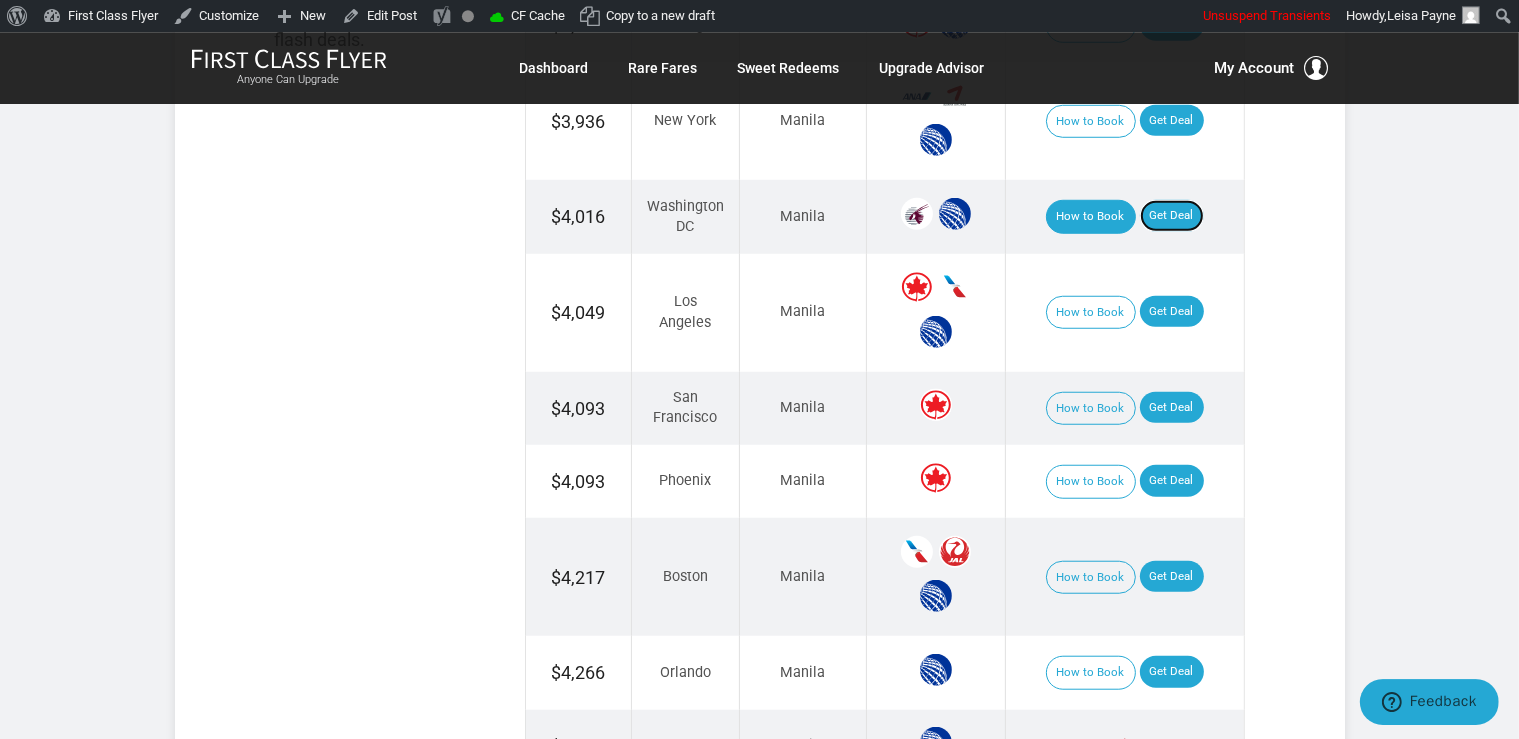 scroll, scrollTop: 1689, scrollLeft: 0, axis: vertical 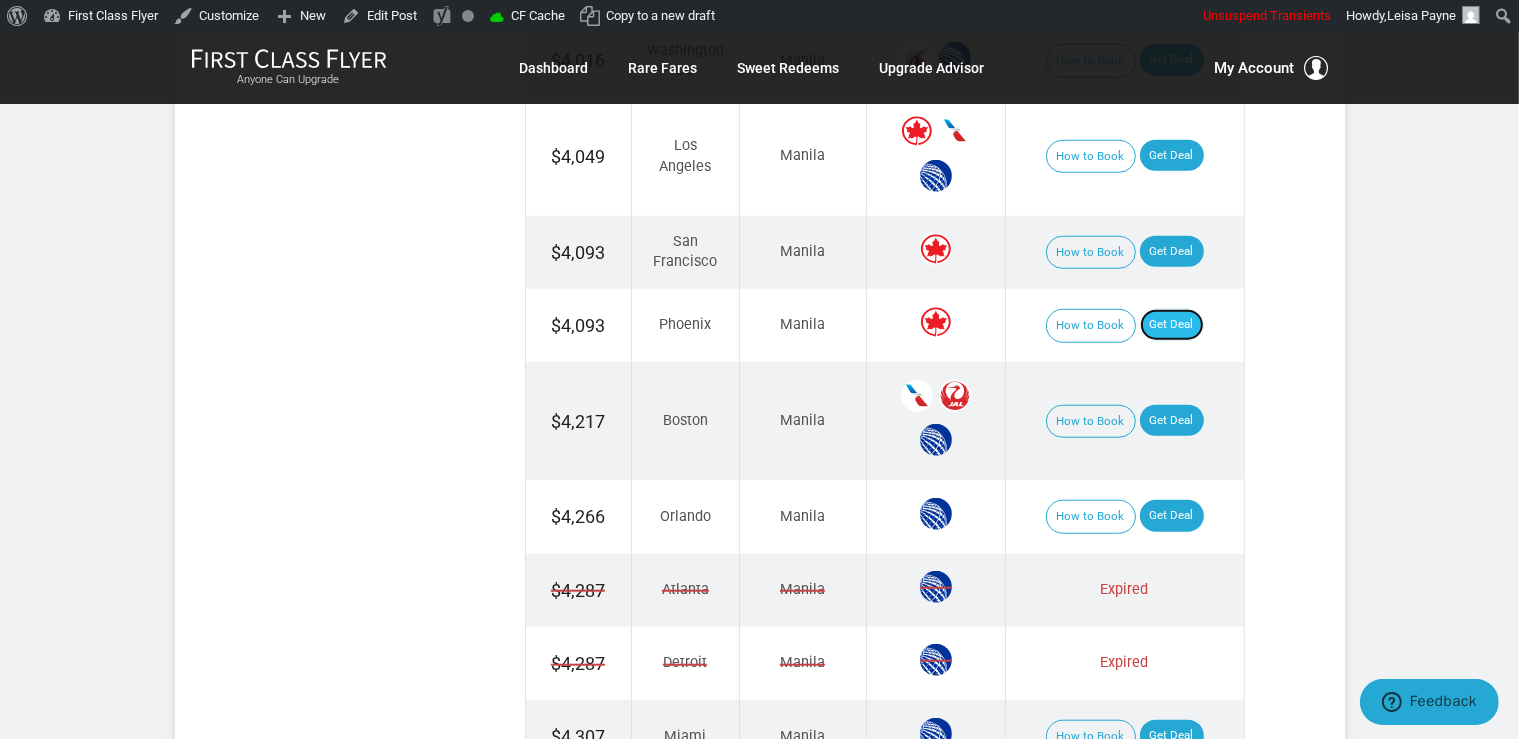 click on "Get Deal" at bounding box center (1172, 325) 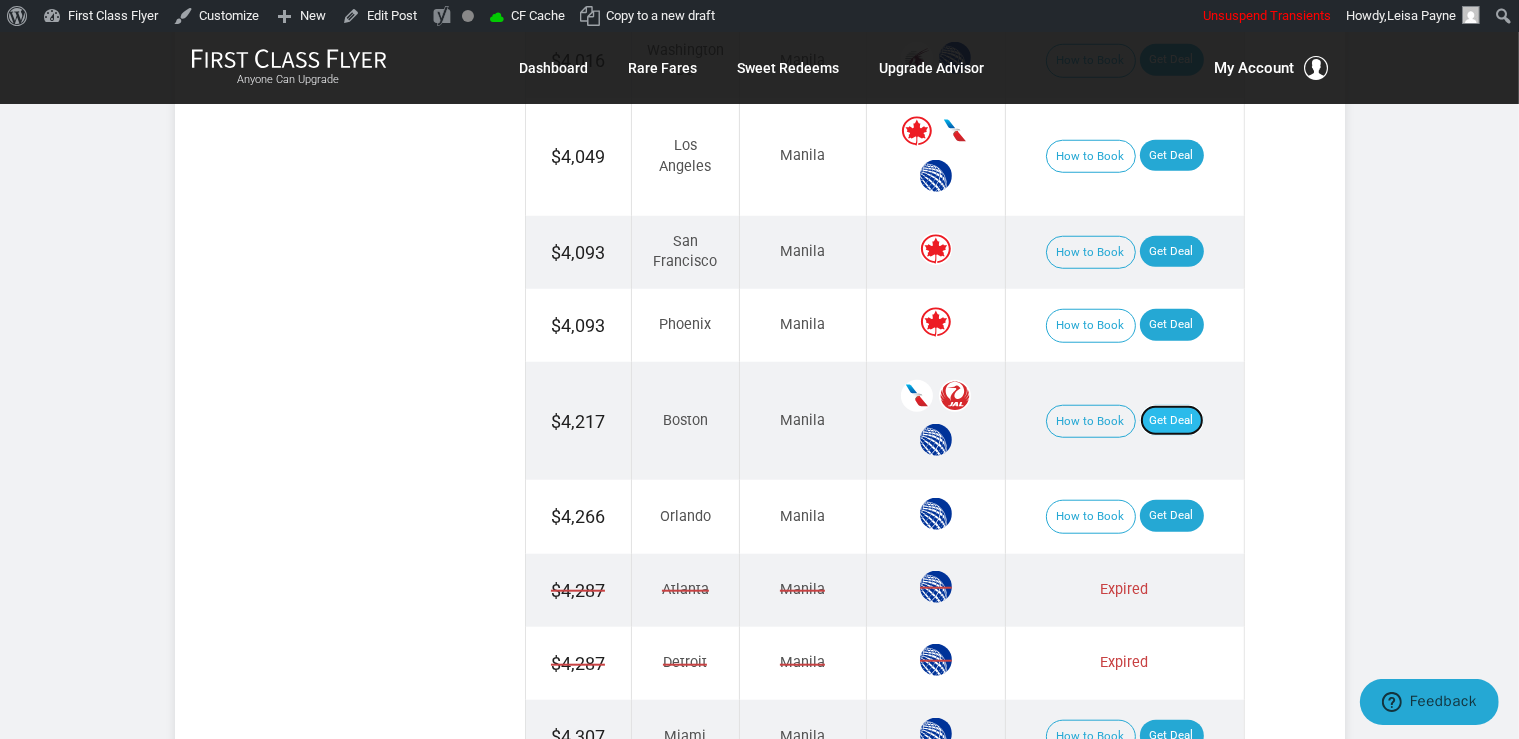 click on "Get Deal" at bounding box center (1172, 421) 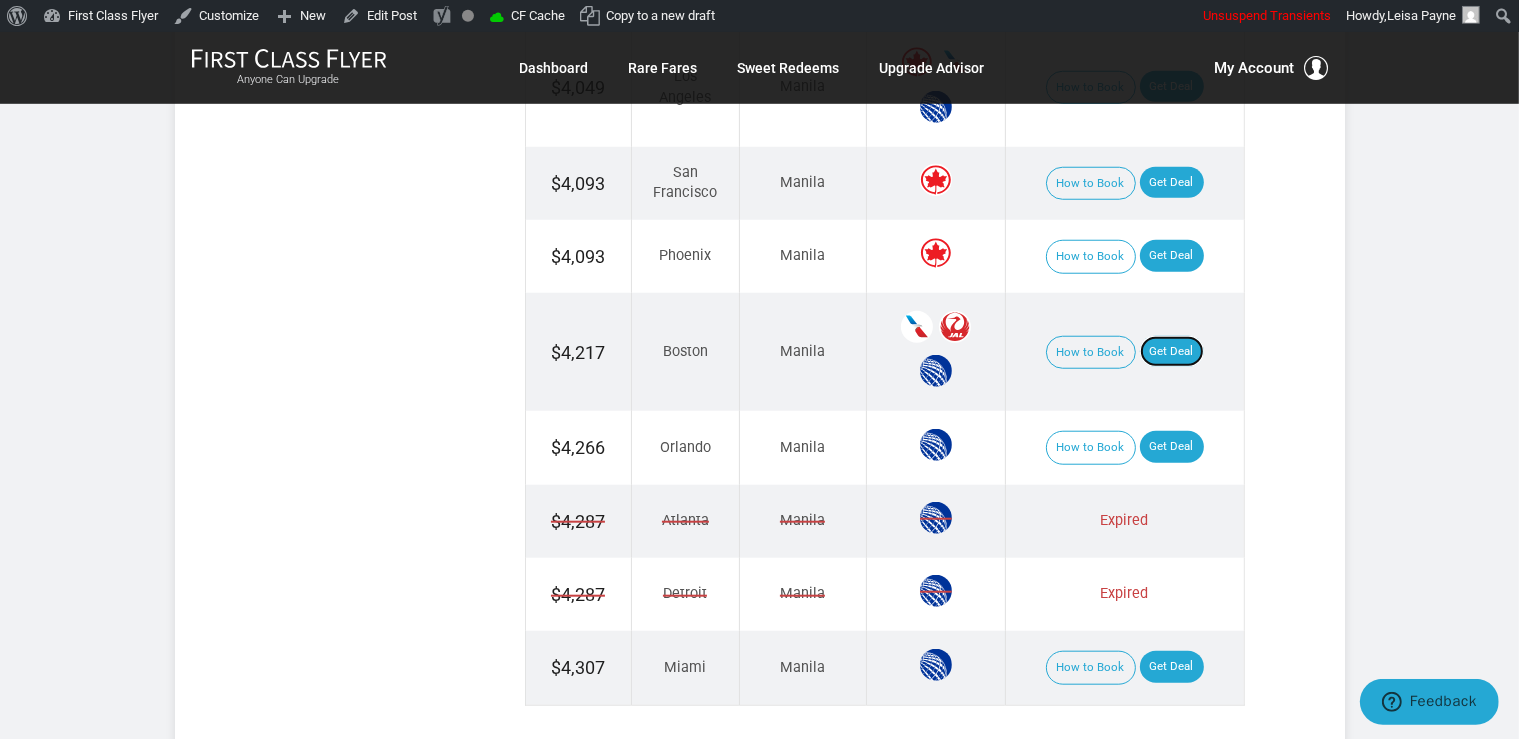 scroll, scrollTop: 1795, scrollLeft: 0, axis: vertical 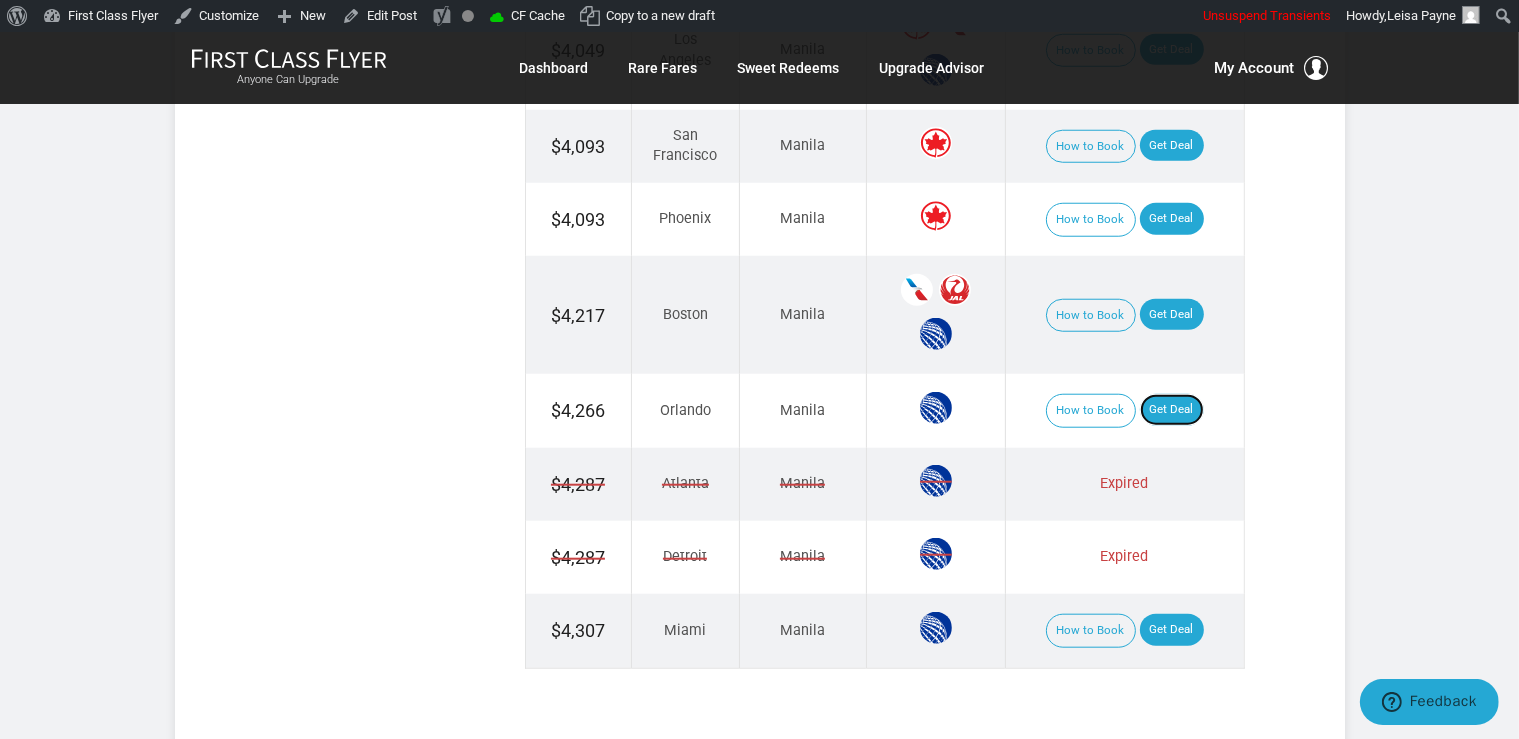 click on "Get Deal" at bounding box center (1172, 410) 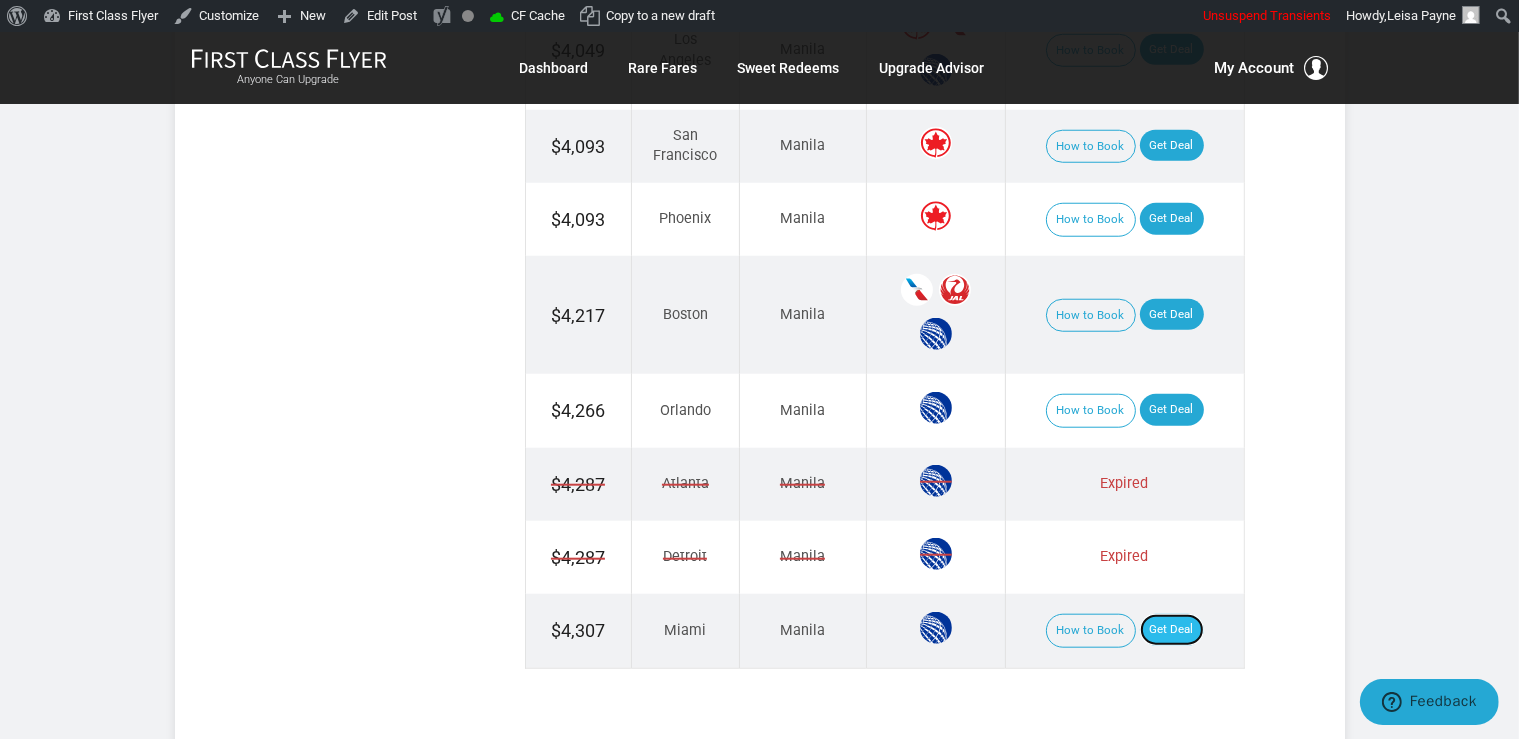 click on "Get Deal" at bounding box center [1172, 630] 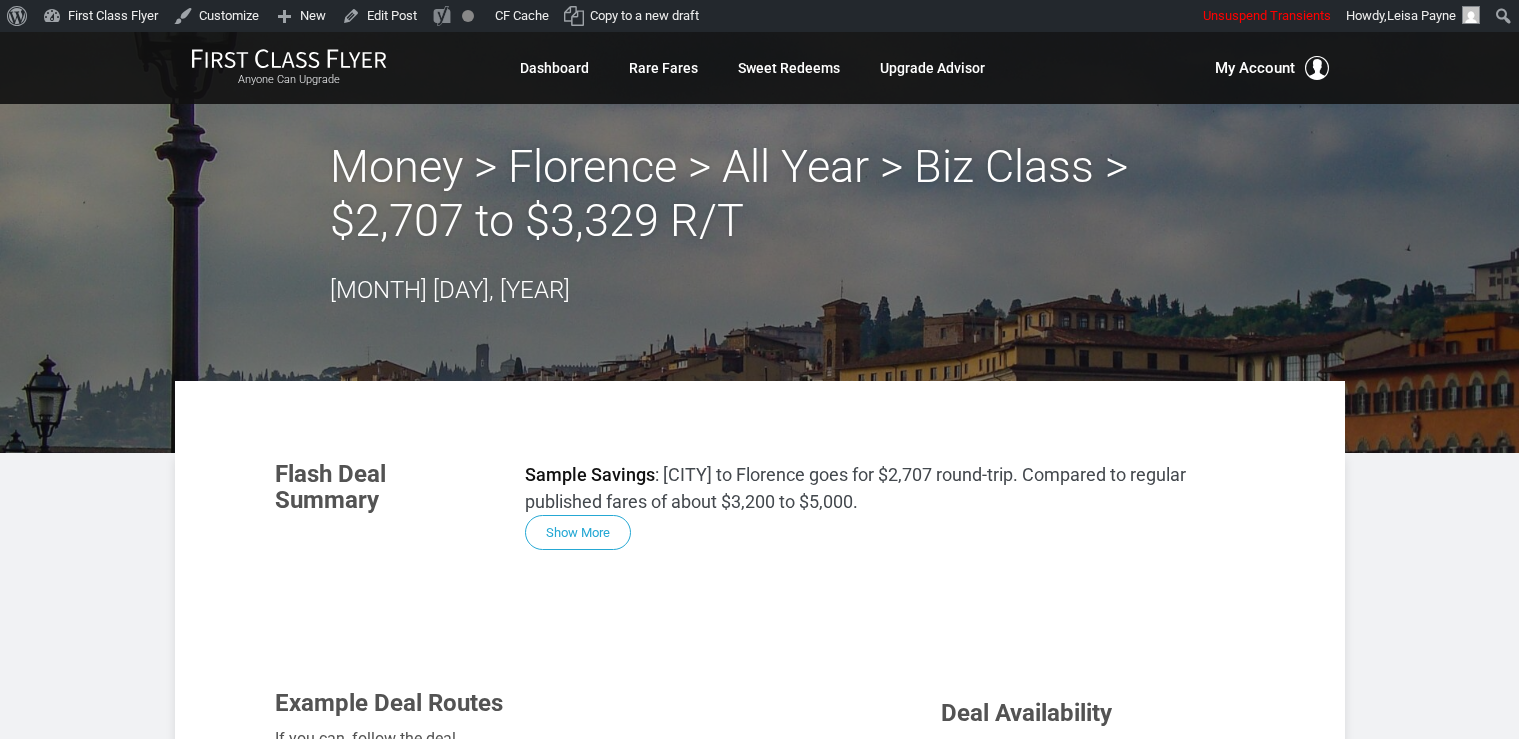 scroll, scrollTop: 0, scrollLeft: 0, axis: both 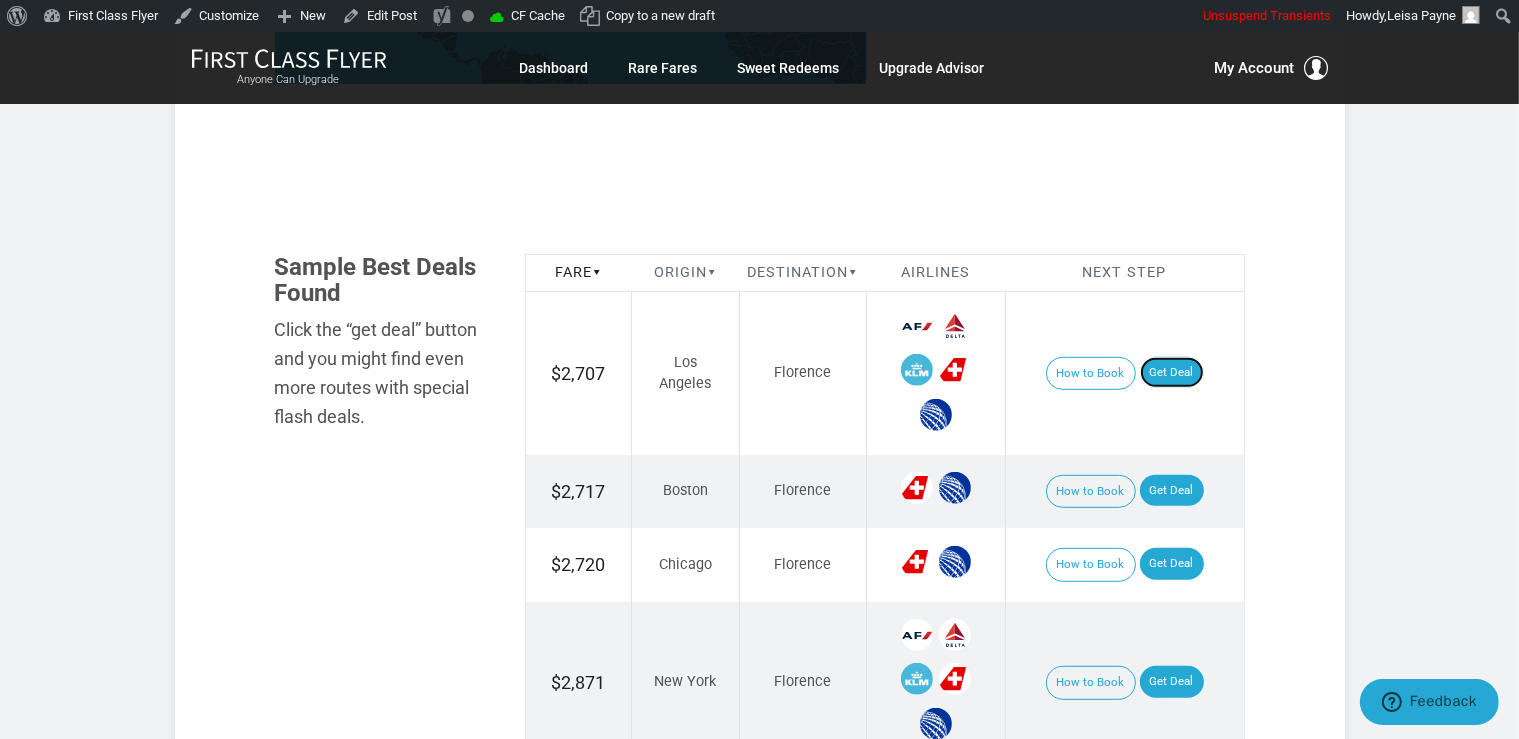 click on "Get Deal" at bounding box center (1172, 373) 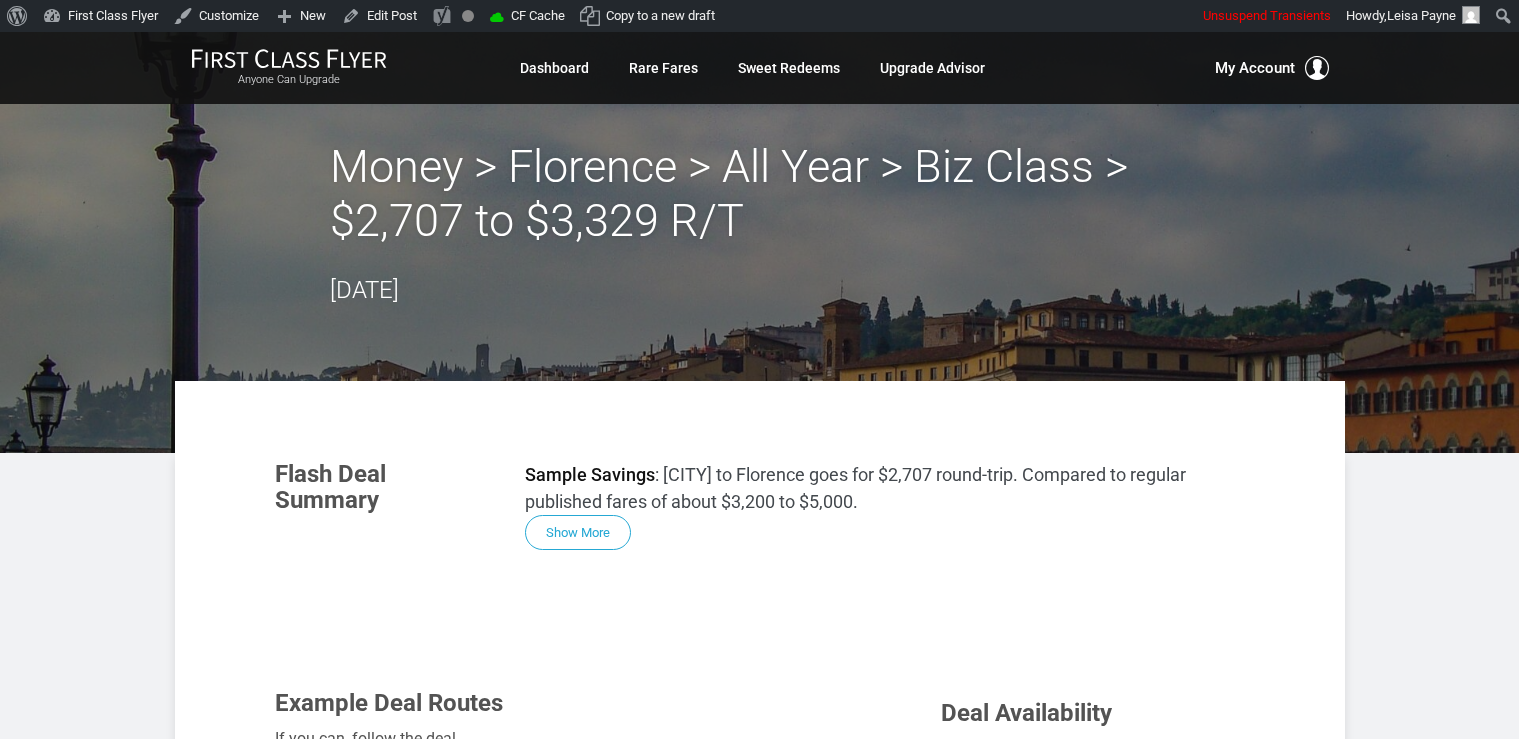 scroll, scrollTop: 0, scrollLeft: 0, axis: both 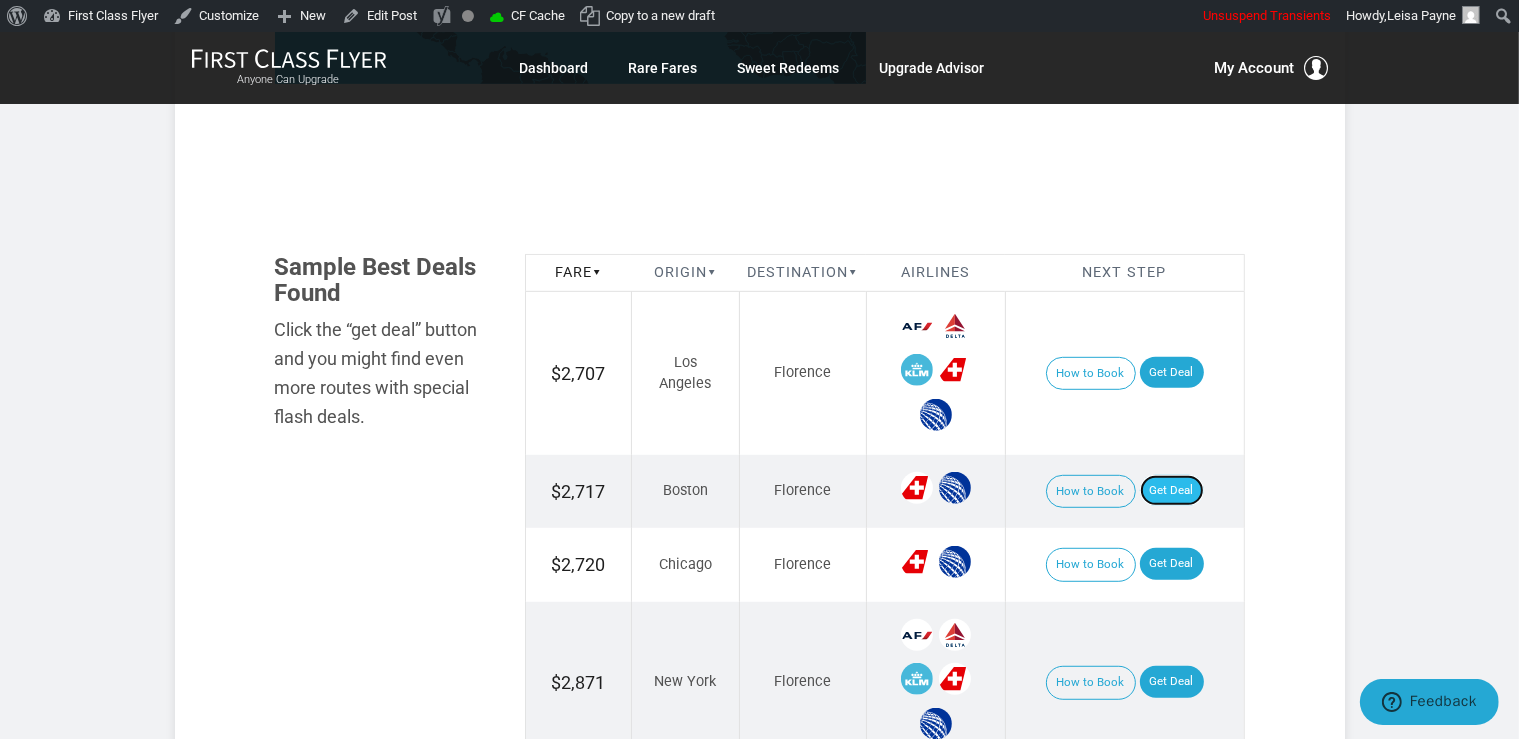 click on "Get Deal" at bounding box center (1172, 491) 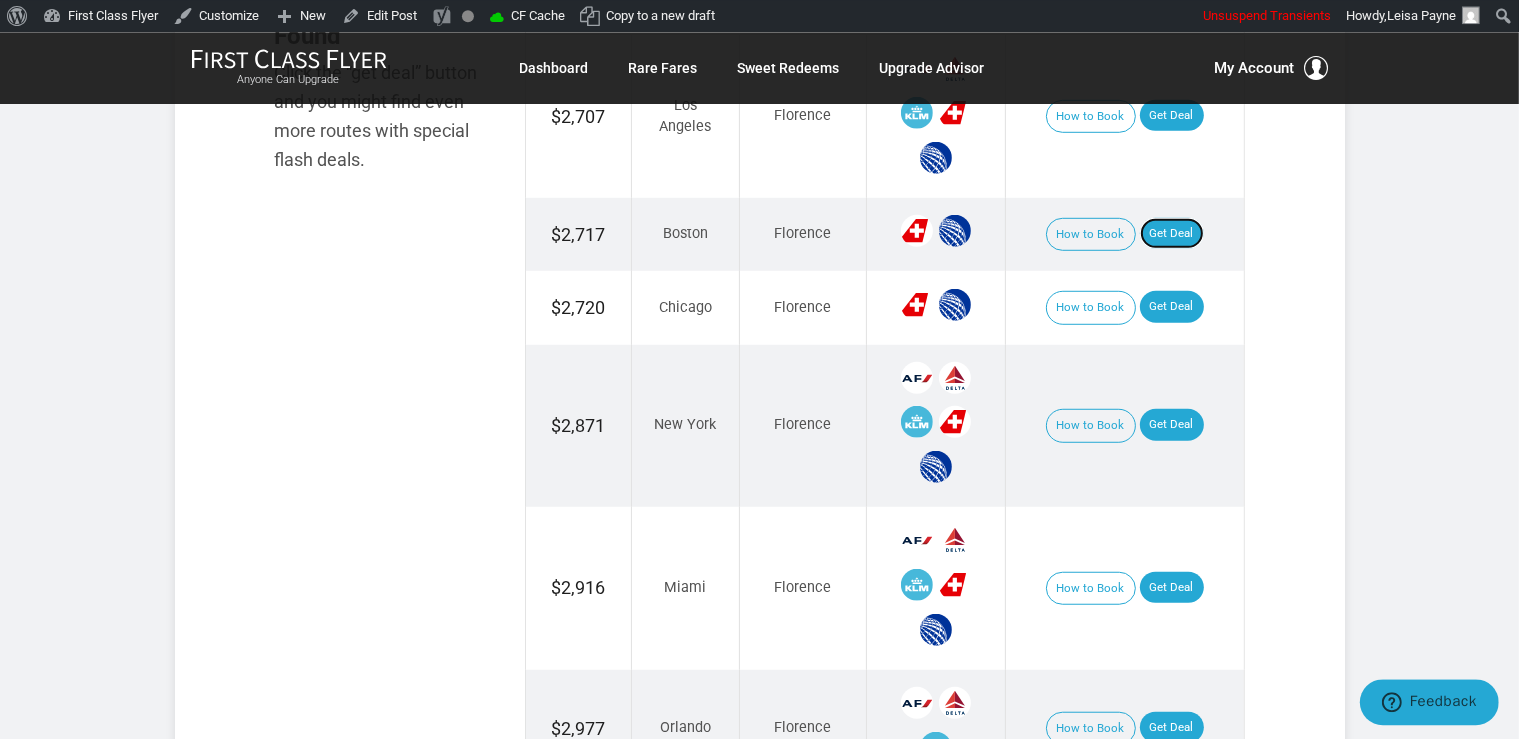 scroll, scrollTop: 1372, scrollLeft: 0, axis: vertical 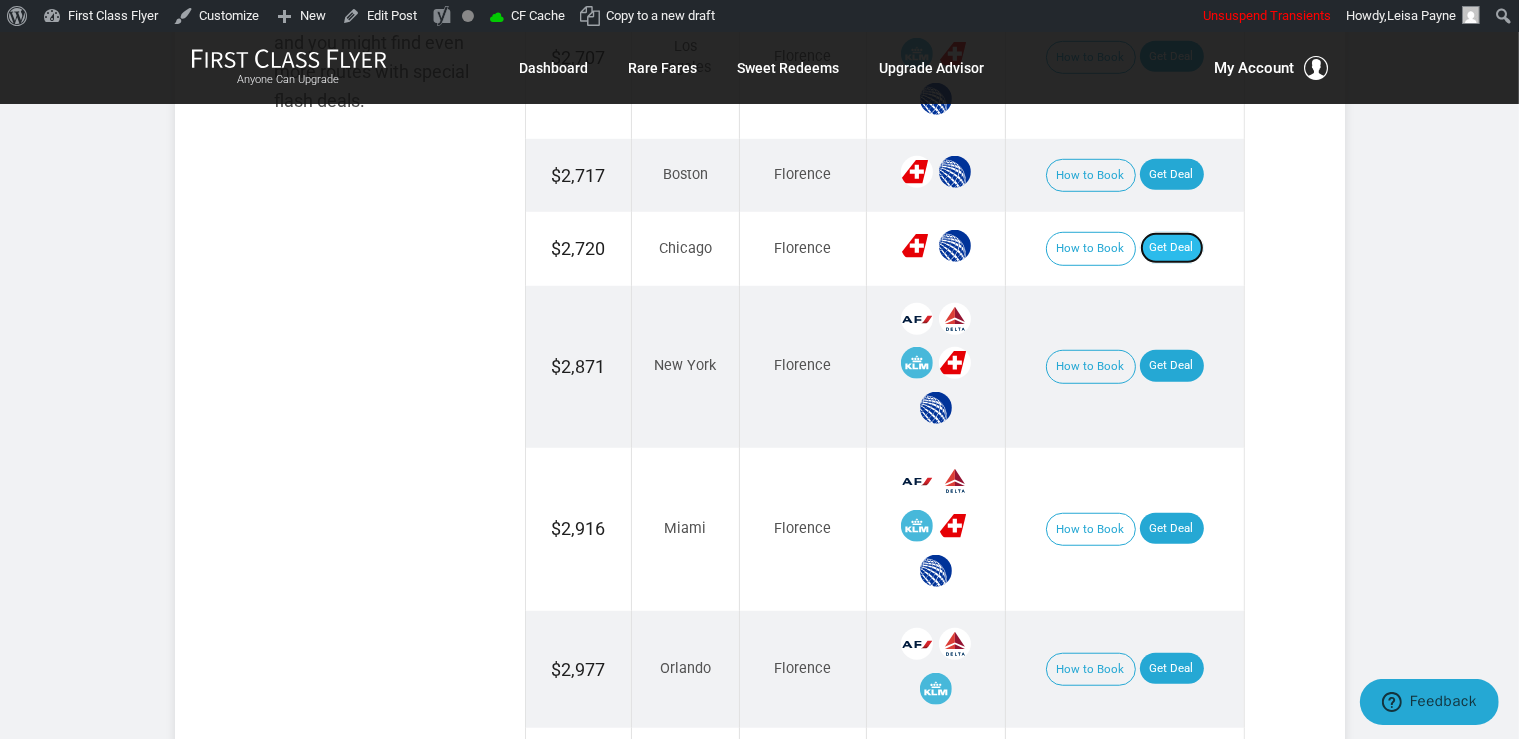 click on "Get Deal" at bounding box center (1172, 248) 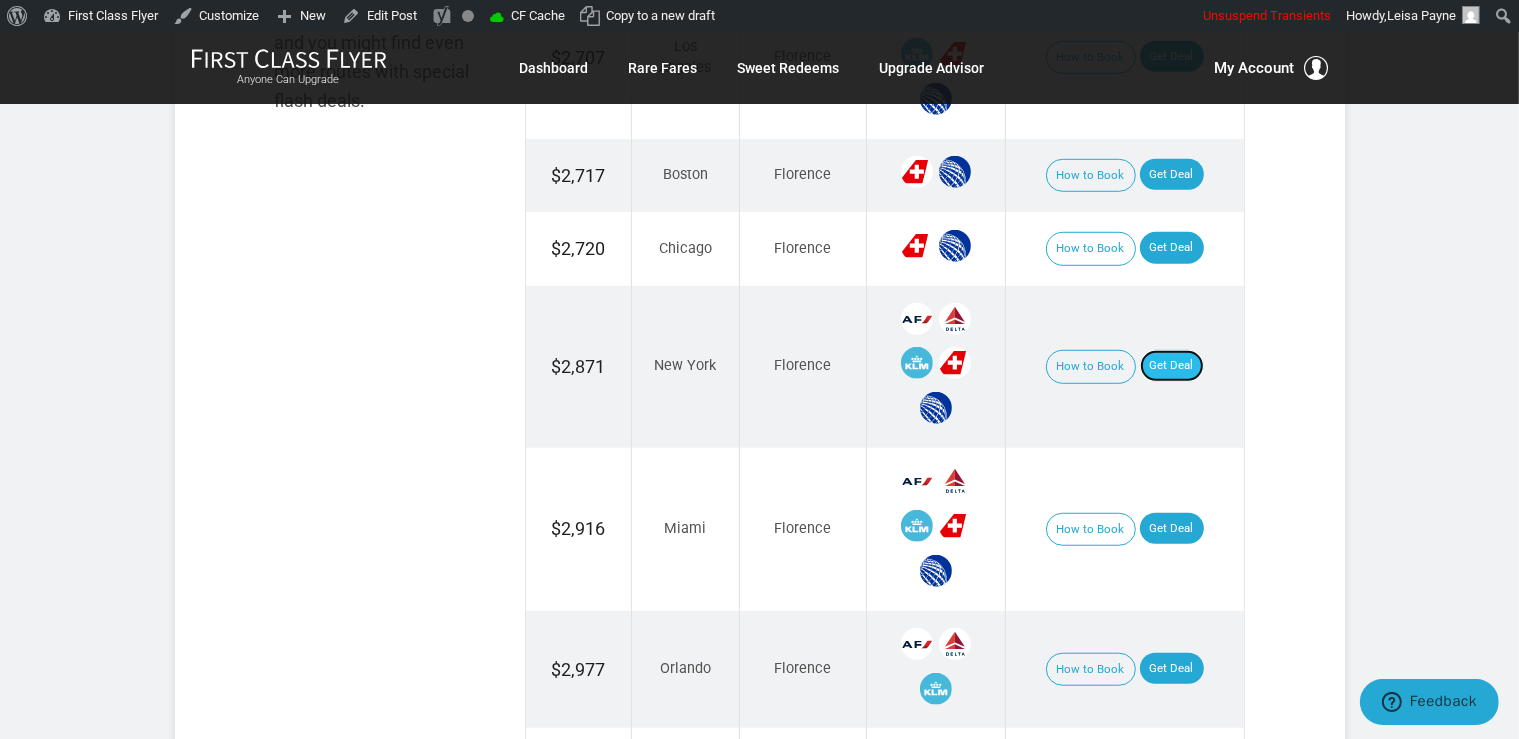 click on "Get Deal" at bounding box center (1172, 366) 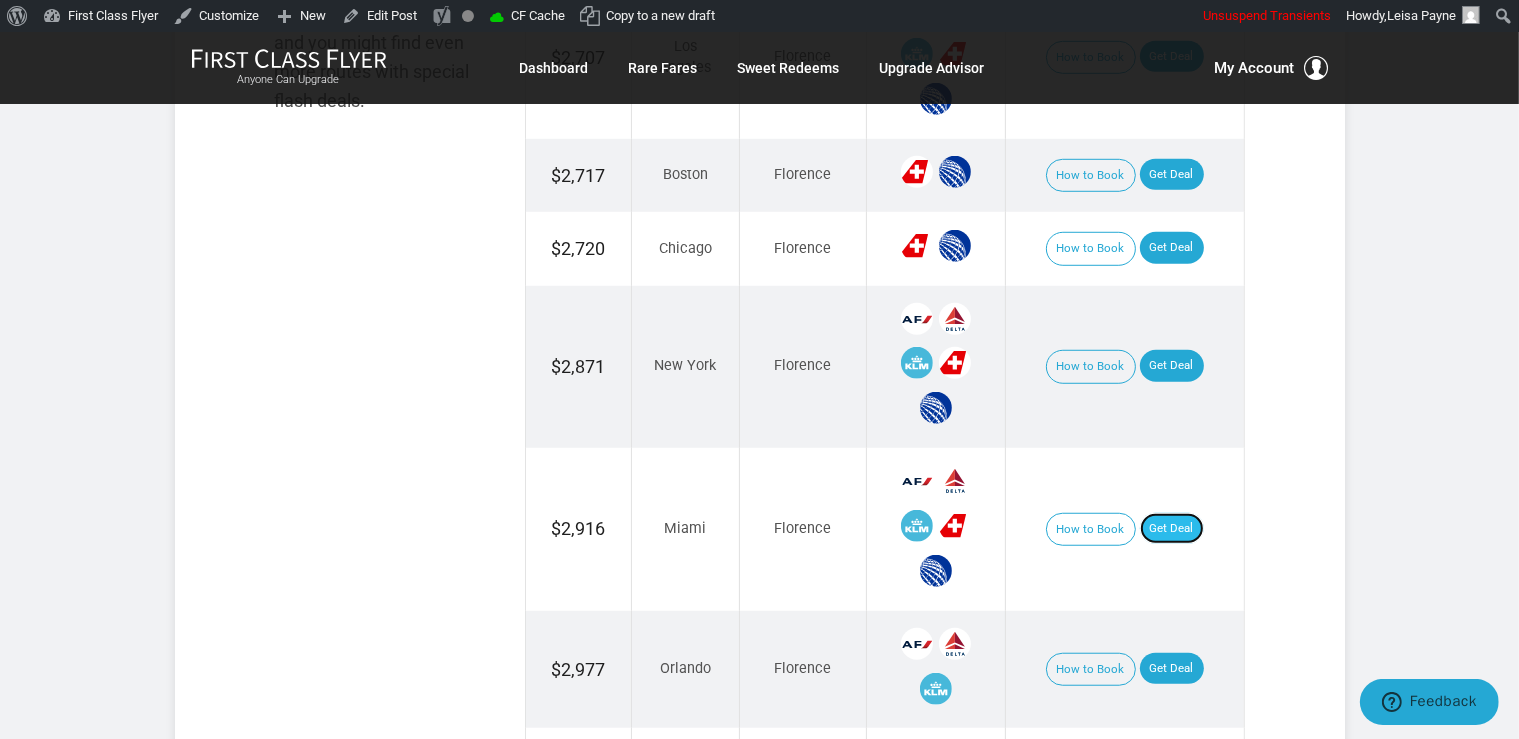 click on "Get Deal" at bounding box center (1172, 529) 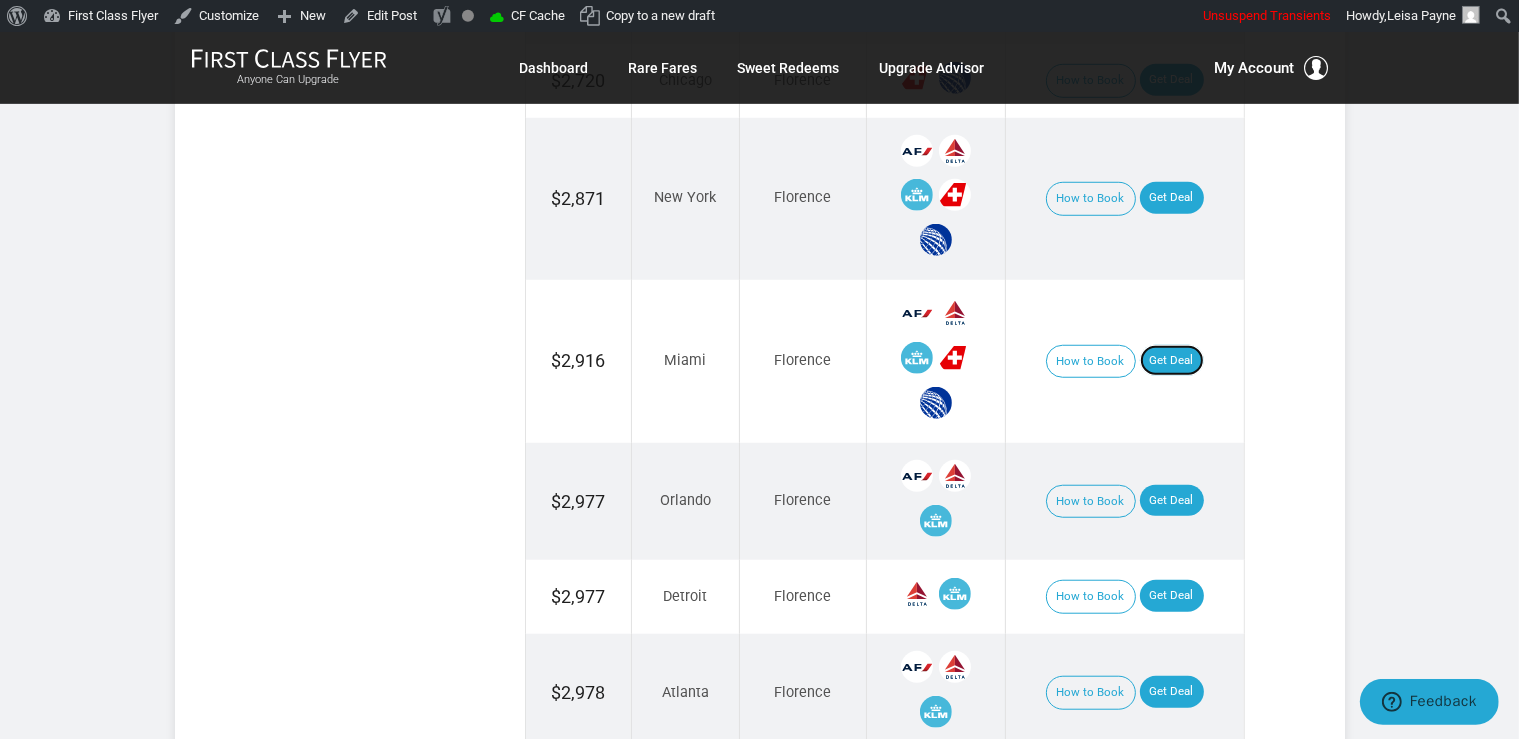 scroll, scrollTop: 1689, scrollLeft: 0, axis: vertical 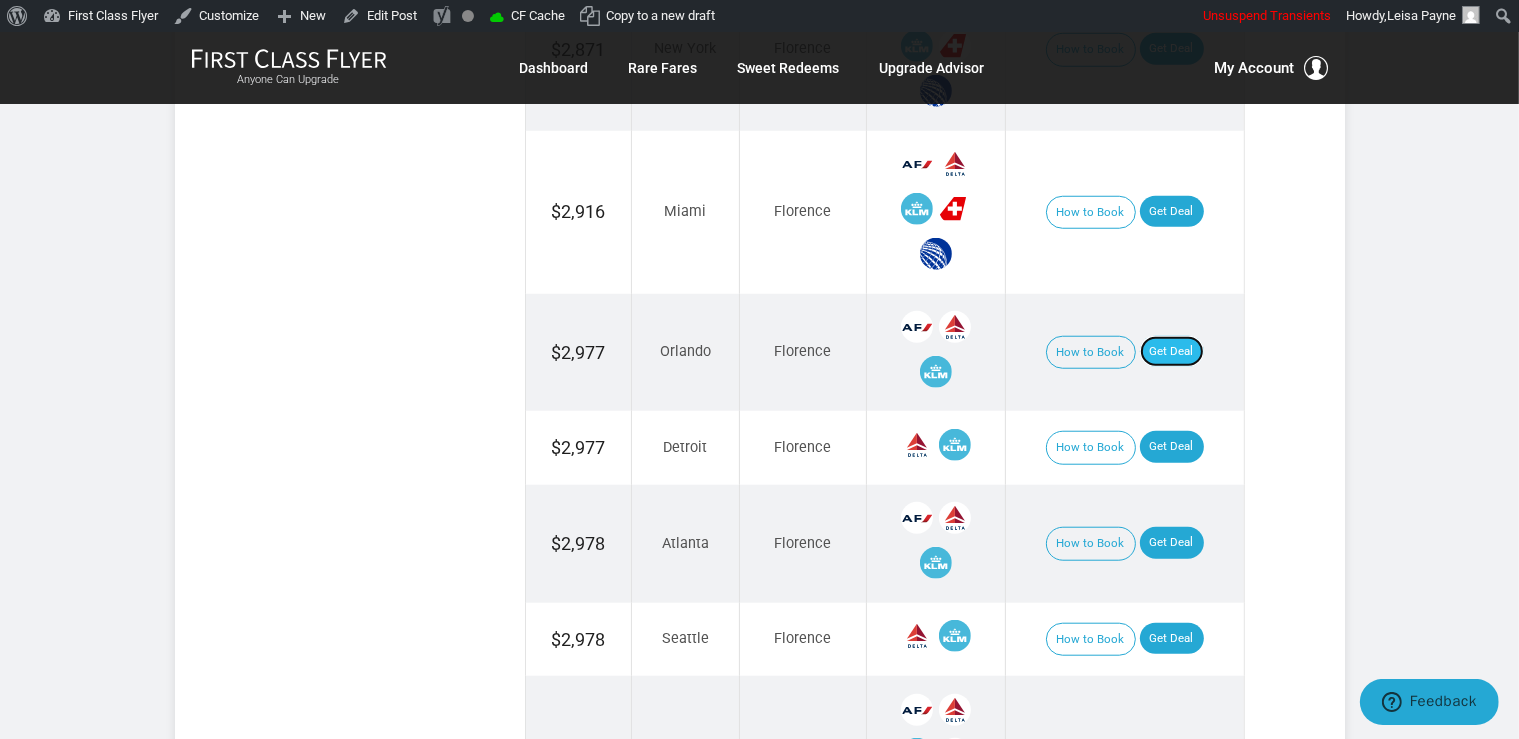 click on "Get Deal" at bounding box center [1172, 352] 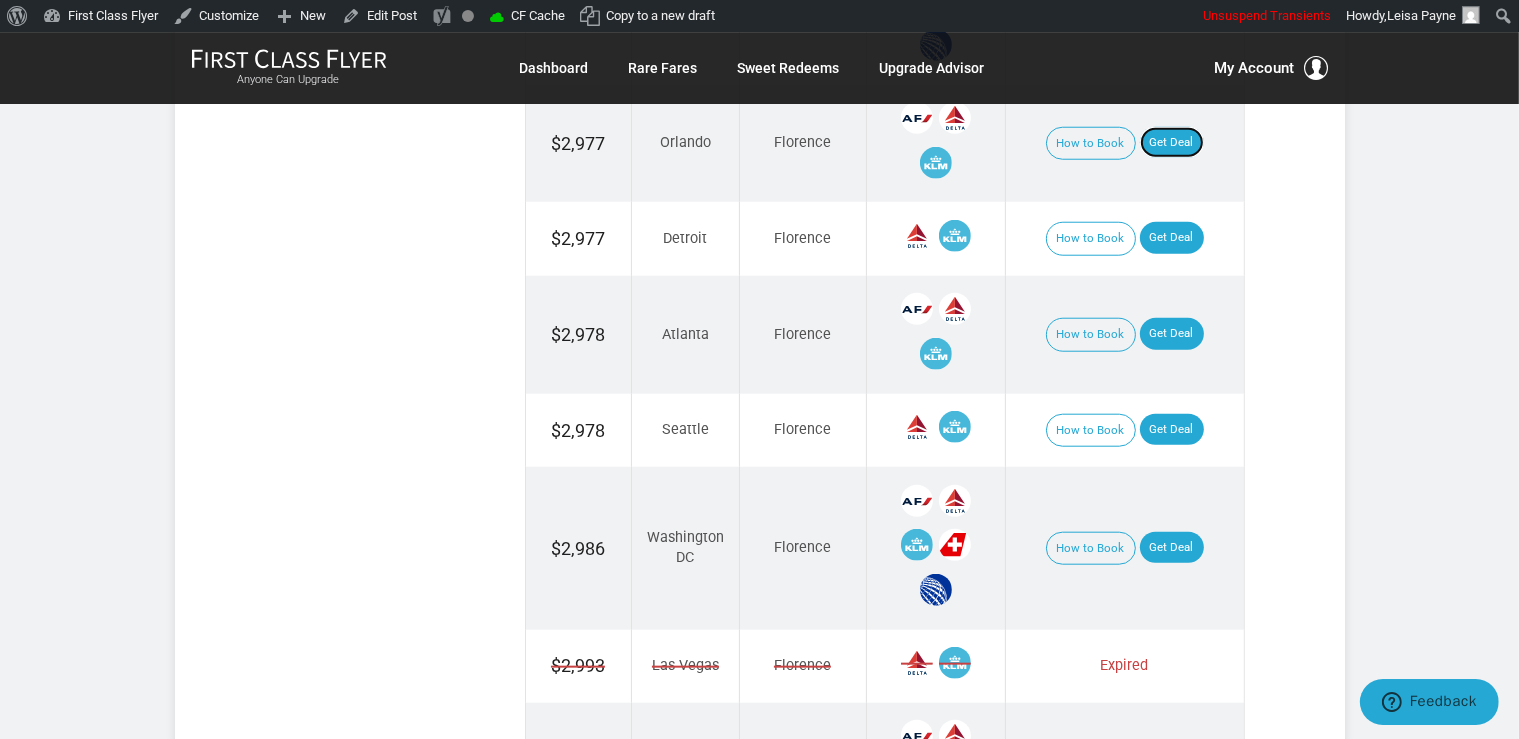 scroll, scrollTop: 1900, scrollLeft: 0, axis: vertical 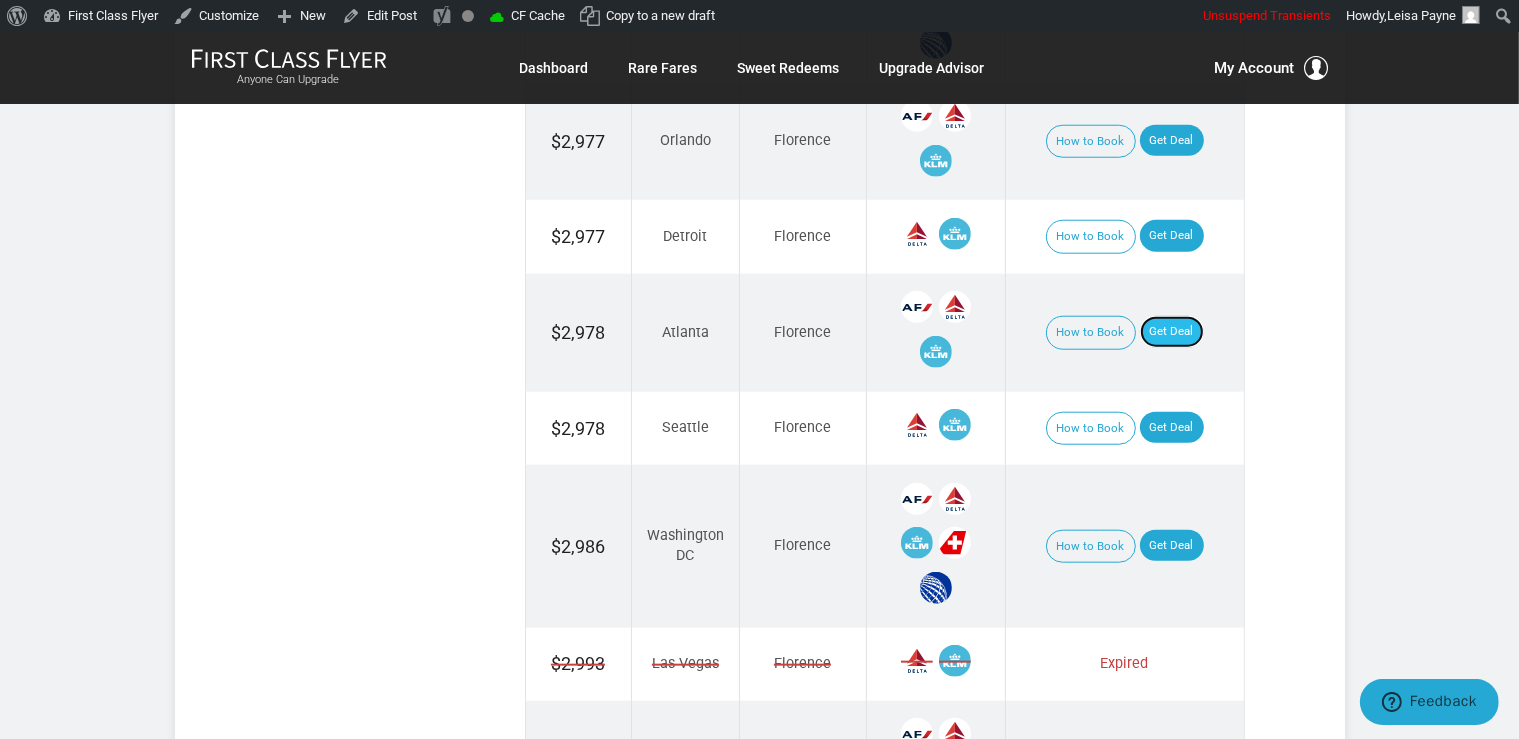 click on "Get Deal" at bounding box center [1172, 332] 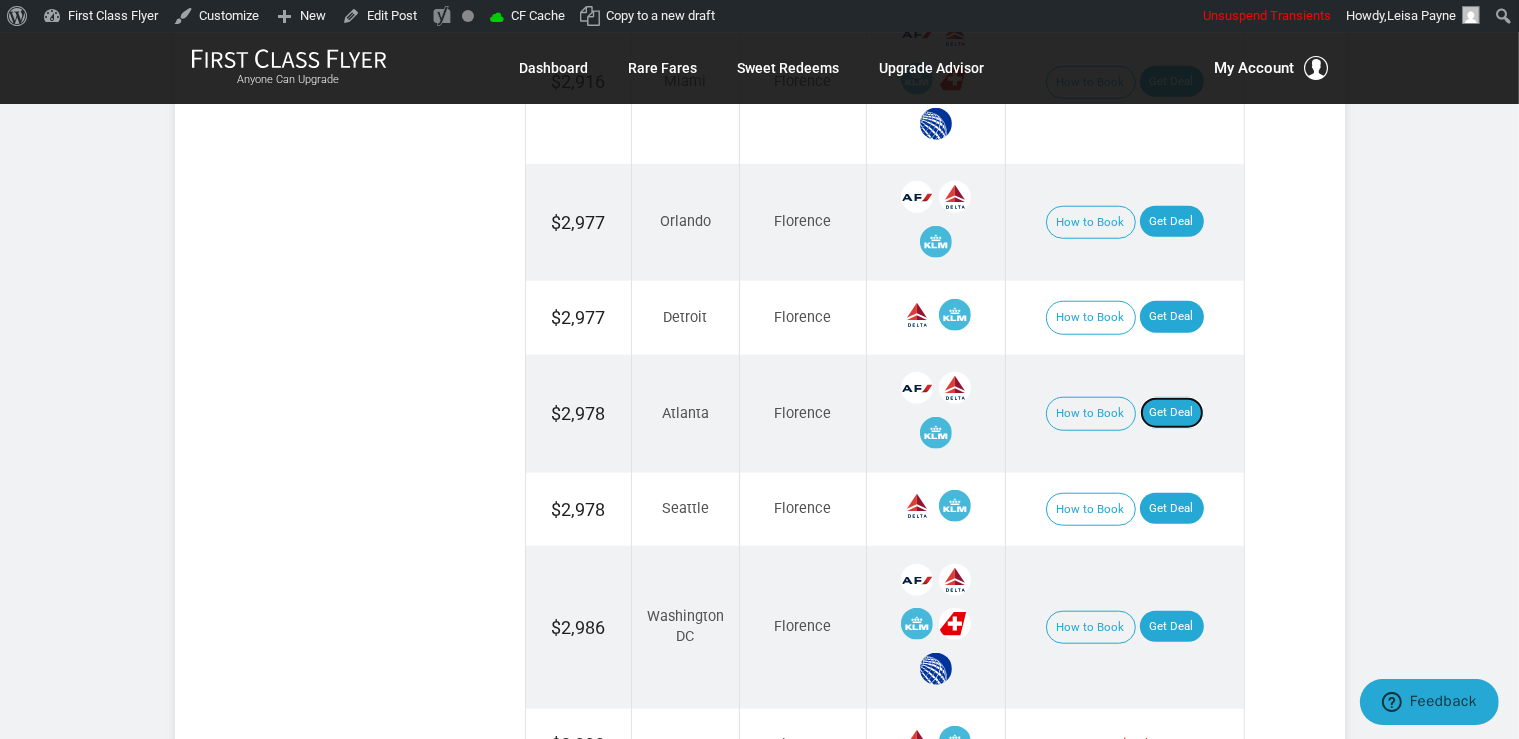 scroll, scrollTop: 1795, scrollLeft: 0, axis: vertical 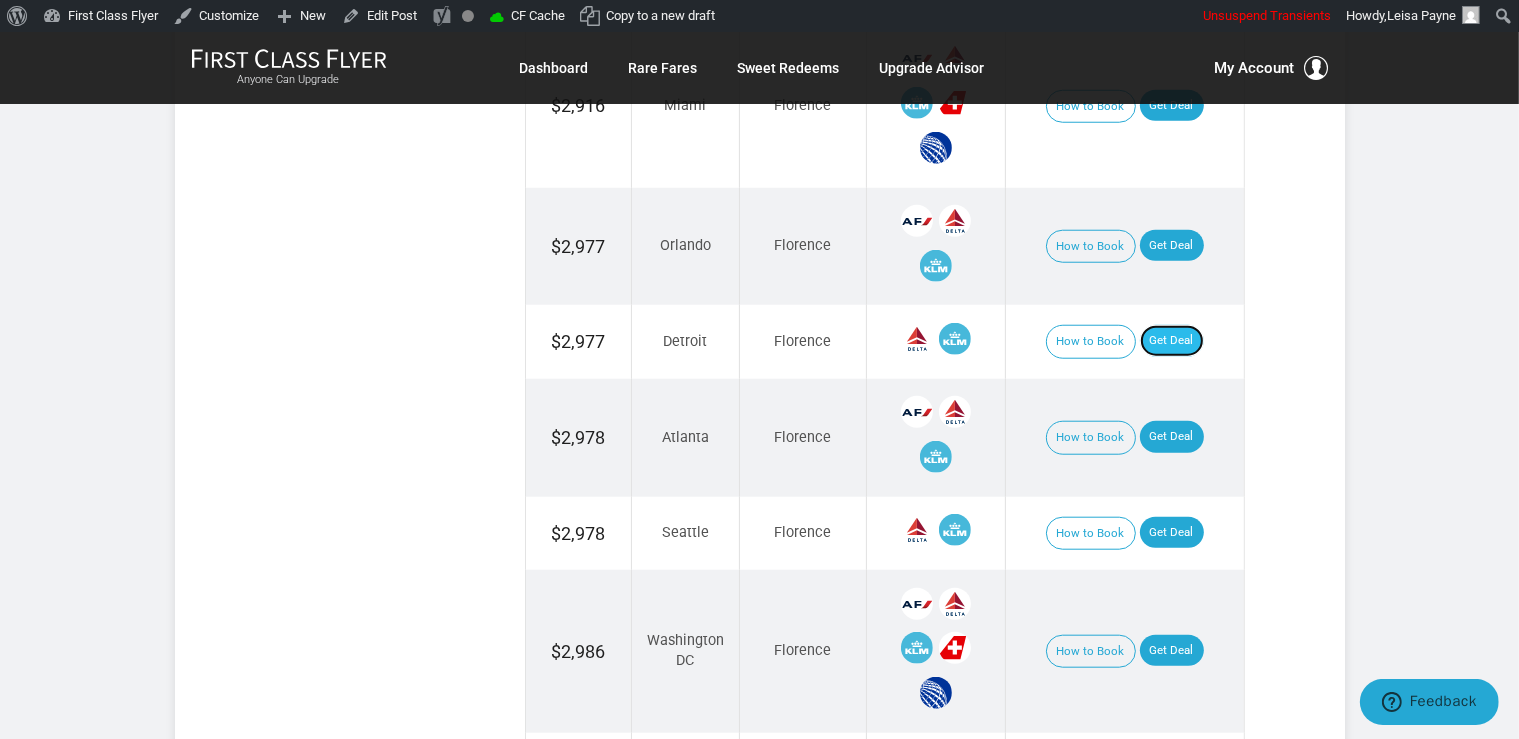 click on "Get Deal" at bounding box center (1172, 341) 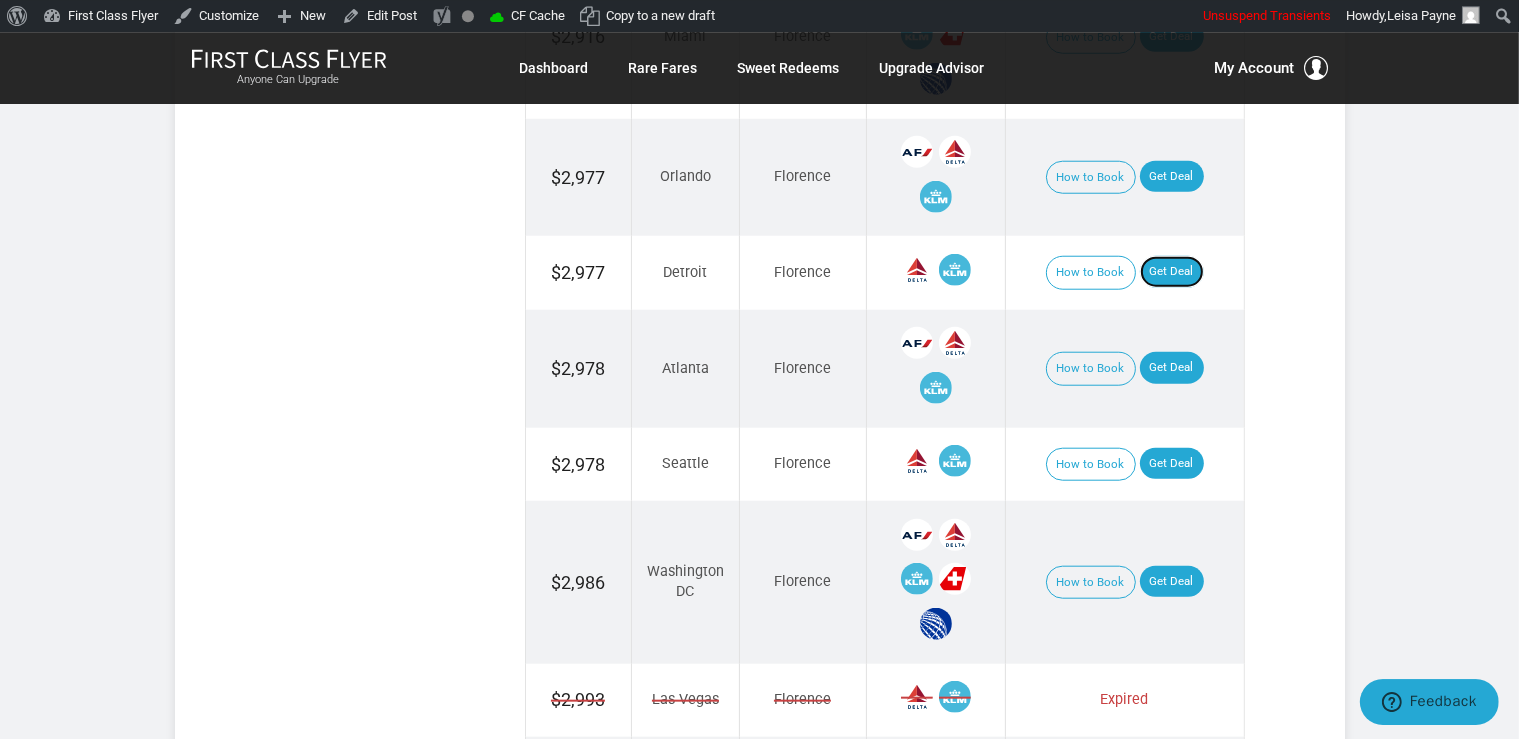 scroll, scrollTop: 1900, scrollLeft: 0, axis: vertical 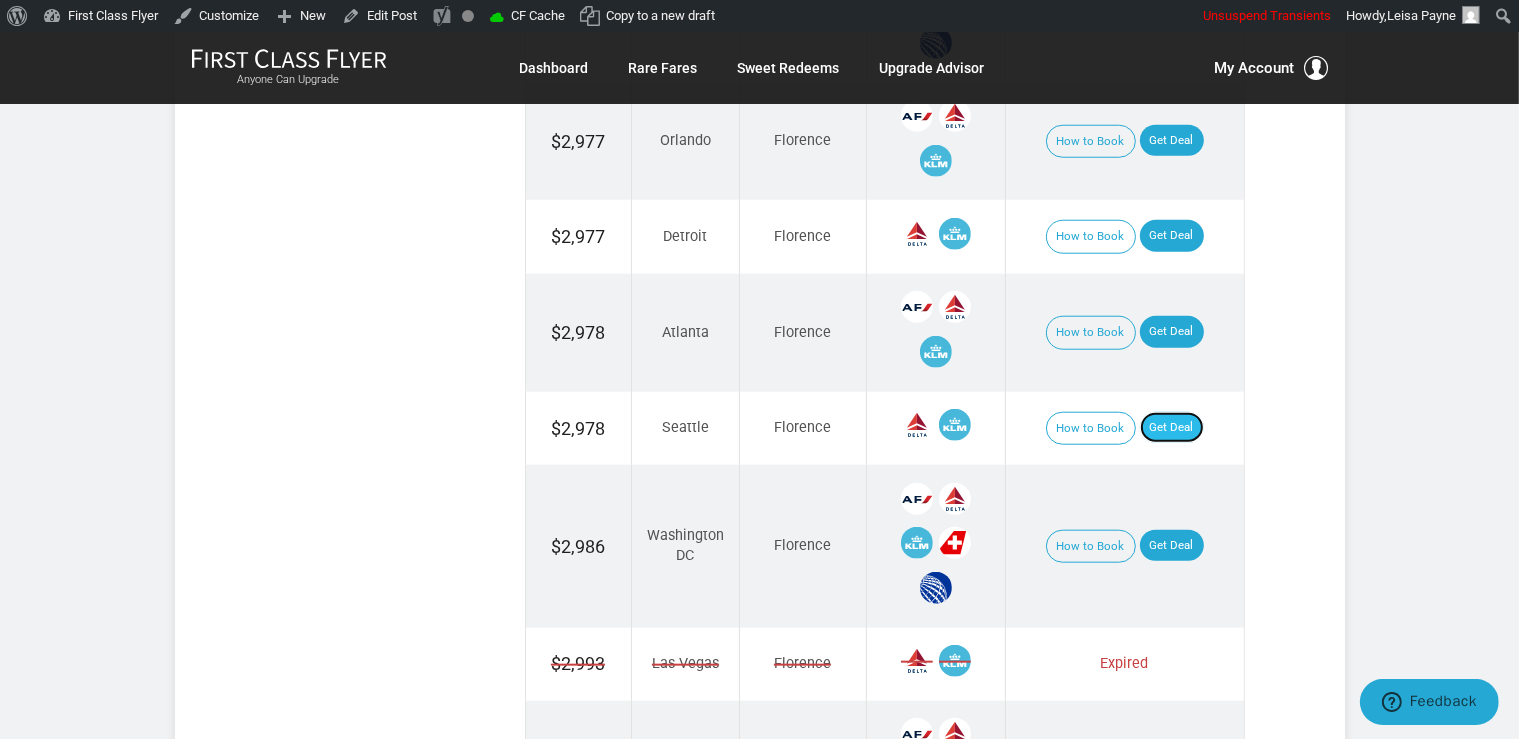 click on "Get Deal" at bounding box center (1172, 428) 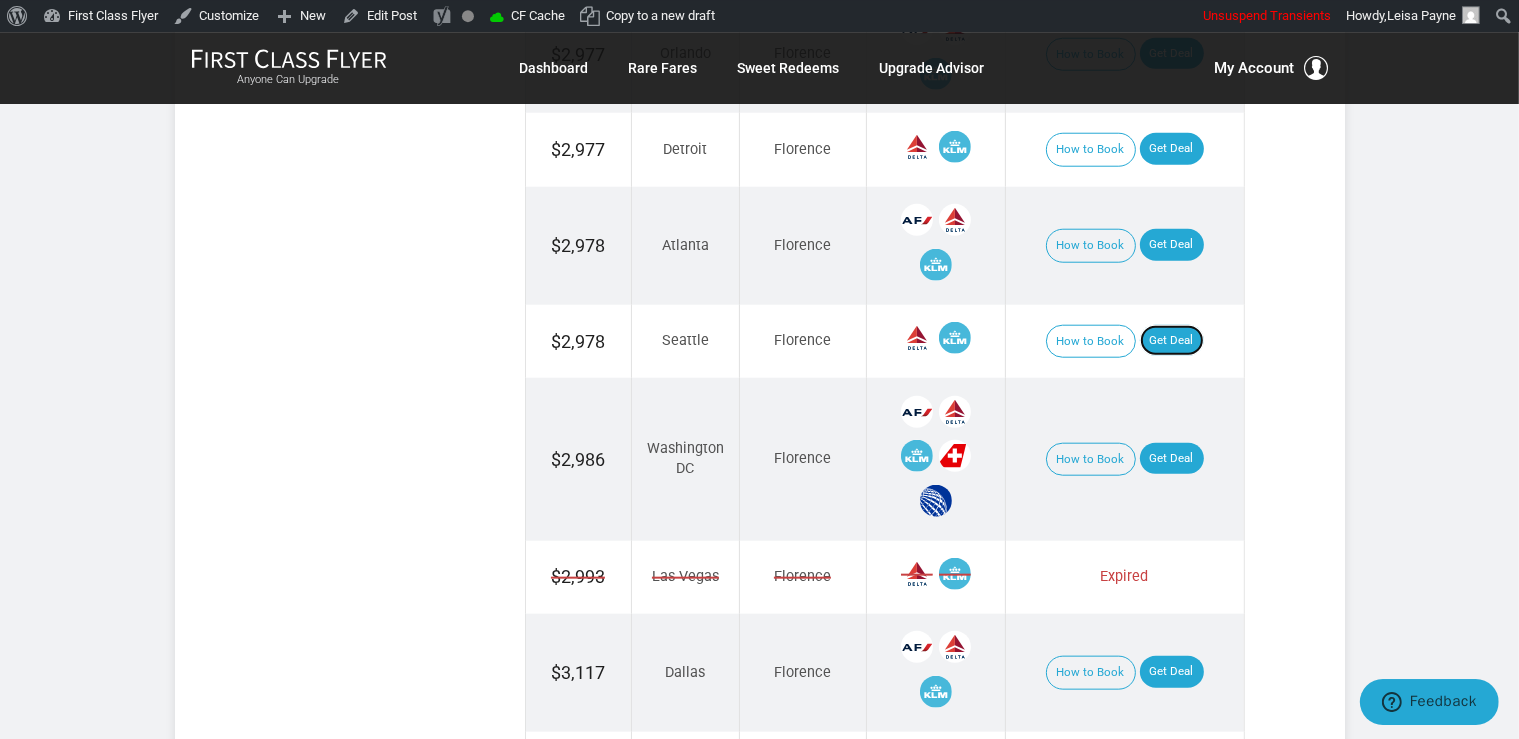 scroll, scrollTop: 2112, scrollLeft: 0, axis: vertical 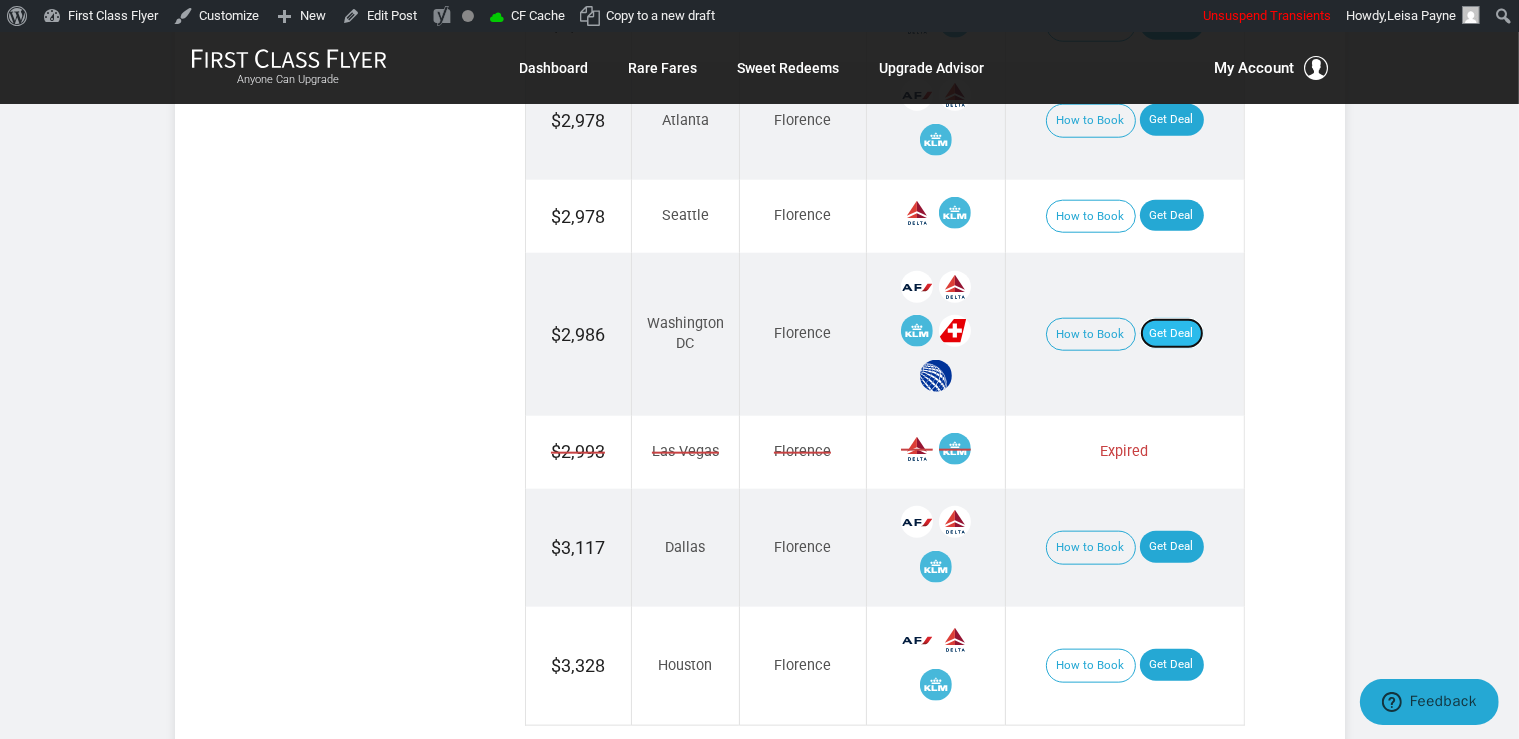 click on "Get Deal" at bounding box center [1172, 334] 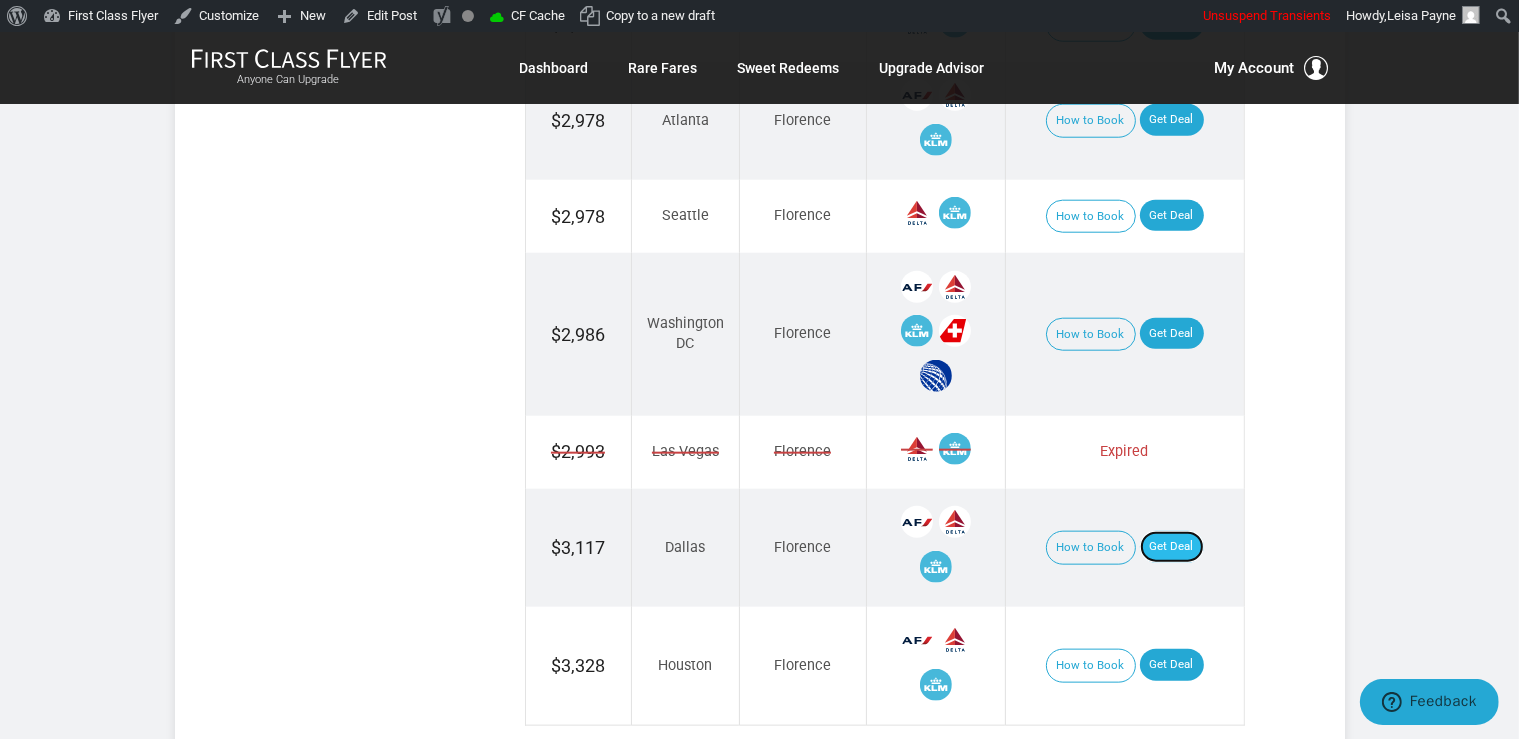 click on "Get Deal" at bounding box center (1172, 547) 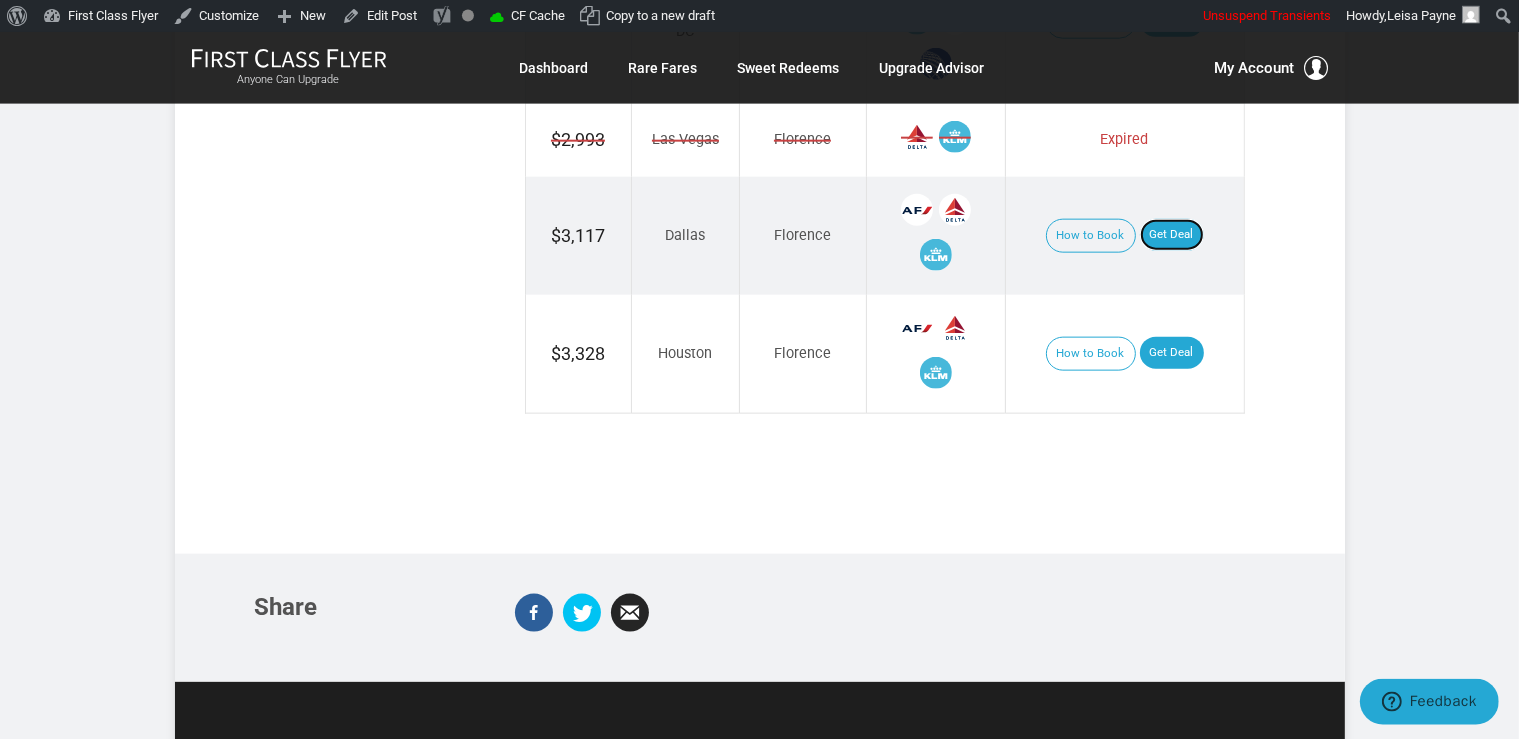 scroll, scrollTop: 2428, scrollLeft: 0, axis: vertical 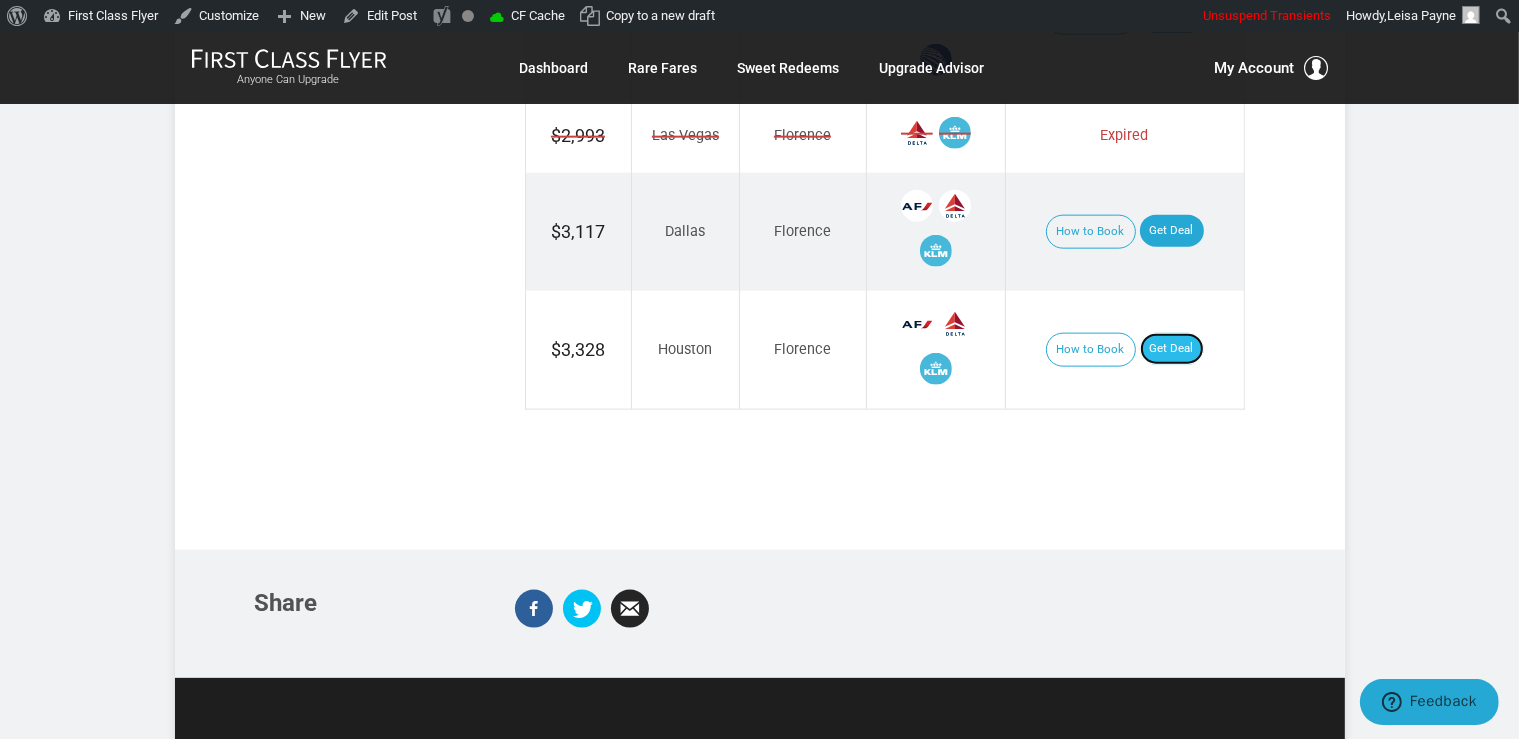 click on "Get Deal" at bounding box center [1172, 349] 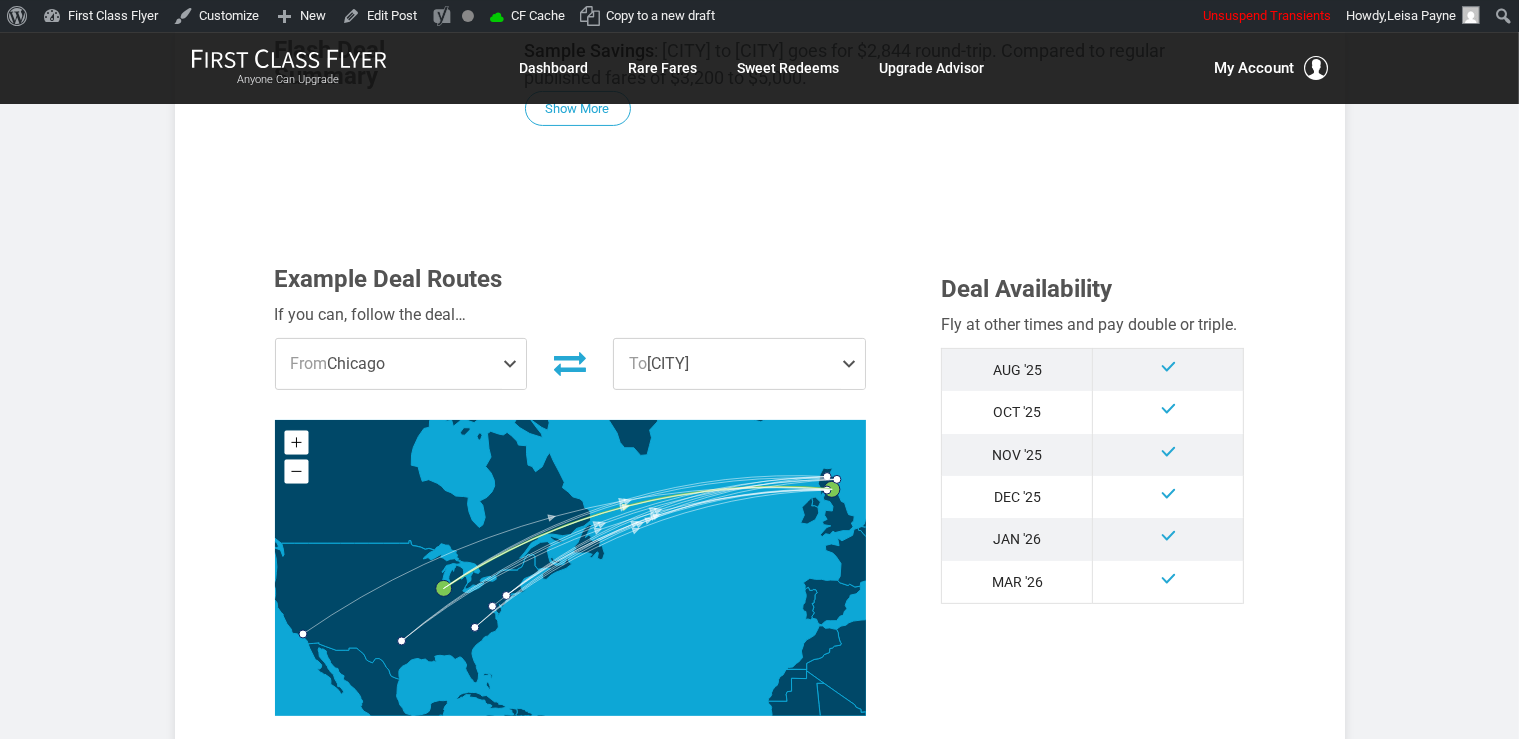 scroll, scrollTop: 0, scrollLeft: 0, axis: both 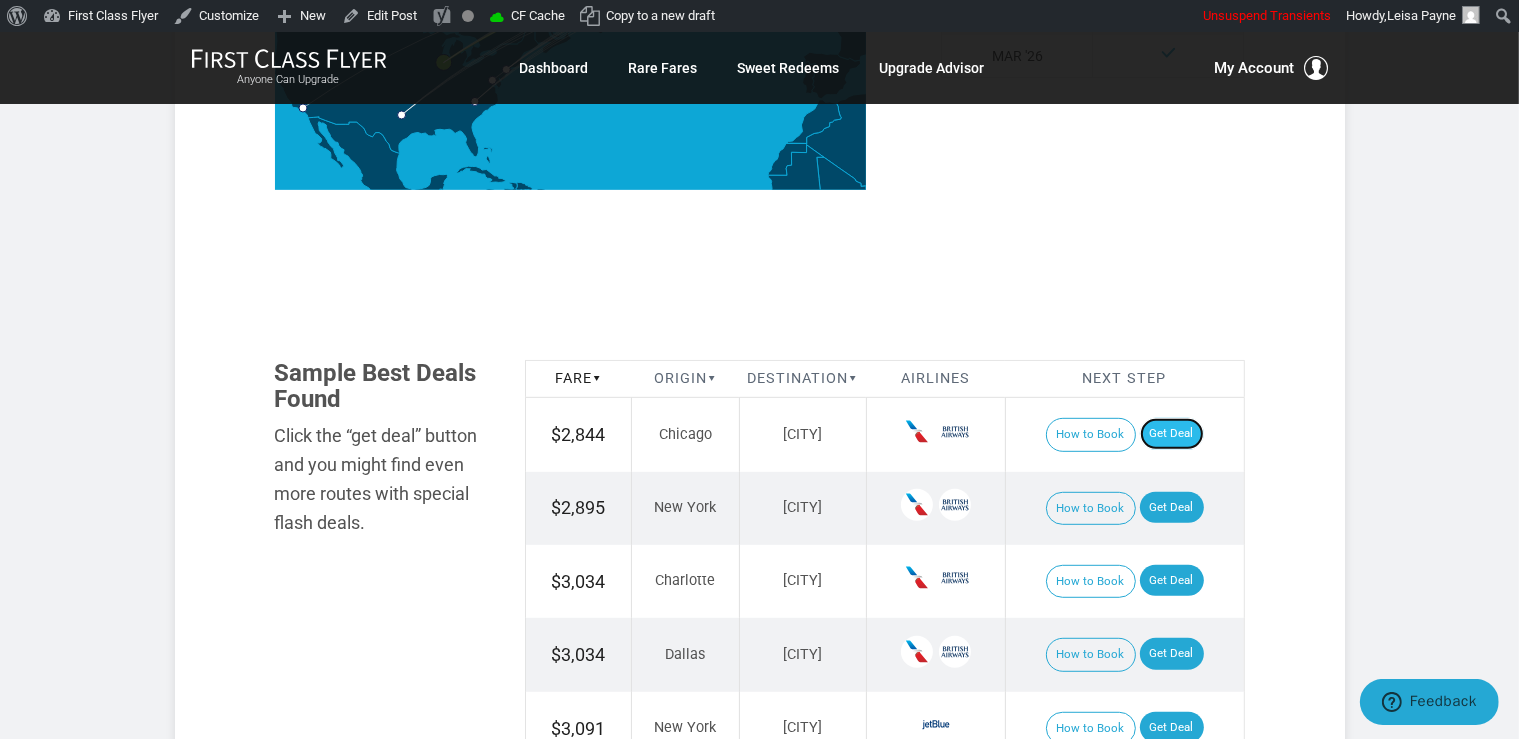 click on "Get Deal" at bounding box center [1172, 434] 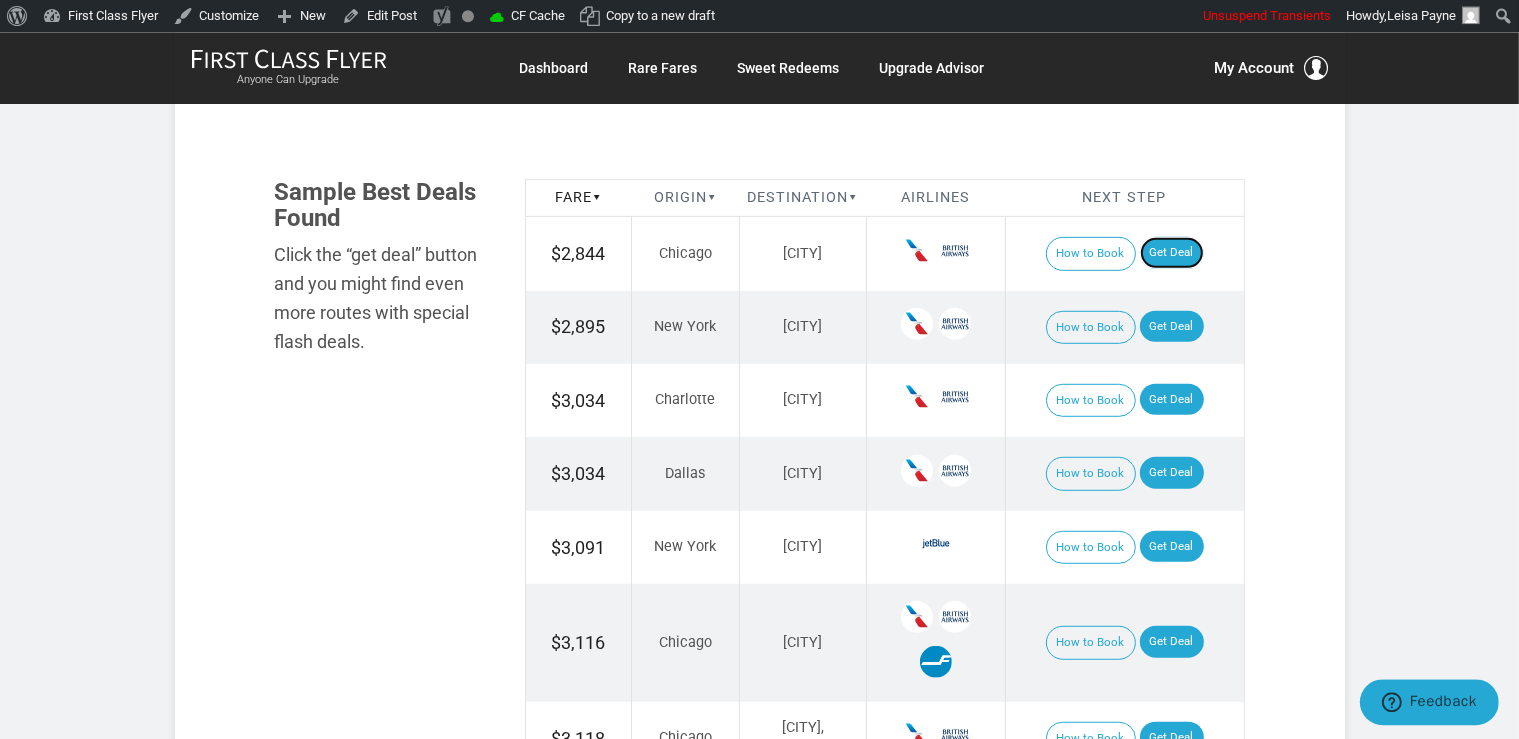 scroll, scrollTop: 1161, scrollLeft: 0, axis: vertical 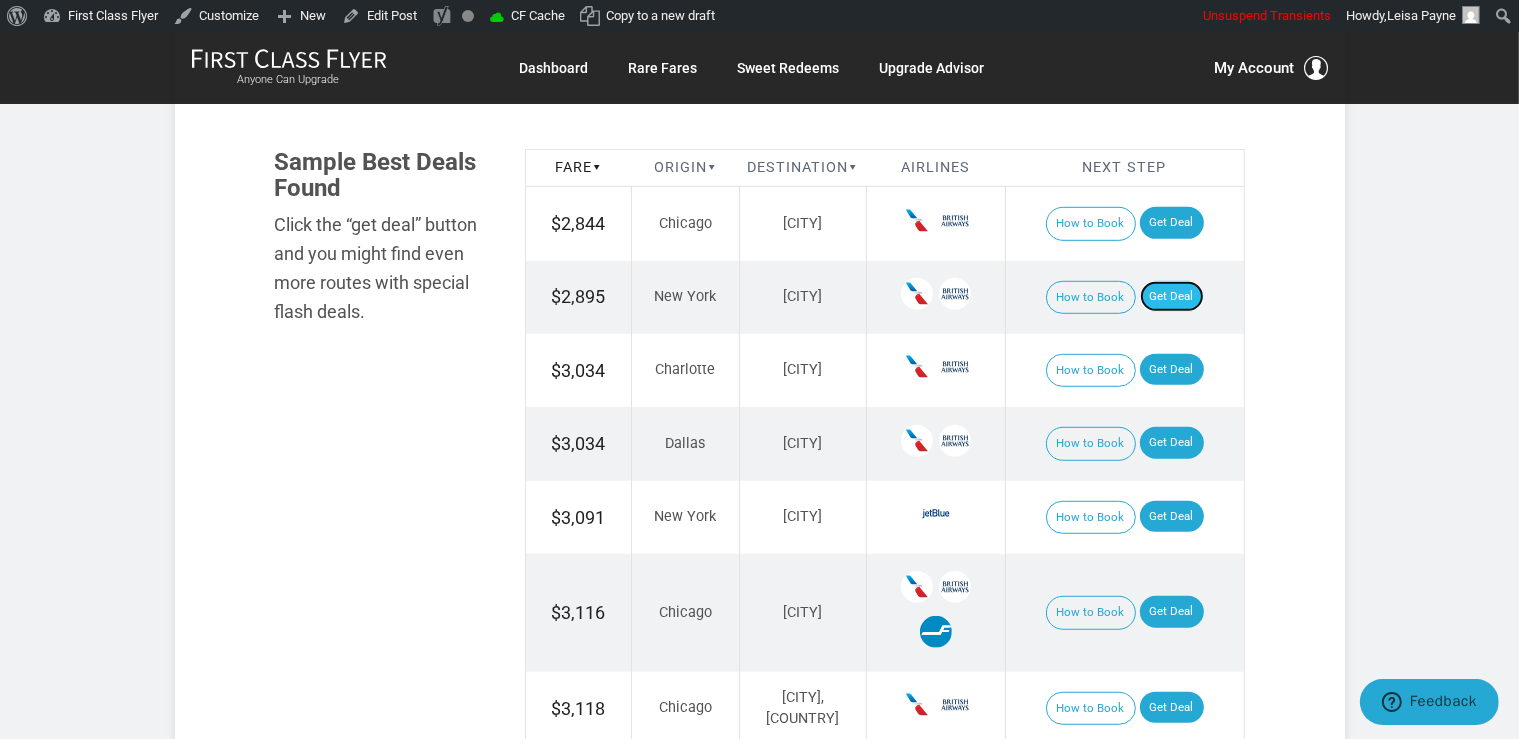 click on "Get Deal" at bounding box center (1172, 297) 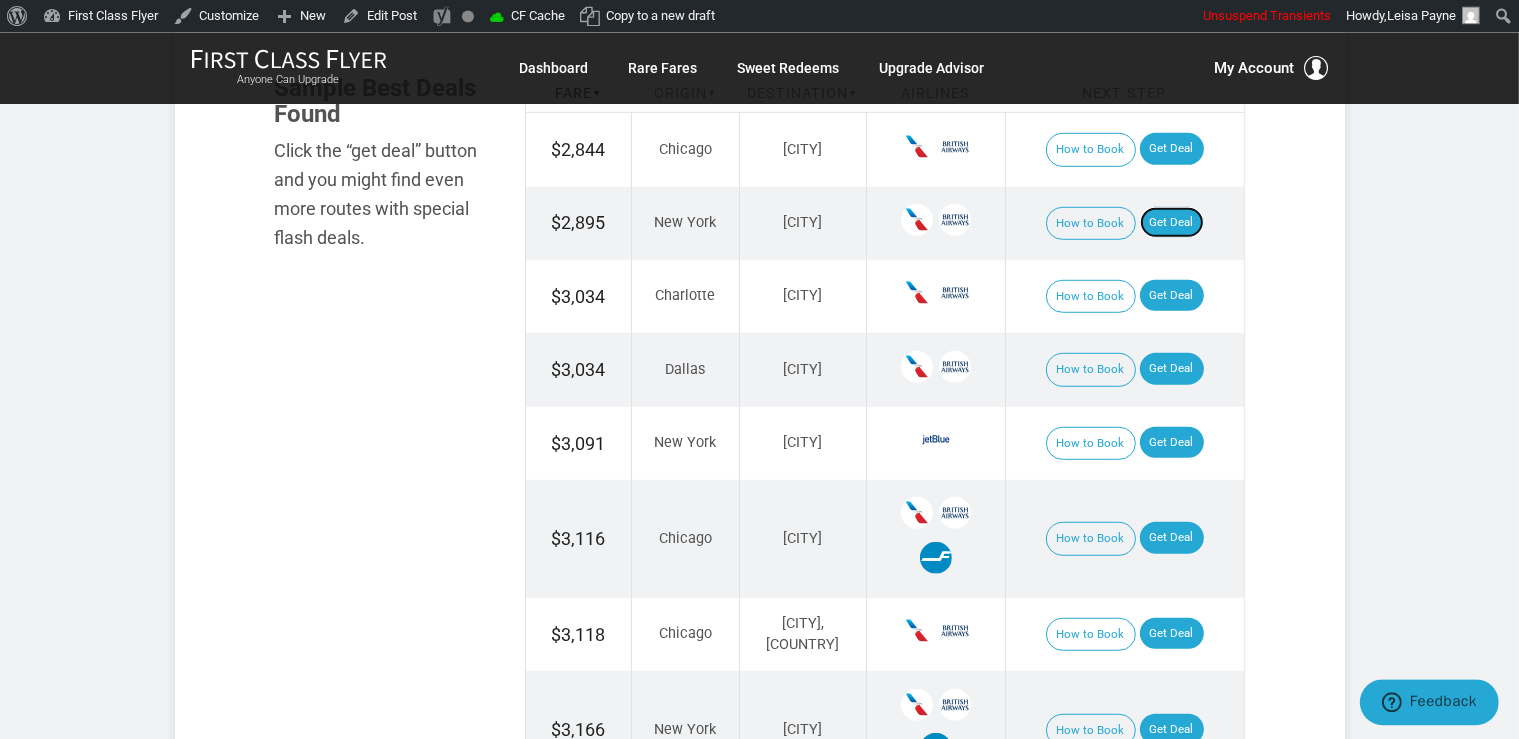 scroll, scrollTop: 1267, scrollLeft: 0, axis: vertical 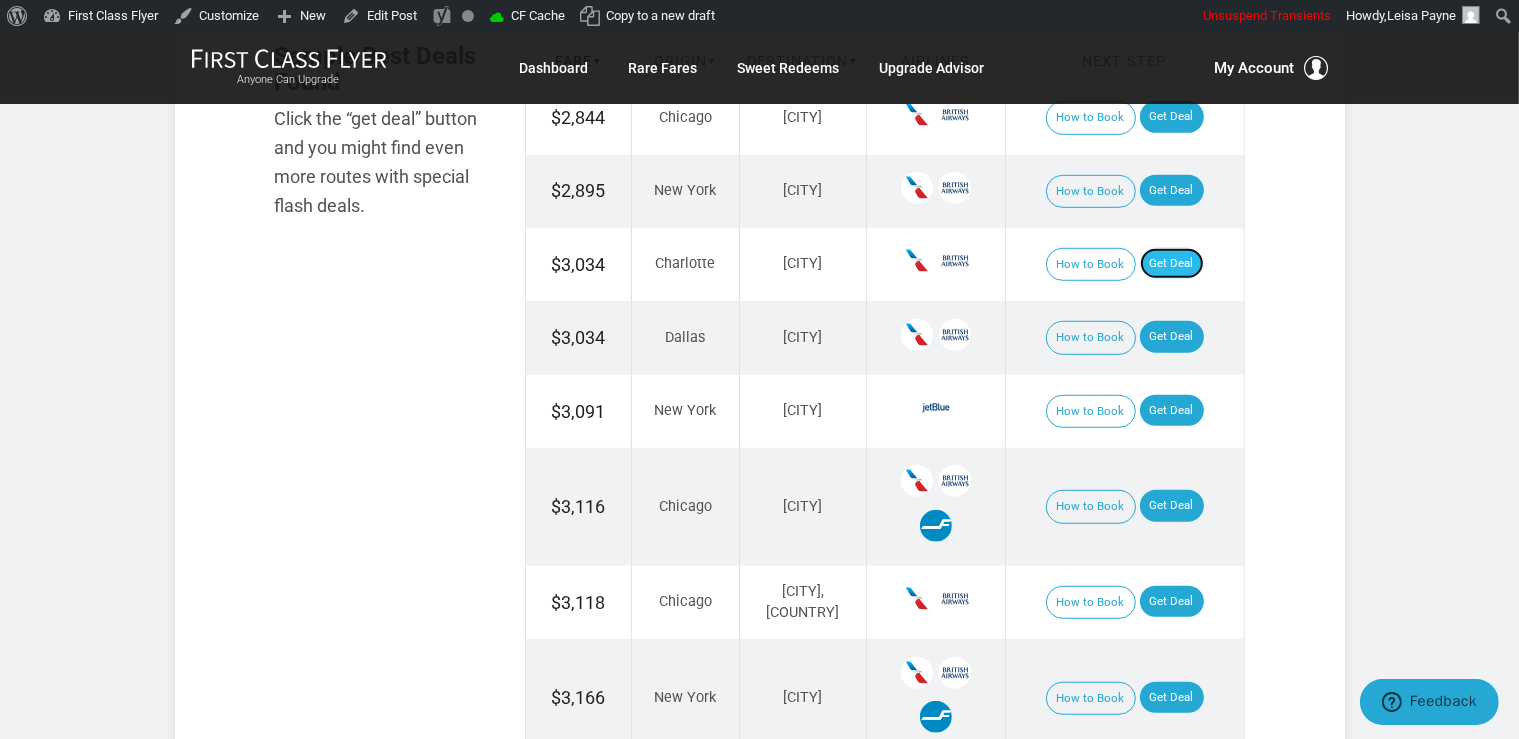 click on "Get Deal" at bounding box center [1172, 264] 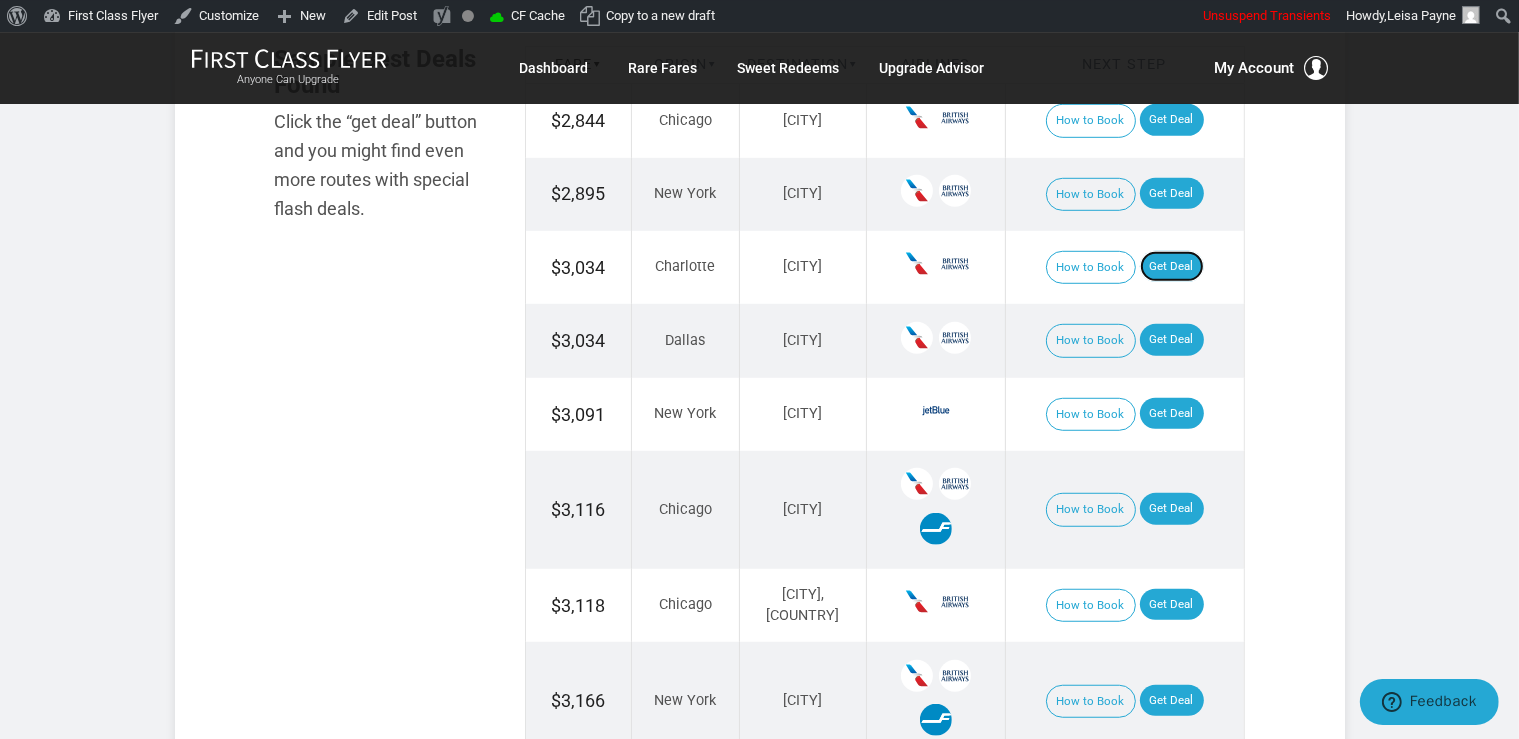 scroll, scrollTop: 1267, scrollLeft: 0, axis: vertical 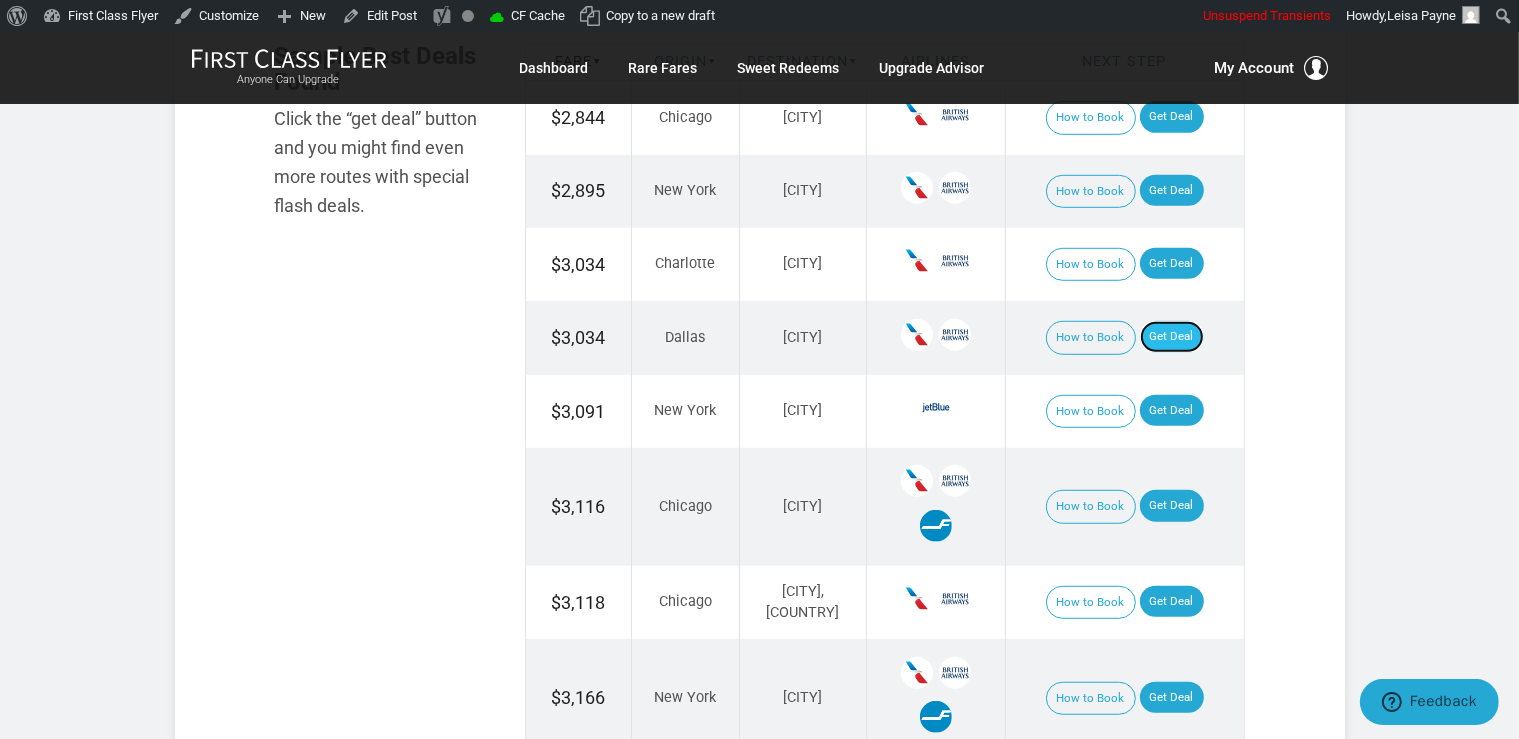 click on "Get Deal" at bounding box center [1172, 337] 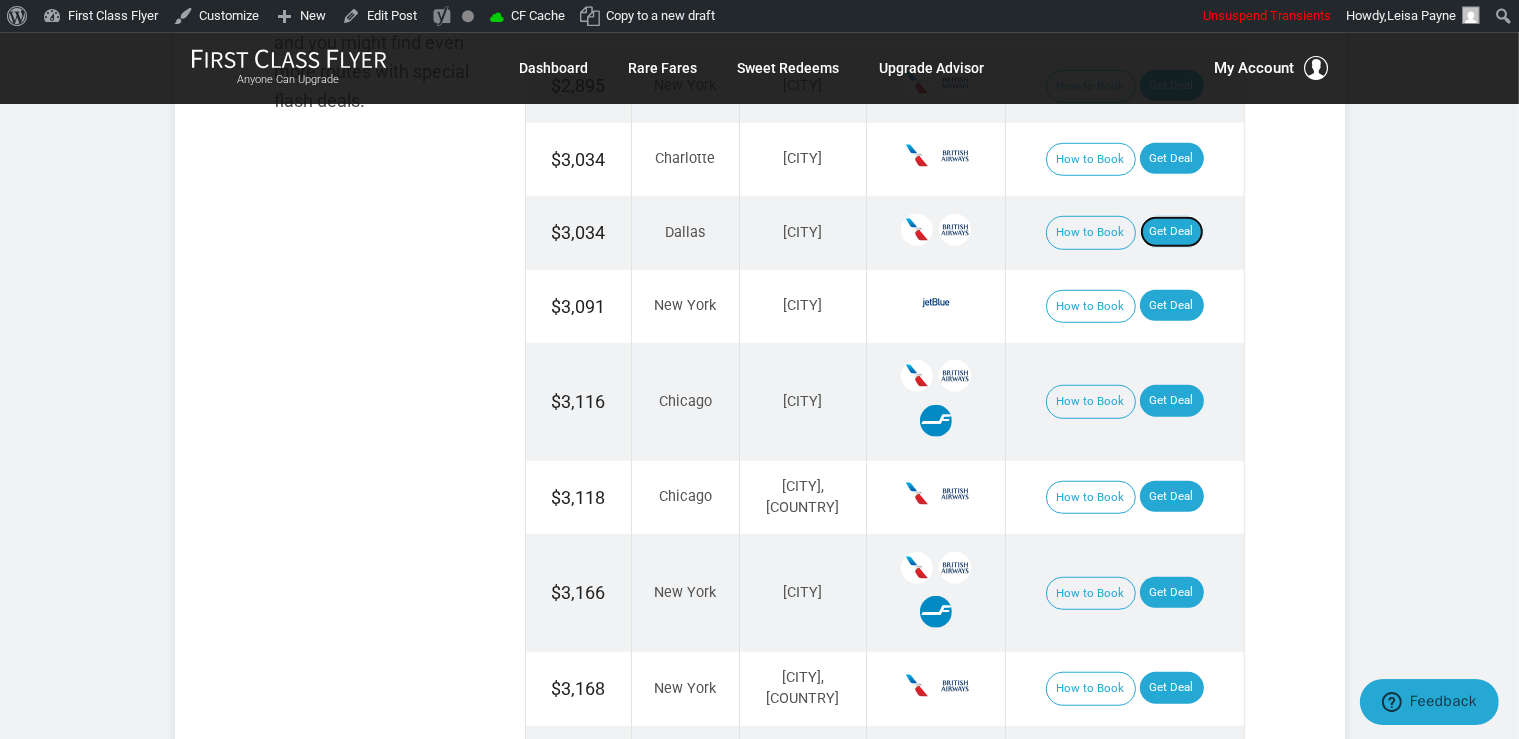 scroll, scrollTop: 1372, scrollLeft: 0, axis: vertical 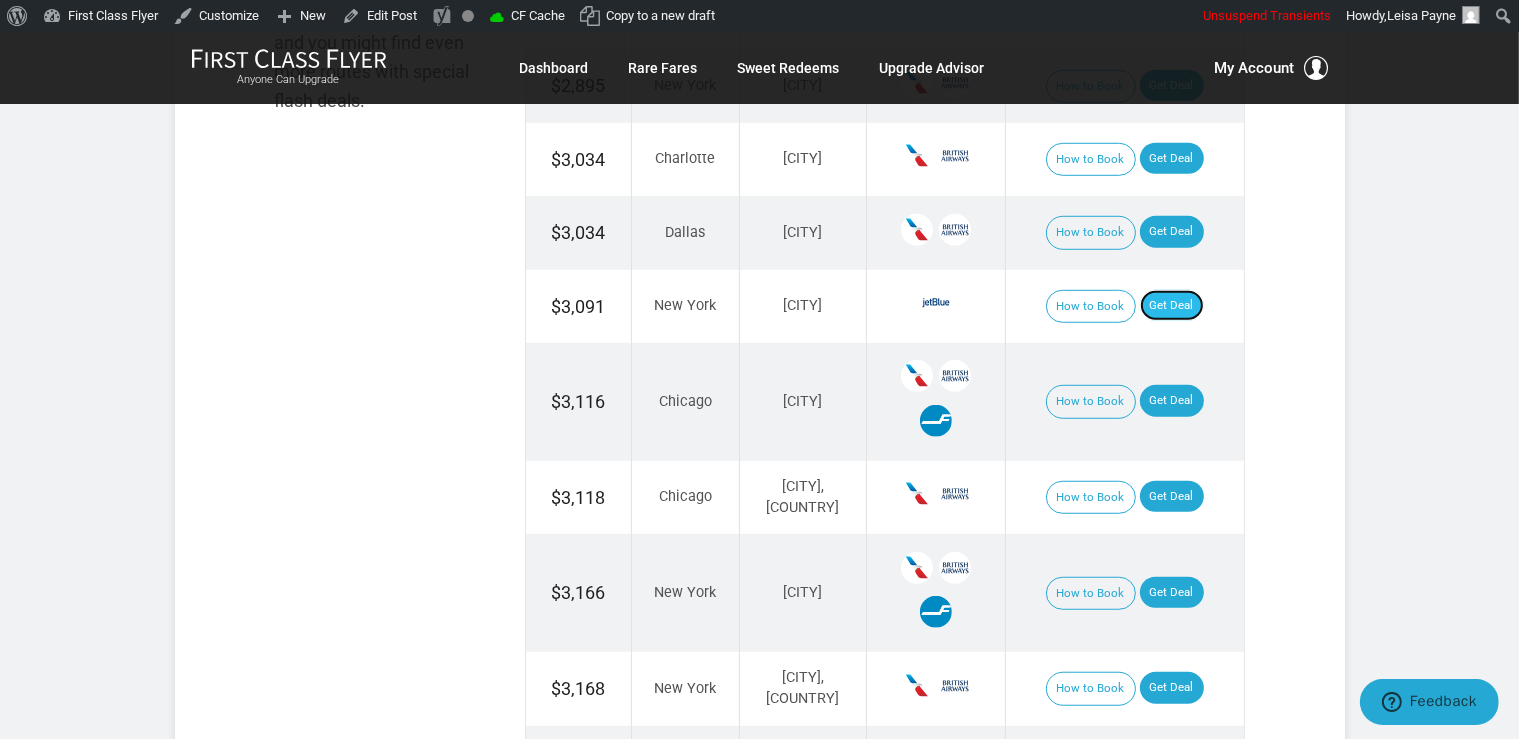 click on "Get Deal" at bounding box center [1172, 306] 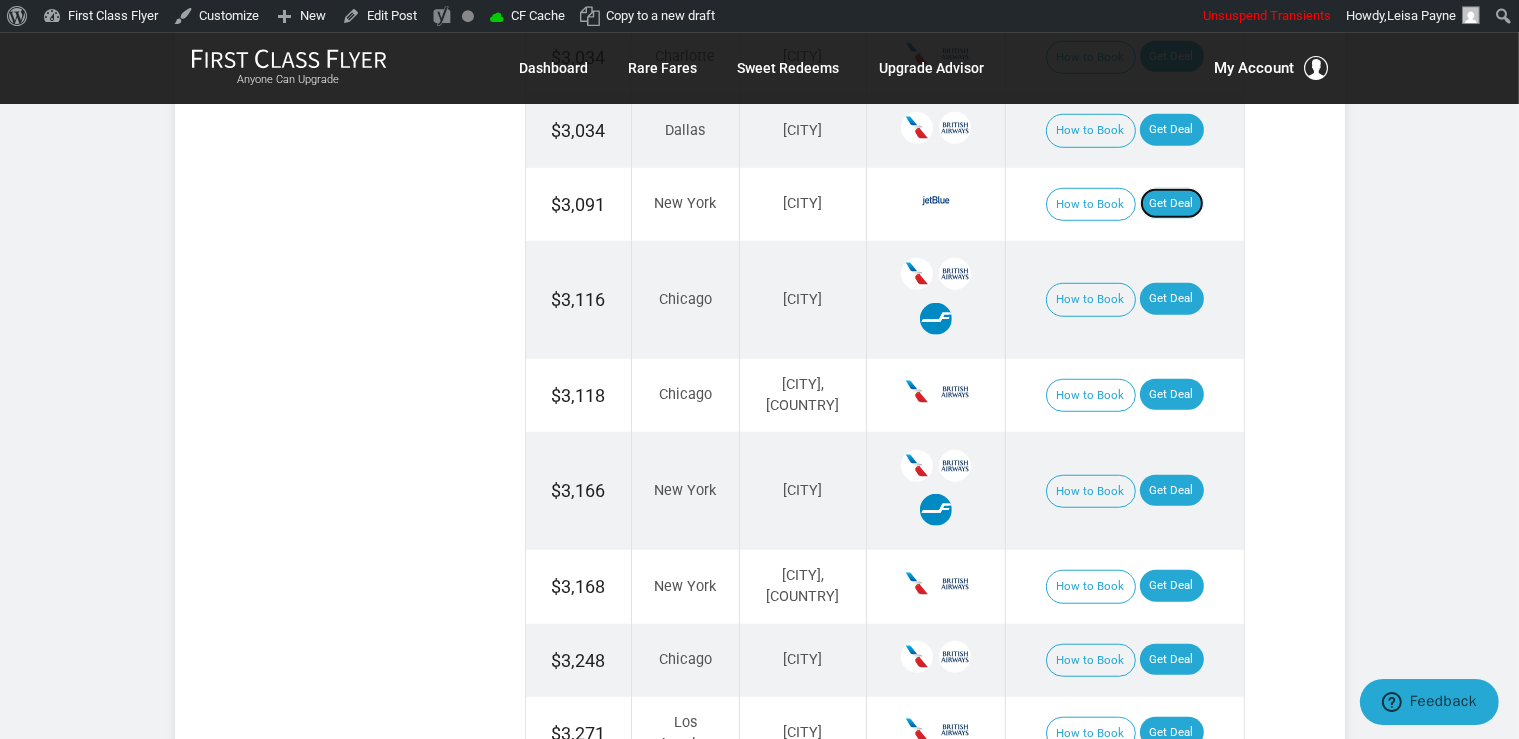 scroll, scrollTop: 1478, scrollLeft: 0, axis: vertical 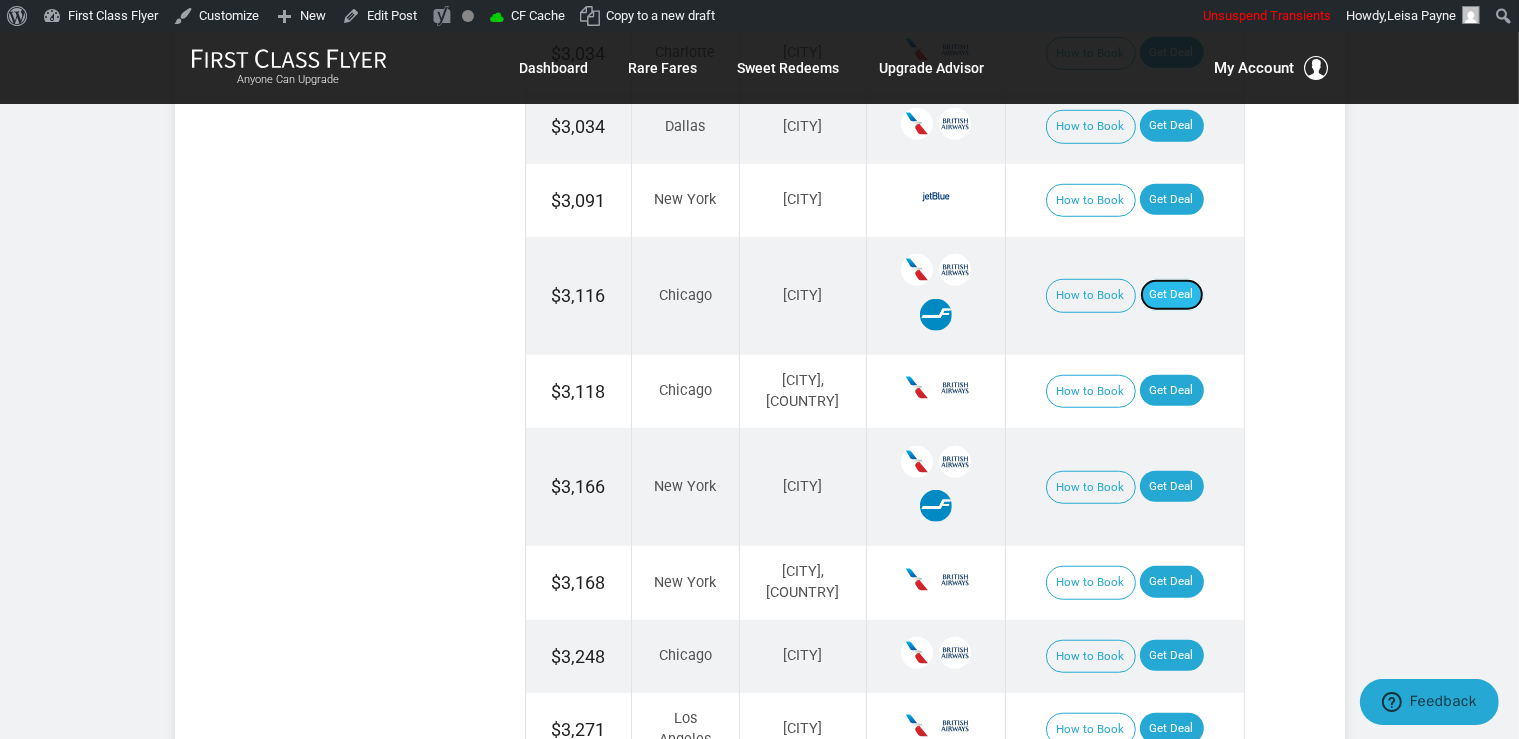 click on "Get Deal" at bounding box center [1172, 295] 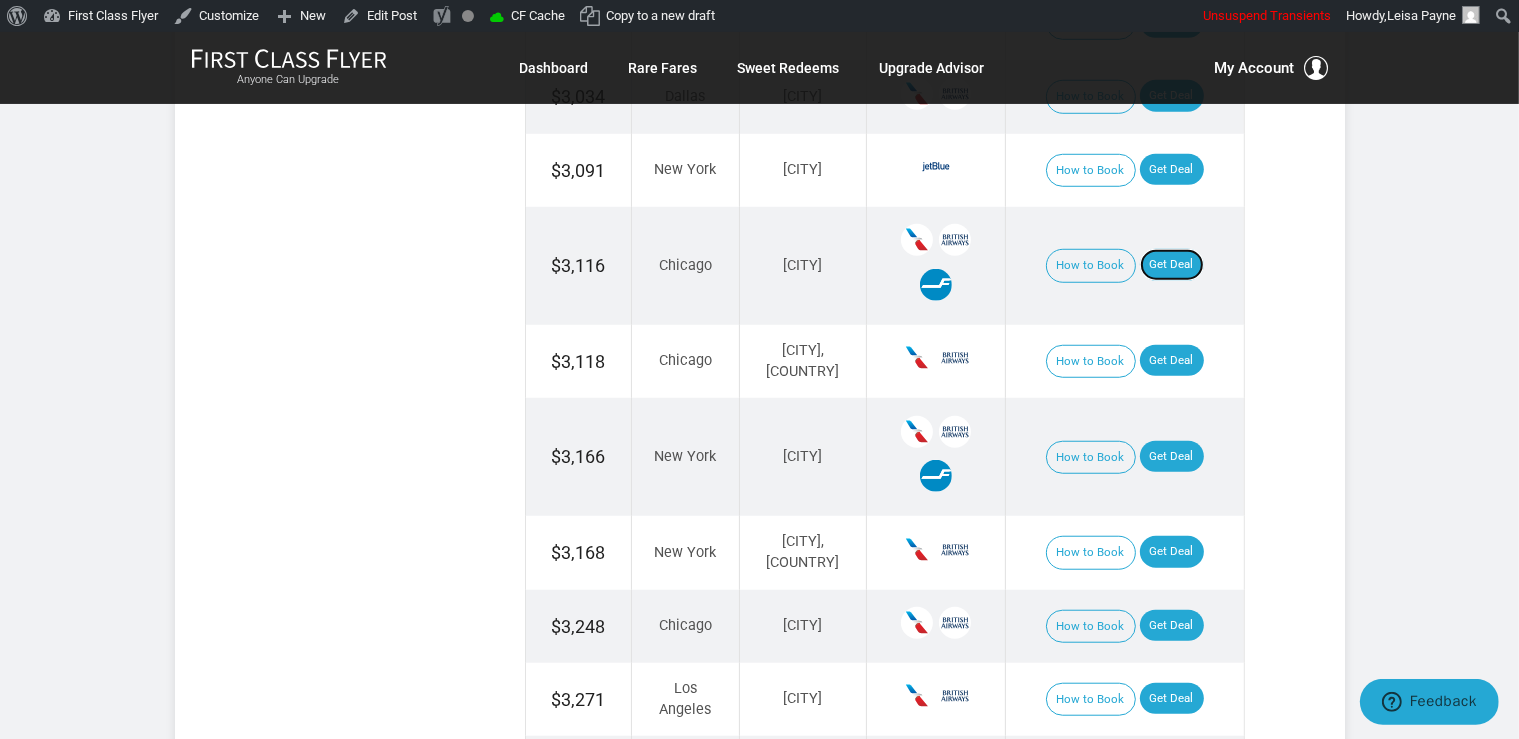 scroll, scrollTop: 1584, scrollLeft: 0, axis: vertical 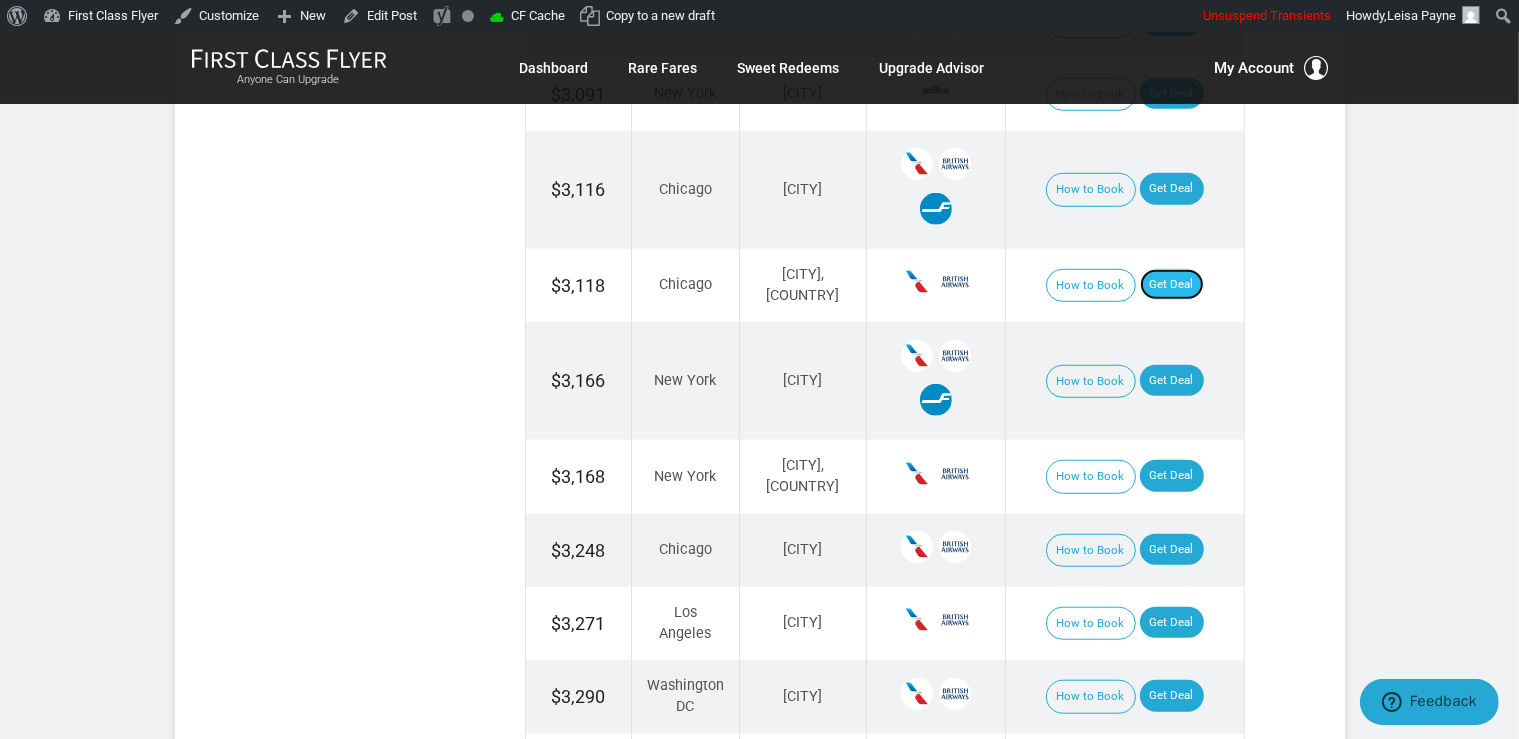 click on "Get Deal" at bounding box center (1172, 285) 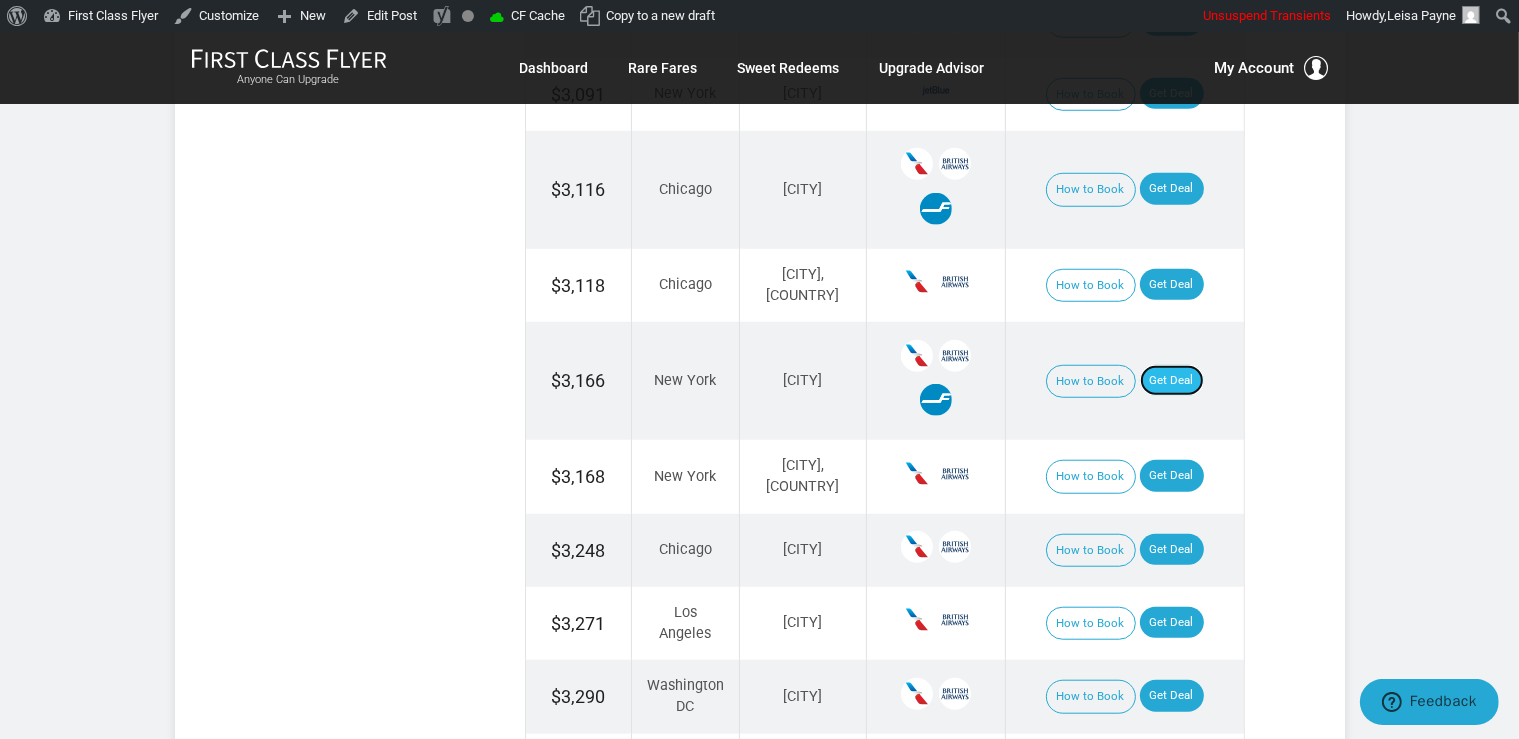 click on "Get Deal" at bounding box center (1172, 381) 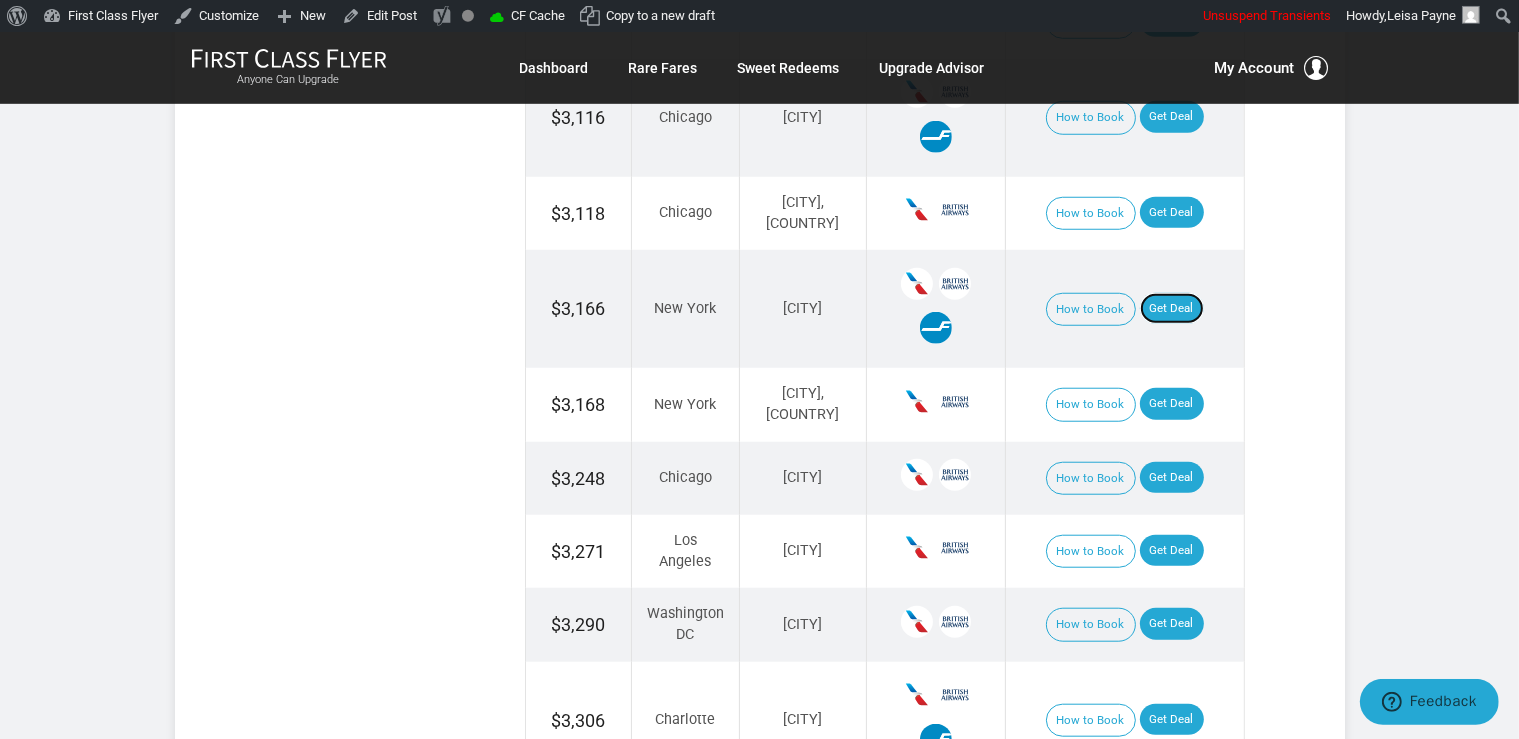 scroll, scrollTop: 1795, scrollLeft: 0, axis: vertical 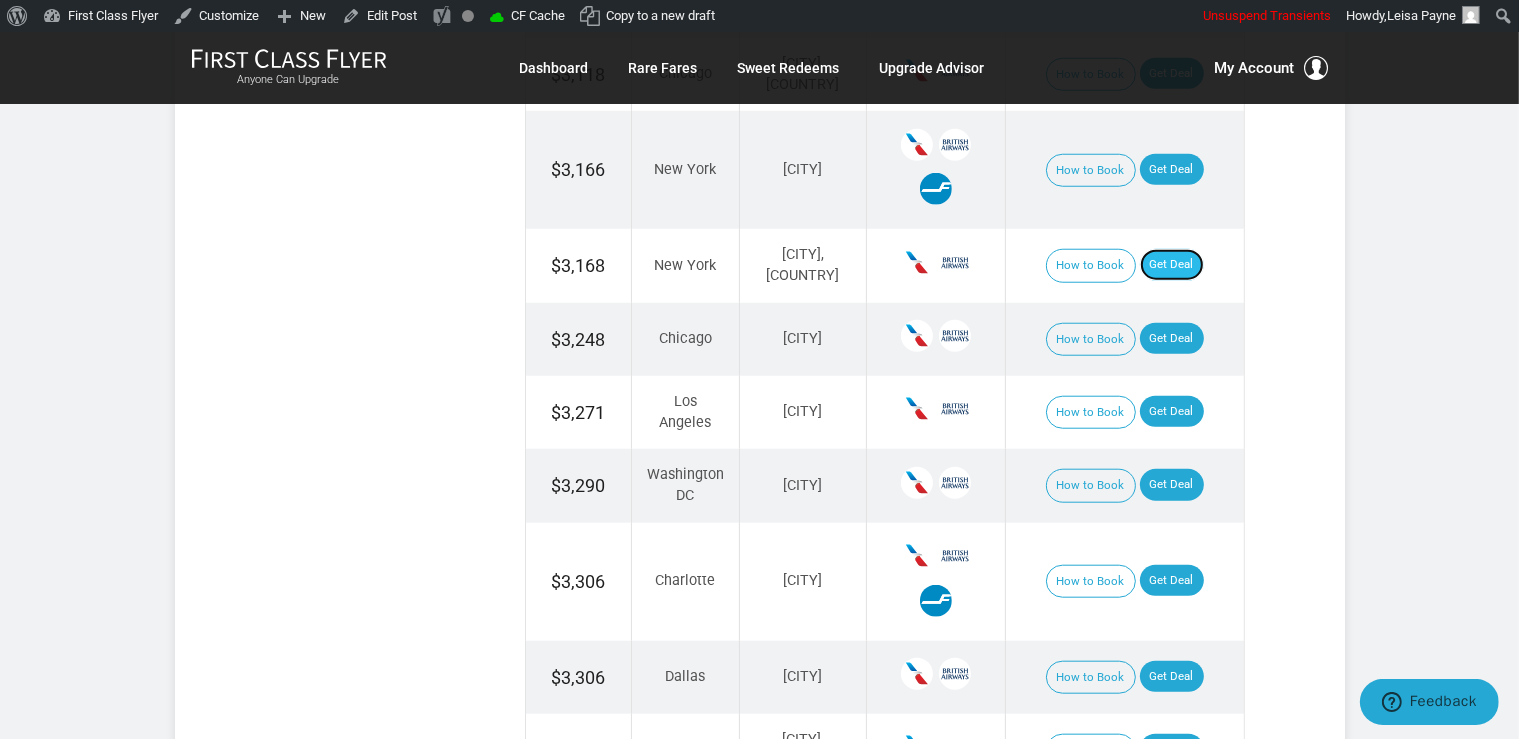 click on "Get Deal" at bounding box center [1172, 265] 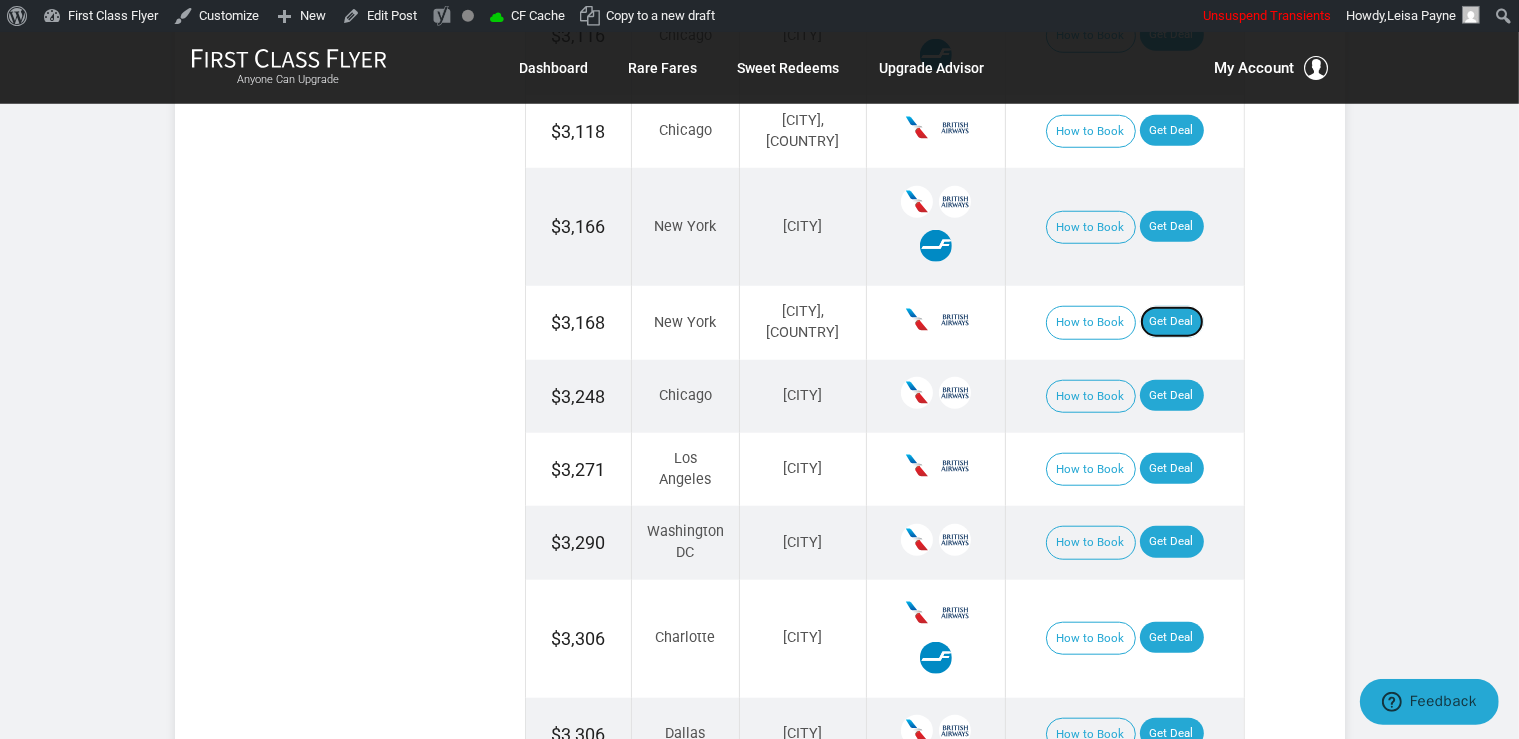 scroll, scrollTop: 1689, scrollLeft: 0, axis: vertical 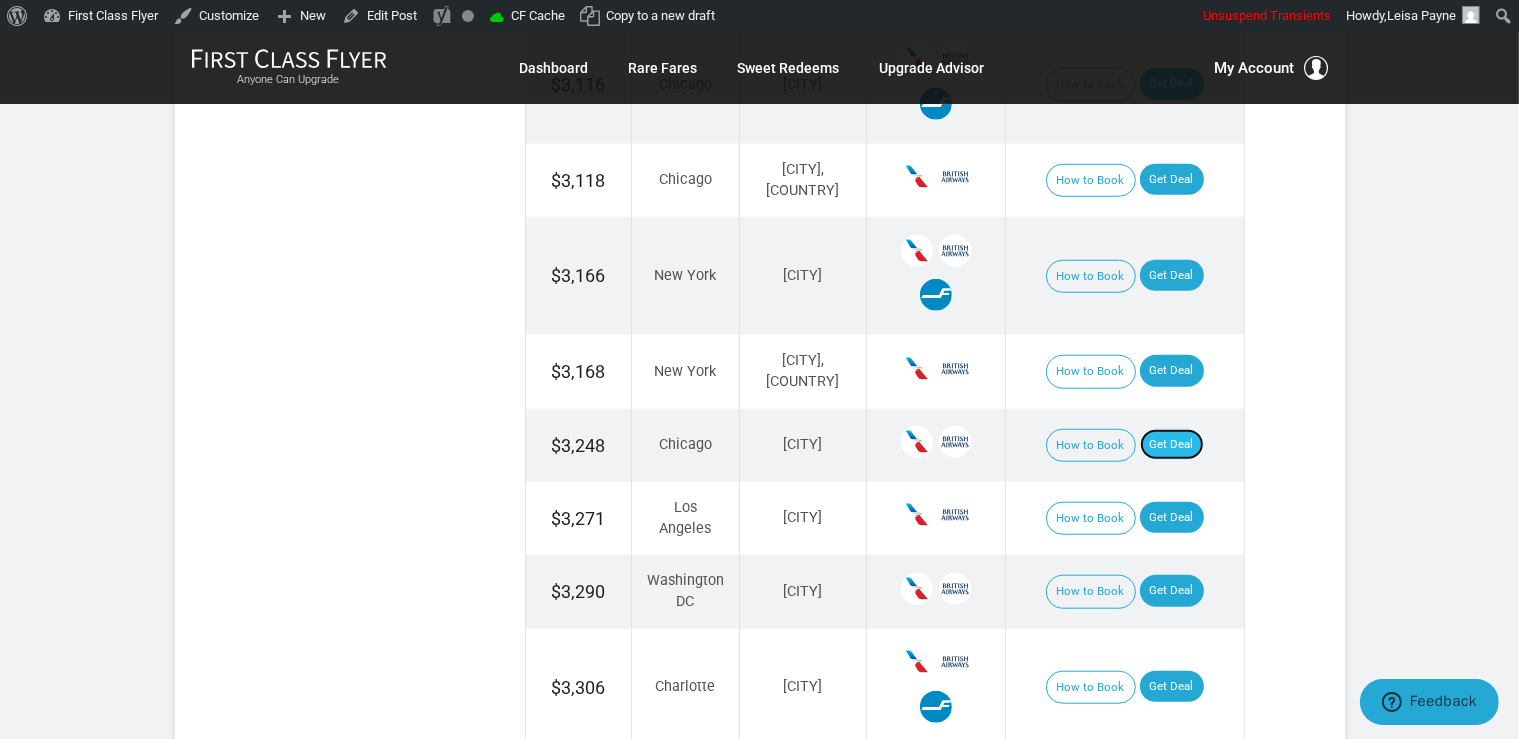 click on "Get Deal" at bounding box center [1172, 445] 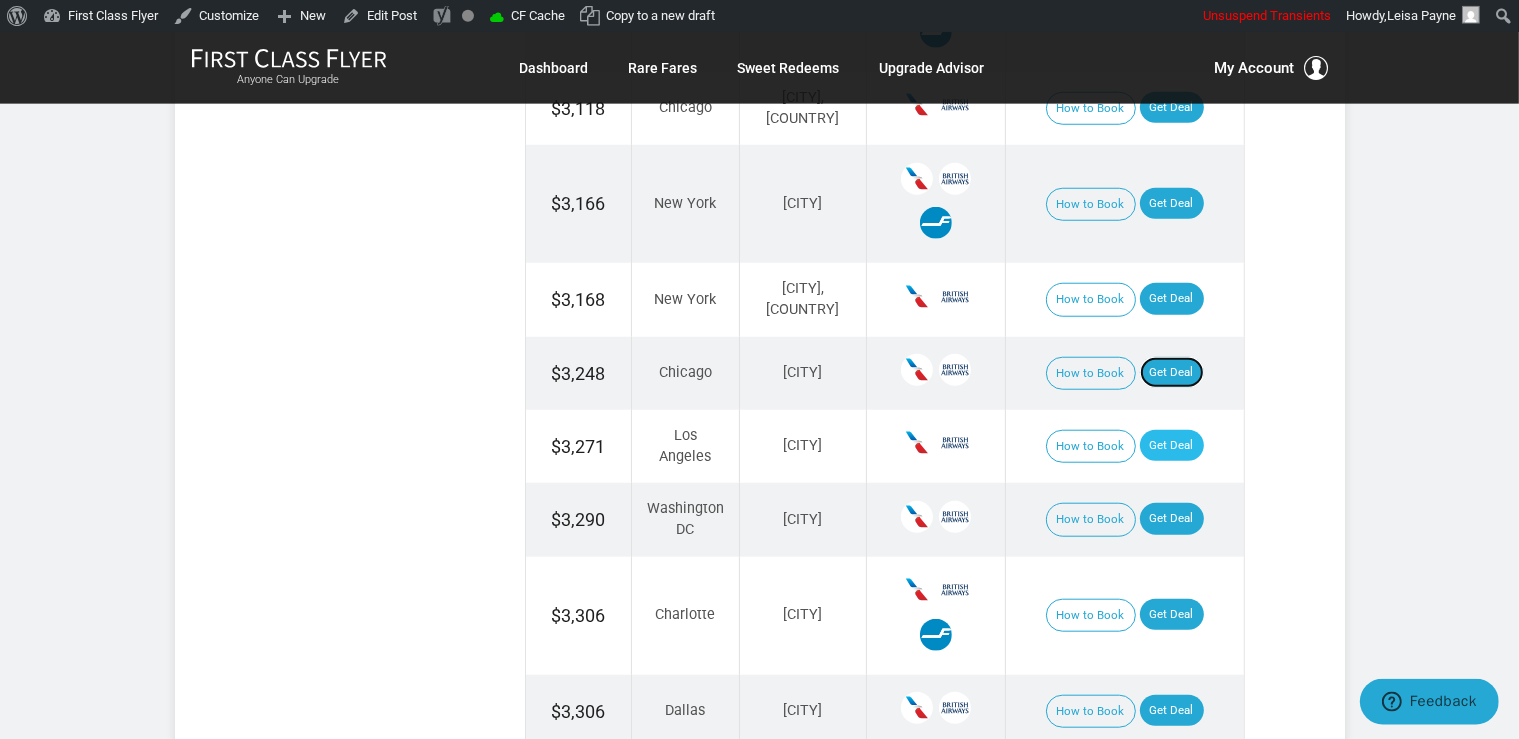 scroll, scrollTop: 1795, scrollLeft: 0, axis: vertical 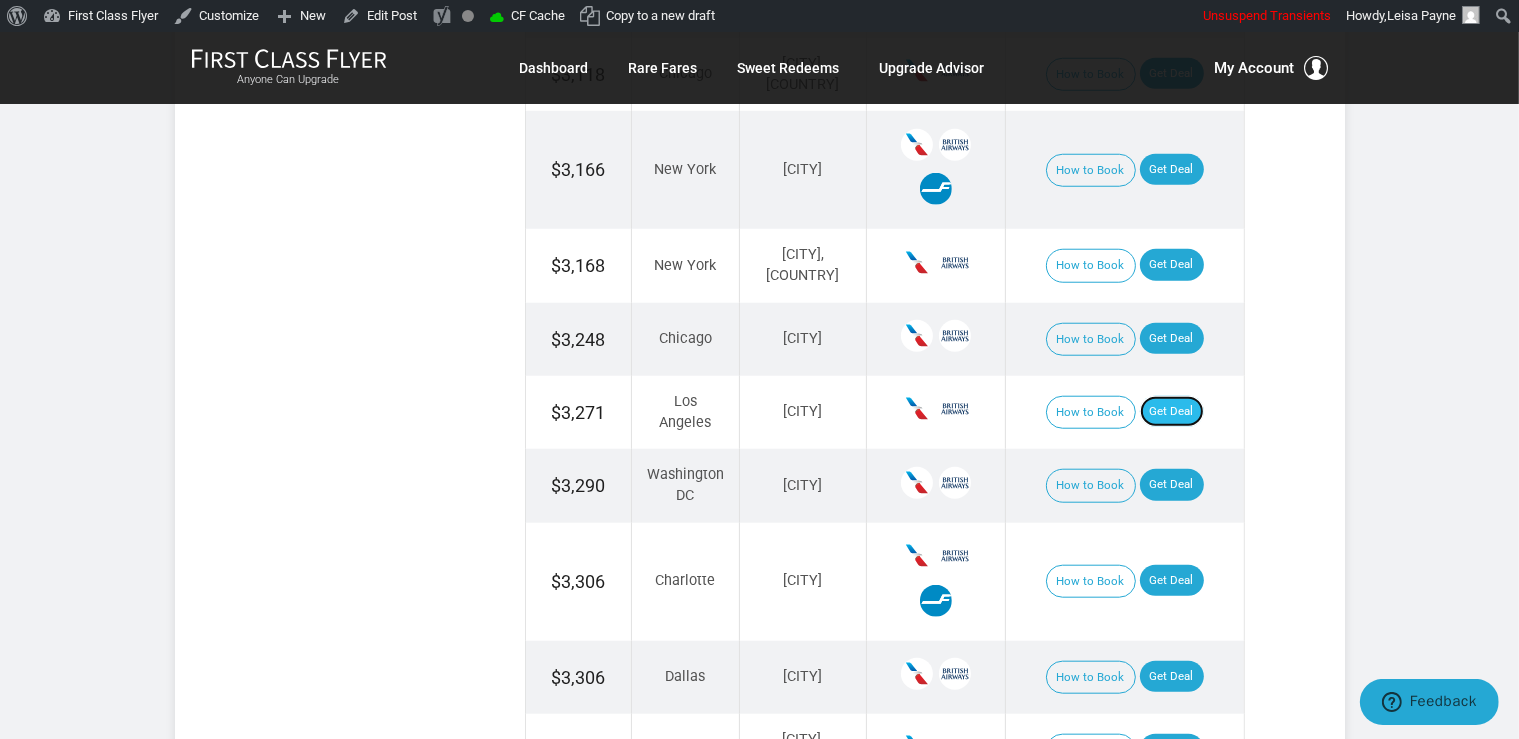 click on "Get Deal" at bounding box center (1172, 412) 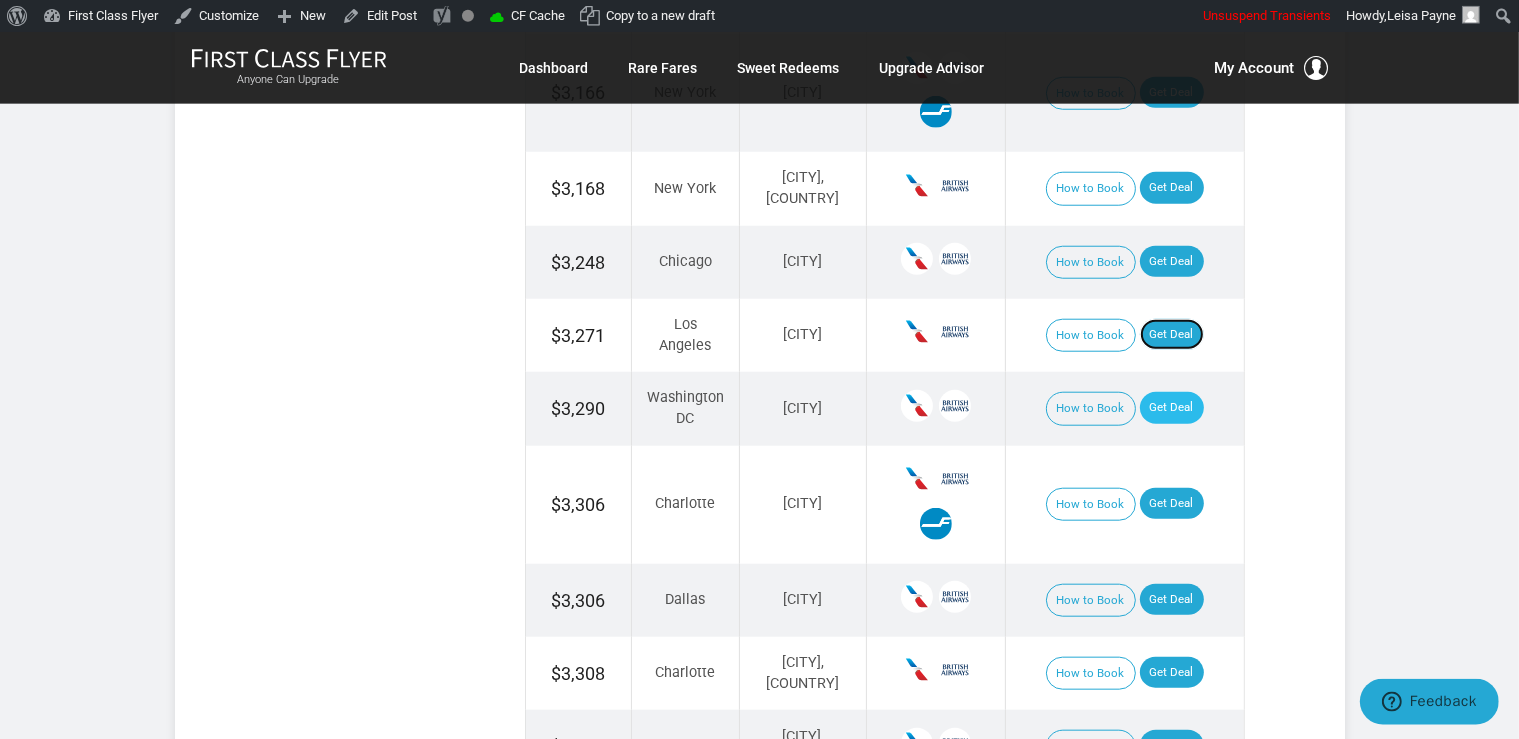 scroll, scrollTop: 2006, scrollLeft: 0, axis: vertical 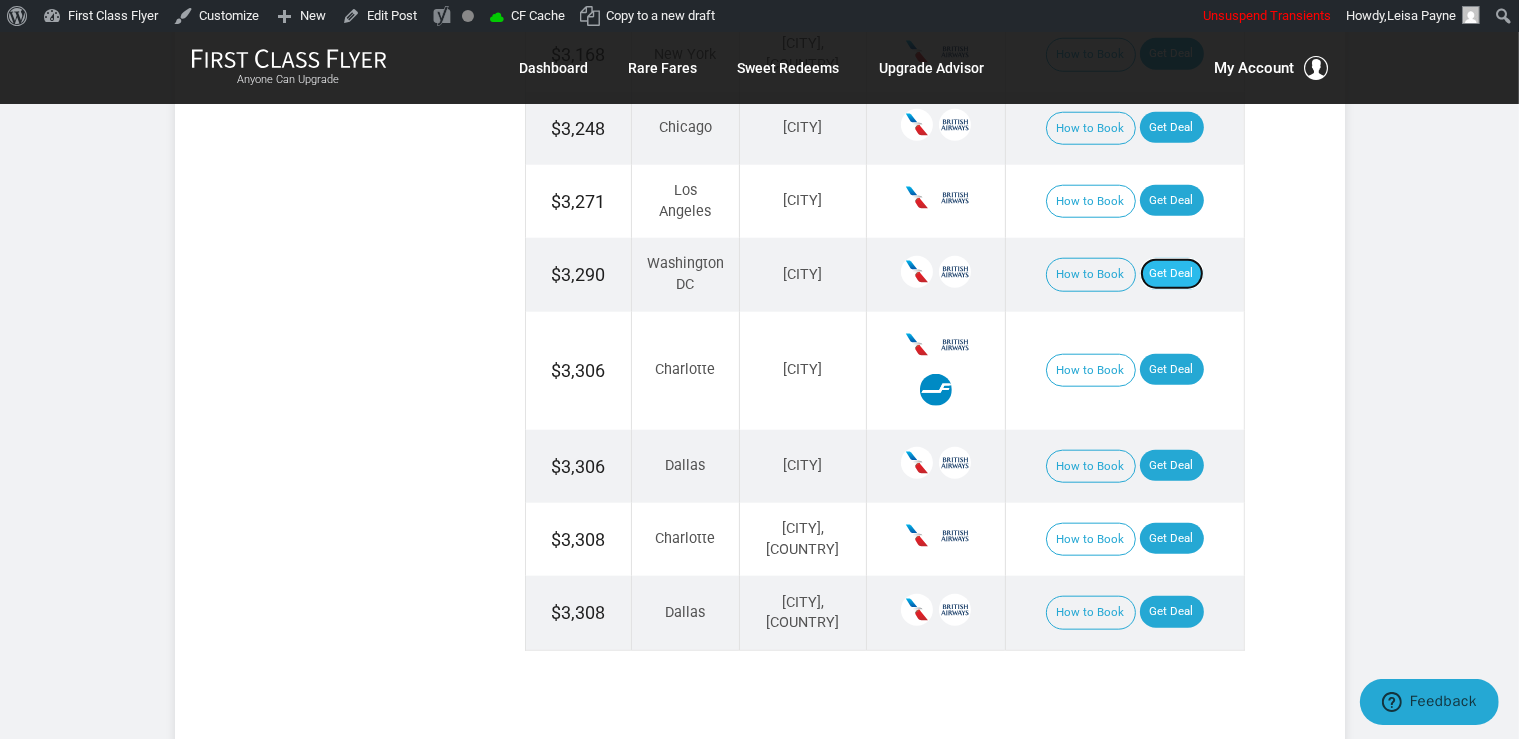 click on "Get Deal" at bounding box center (1172, 274) 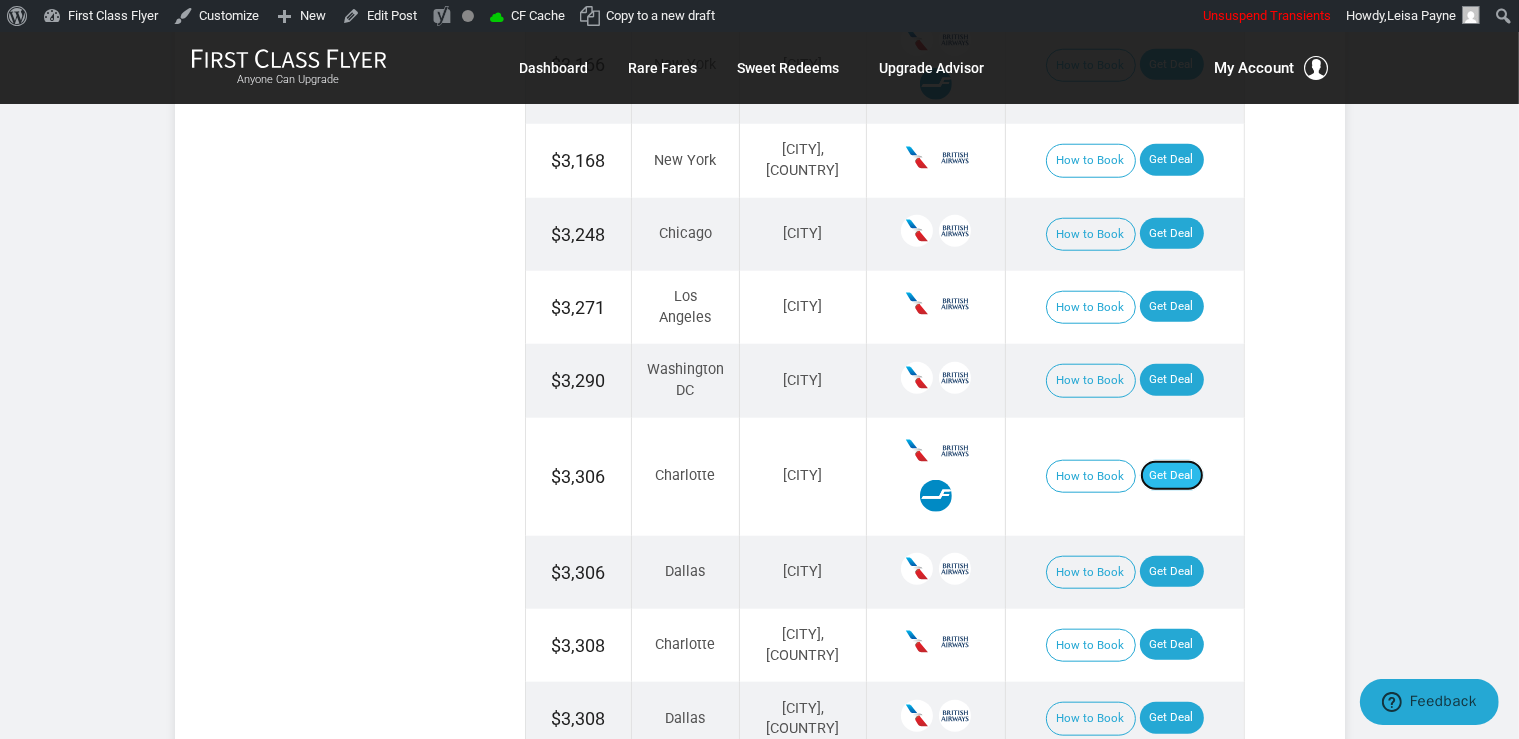 click on "Get Deal" at bounding box center [1172, 476] 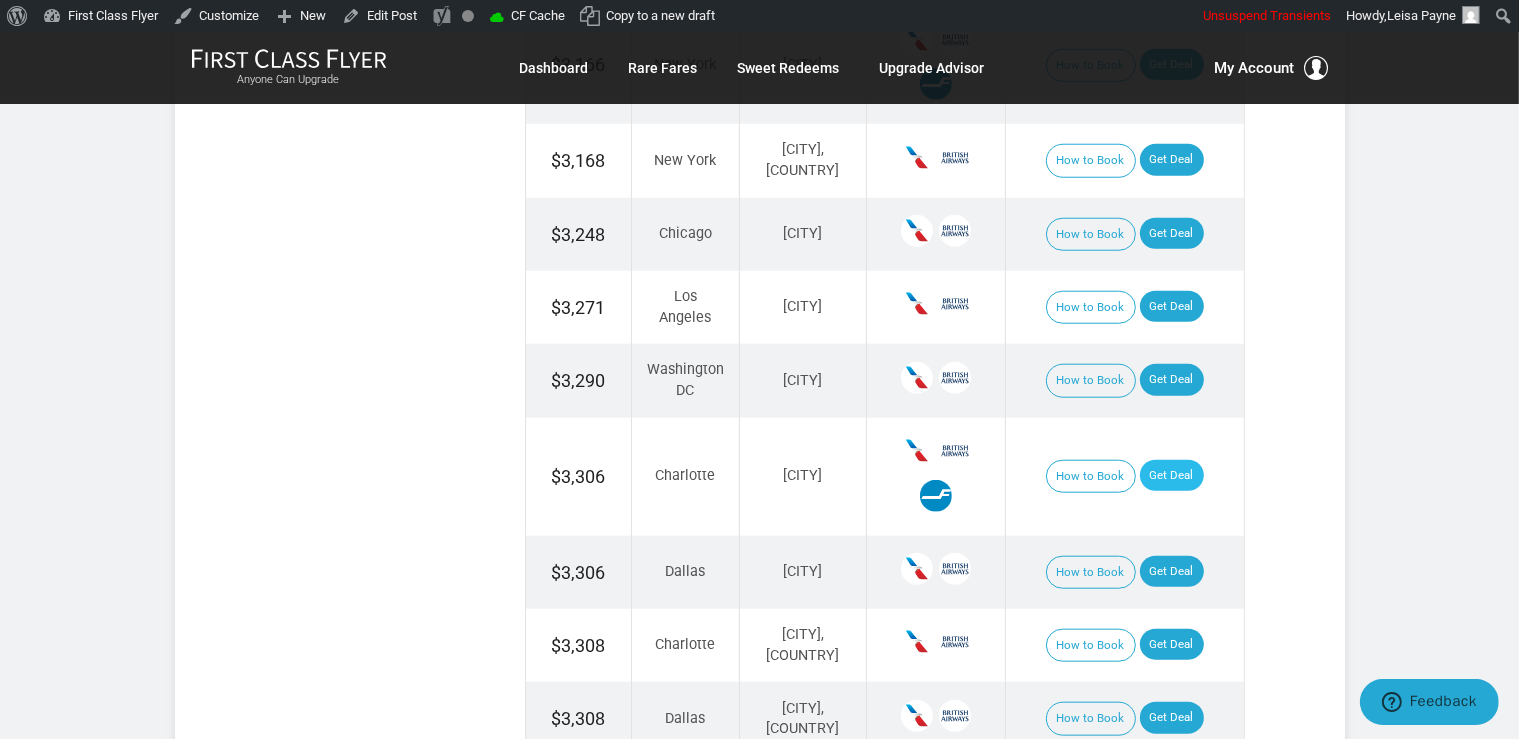 scroll, scrollTop: 1891, scrollLeft: 0, axis: vertical 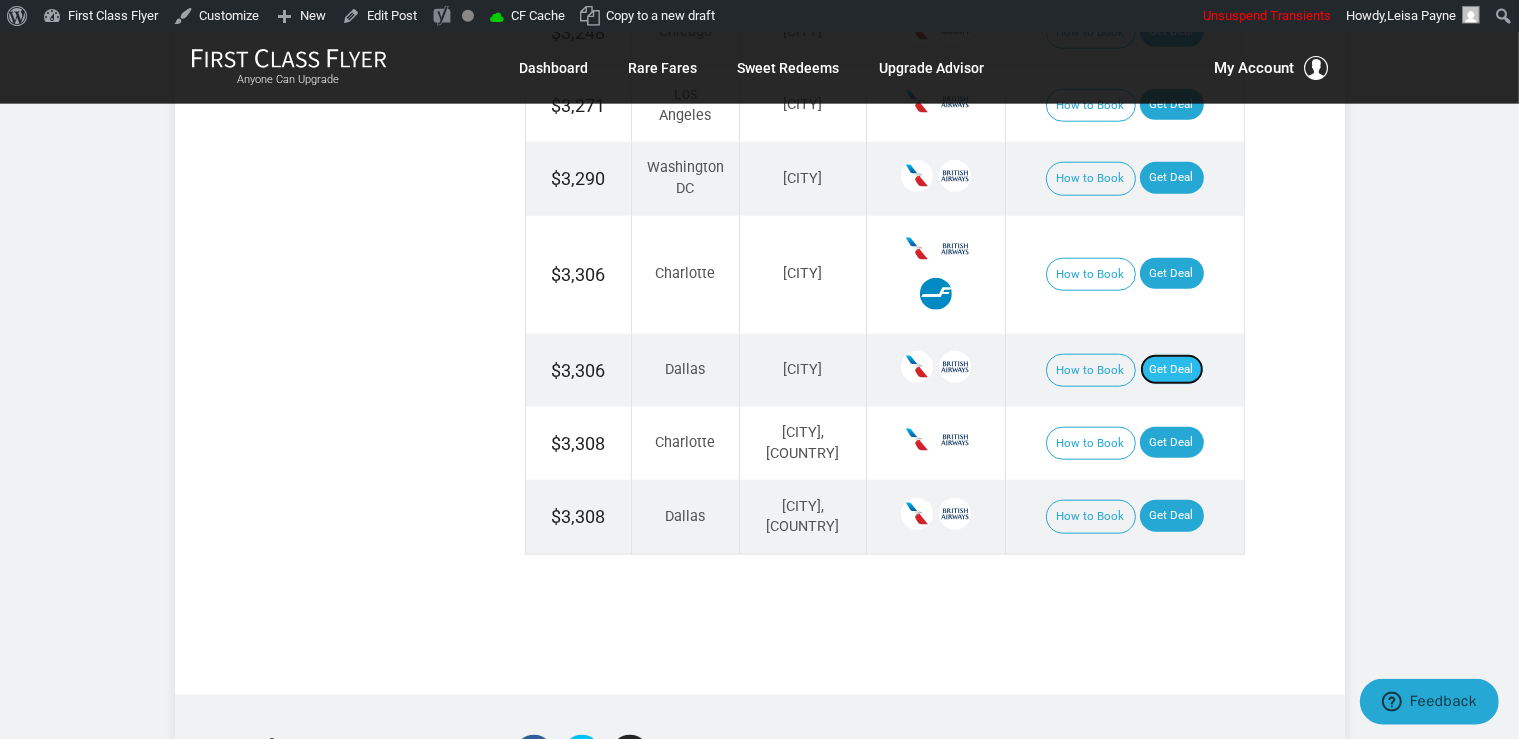click on "Get Deal" at bounding box center [1172, 370] 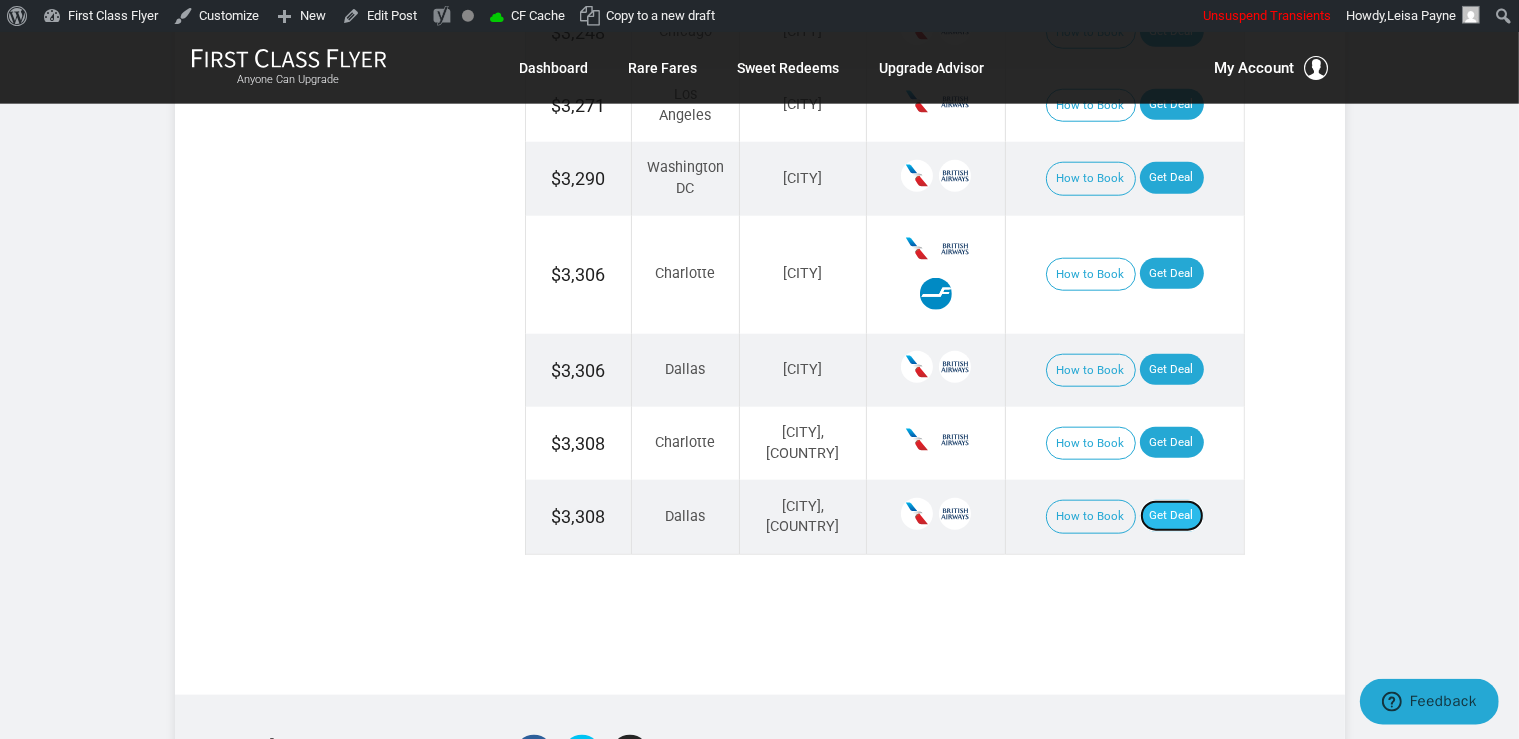 click on "Get Deal" at bounding box center [1172, 516] 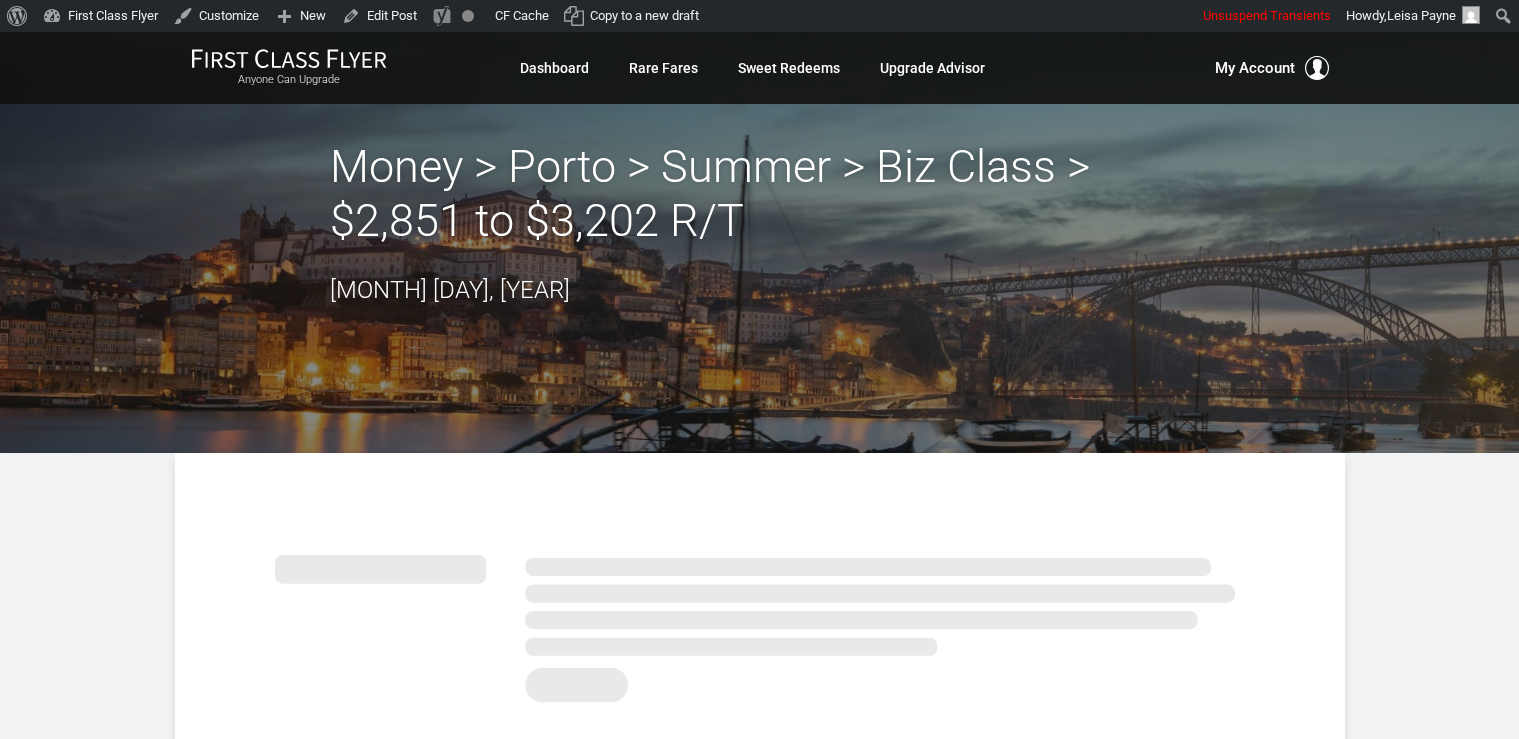 scroll, scrollTop: 0, scrollLeft: 0, axis: both 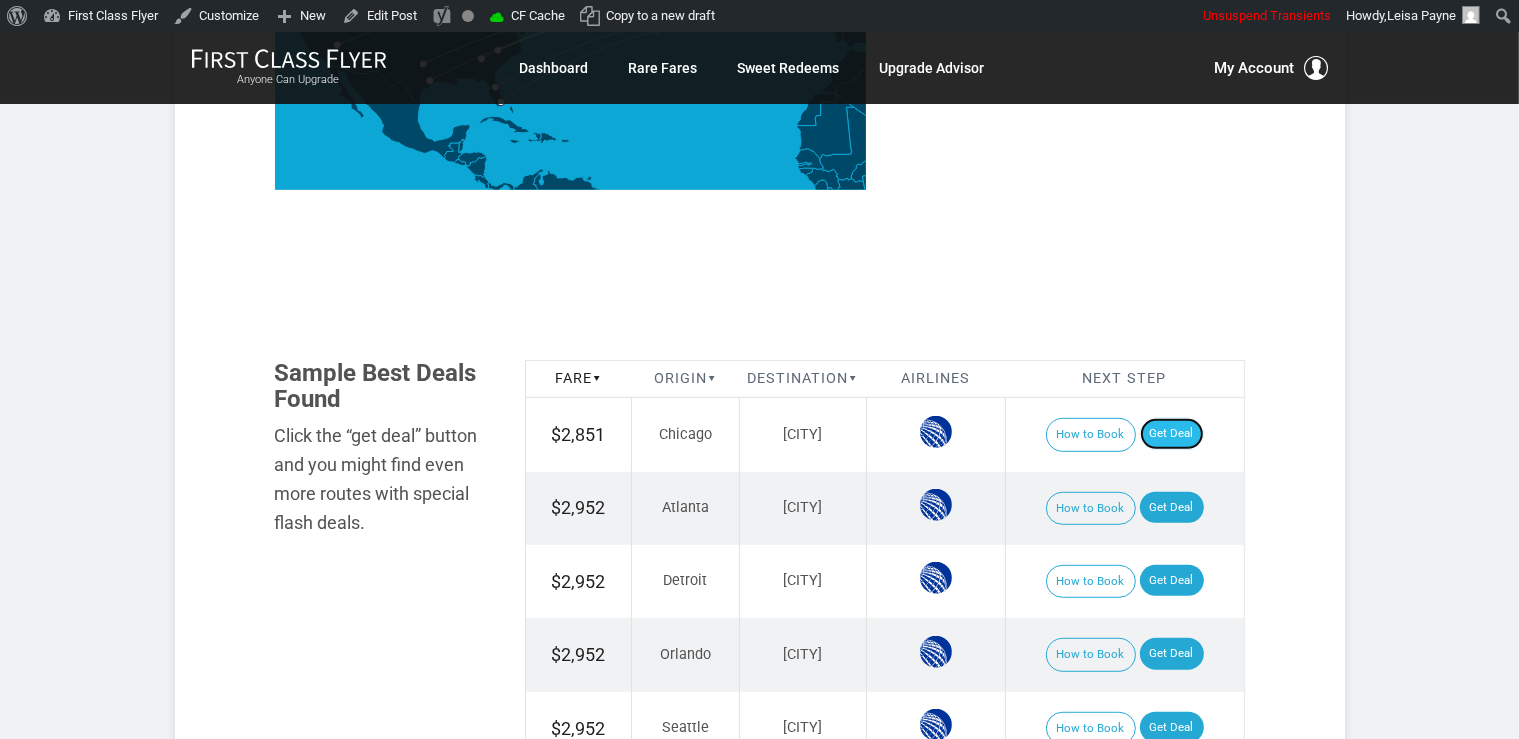 click on "Get Deal" at bounding box center (1172, 434) 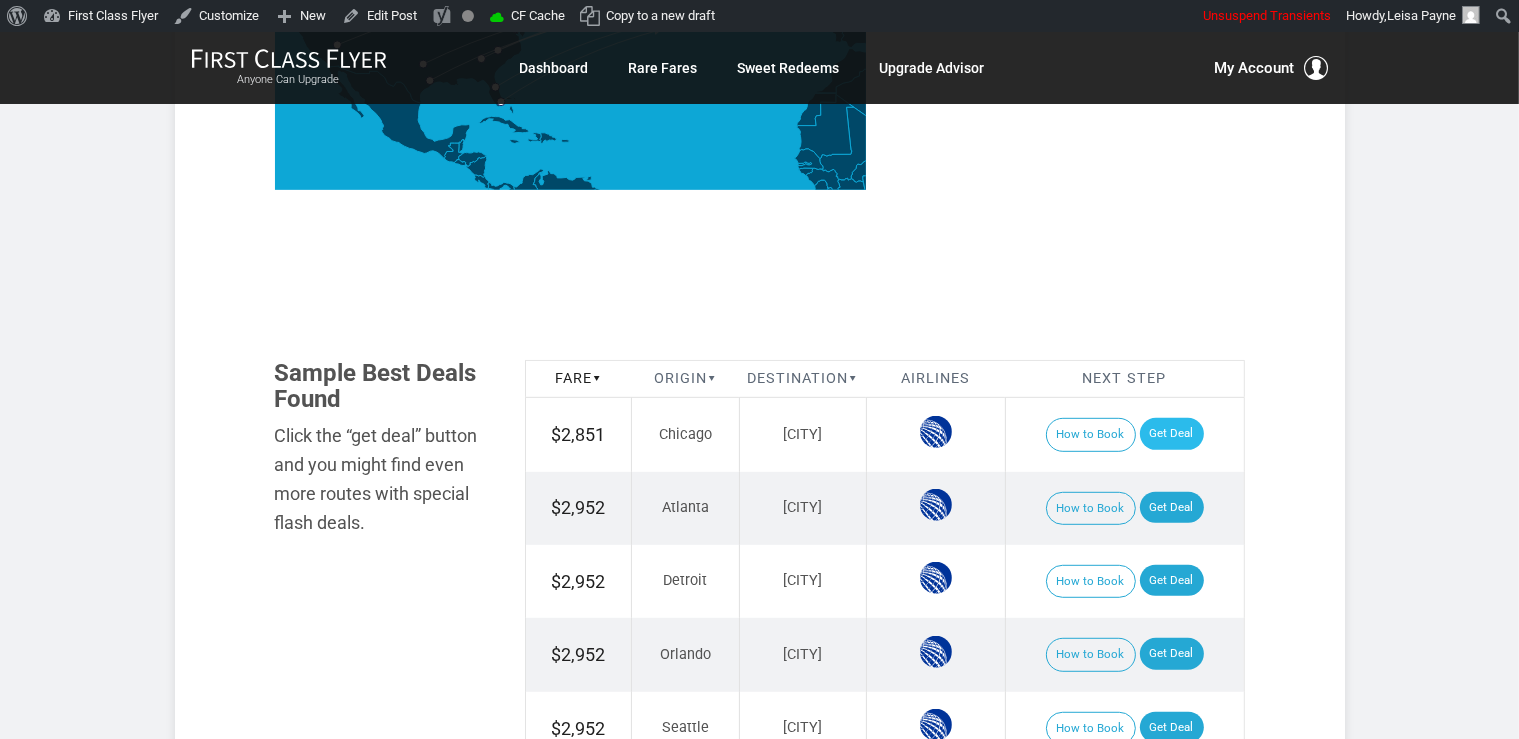 scroll, scrollTop: 0, scrollLeft: 0, axis: both 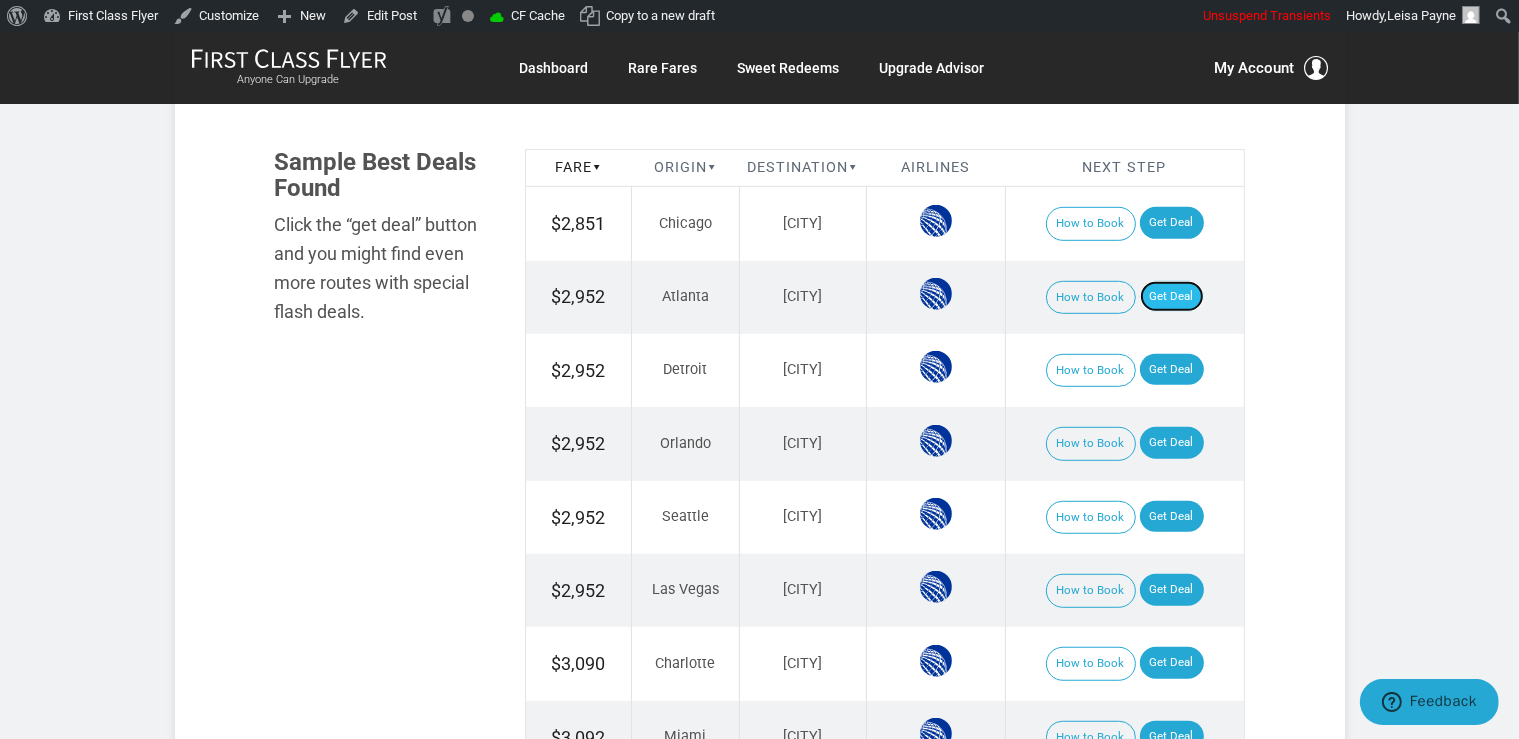 click on "Get Deal" at bounding box center (1172, 297) 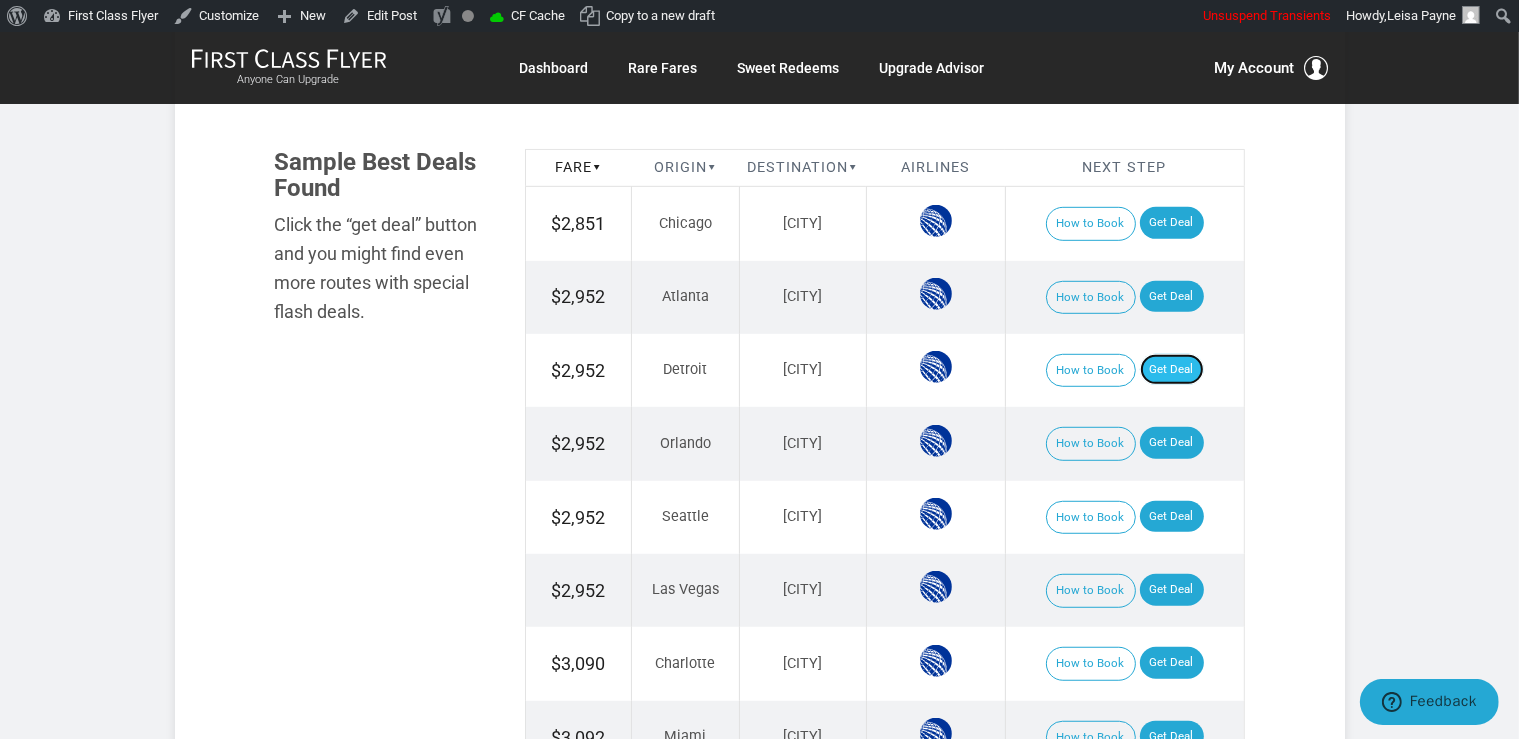click on "Get Deal" at bounding box center (1172, 370) 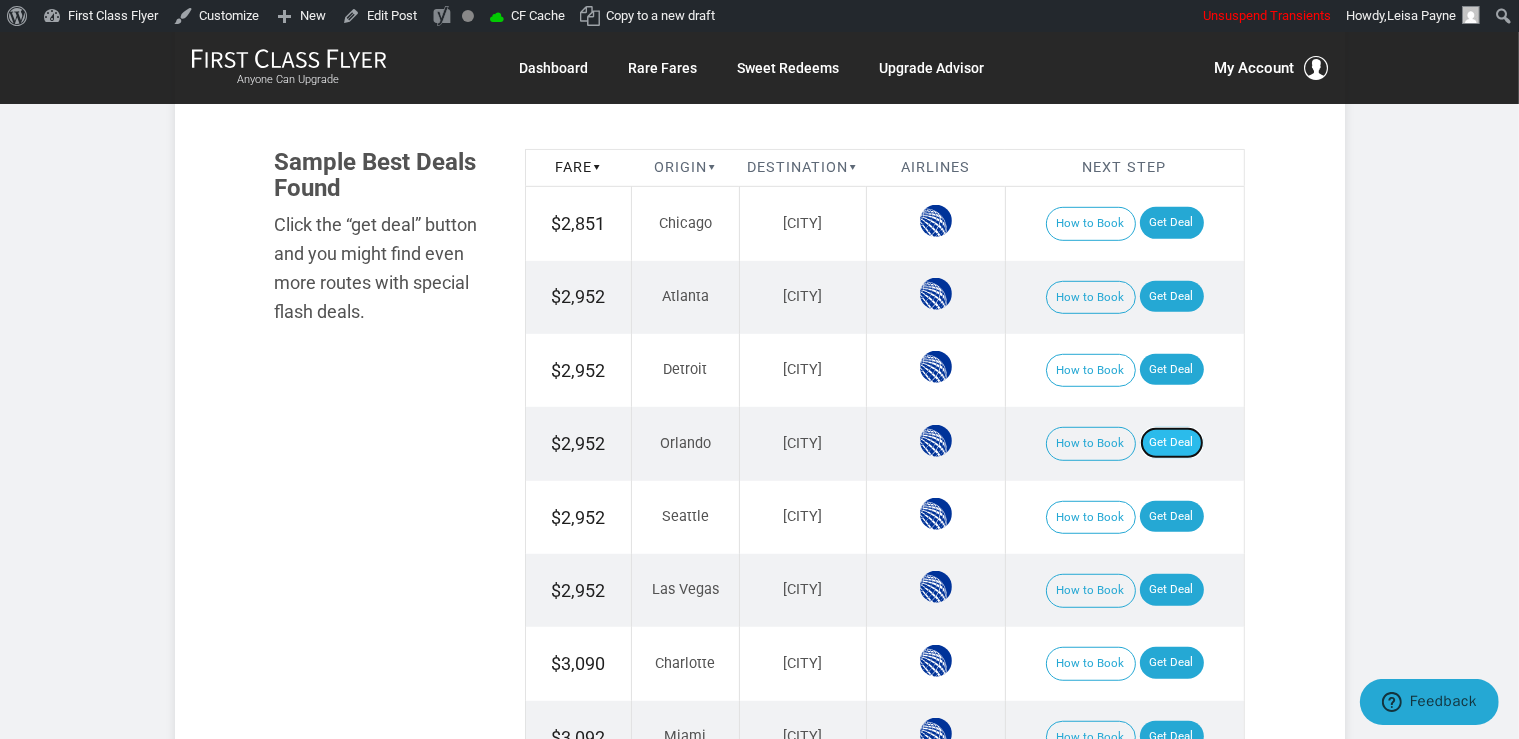 click on "Get Deal" at bounding box center (1172, 443) 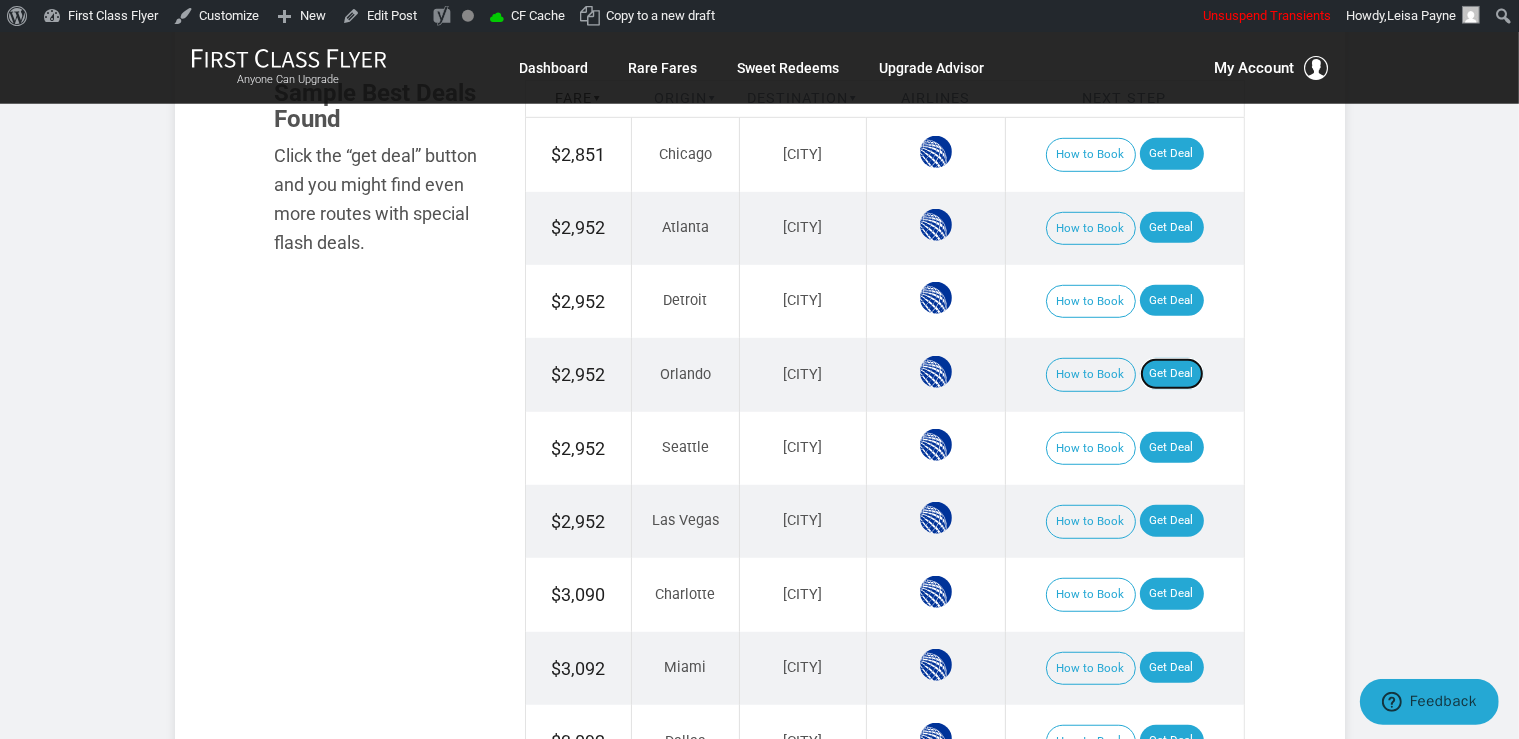 scroll, scrollTop: 1267, scrollLeft: 0, axis: vertical 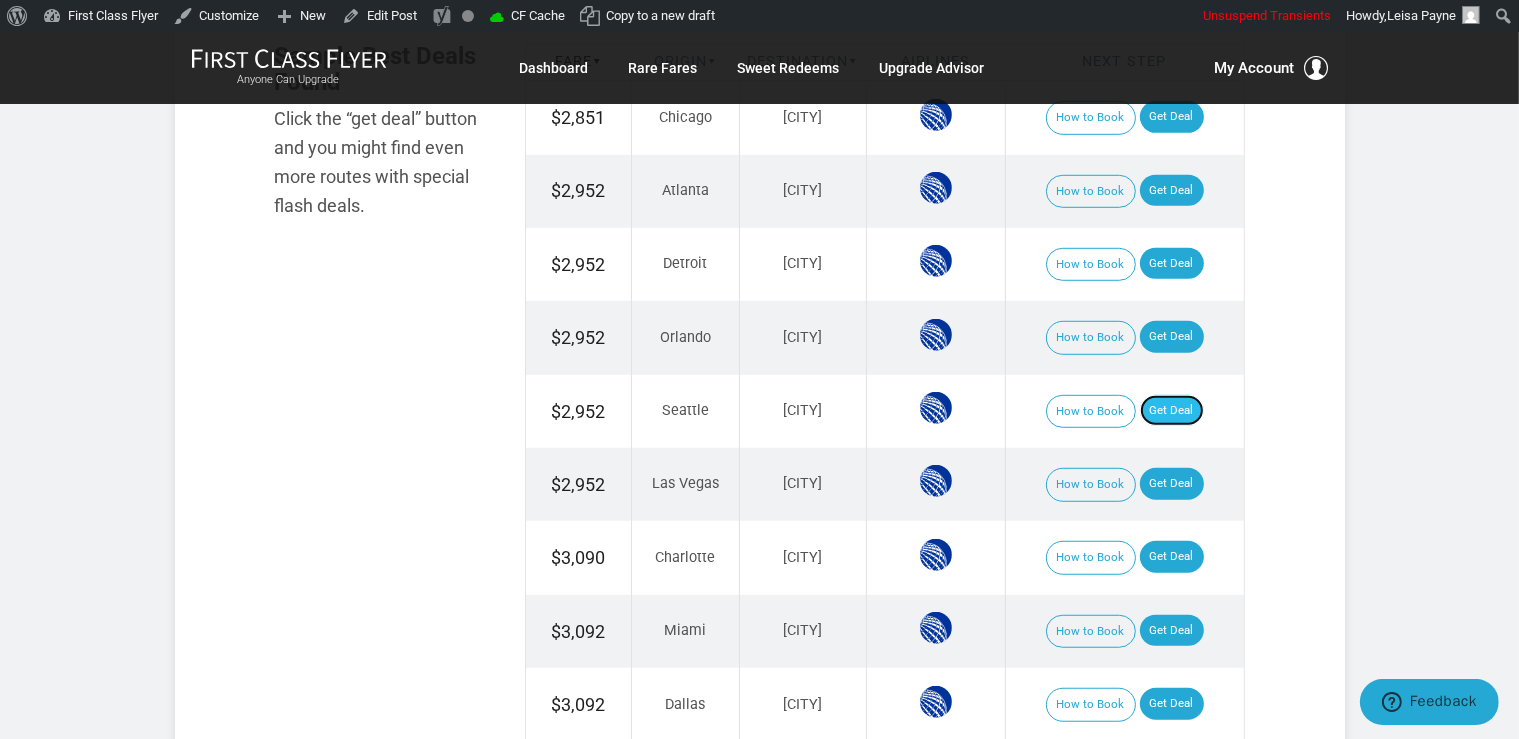 click on "Get Deal" at bounding box center [1172, 411] 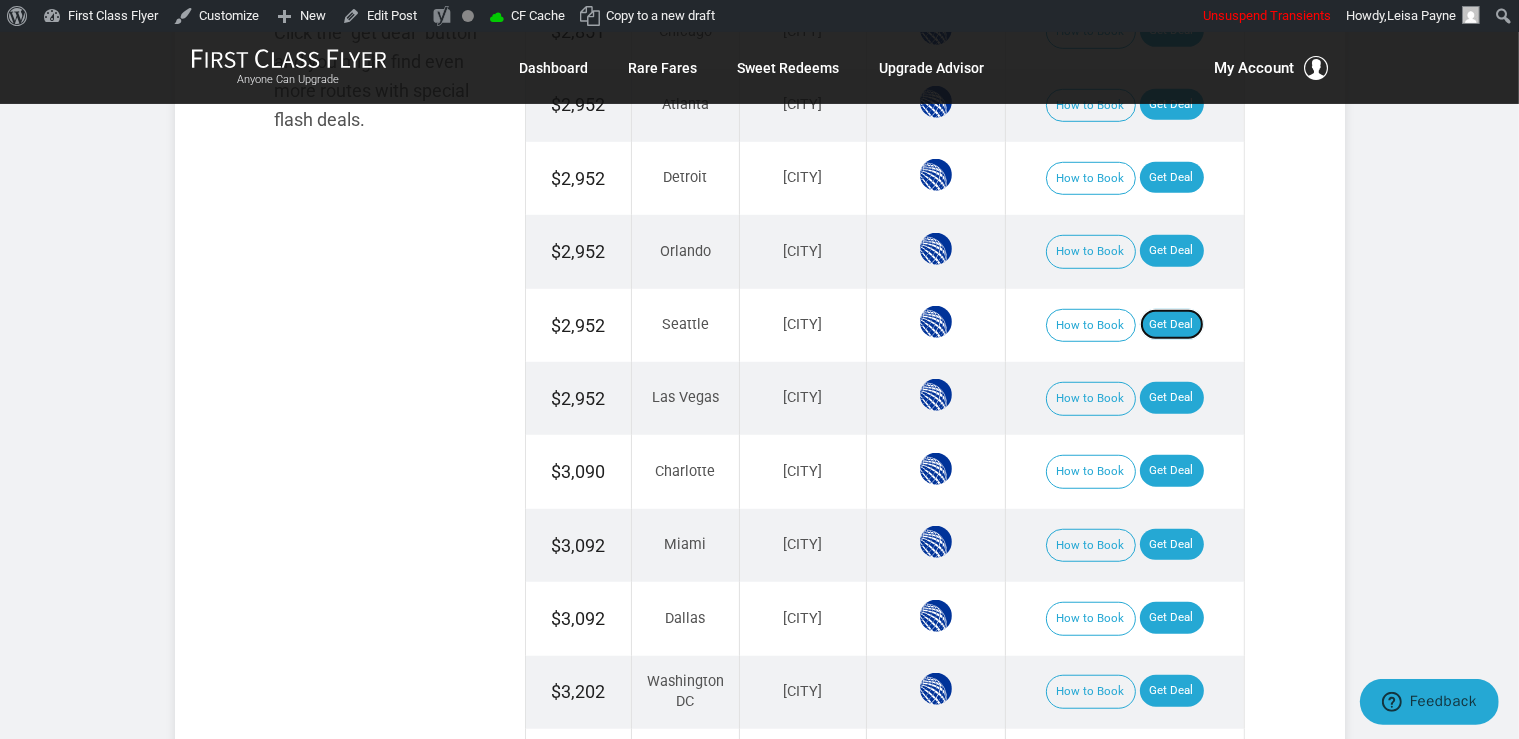 scroll, scrollTop: 1478, scrollLeft: 0, axis: vertical 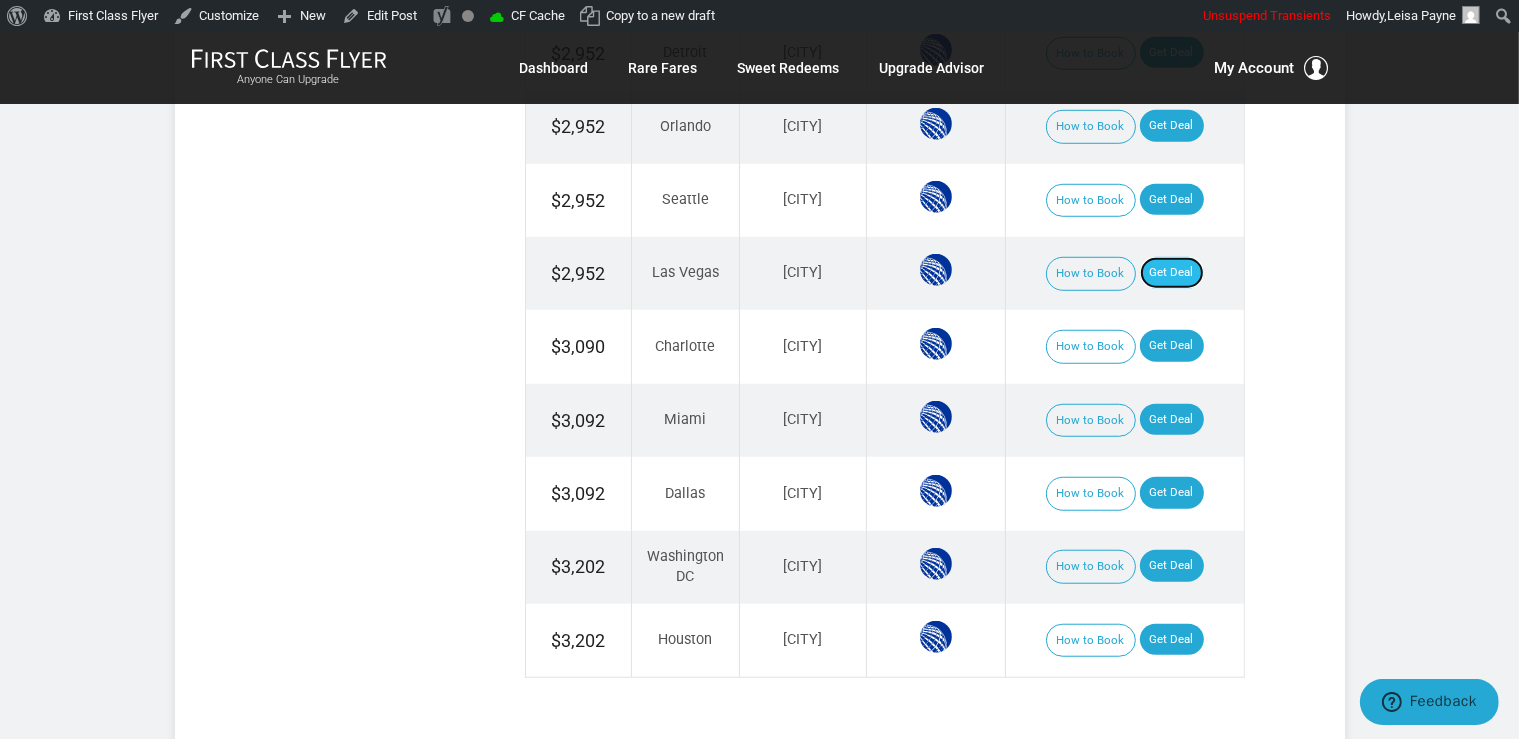 click on "Get Deal" at bounding box center (1172, 273) 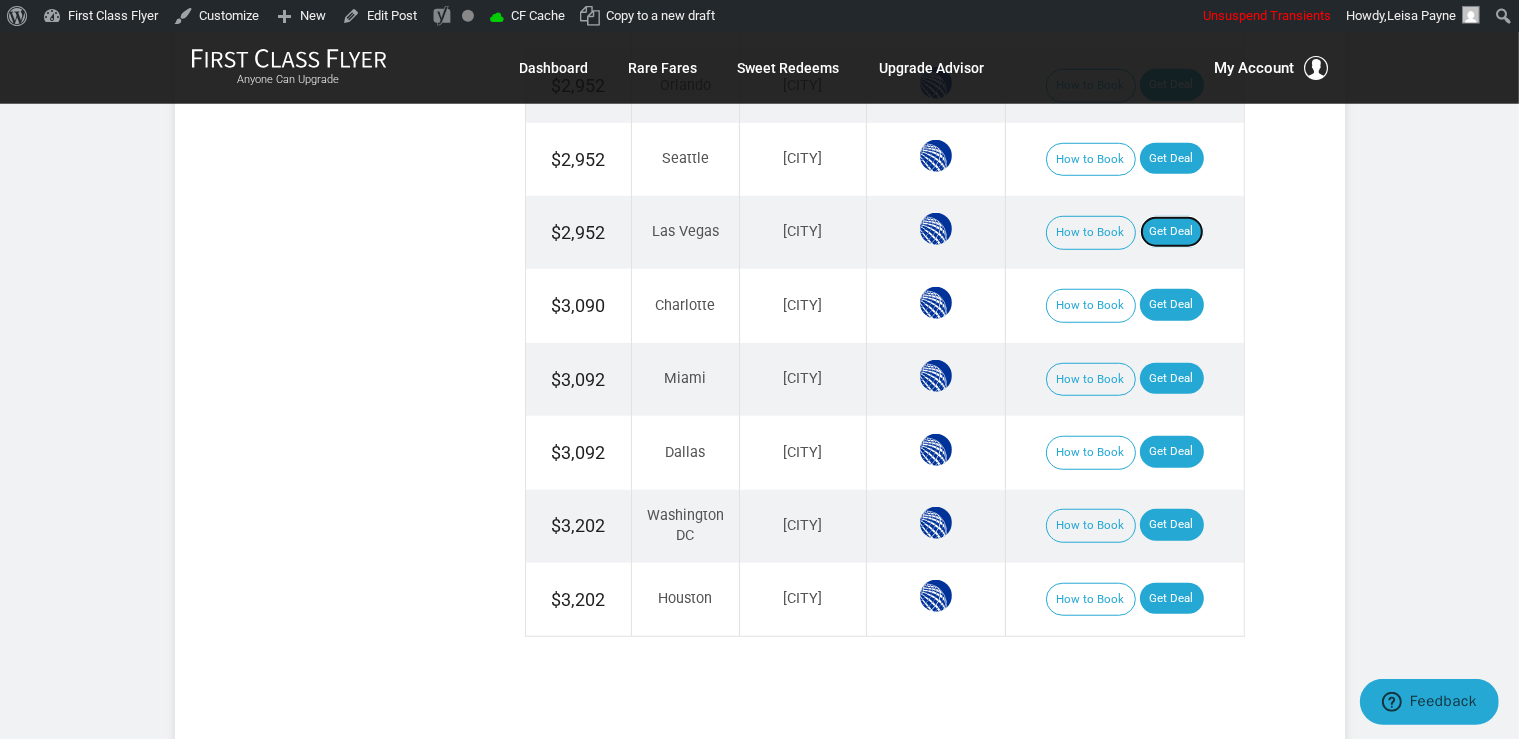 scroll, scrollTop: 1478, scrollLeft: 0, axis: vertical 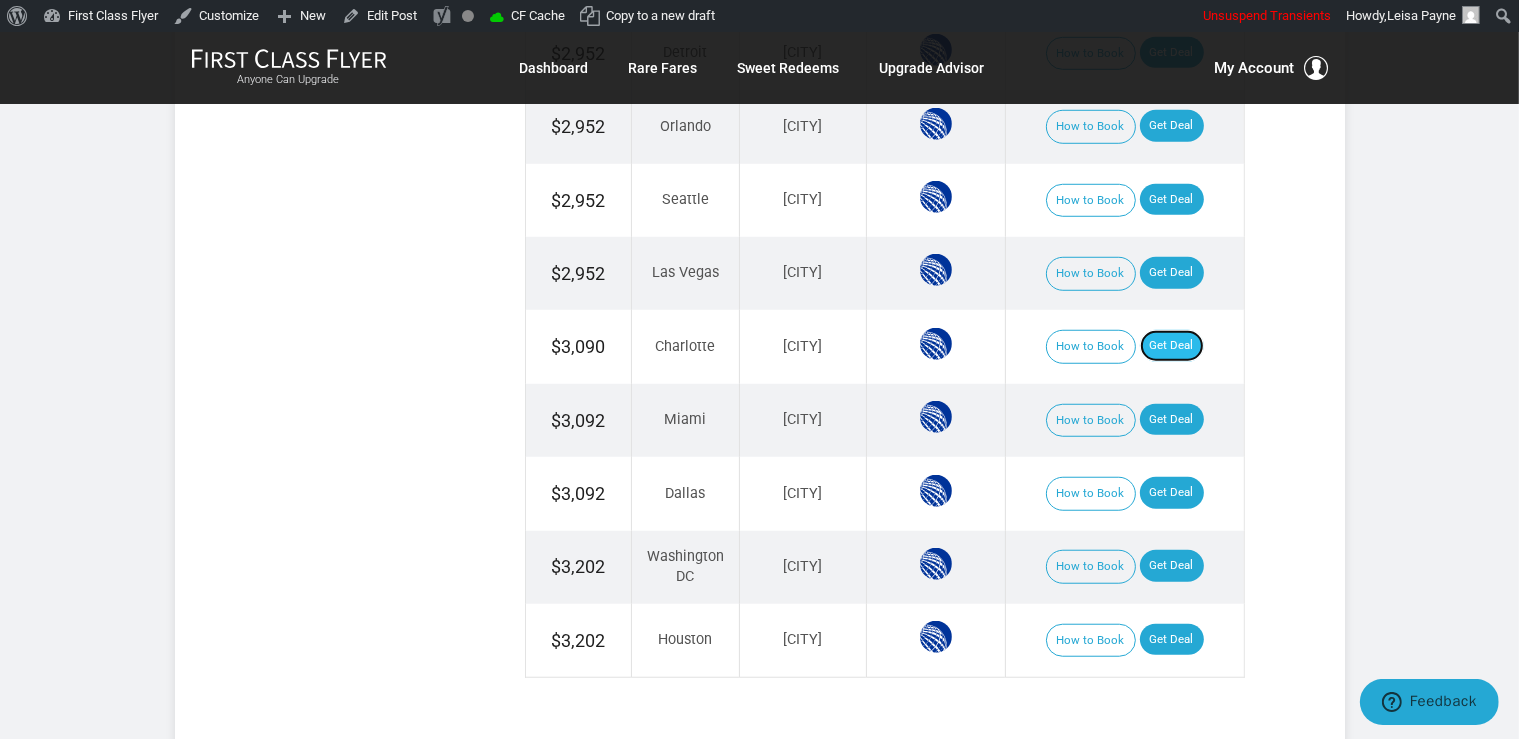 click on "Get Deal" at bounding box center [1172, 346] 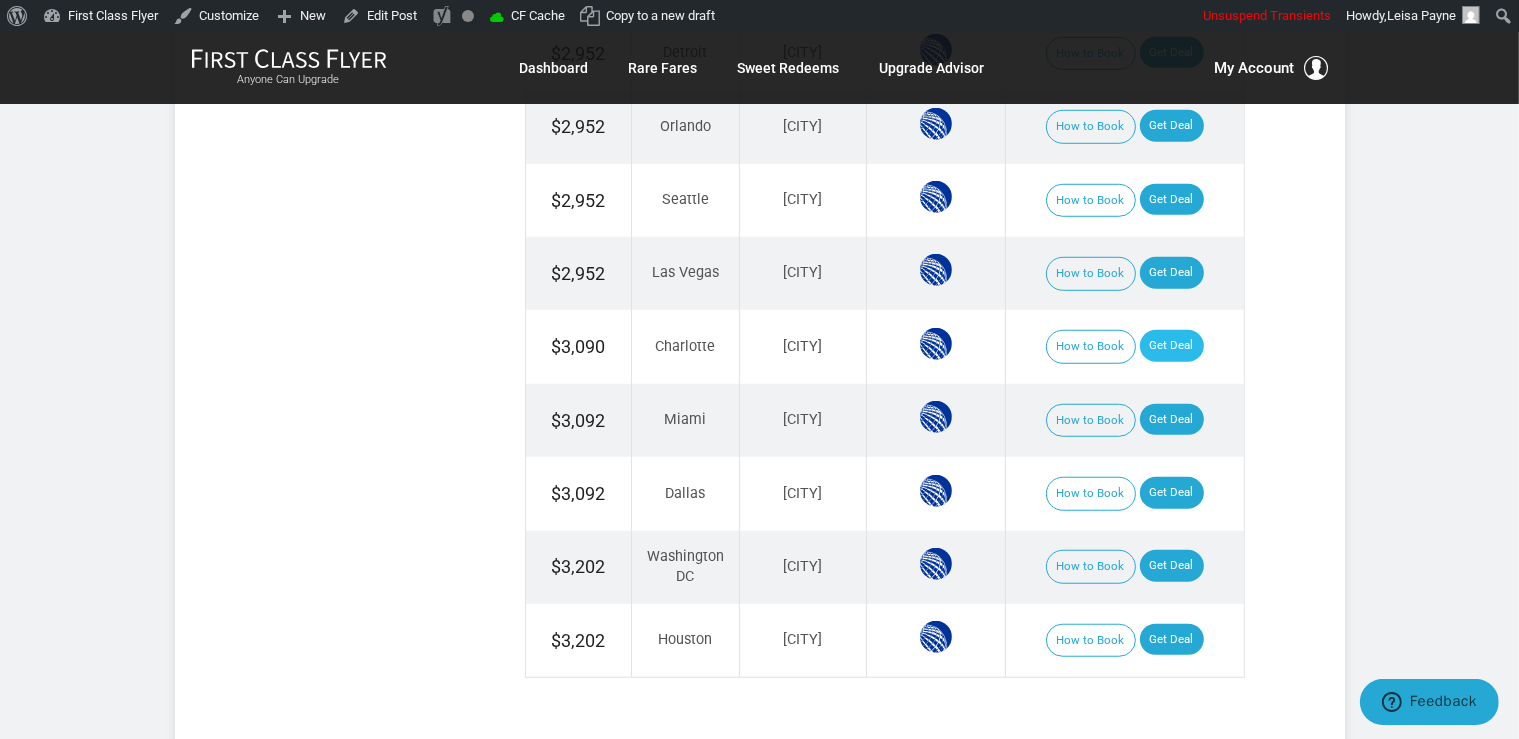 scroll, scrollTop: 1420, scrollLeft: 0, axis: vertical 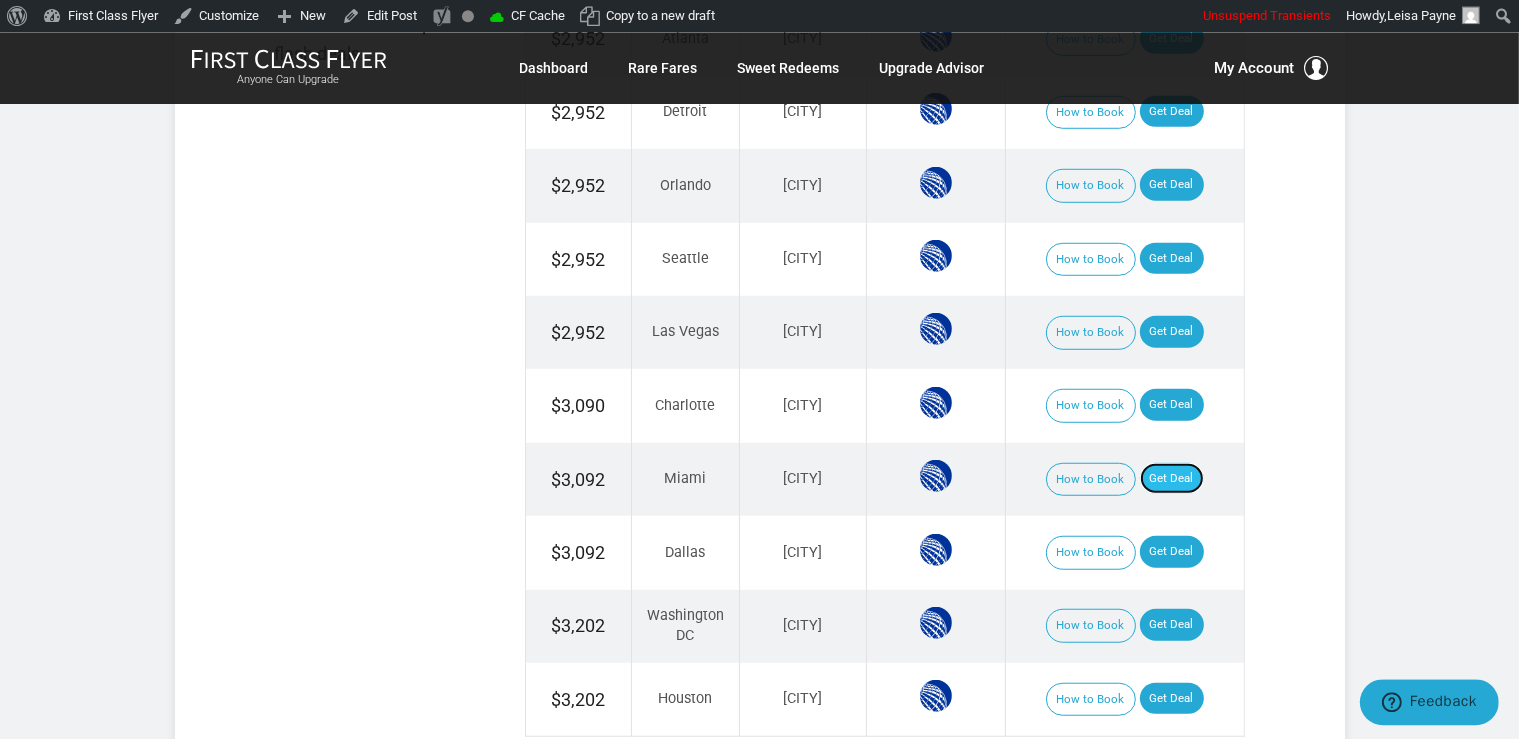 drag, startPoint x: 1155, startPoint y: 468, endPoint x: 1161, endPoint y: 454, distance: 15.231546 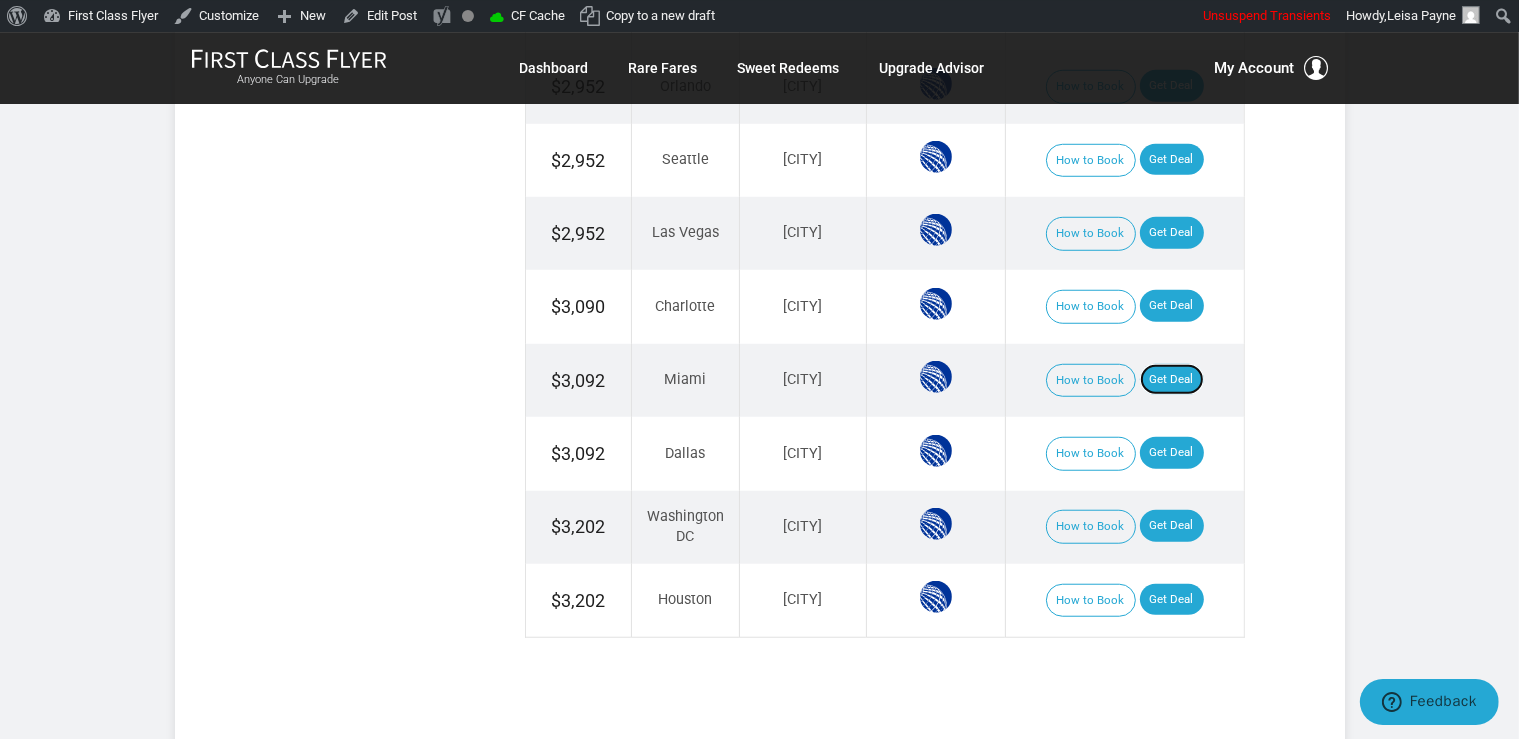 scroll, scrollTop: 1632, scrollLeft: 0, axis: vertical 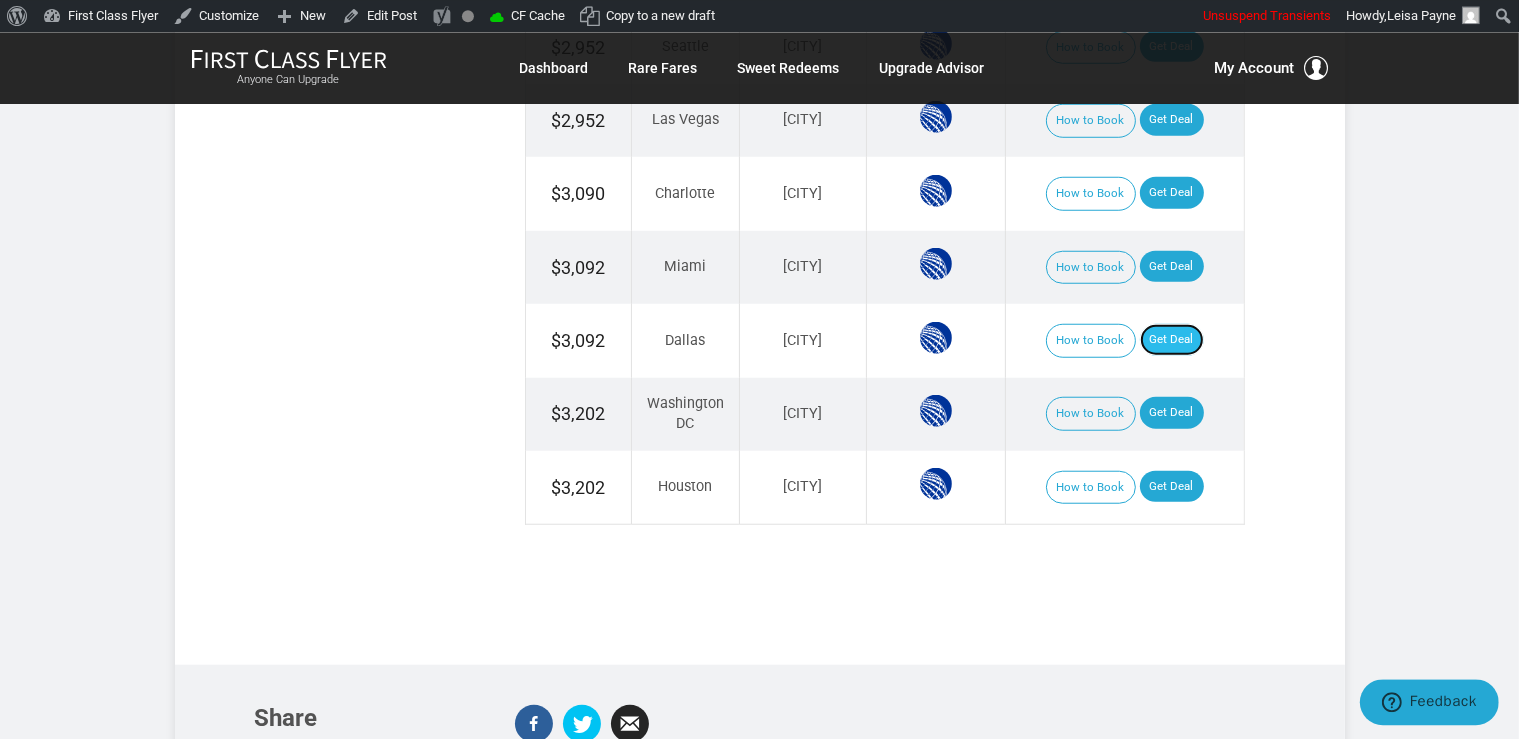 click on "Get Deal" at bounding box center [1172, 339] 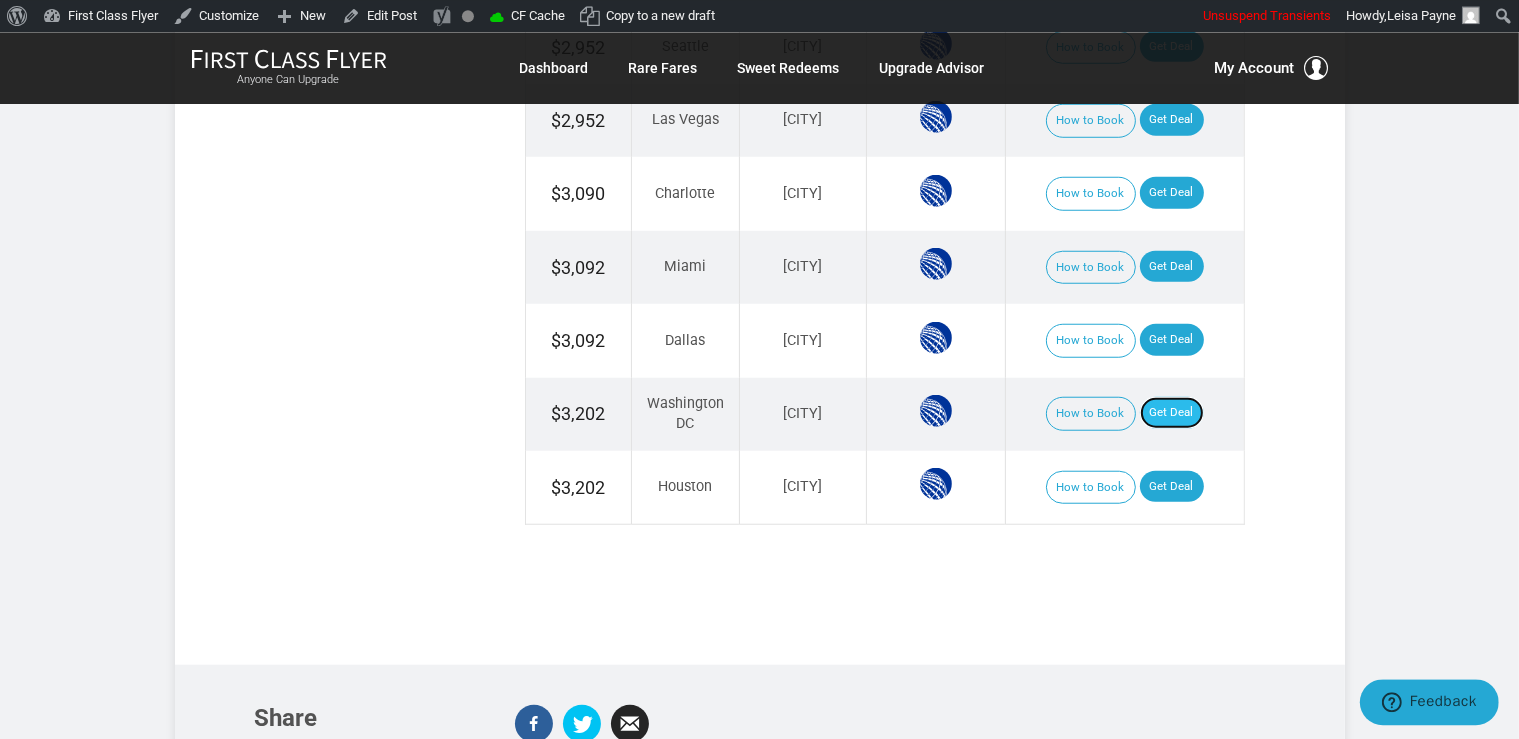 click on "Get Deal" at bounding box center (1172, 412) 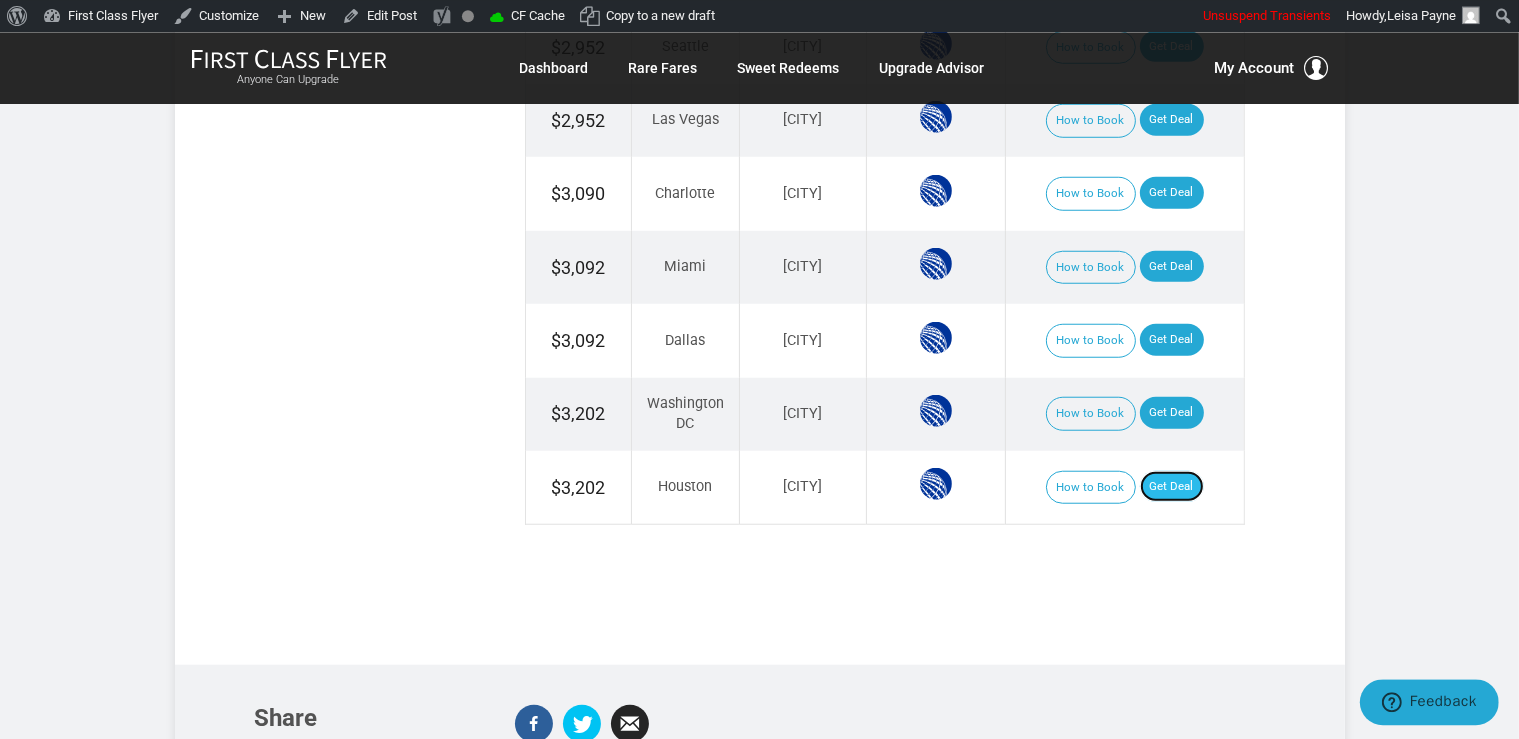 click on "Get Deal" at bounding box center (1172, 486) 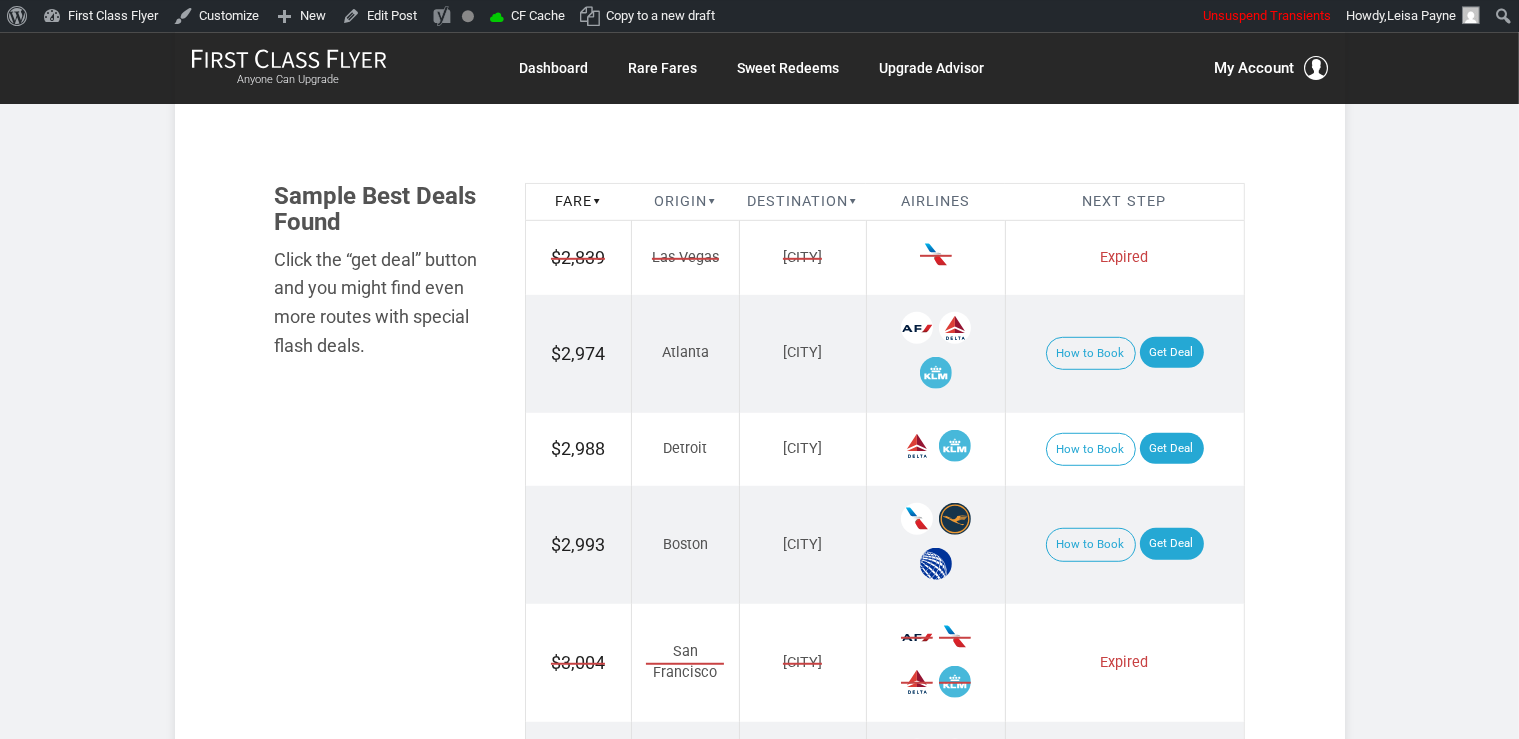 scroll, scrollTop: 1222, scrollLeft: 0, axis: vertical 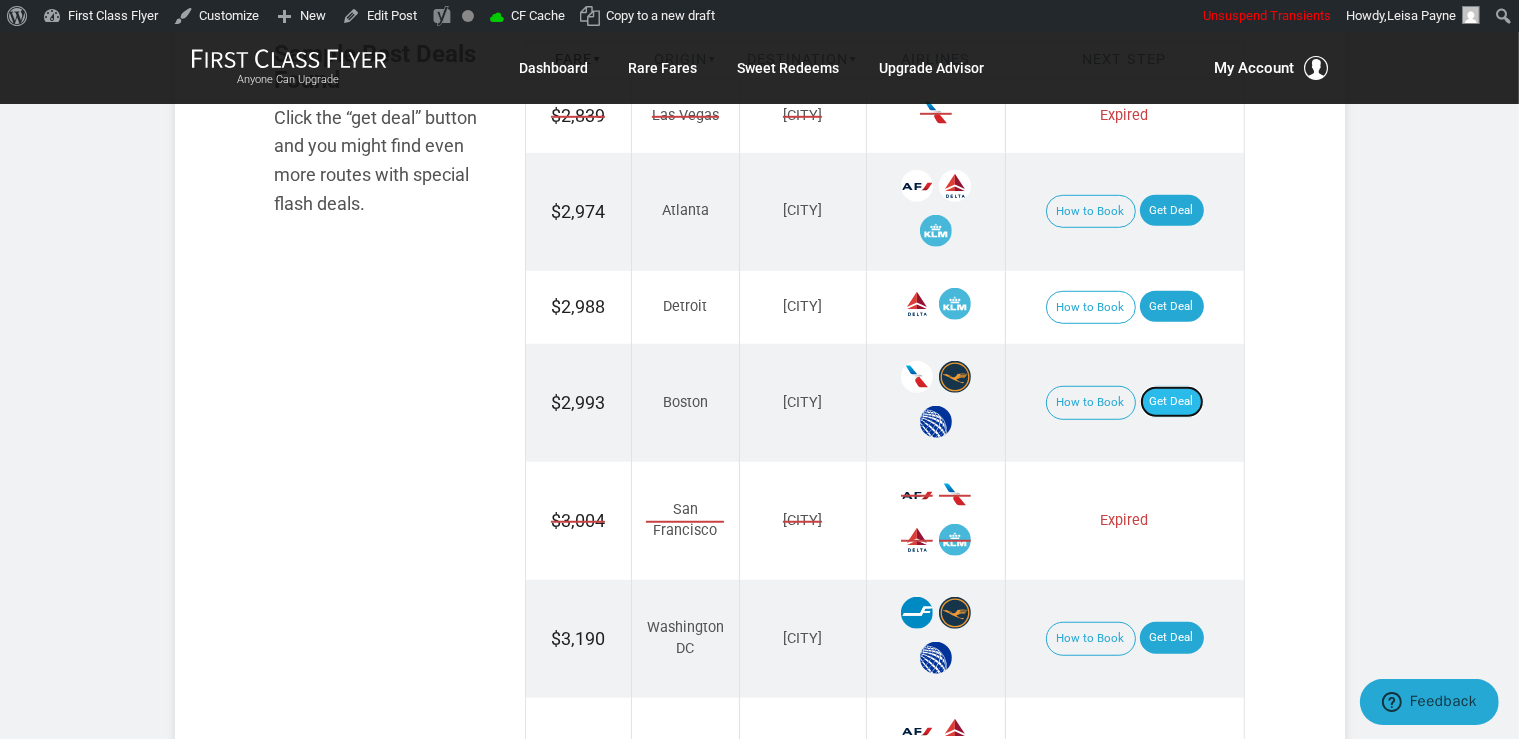 click on "Get Deal" at bounding box center [1172, 402] 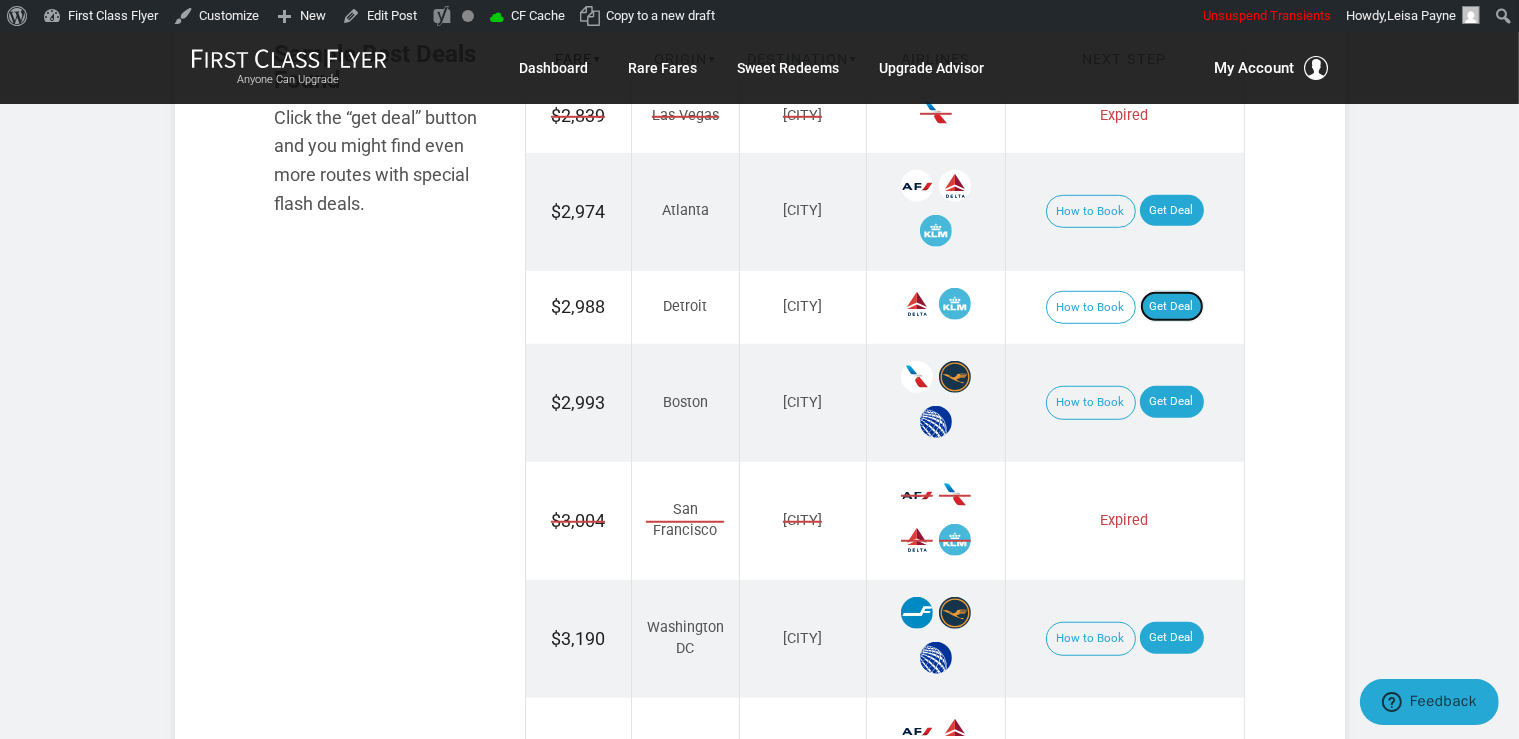 click on "Get Deal" at bounding box center (1172, 307) 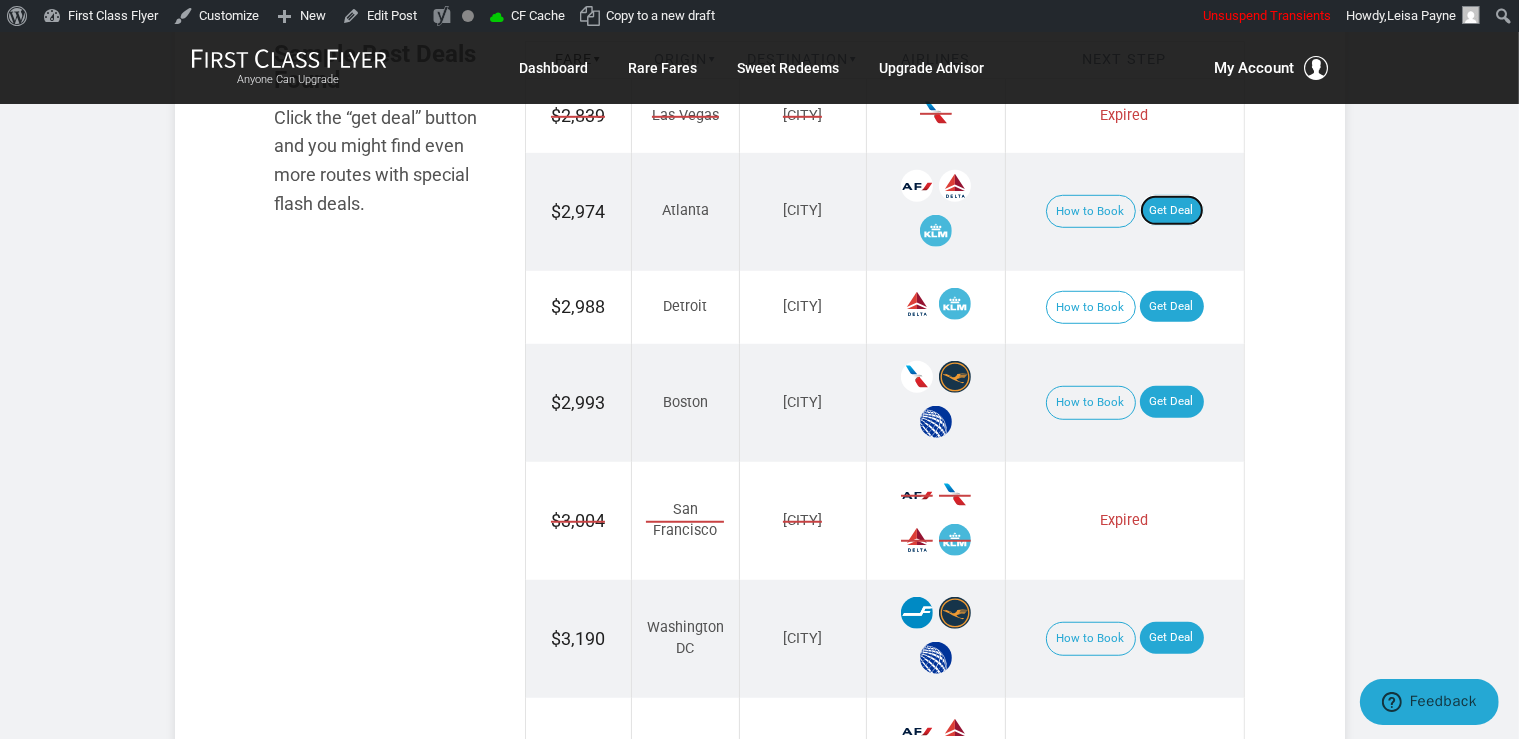 drag, startPoint x: 1174, startPoint y: 215, endPoint x: 1181, endPoint y: 229, distance: 15.652476 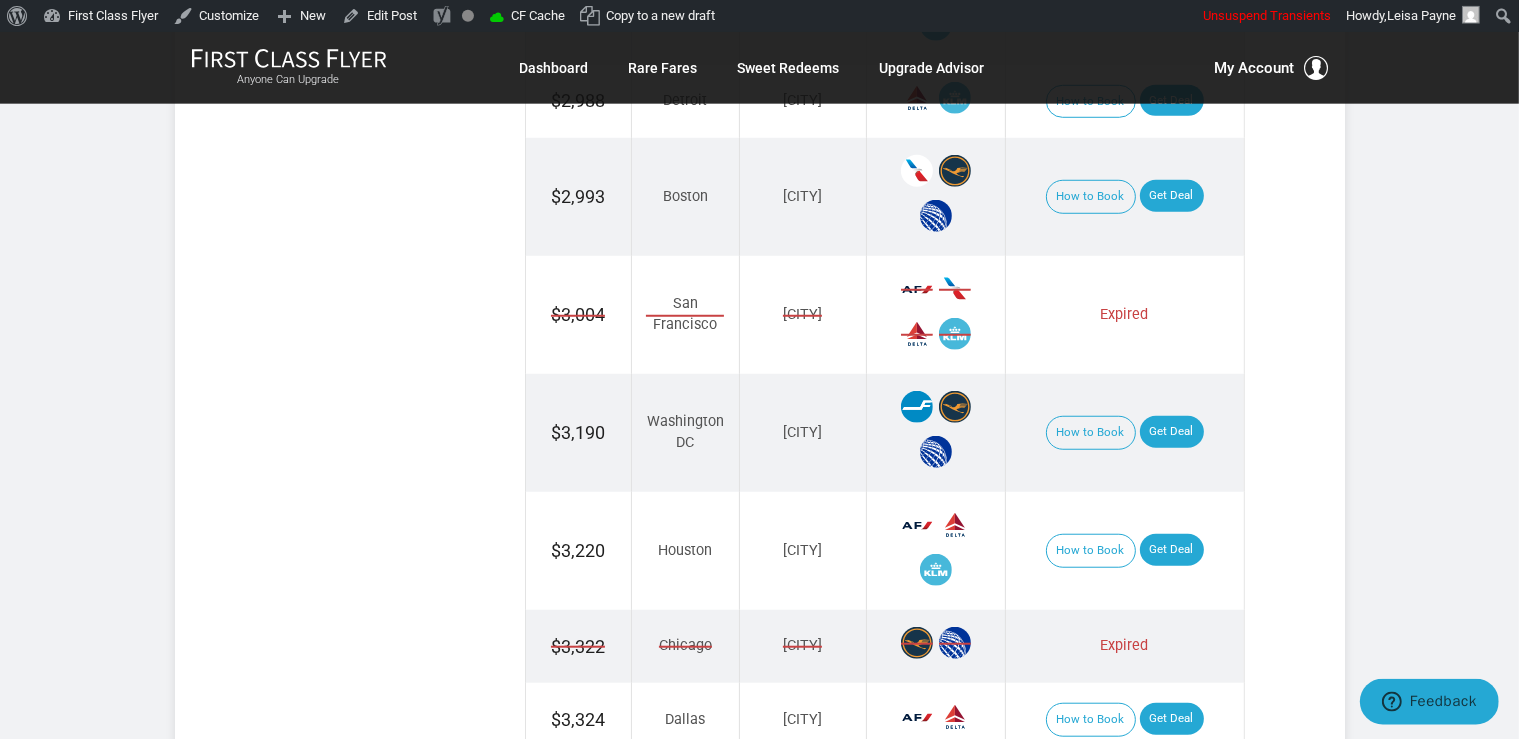 scroll, scrollTop: 1539, scrollLeft: 0, axis: vertical 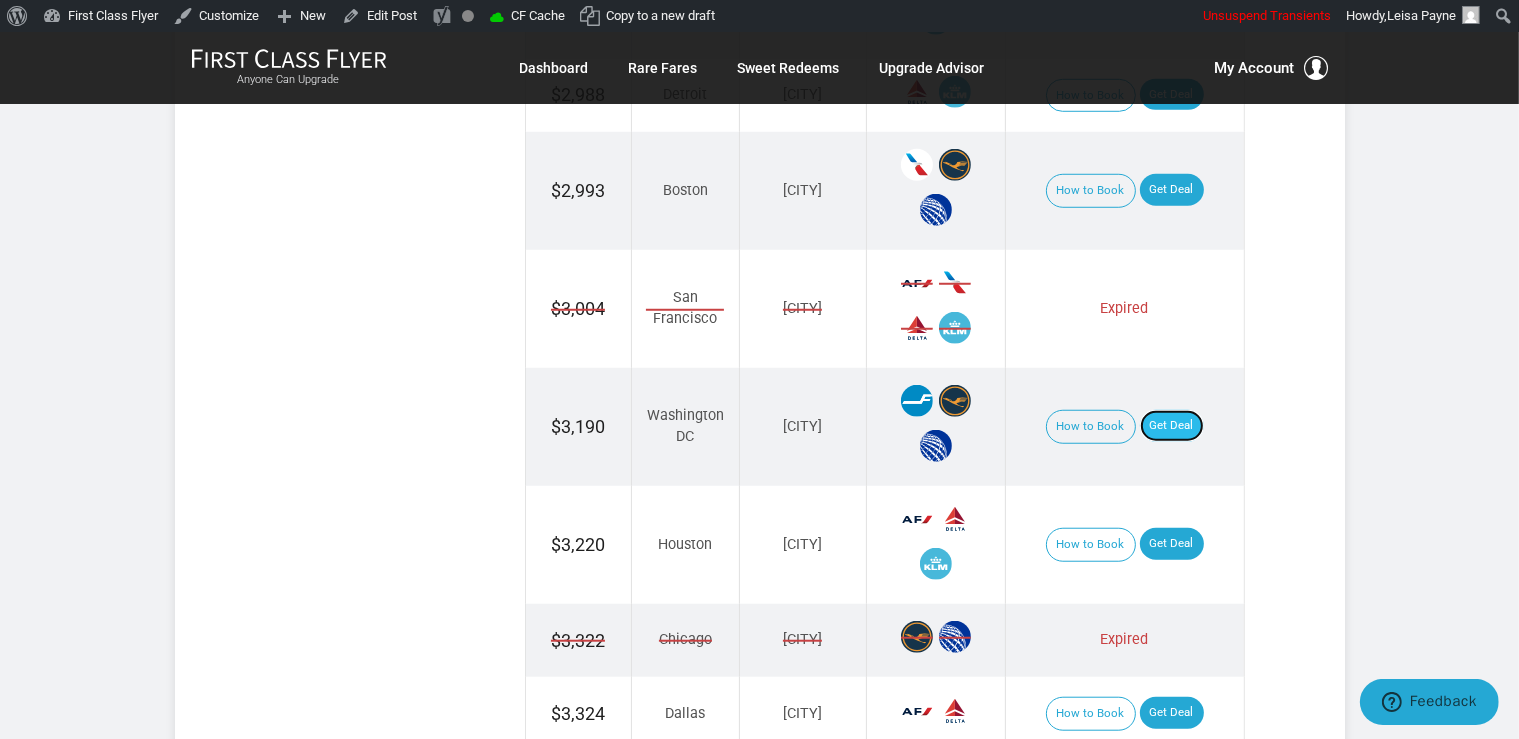 click on "Get Deal" at bounding box center [1172, 426] 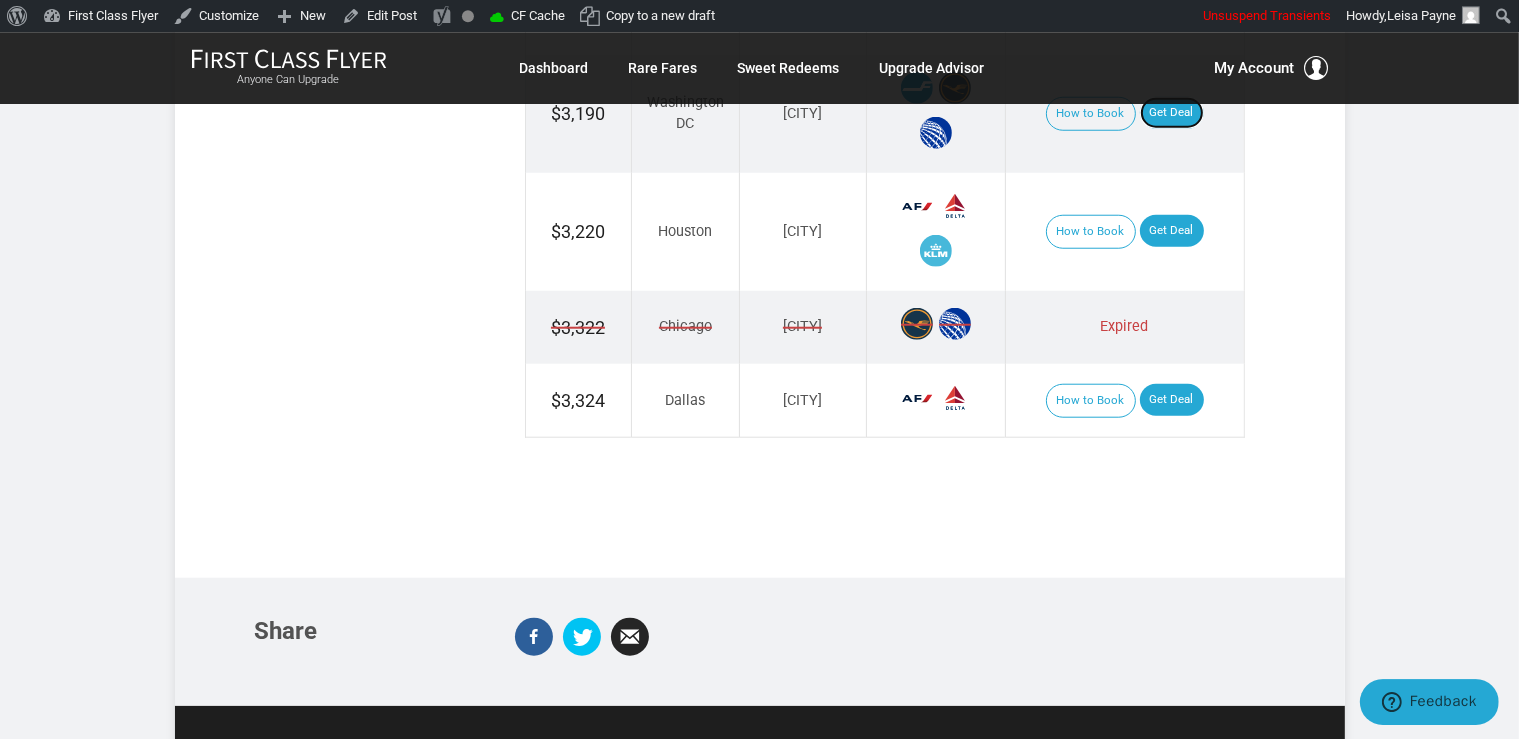 scroll, scrollTop: 1855, scrollLeft: 0, axis: vertical 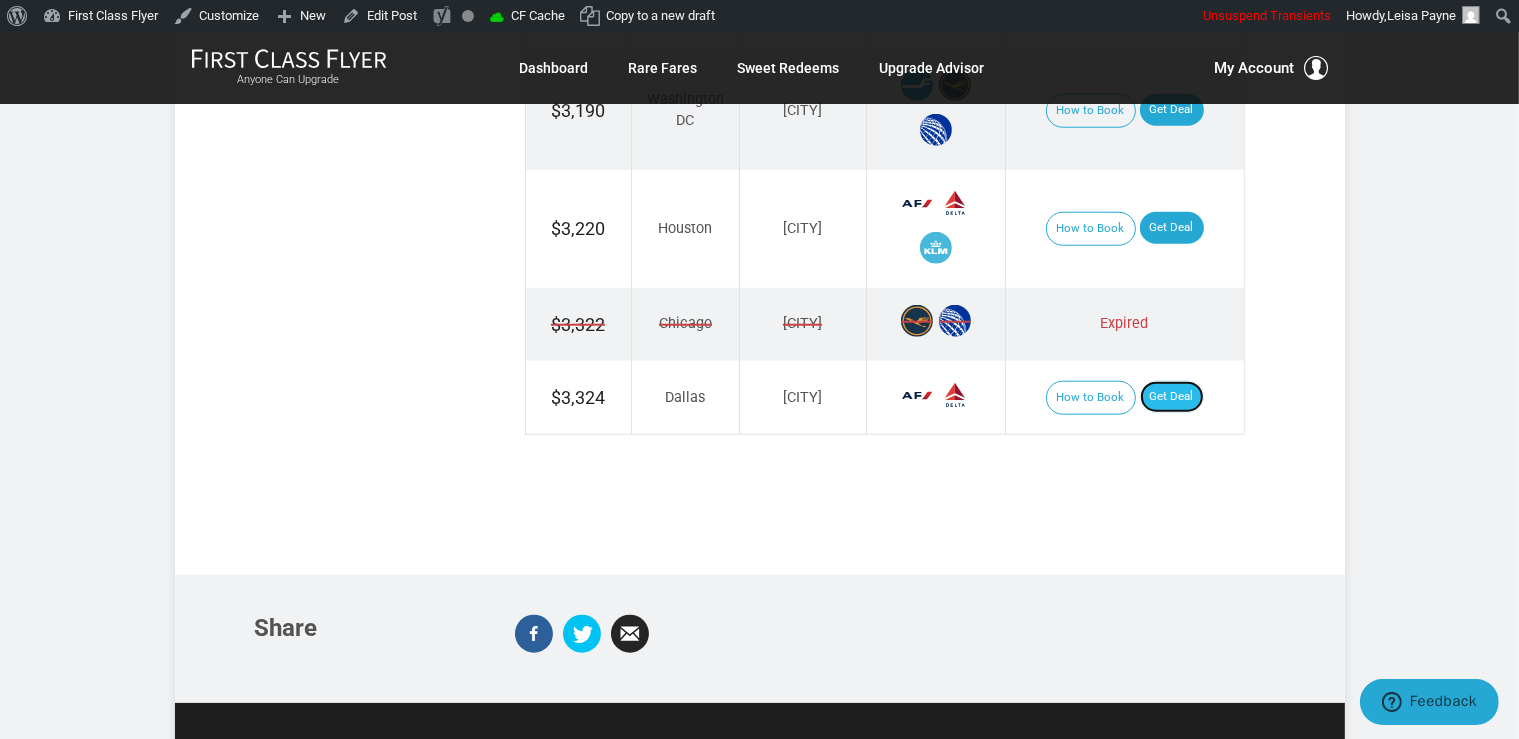 click on "Get Deal" at bounding box center (1172, 397) 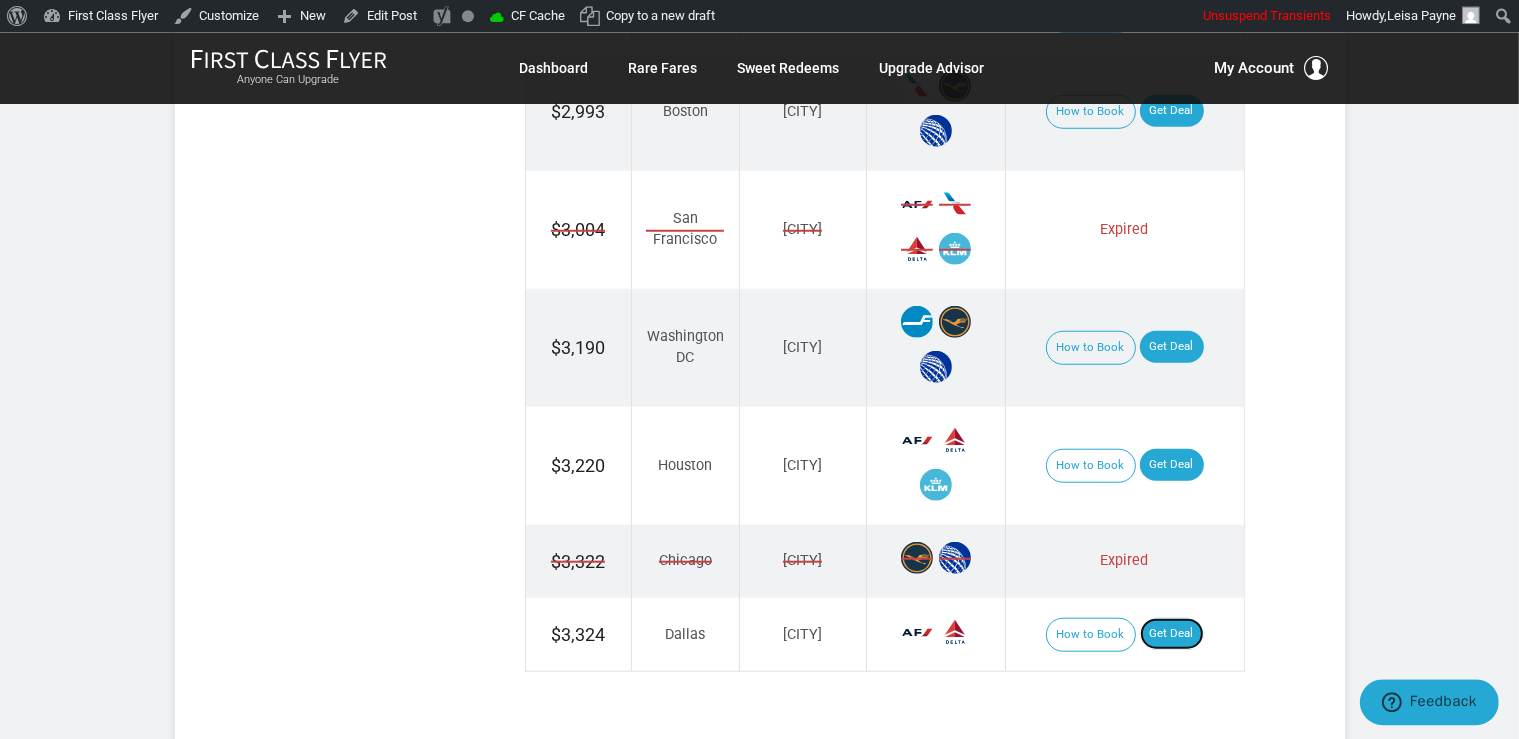 scroll, scrollTop: 1644, scrollLeft: 0, axis: vertical 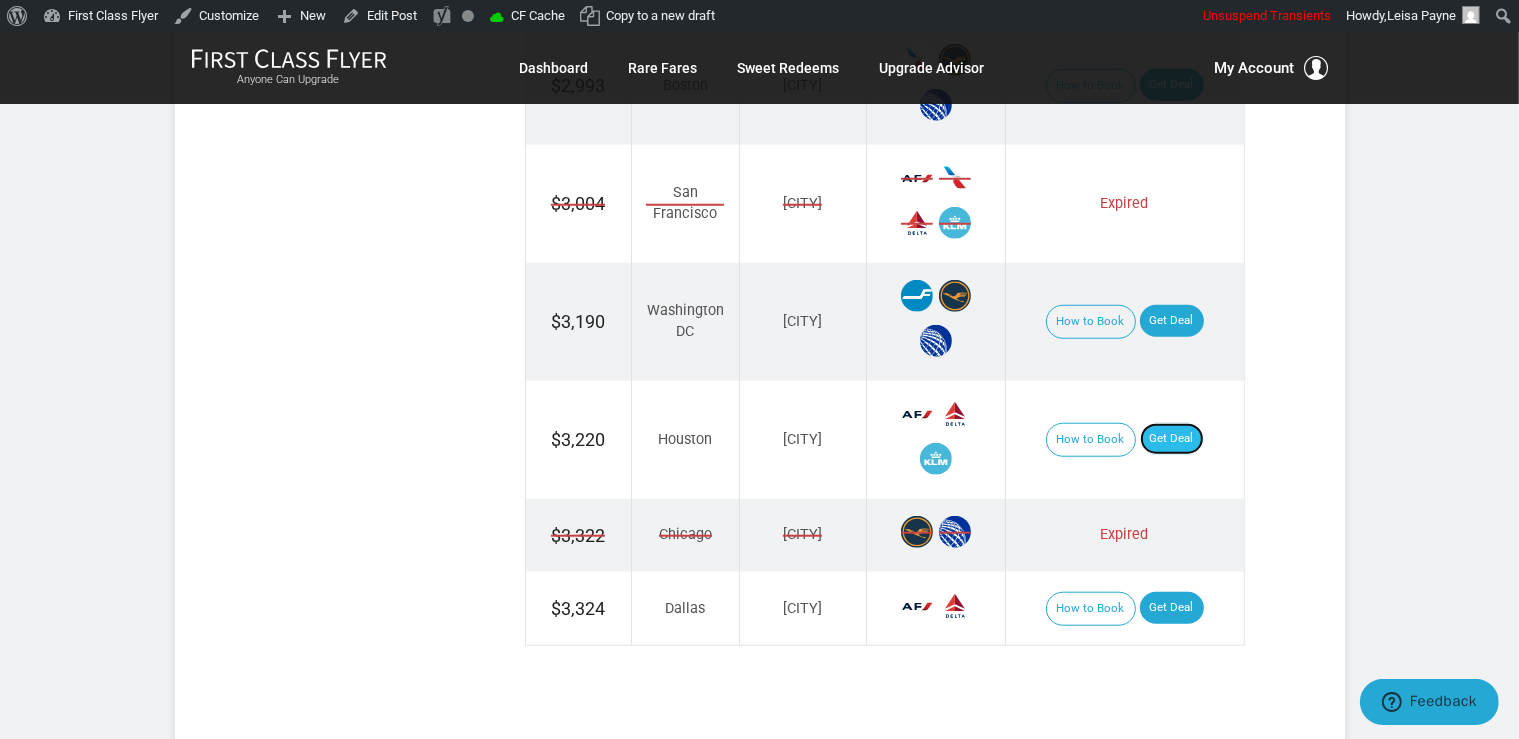 click on "Get Deal" at bounding box center [1172, 439] 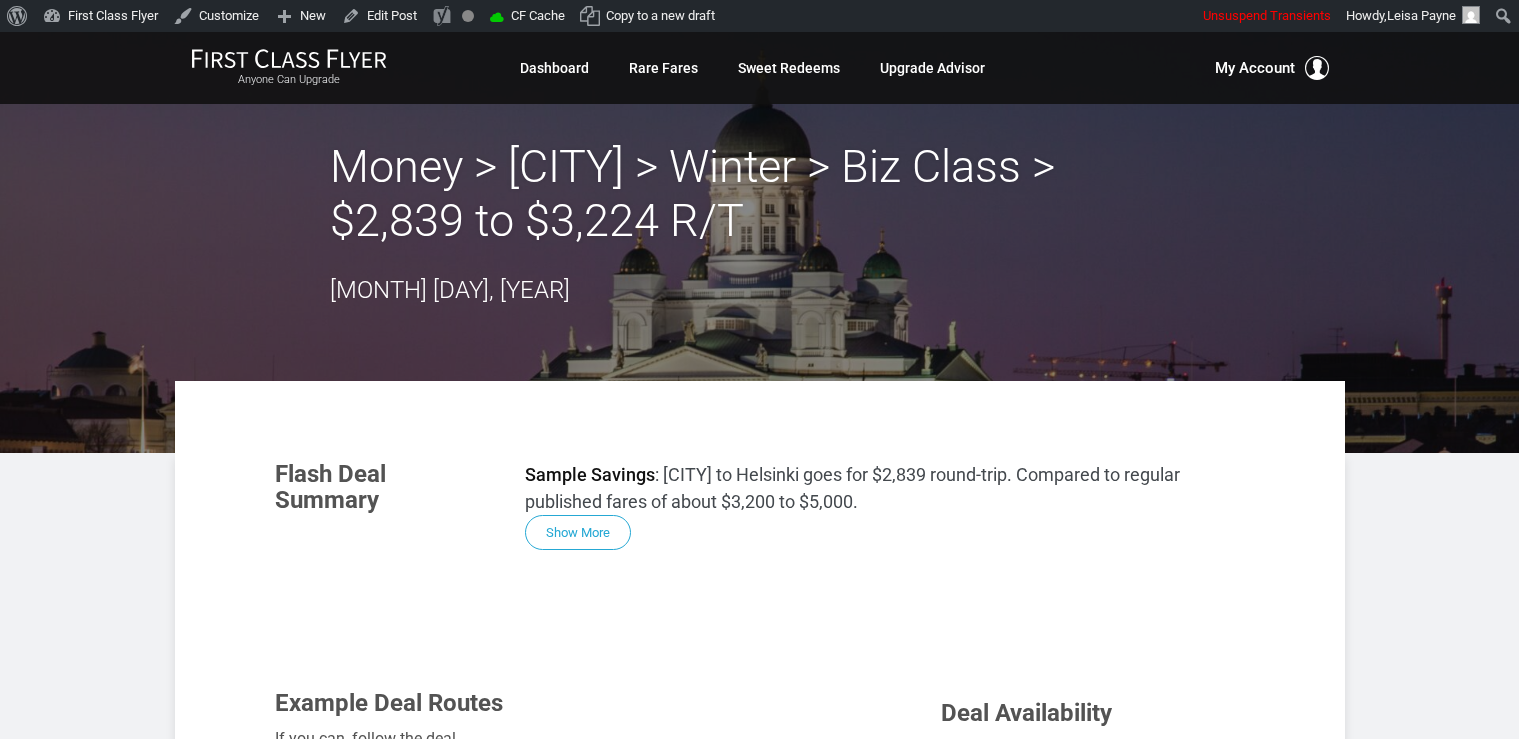scroll, scrollTop: 0, scrollLeft: 0, axis: both 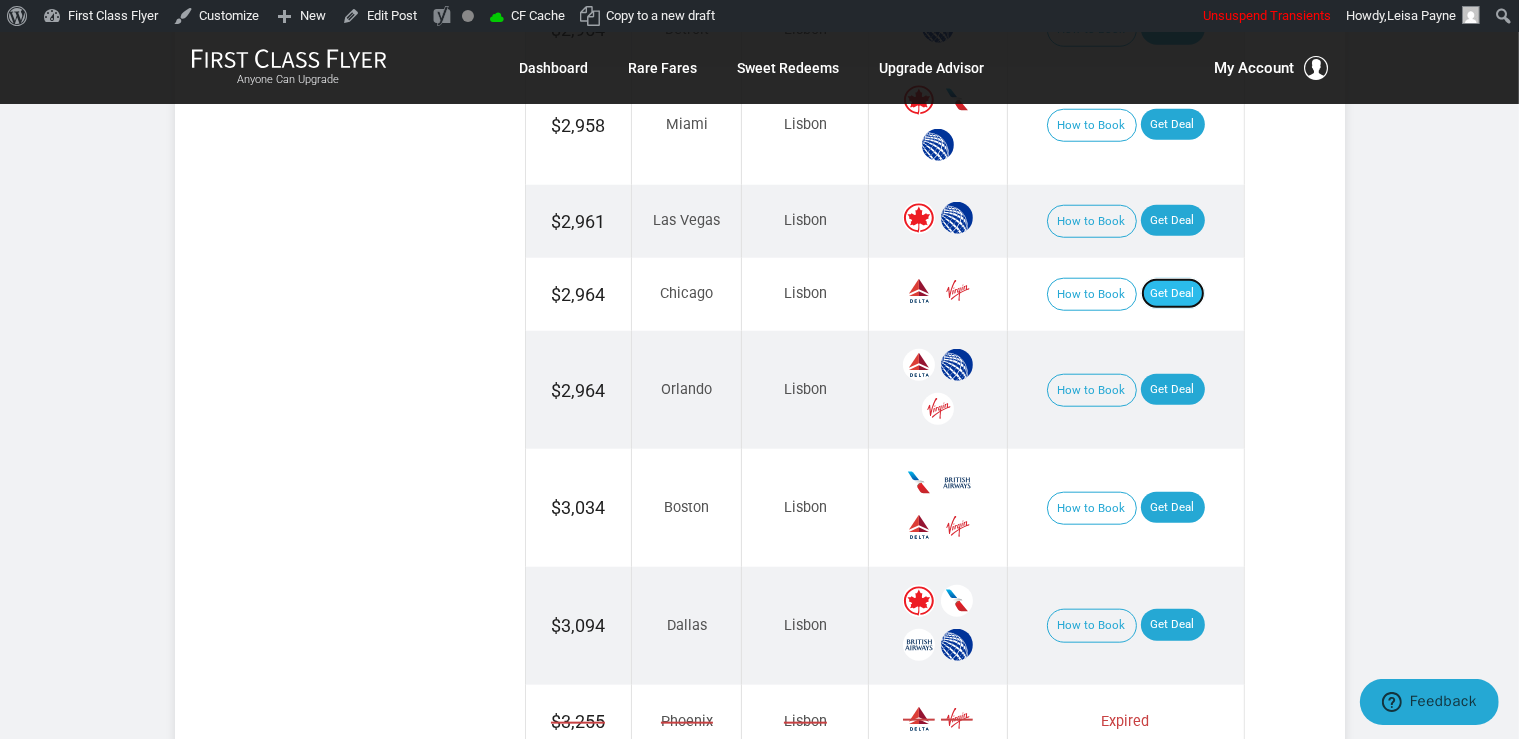 click on "Get Deal" at bounding box center (1173, 294) 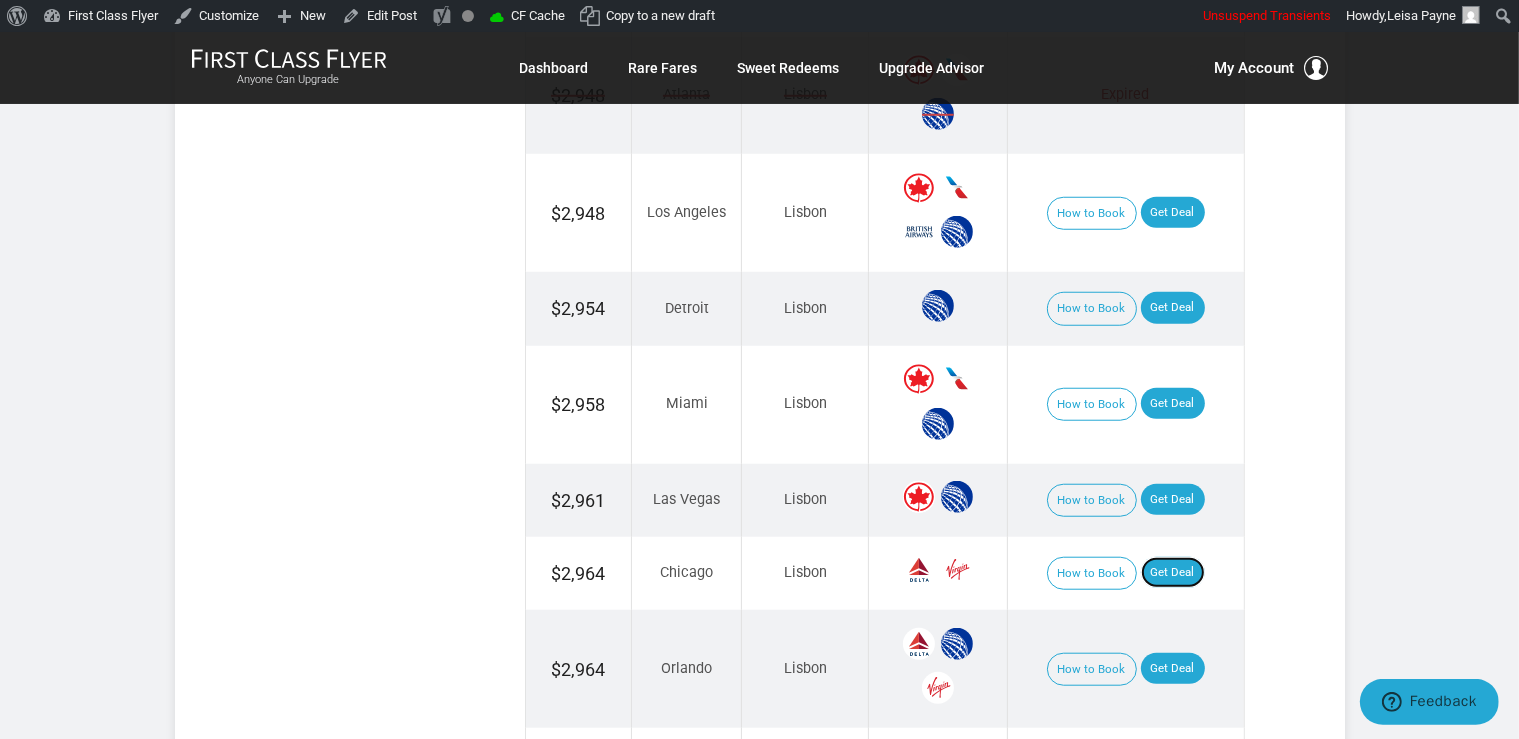scroll, scrollTop: 1584, scrollLeft: 0, axis: vertical 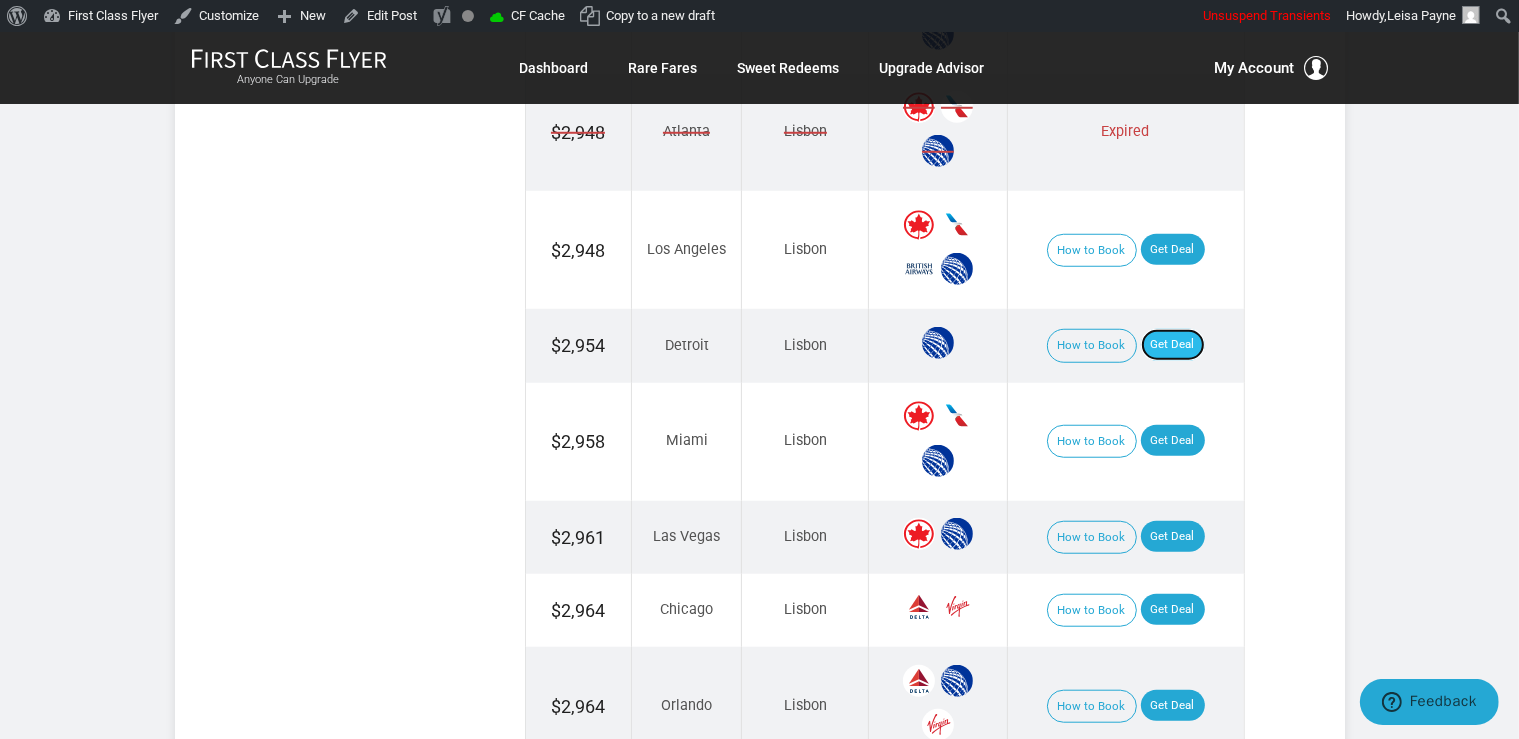 click on "Get Deal" at bounding box center (1173, 345) 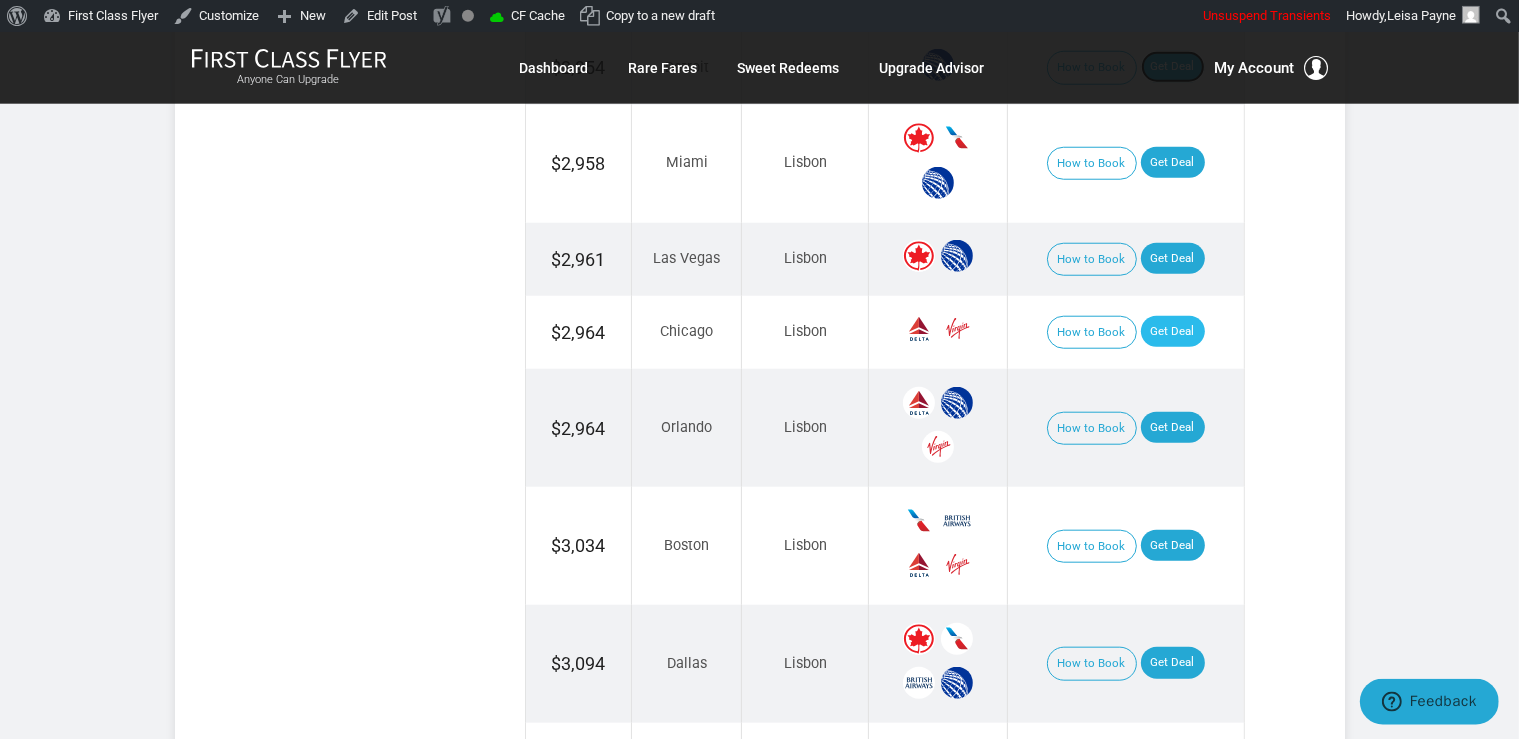 scroll, scrollTop: 1900, scrollLeft: 0, axis: vertical 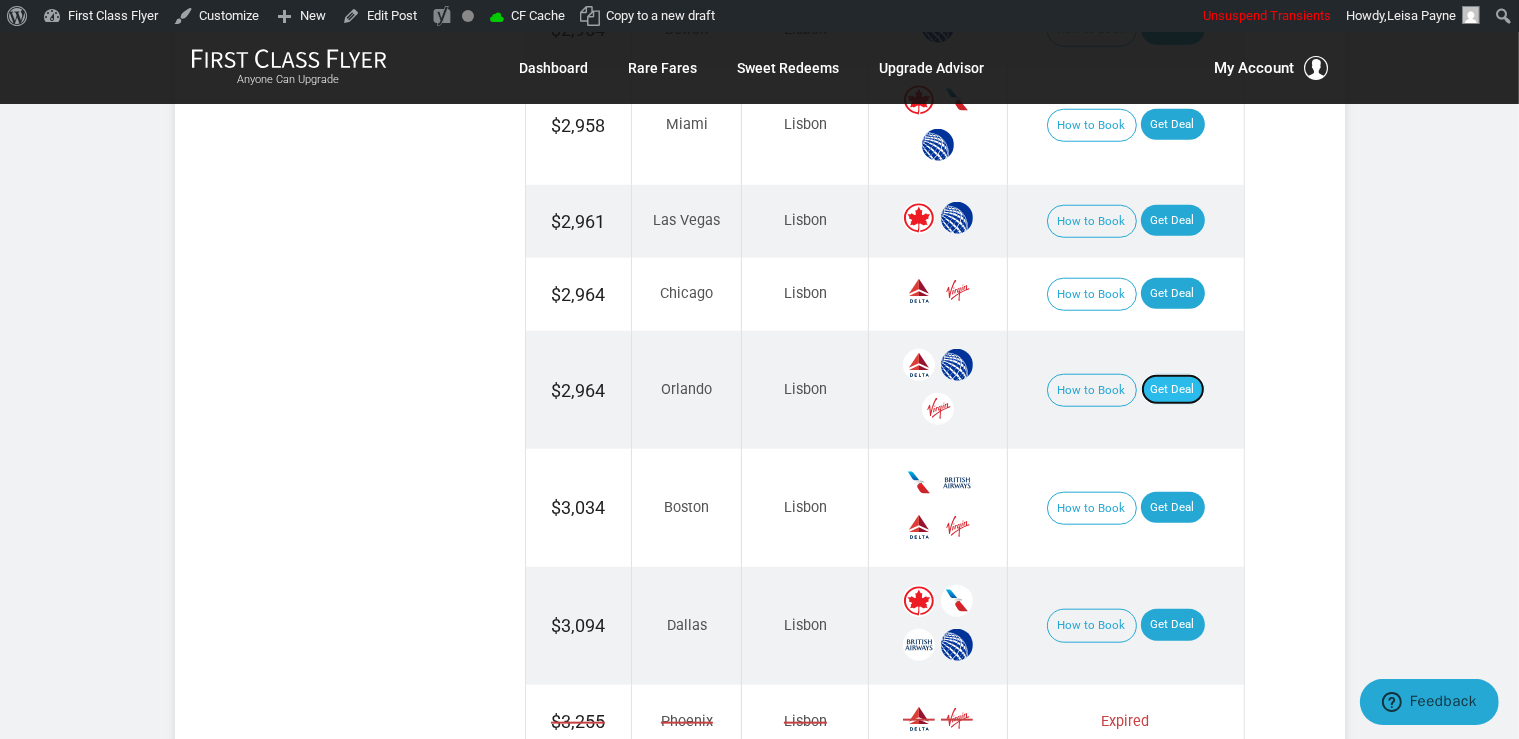 click on "Get Deal" at bounding box center (1173, 390) 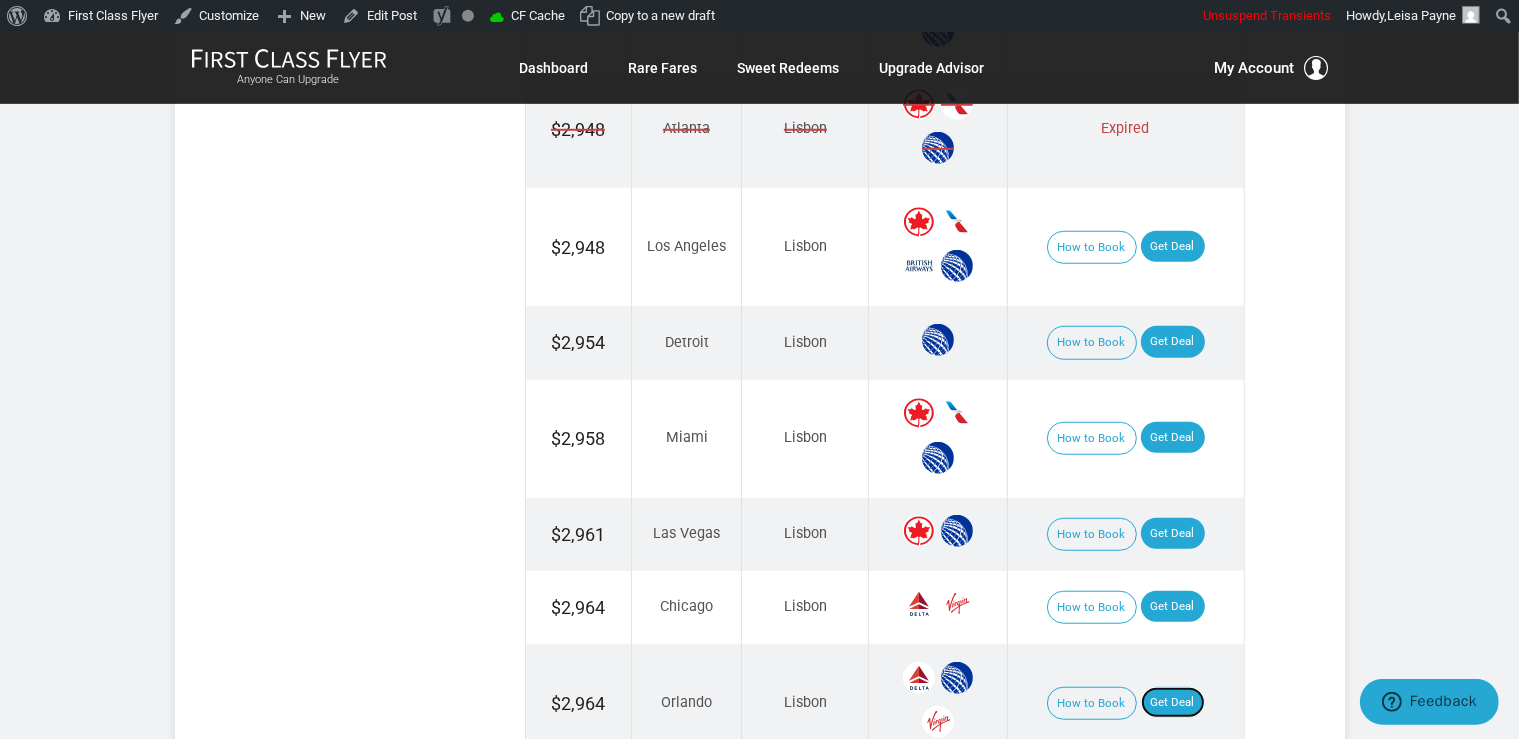 scroll, scrollTop: 1584, scrollLeft: 0, axis: vertical 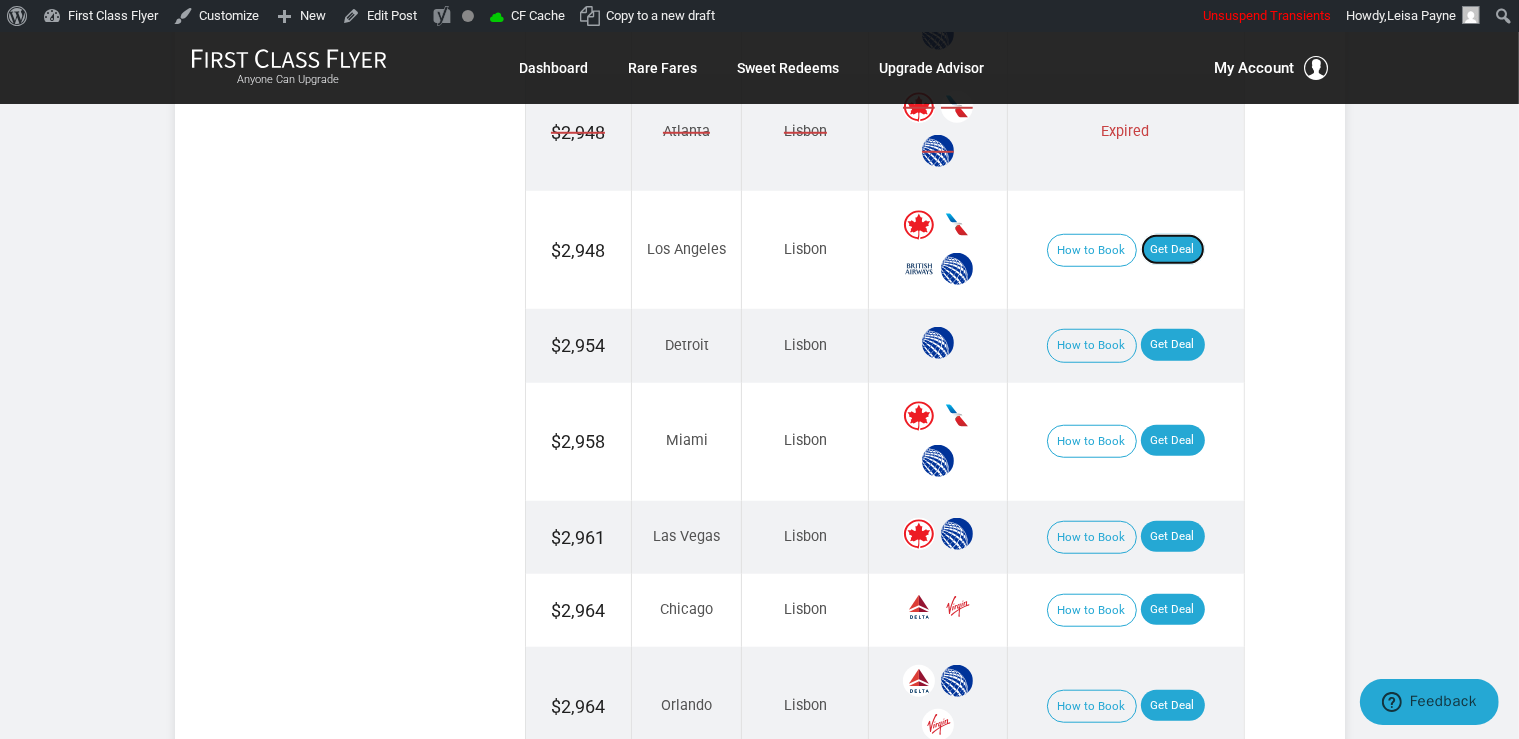 click on "Get Deal" at bounding box center (1173, 250) 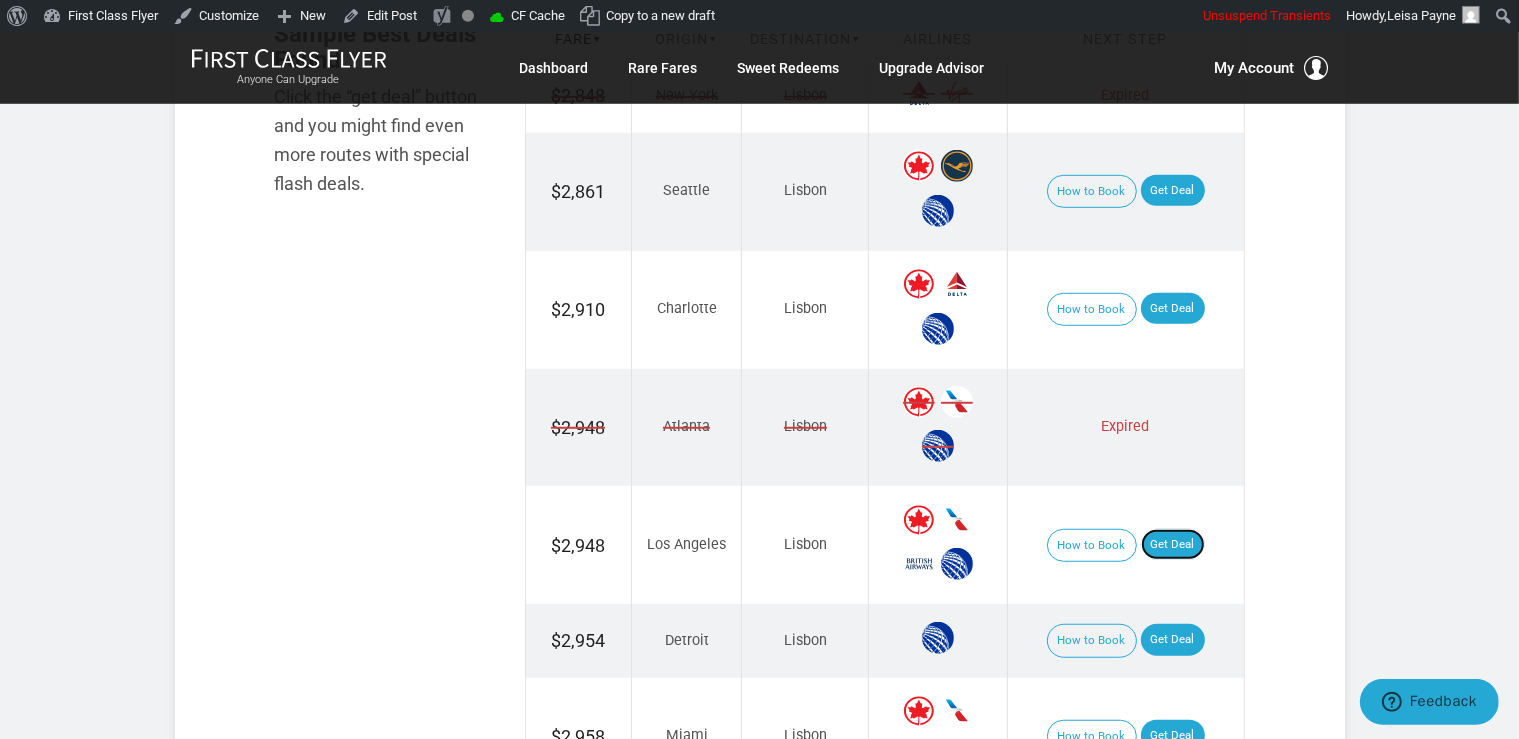 scroll, scrollTop: 1161, scrollLeft: 0, axis: vertical 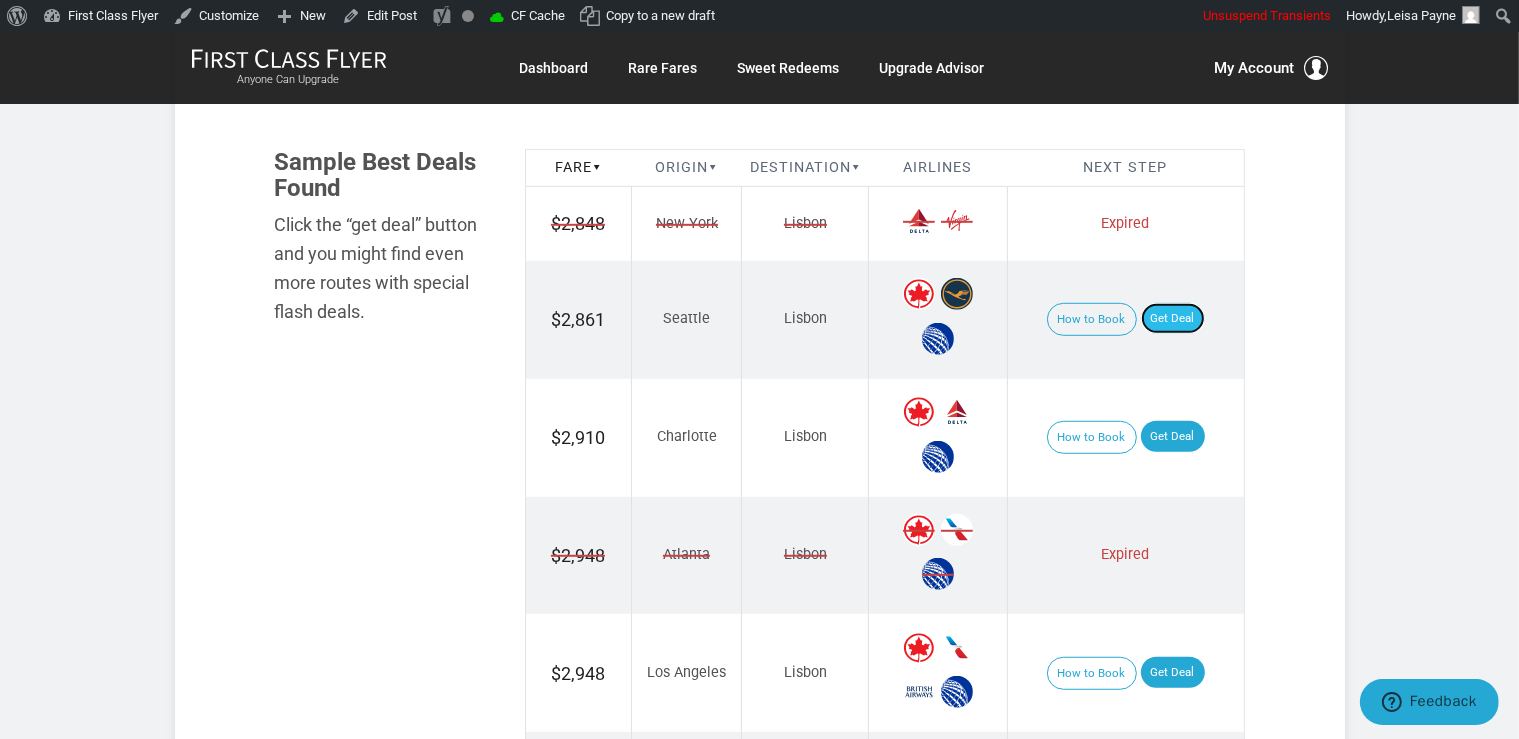 click on "Get Deal" at bounding box center (1173, 319) 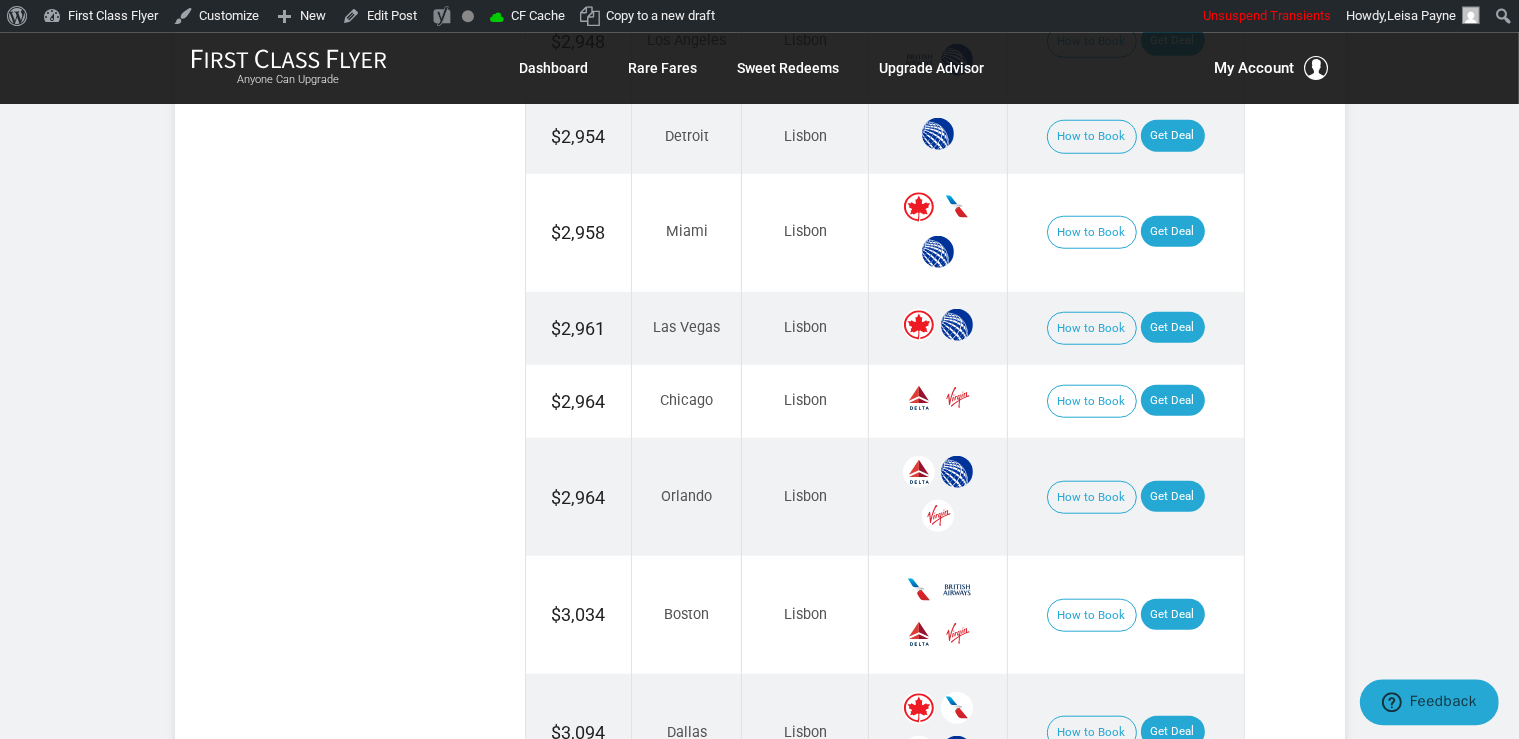 scroll, scrollTop: 1795, scrollLeft: 0, axis: vertical 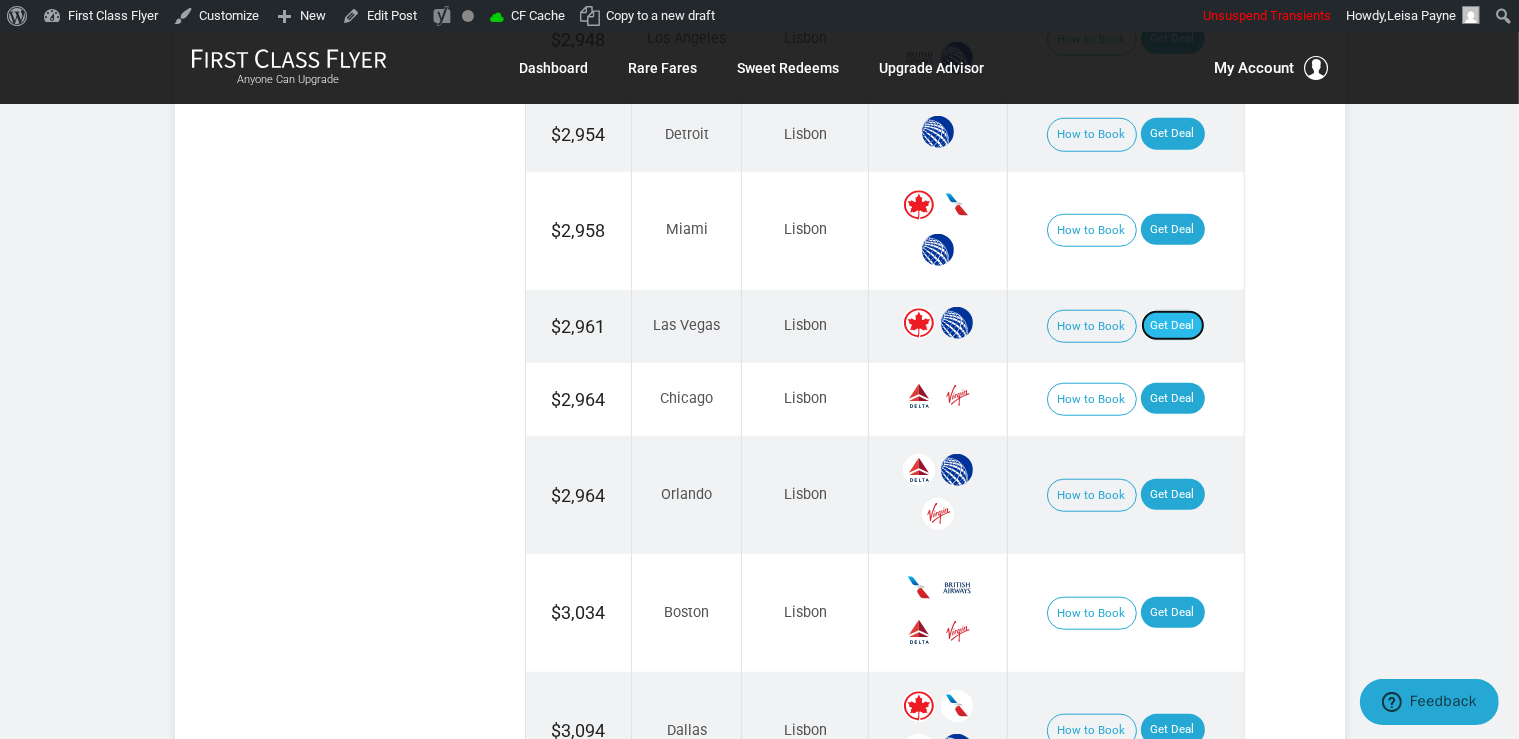 click on "Get Deal" at bounding box center (1173, 326) 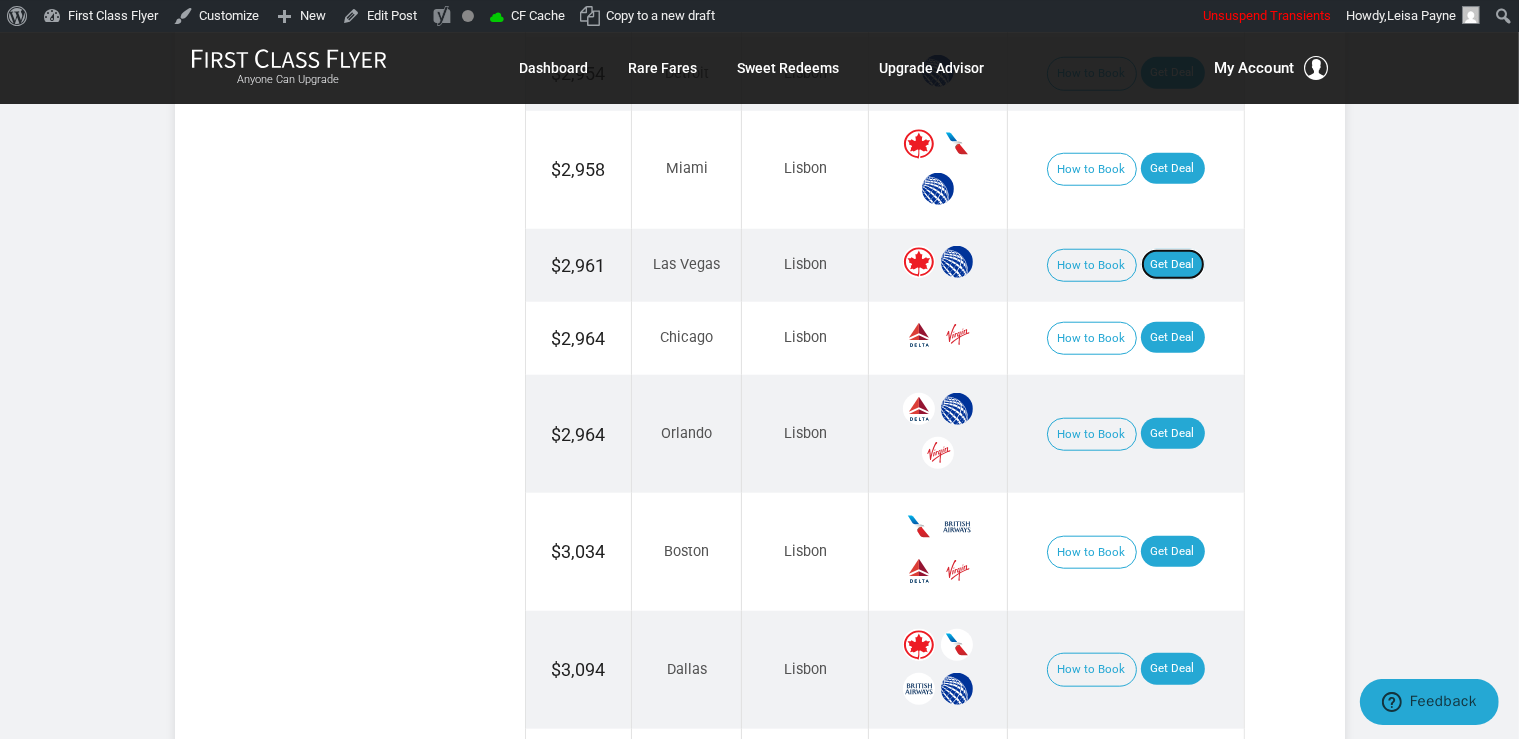 scroll, scrollTop: 2006, scrollLeft: 0, axis: vertical 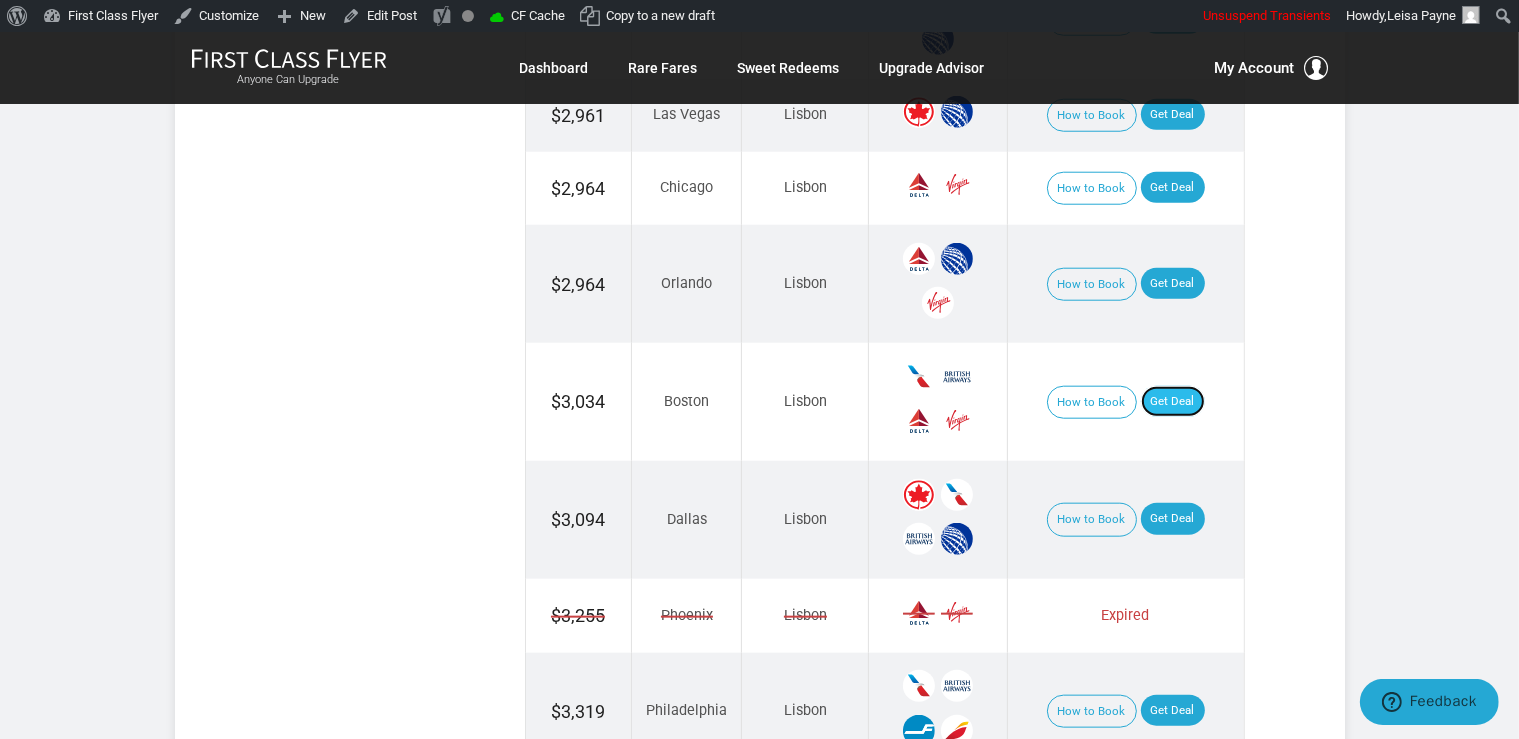 click on "Get Deal" at bounding box center [1173, 402] 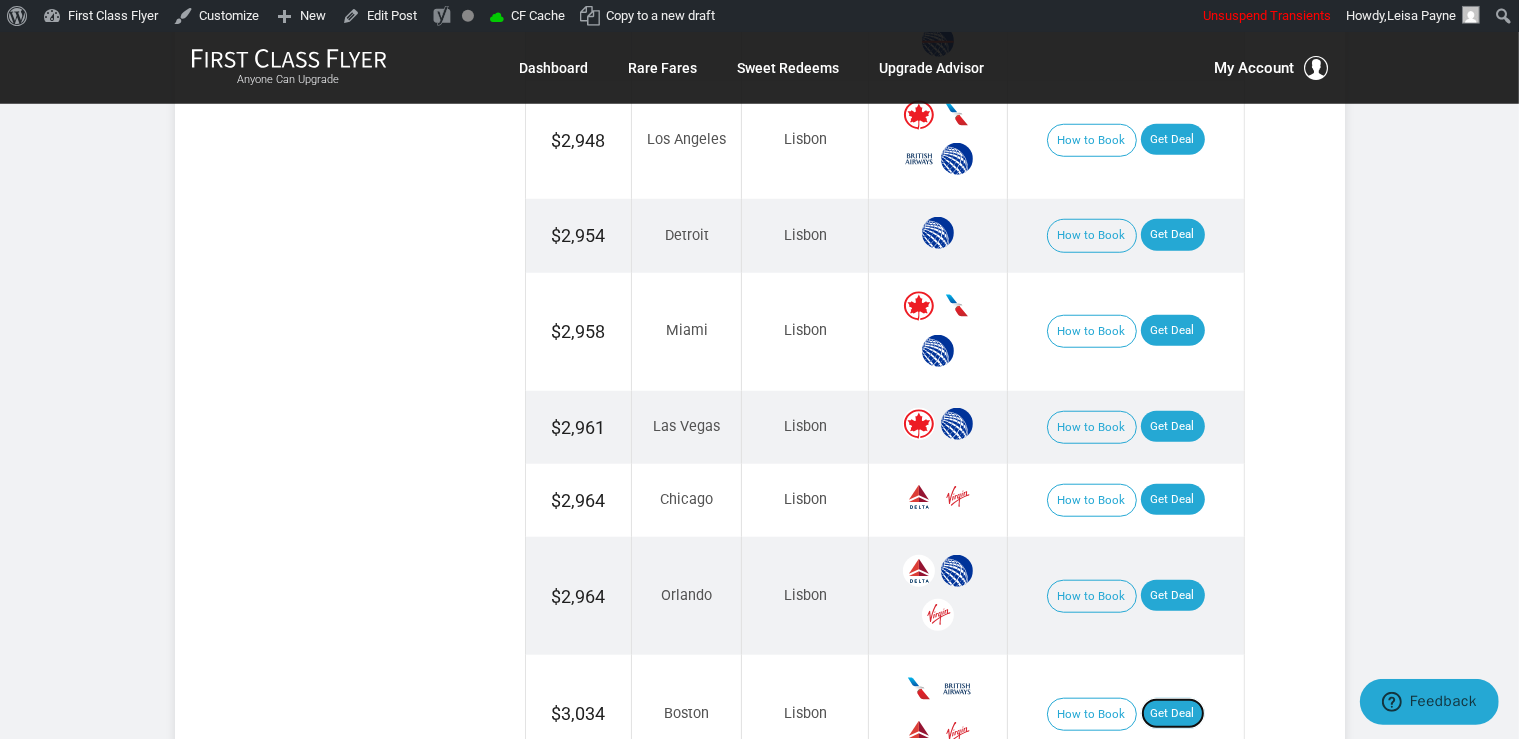 scroll, scrollTop: 1689, scrollLeft: 0, axis: vertical 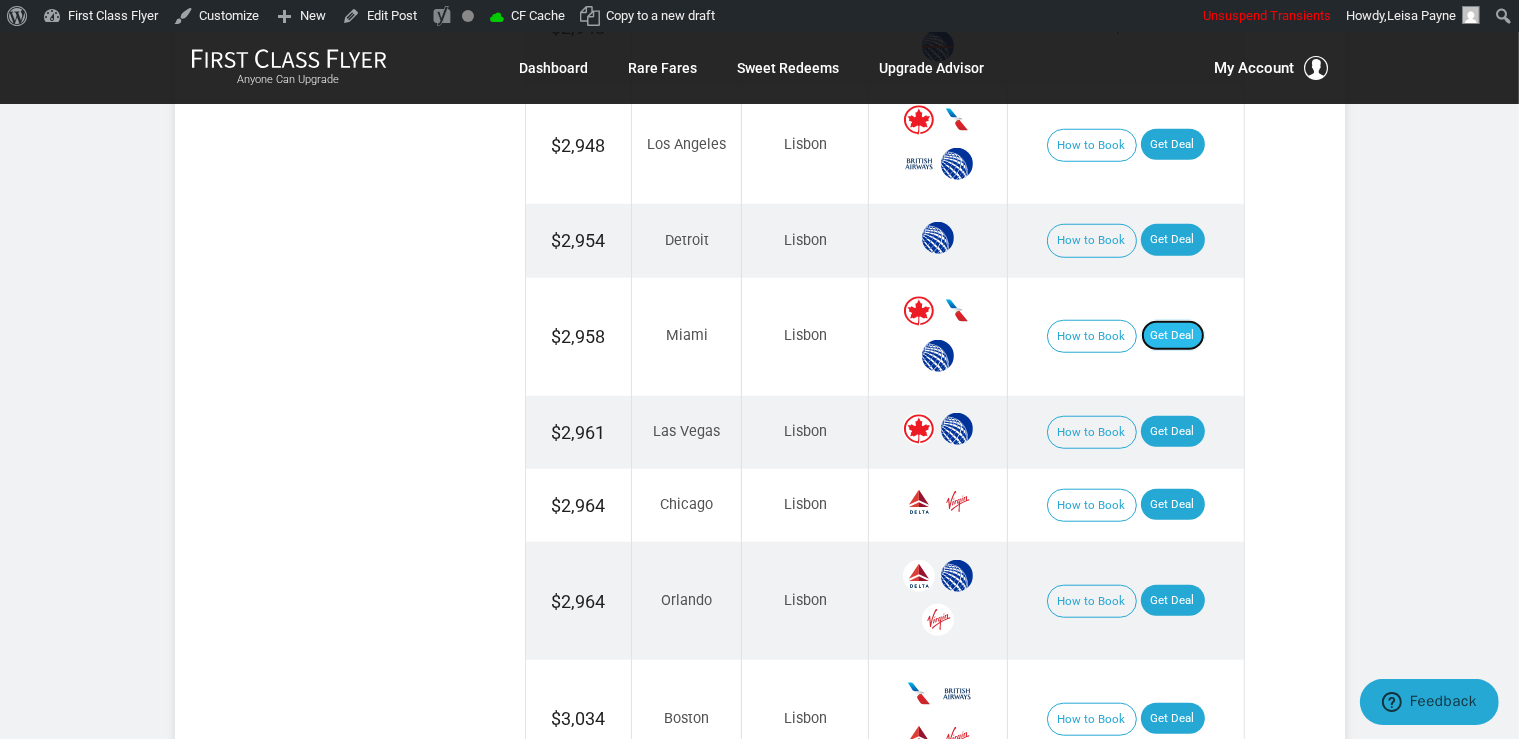 click on "Get Deal" at bounding box center [1173, 336] 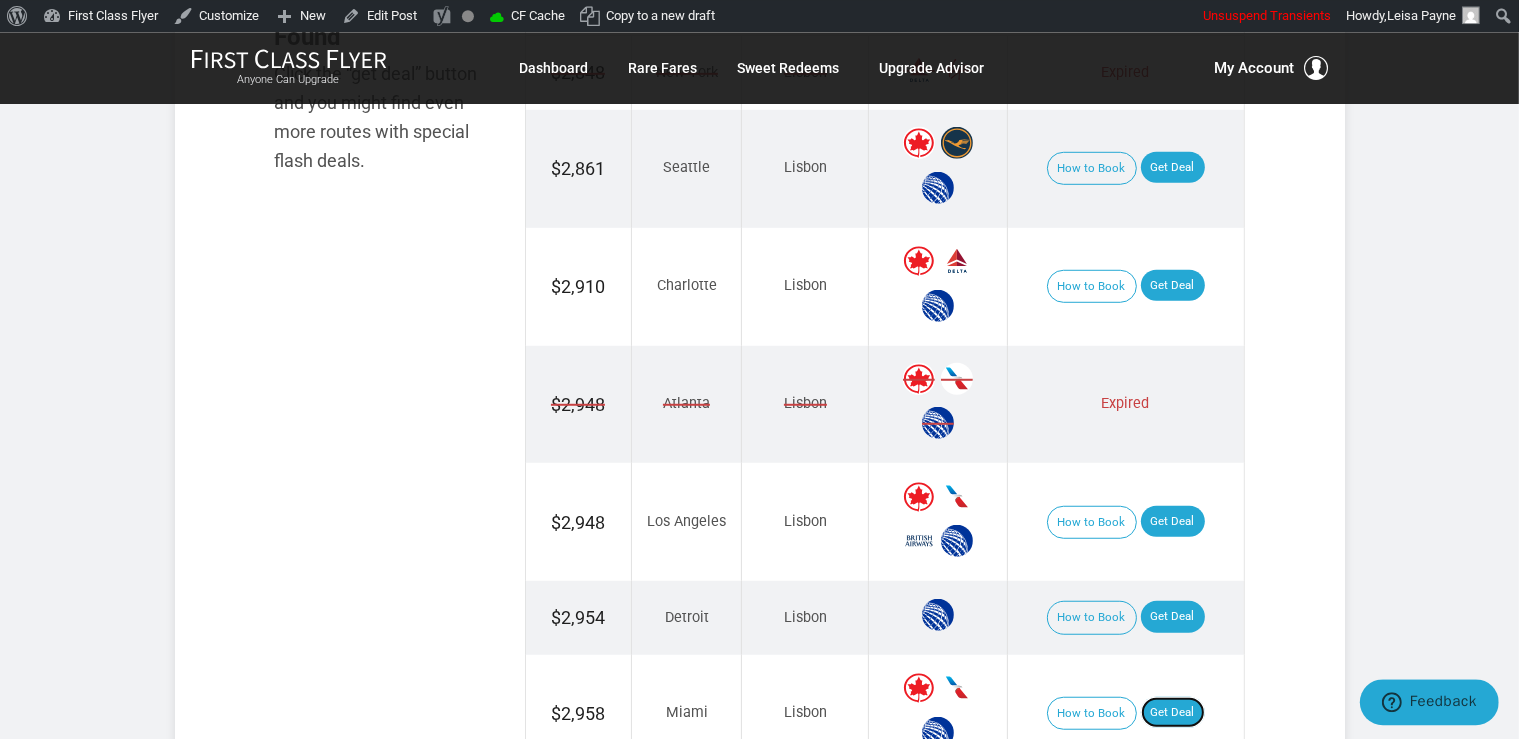 scroll, scrollTop: 1267, scrollLeft: 0, axis: vertical 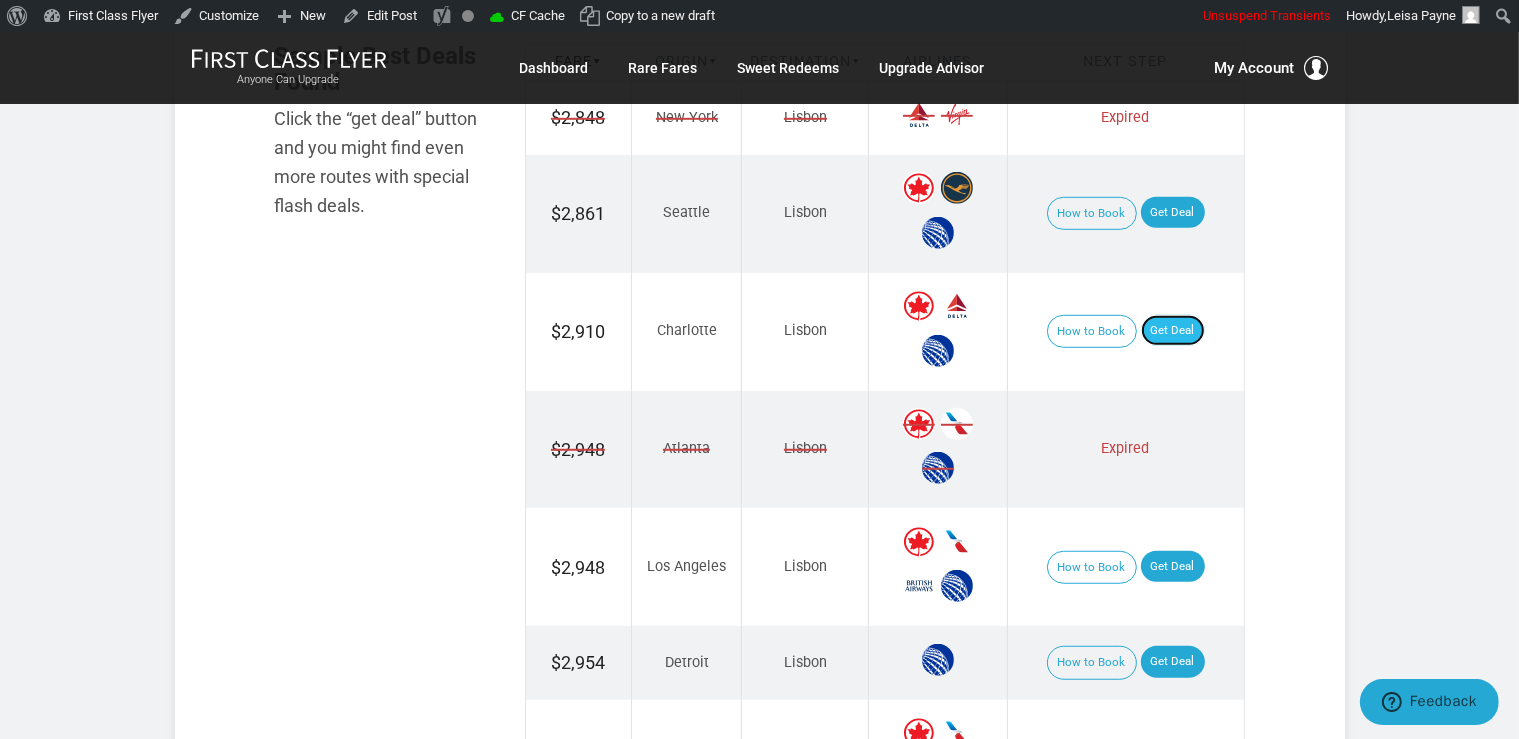 click on "Get Deal" at bounding box center (1173, 331) 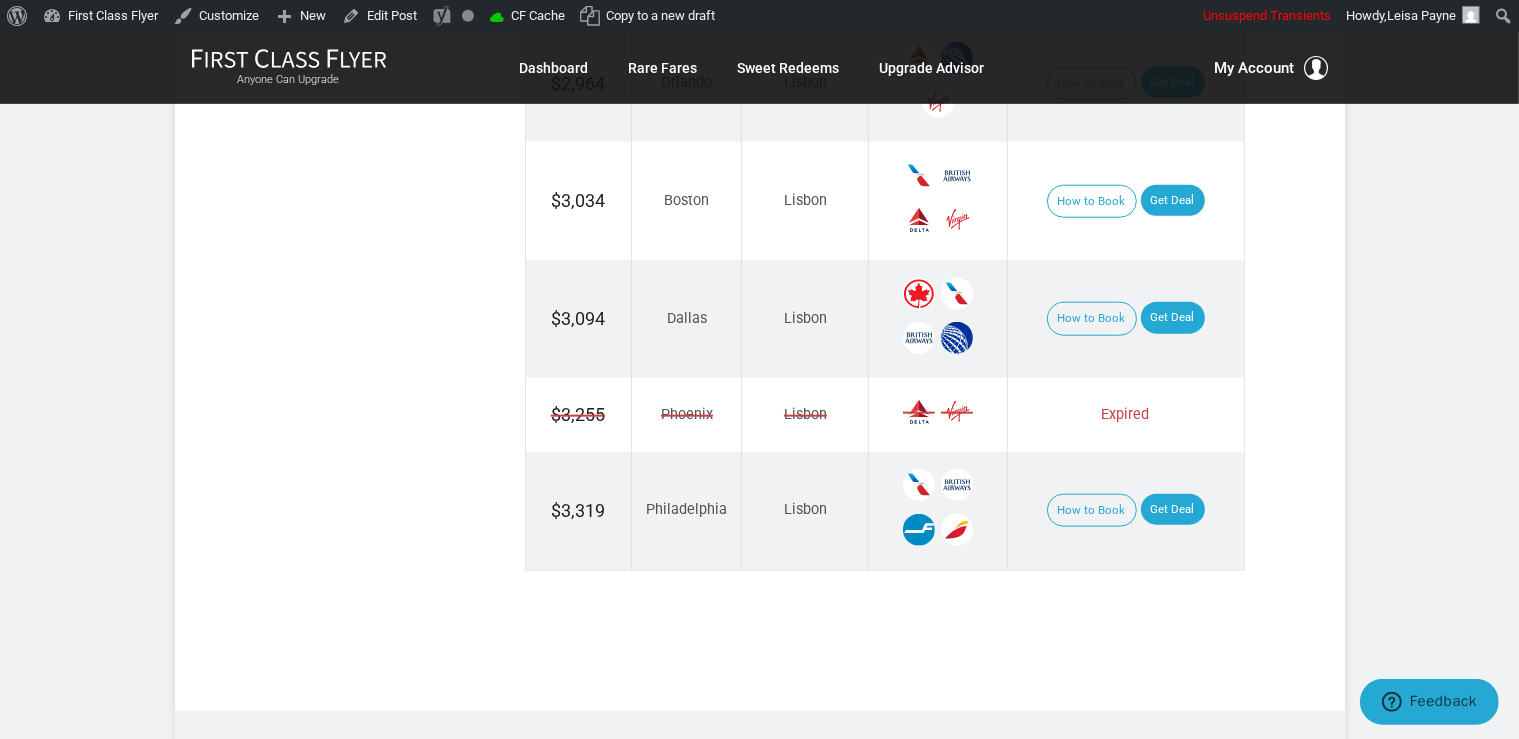 scroll, scrollTop: 2217, scrollLeft: 0, axis: vertical 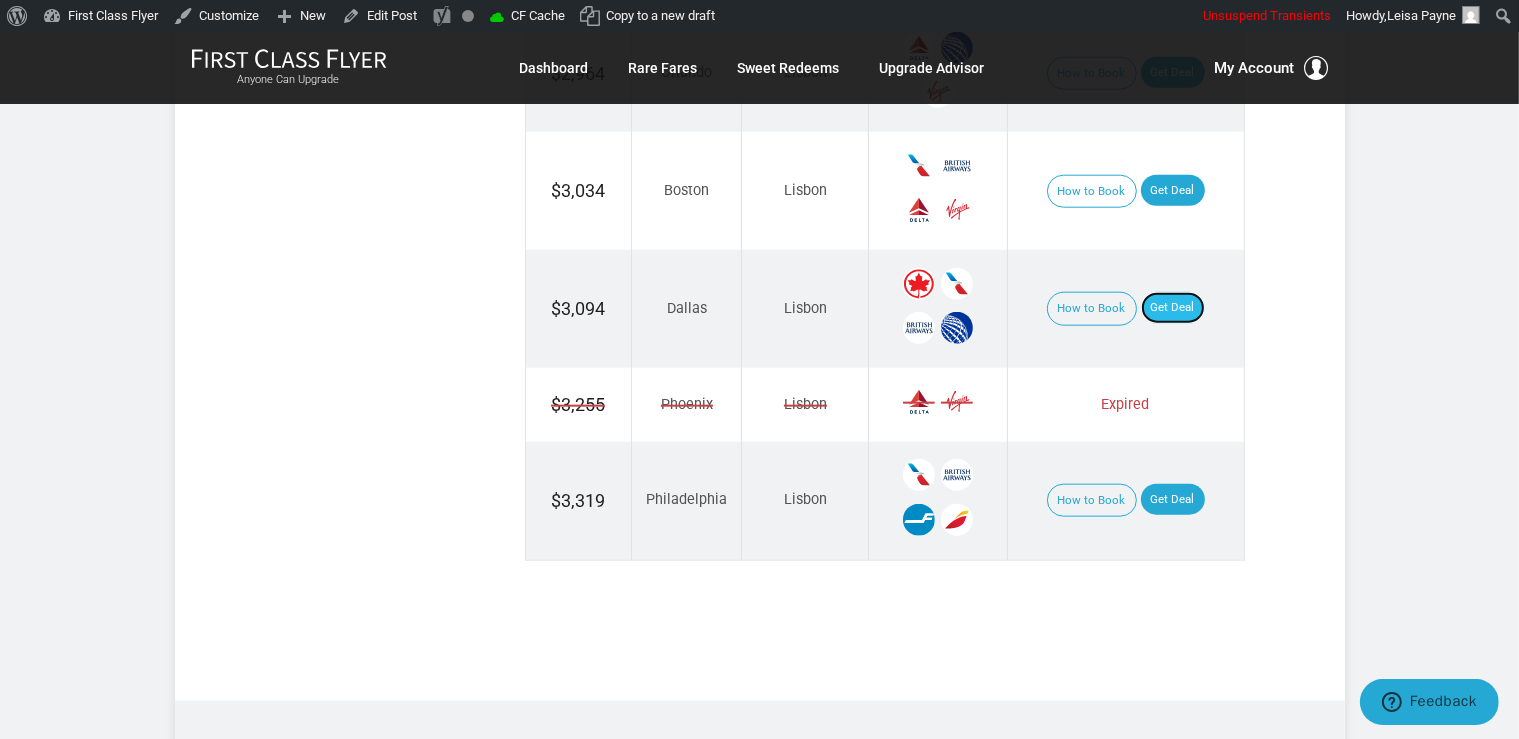 click on "Get Deal" at bounding box center (1173, 308) 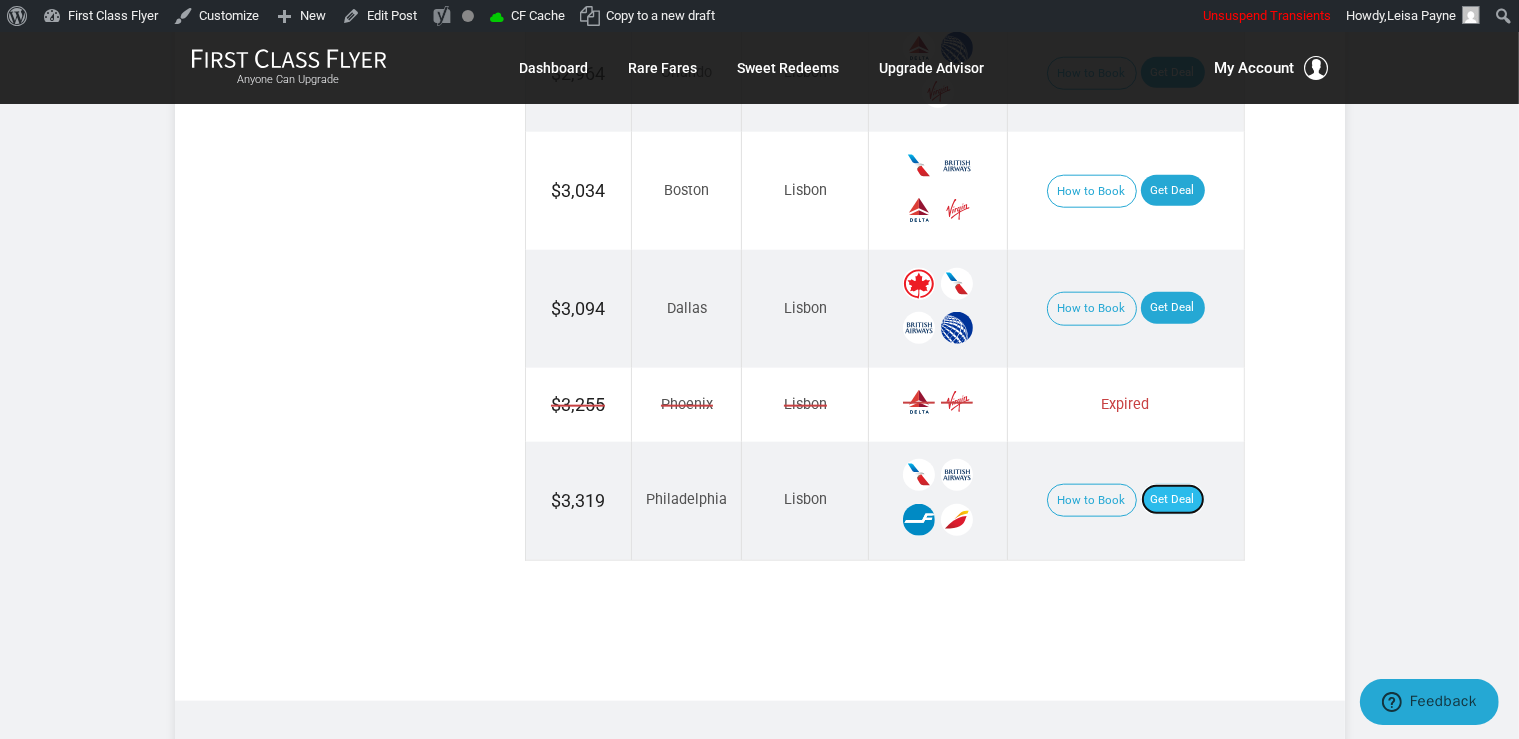 click on "Get Deal" at bounding box center [1173, 500] 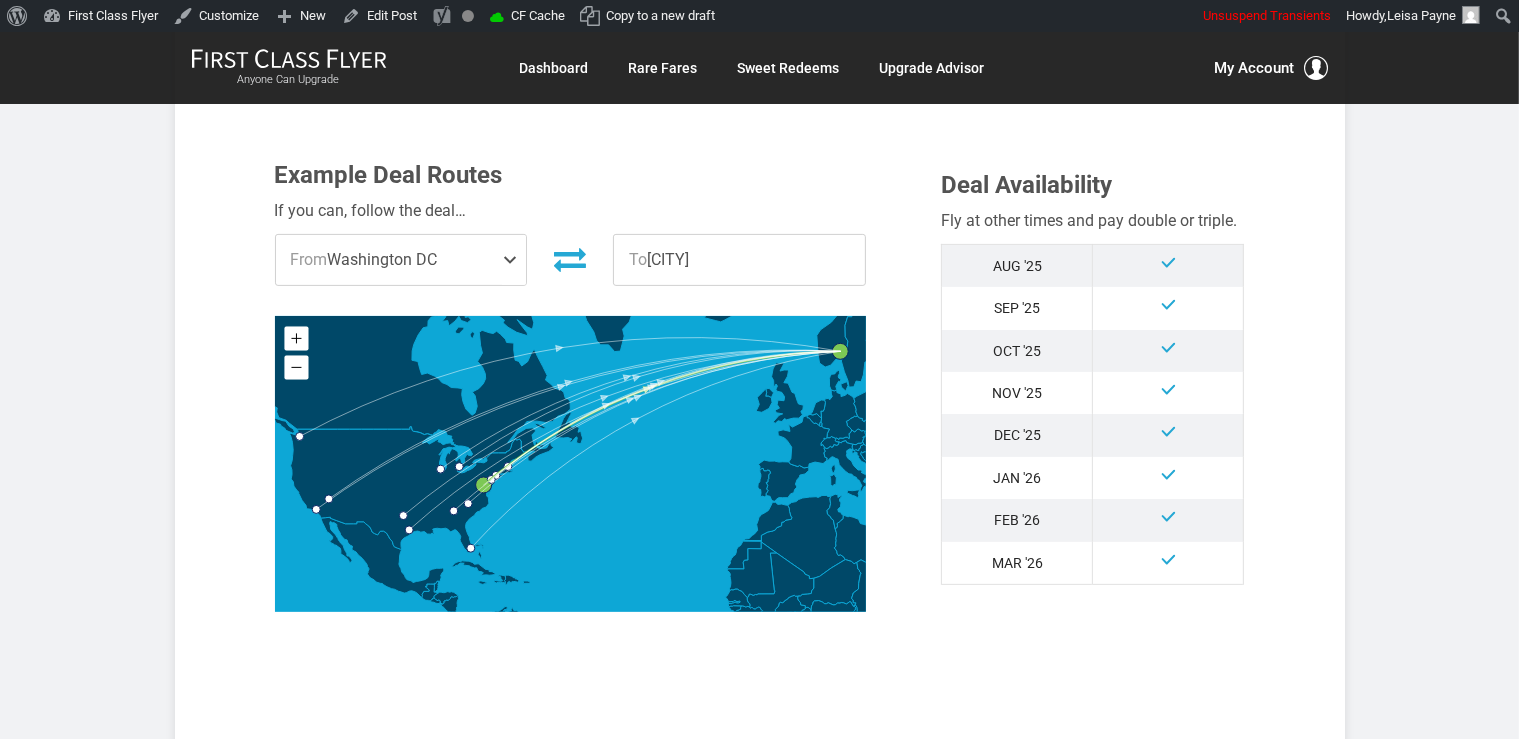 scroll, scrollTop: 950, scrollLeft: 0, axis: vertical 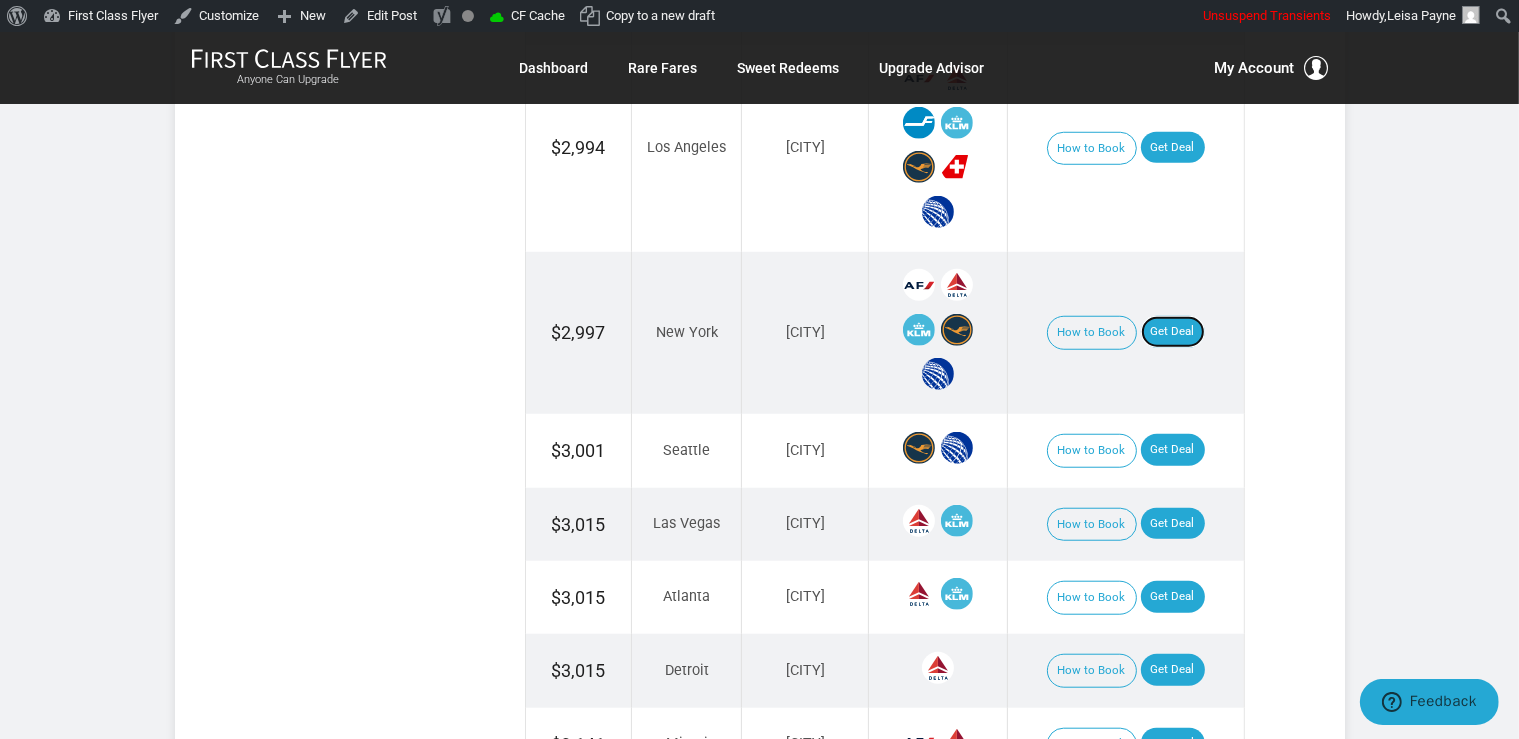 drag, startPoint x: 1178, startPoint y: 332, endPoint x: 1203, endPoint y: 345, distance: 28.178005 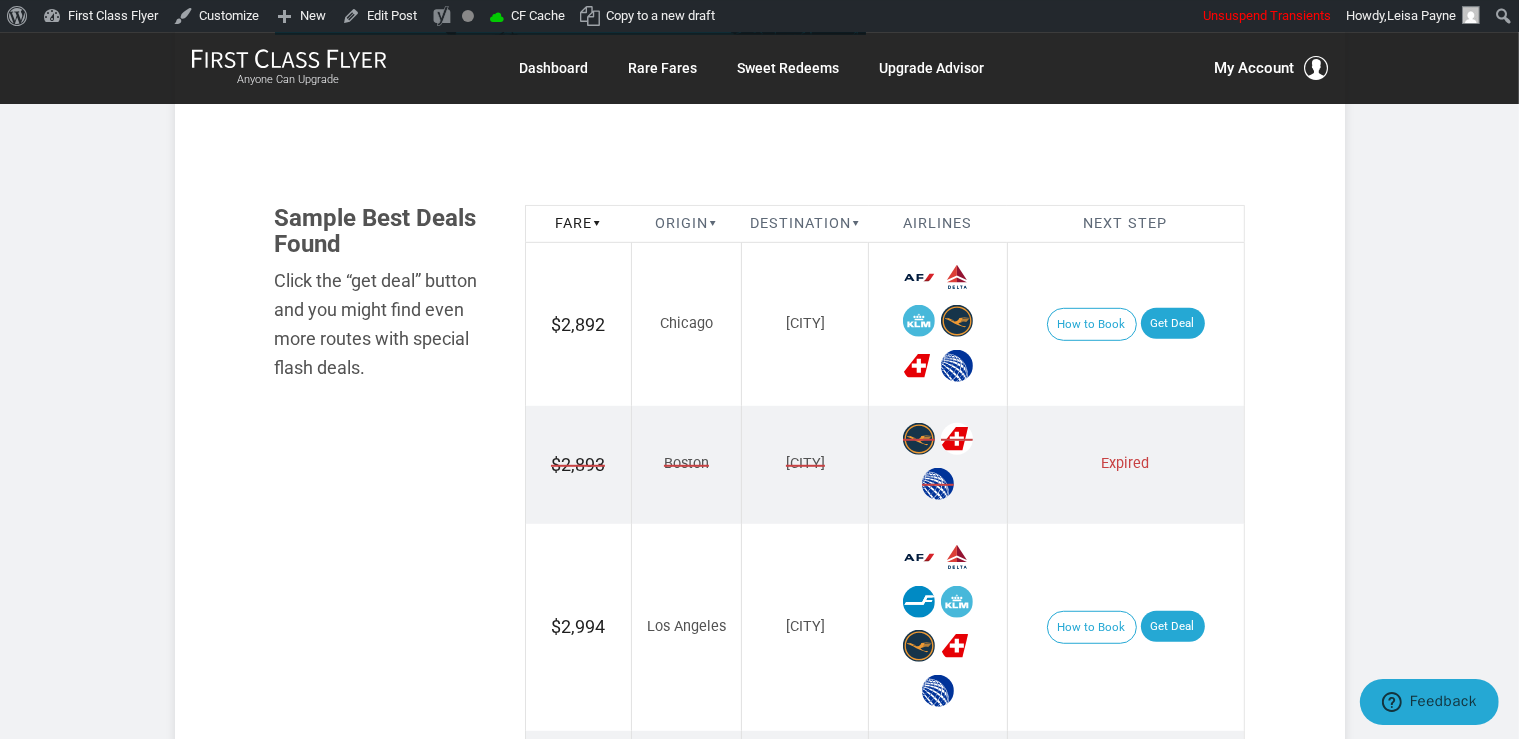 scroll, scrollTop: 1056, scrollLeft: 0, axis: vertical 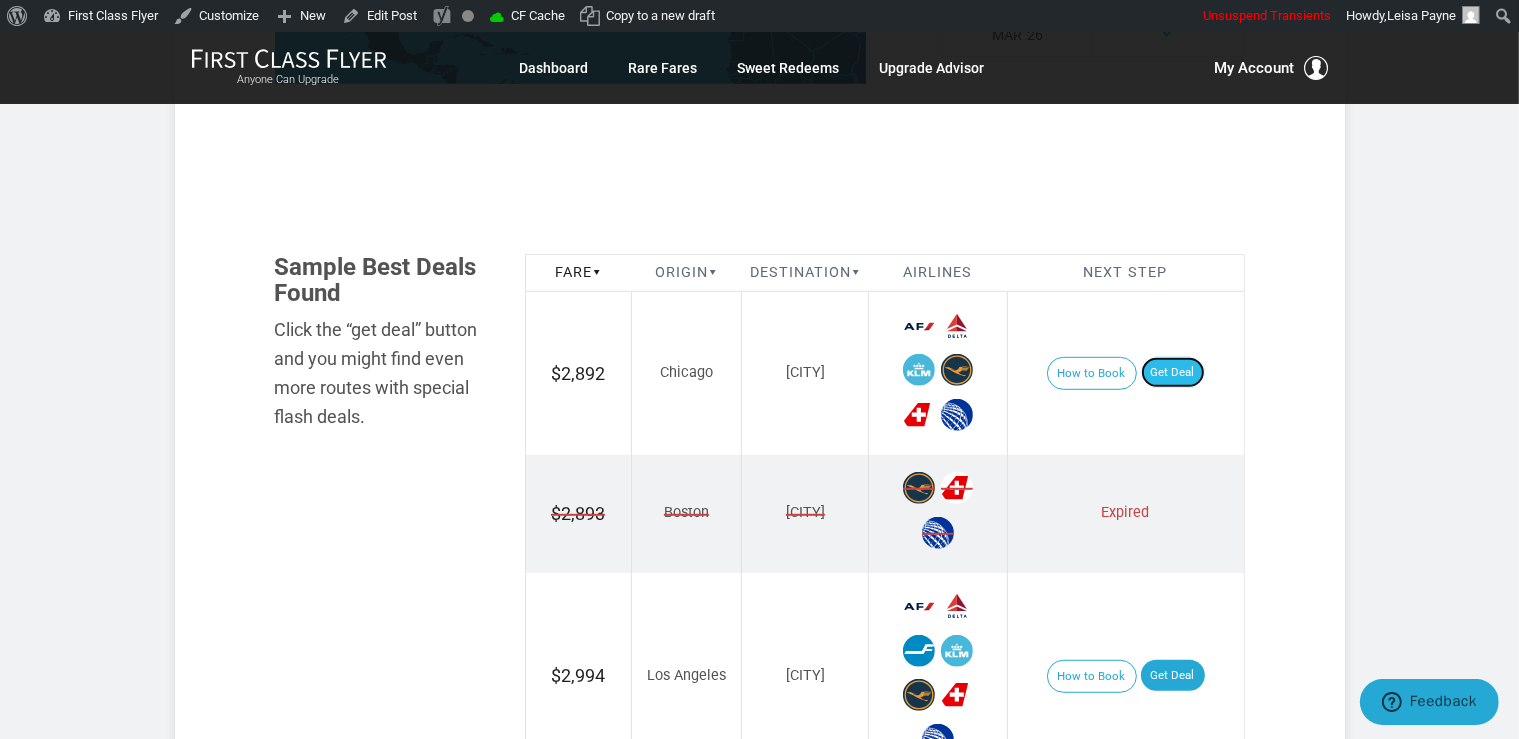 click on "Get Deal" at bounding box center [1173, 373] 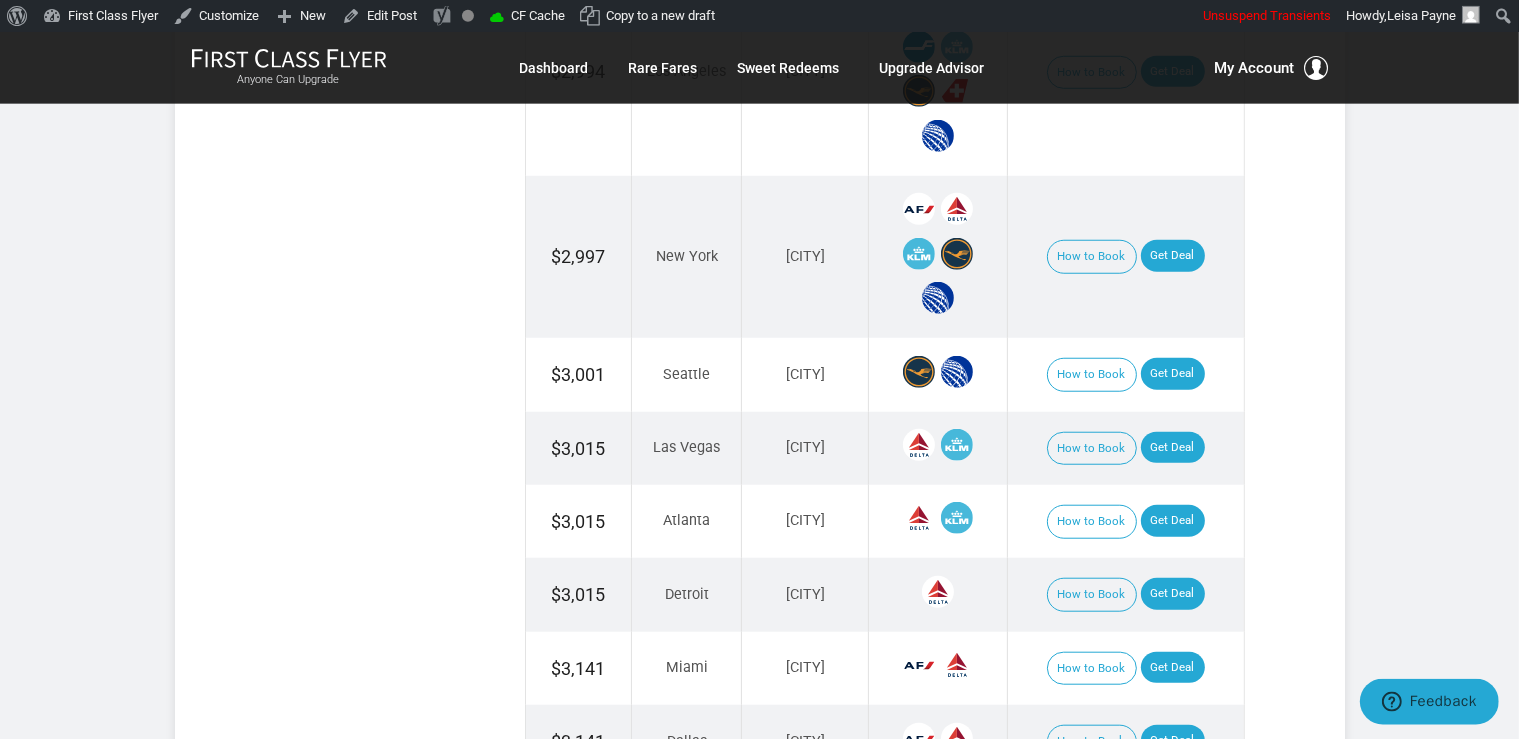 scroll, scrollTop: 1689, scrollLeft: 0, axis: vertical 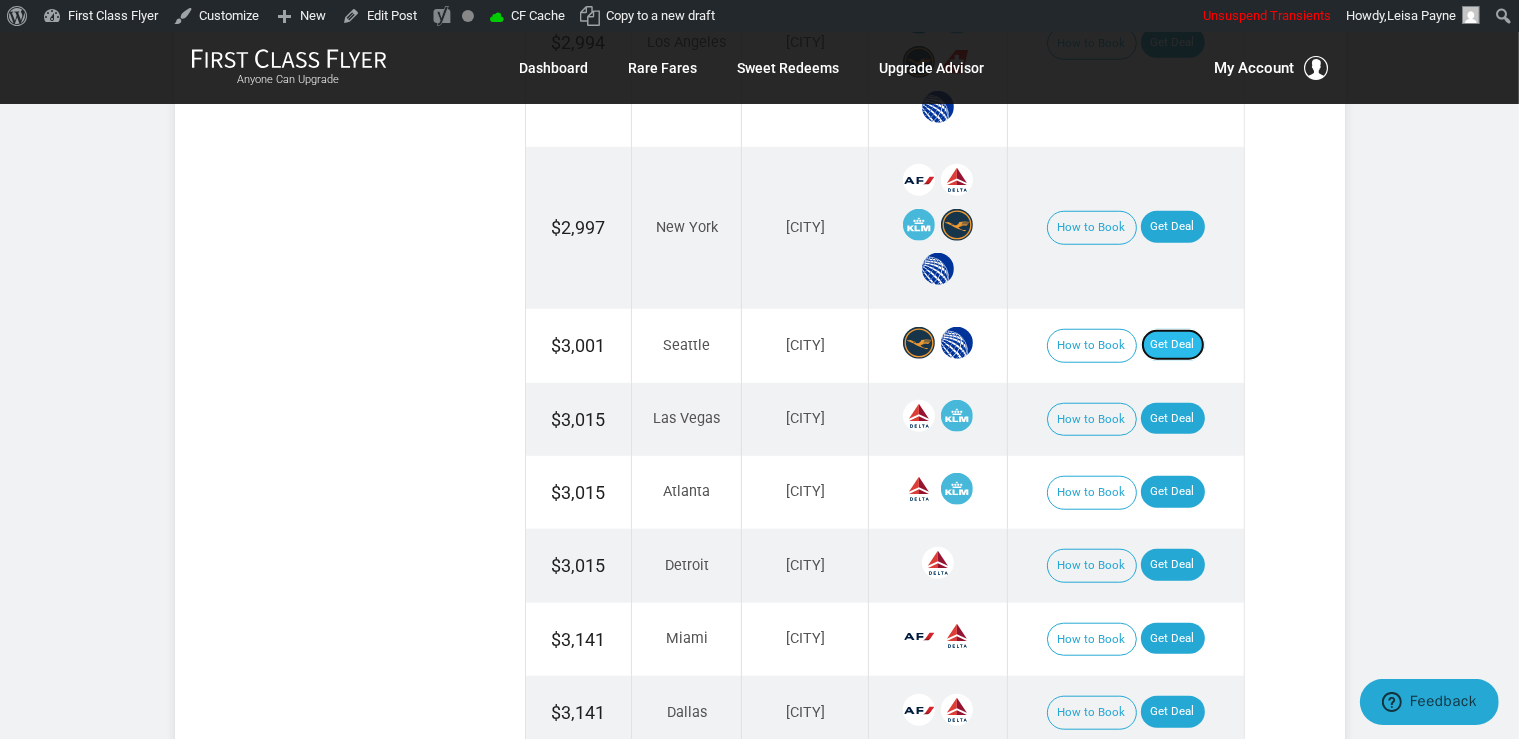click on "Get Deal" at bounding box center (1173, 345) 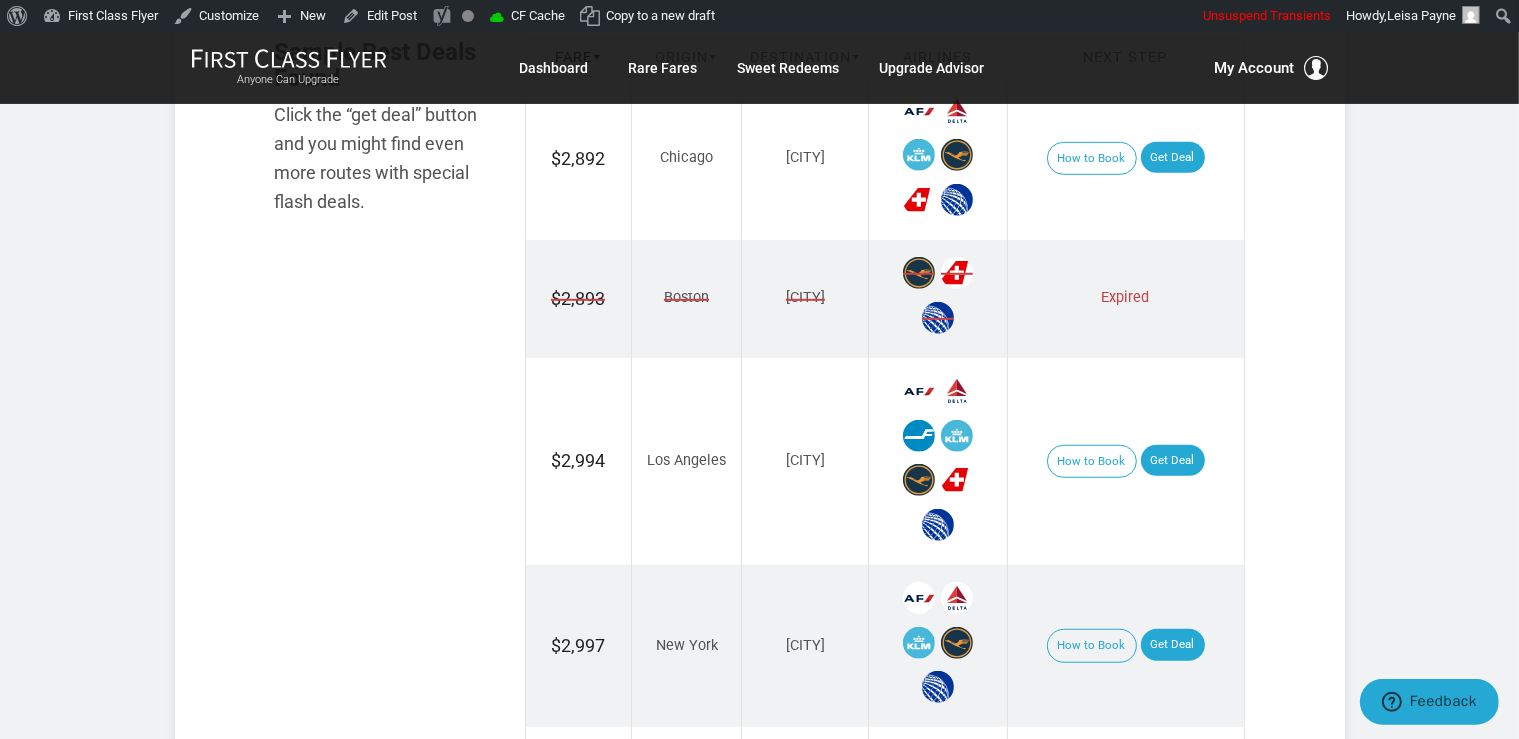 scroll, scrollTop: 1267, scrollLeft: 0, axis: vertical 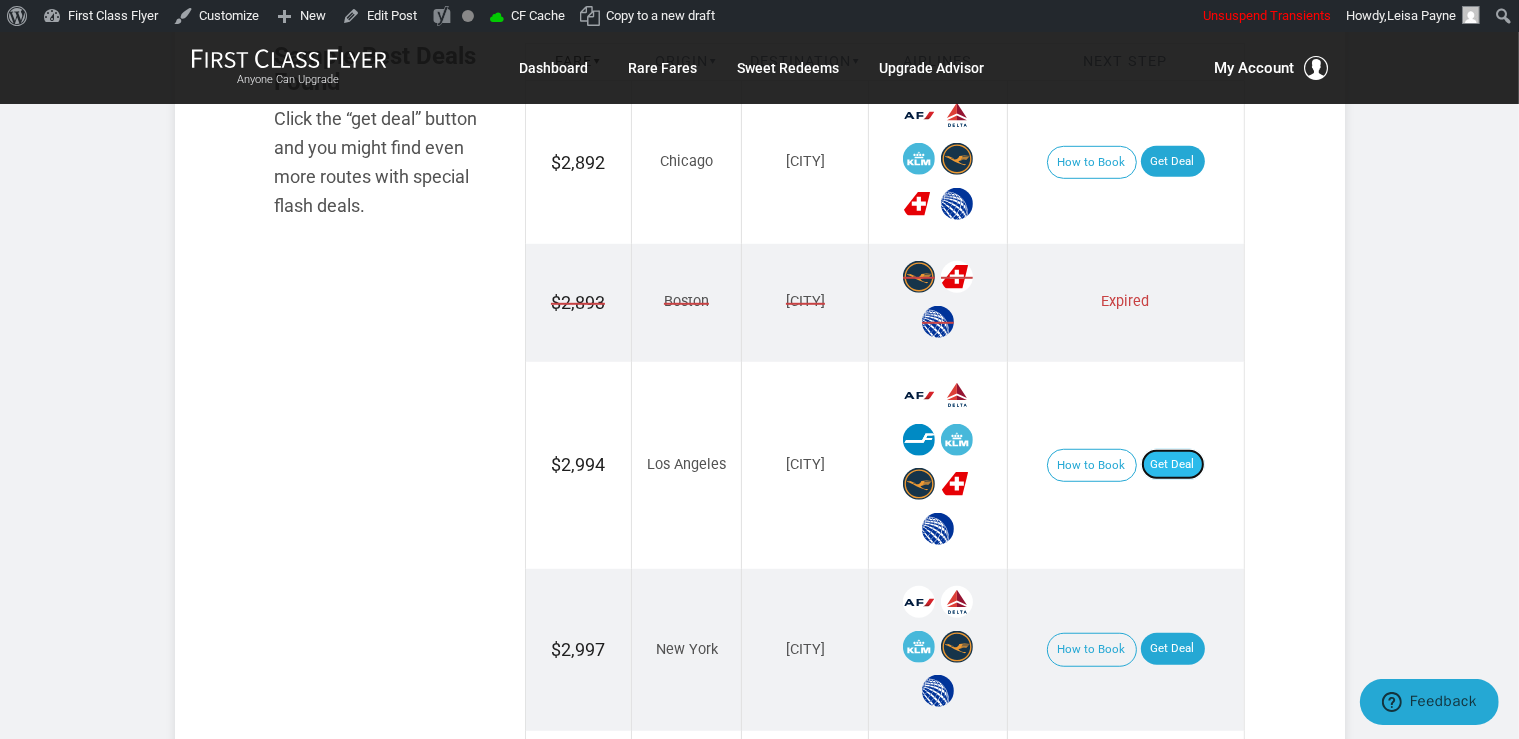 click on "Get Deal" at bounding box center (1173, 465) 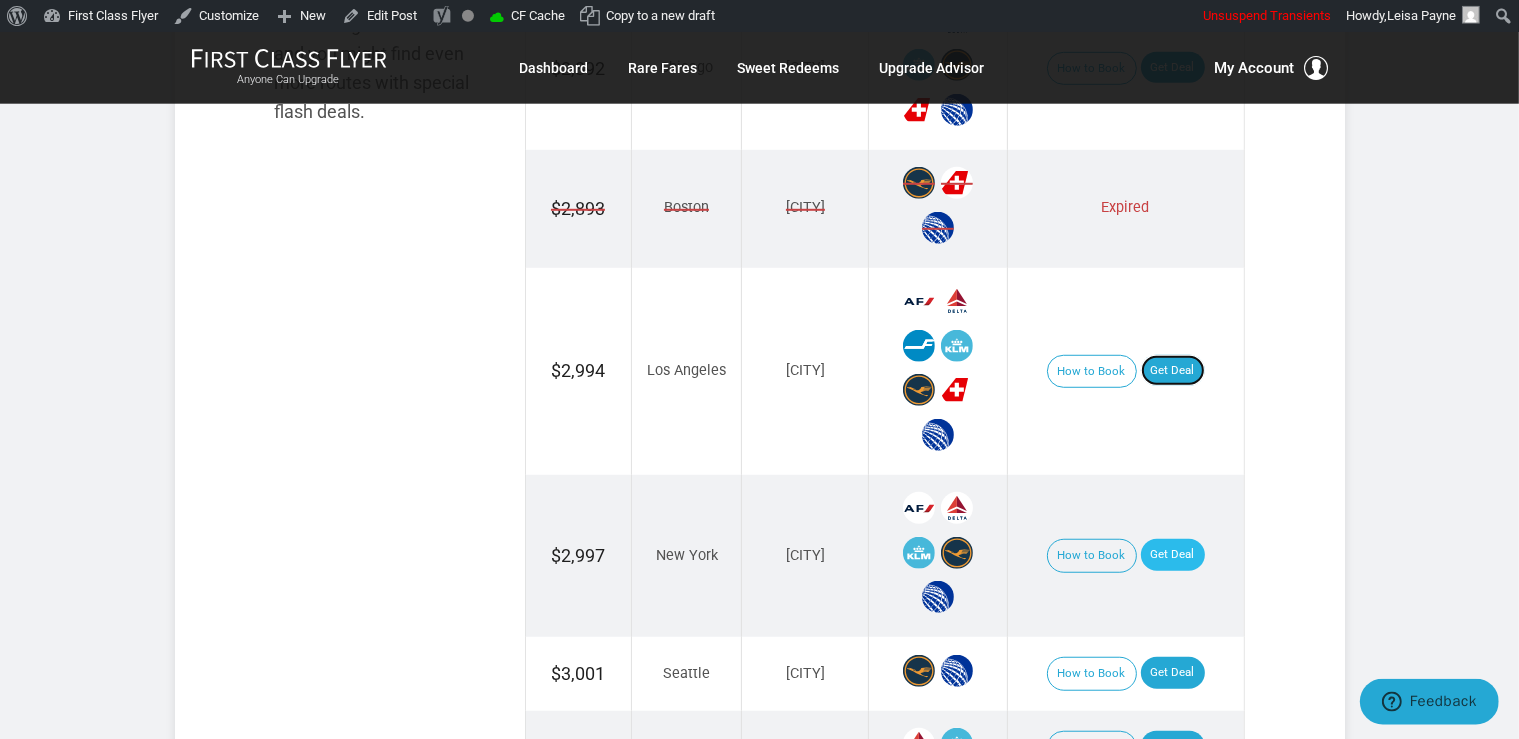 scroll, scrollTop: 1689, scrollLeft: 0, axis: vertical 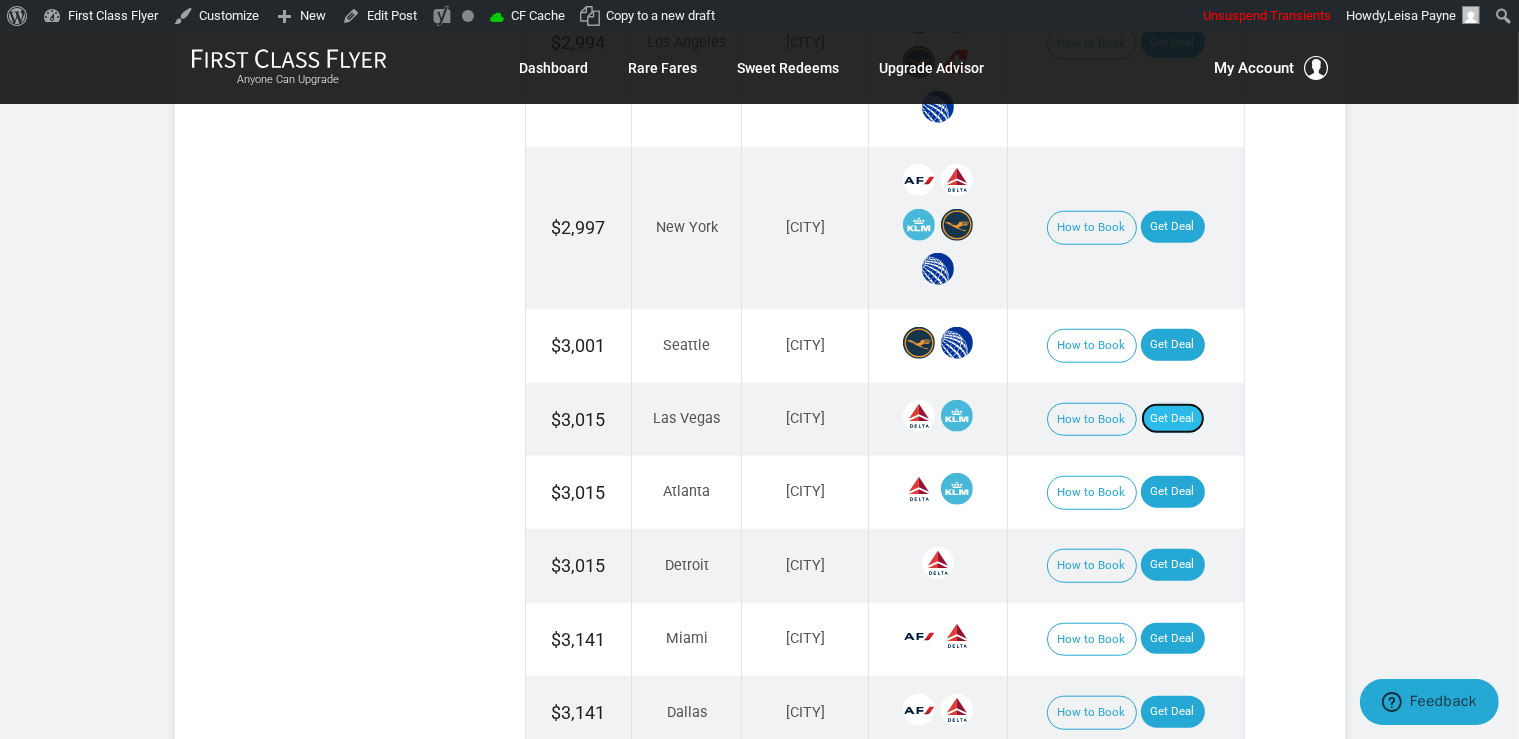 click on "Get Deal" at bounding box center (1173, 419) 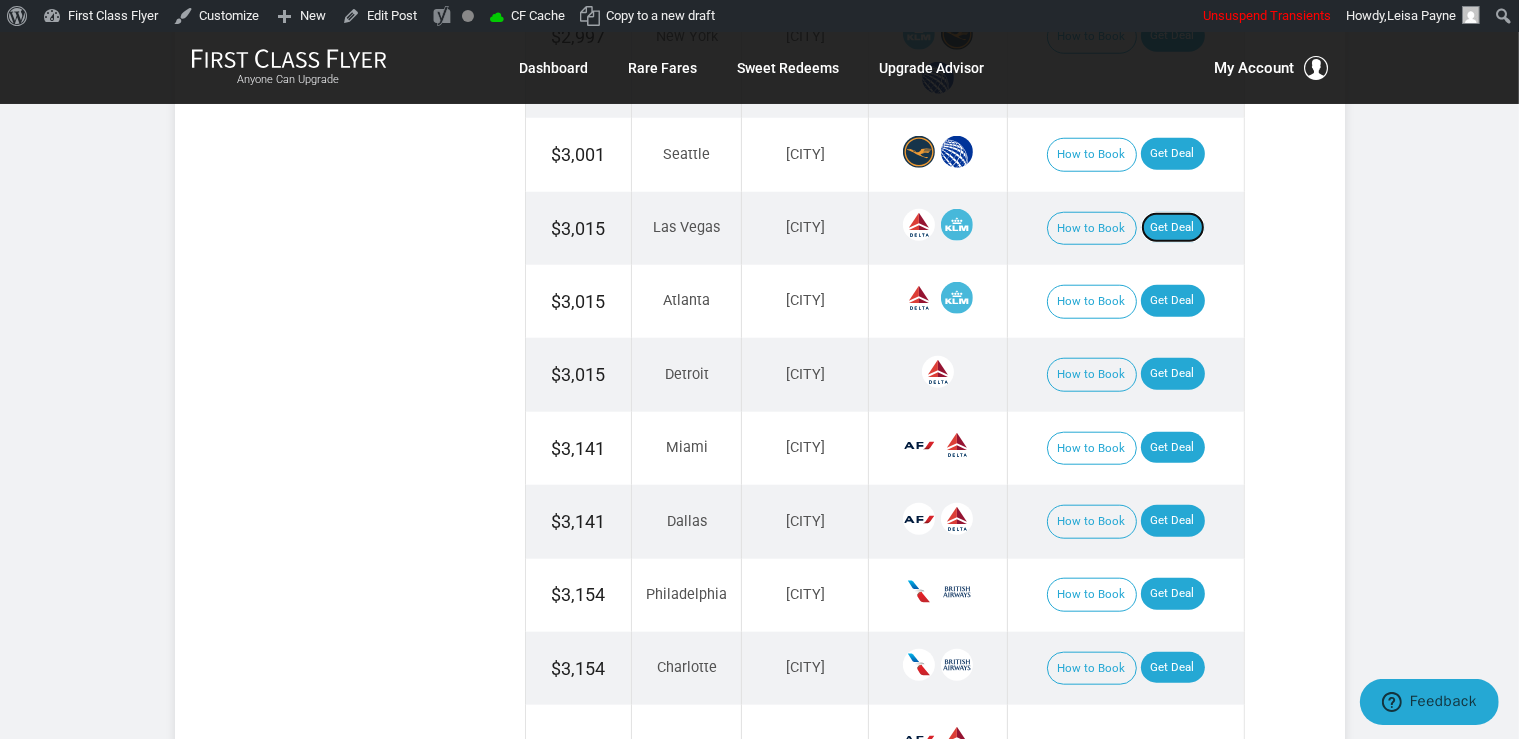 scroll, scrollTop: 1900, scrollLeft: 0, axis: vertical 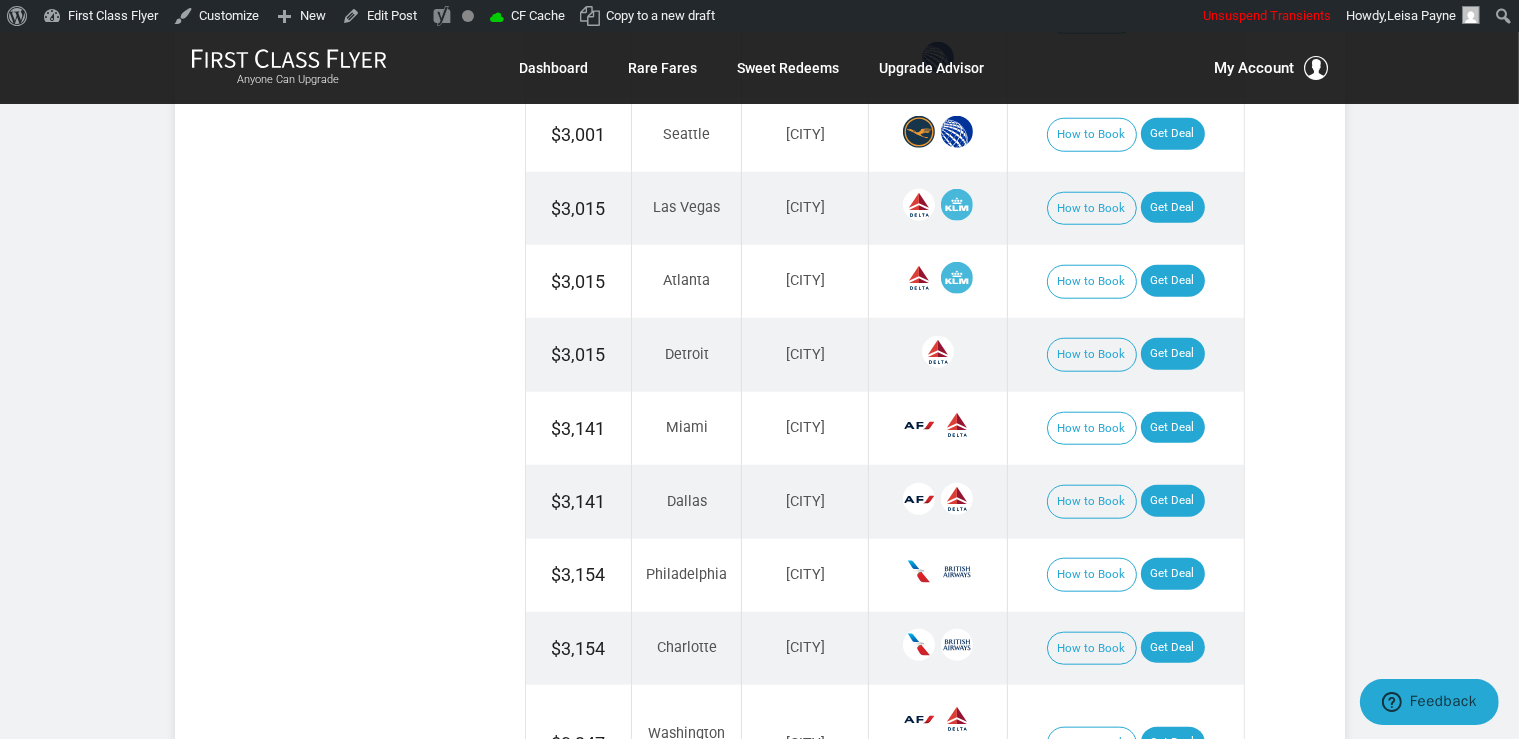 click on "How to Book   Get Deal" at bounding box center [1125, 281] 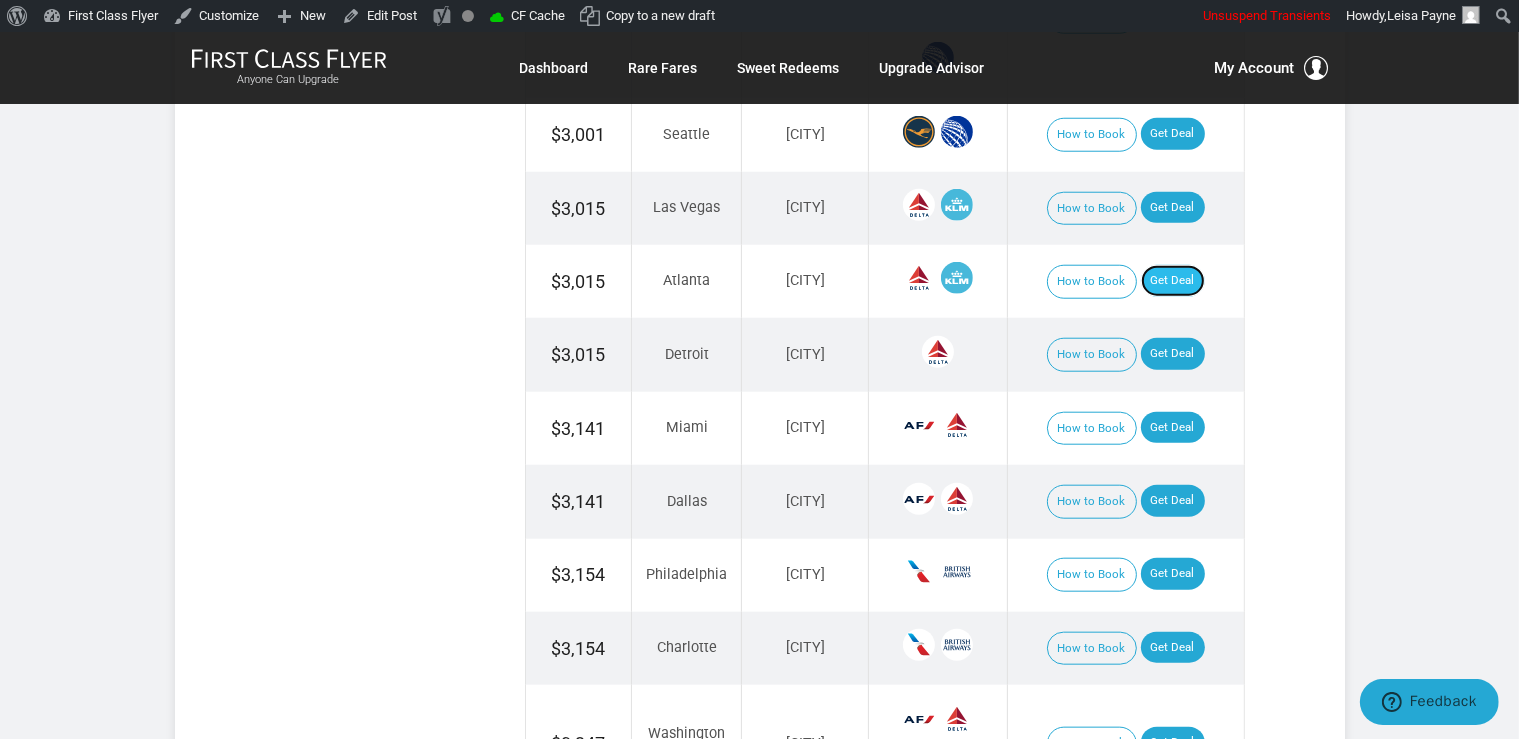 click on "Get Deal" at bounding box center [1173, 281] 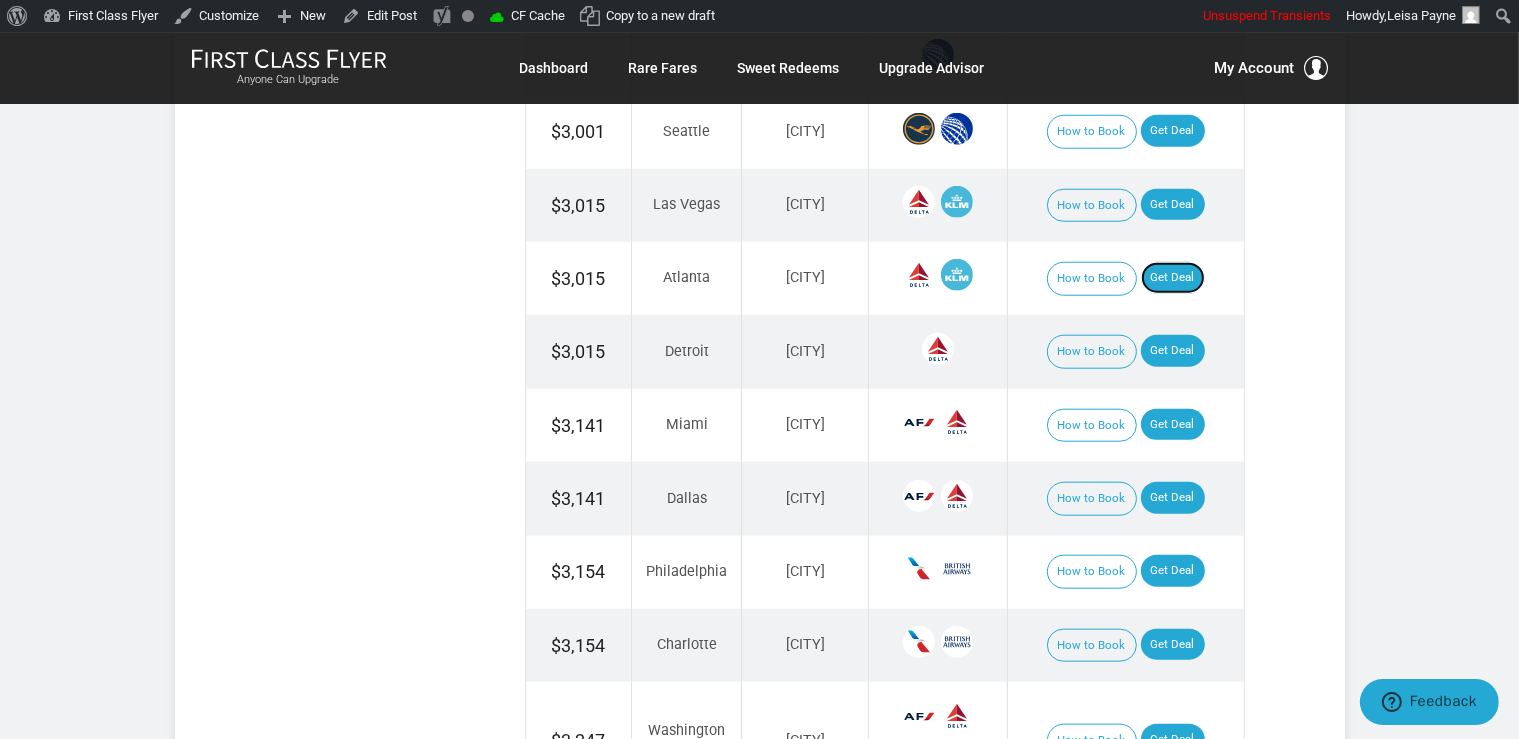 scroll, scrollTop: 1900, scrollLeft: 0, axis: vertical 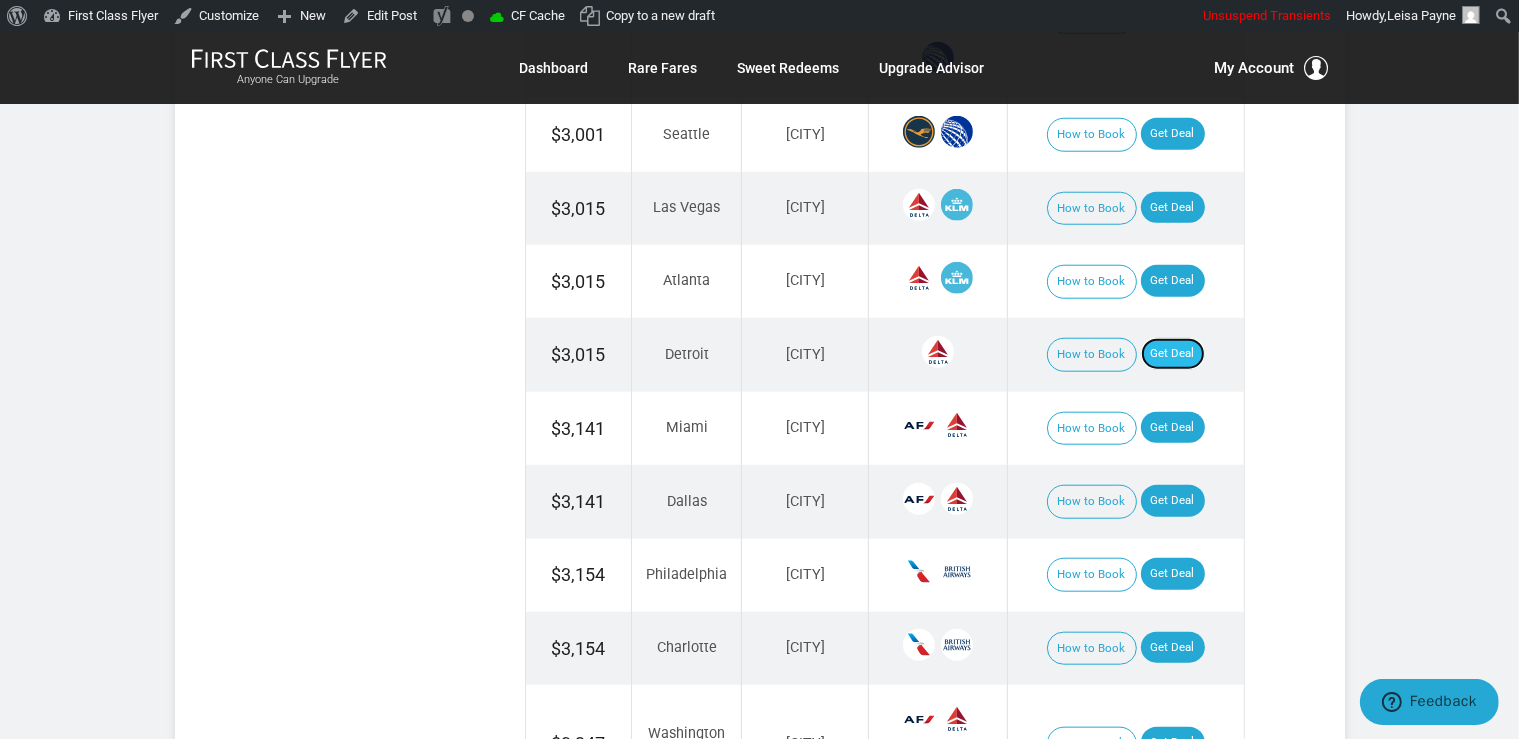 click on "Get Deal" at bounding box center [1173, 354] 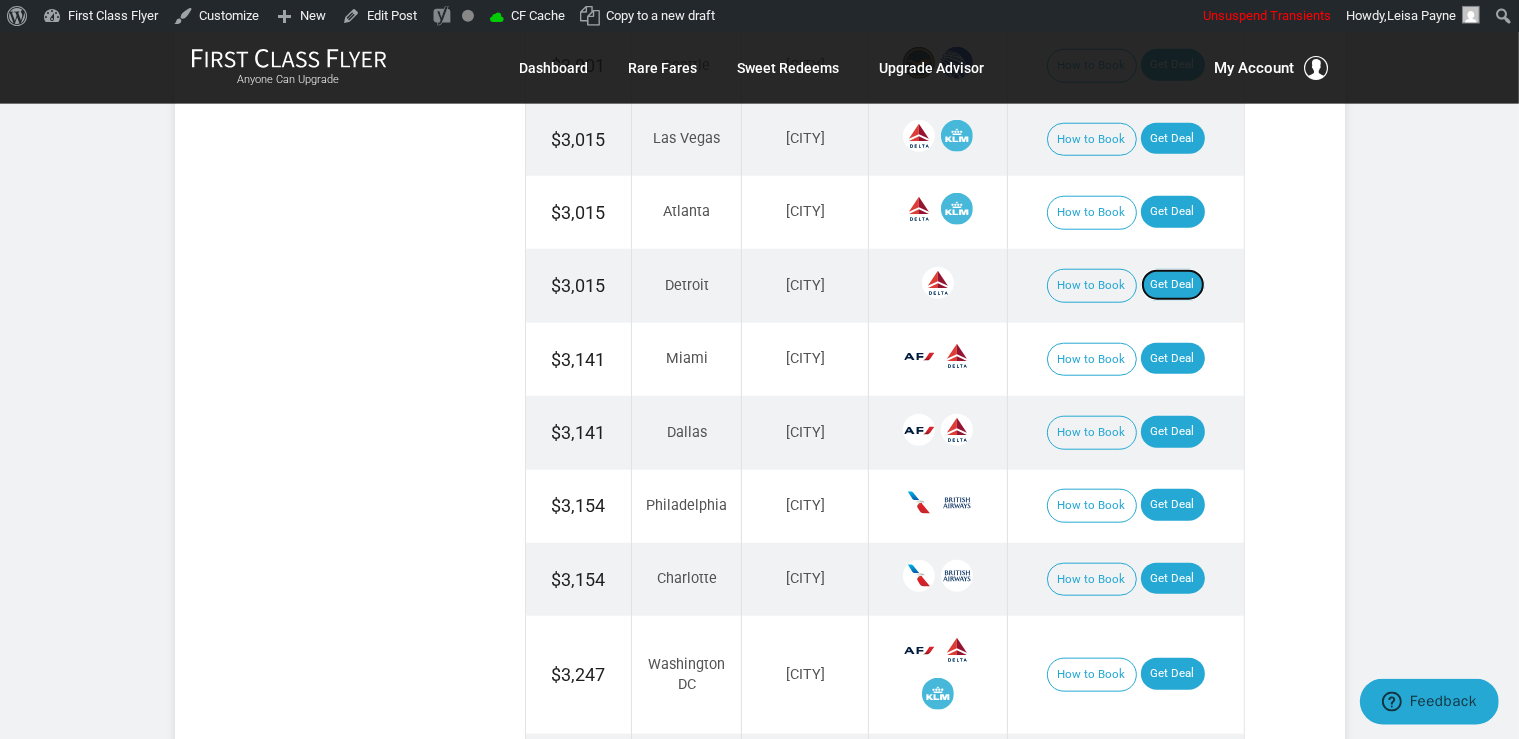scroll, scrollTop: 2006, scrollLeft: 0, axis: vertical 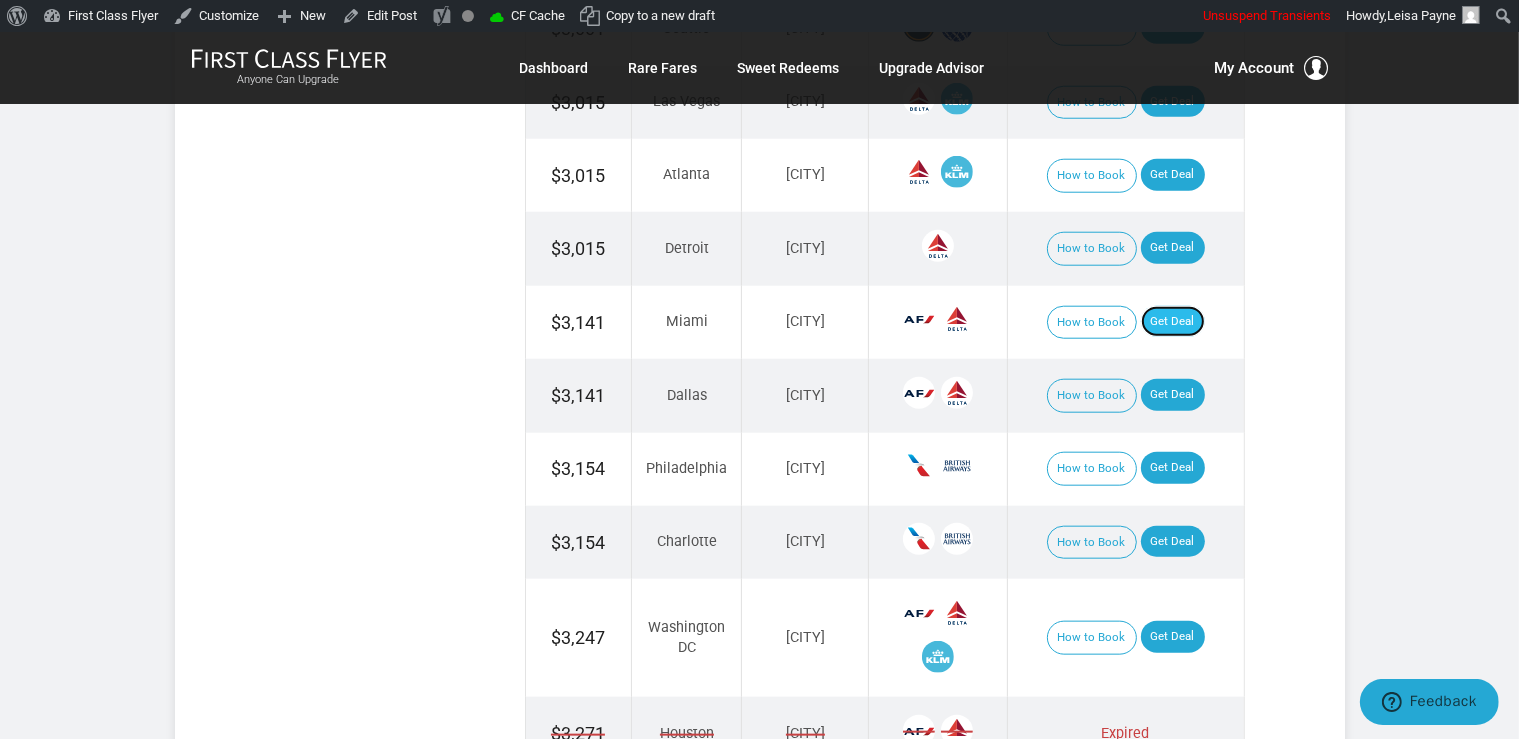 click on "Get Deal" at bounding box center [1173, 322] 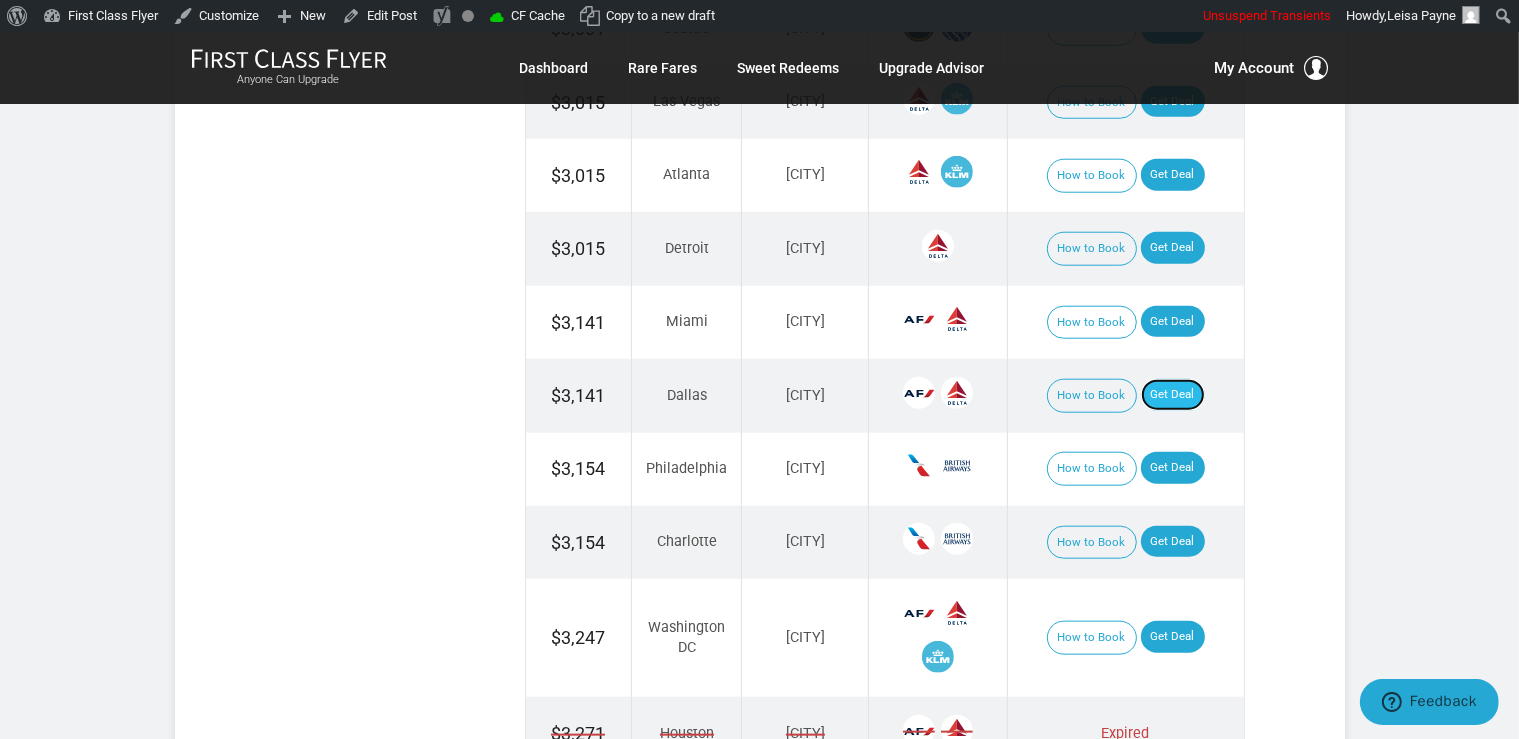 click on "Get Deal" at bounding box center (1173, 395) 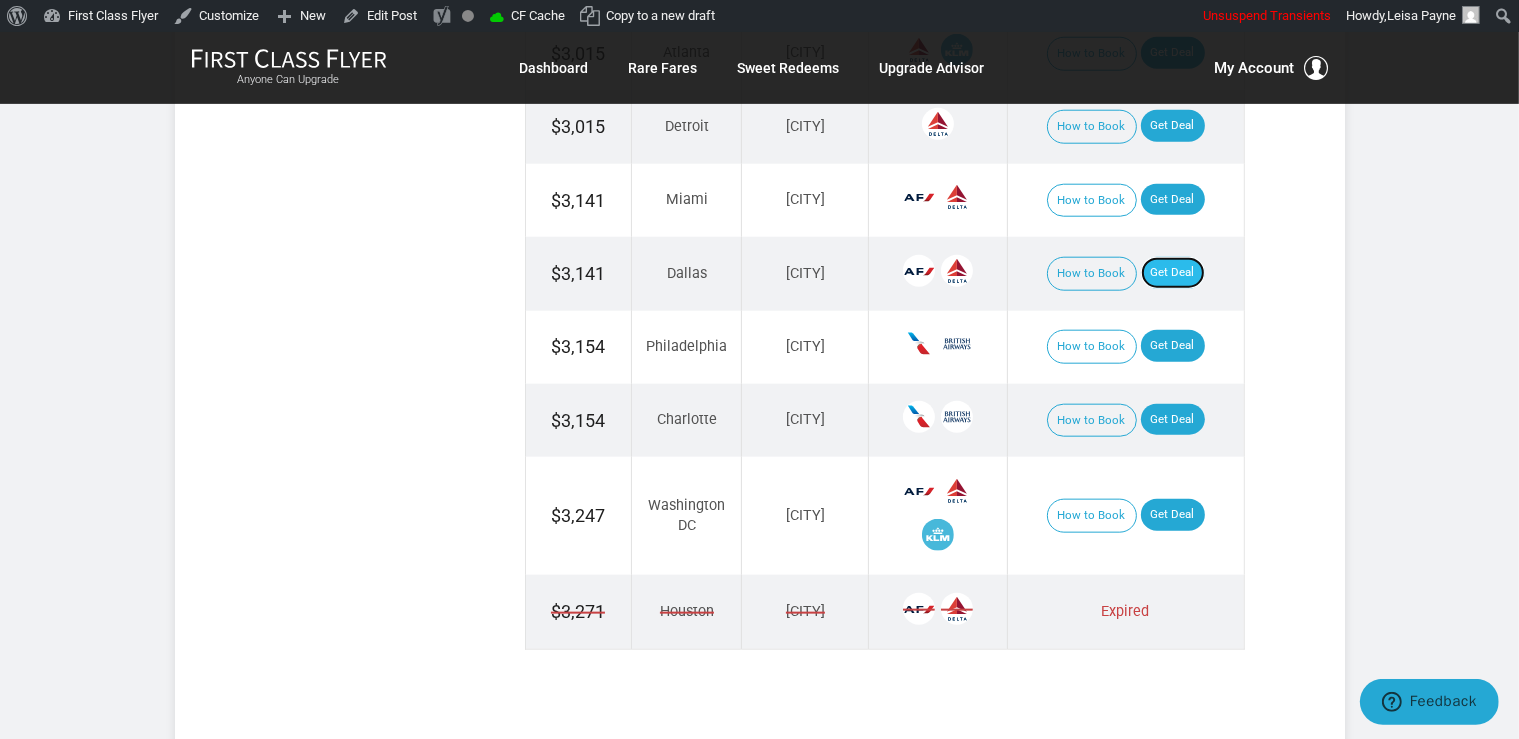scroll, scrollTop: 2112, scrollLeft: 0, axis: vertical 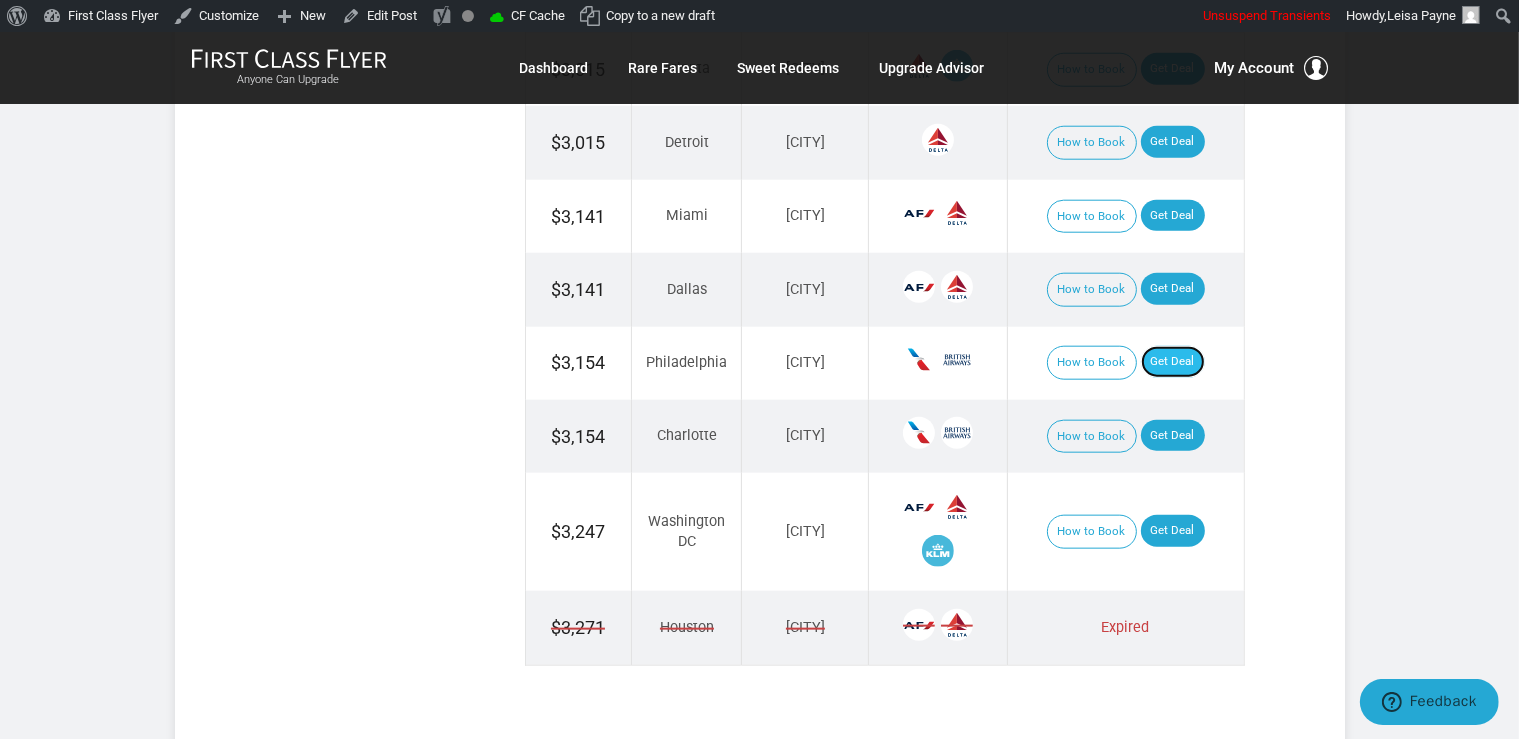 click on "Get Deal" at bounding box center (1173, 362) 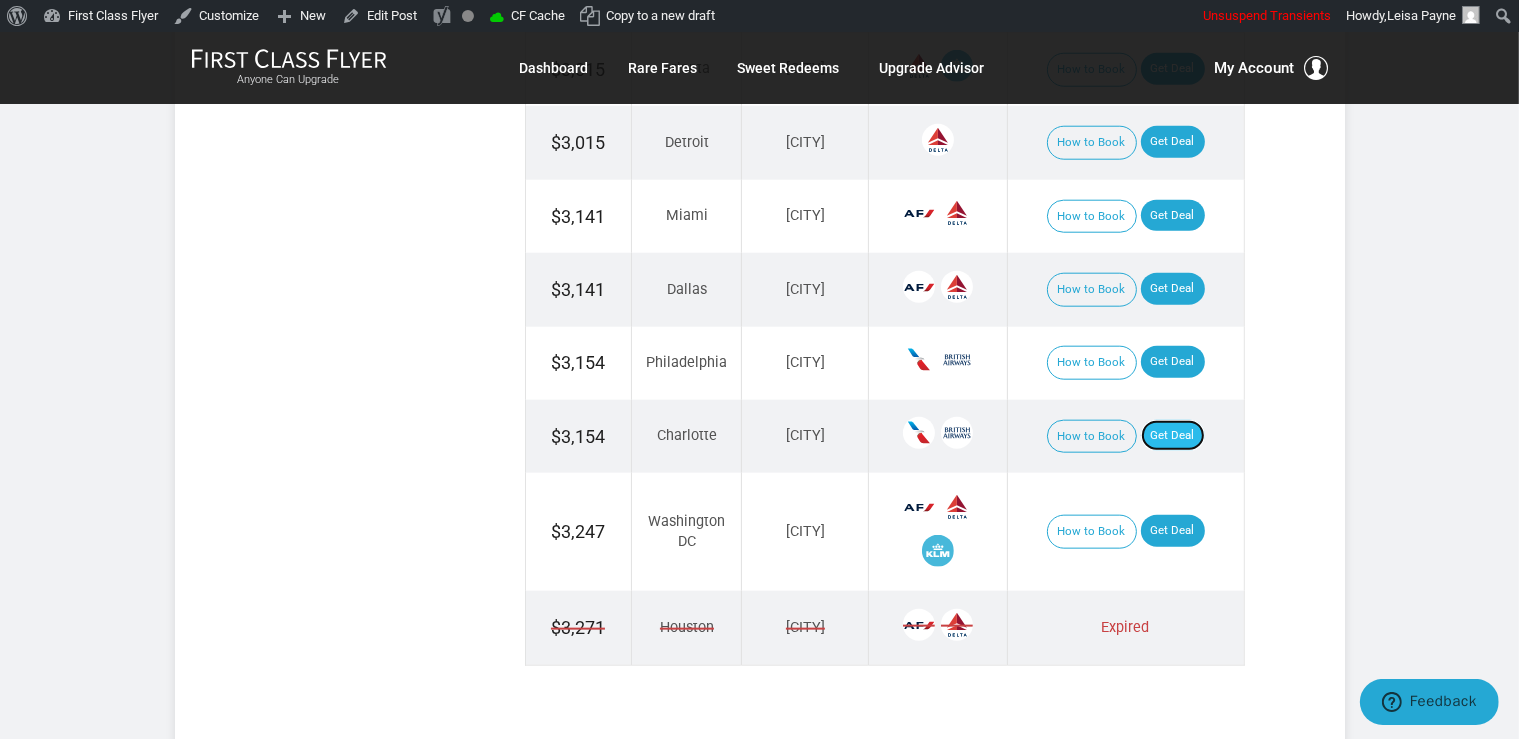 click on "Get Deal" at bounding box center (1173, 436) 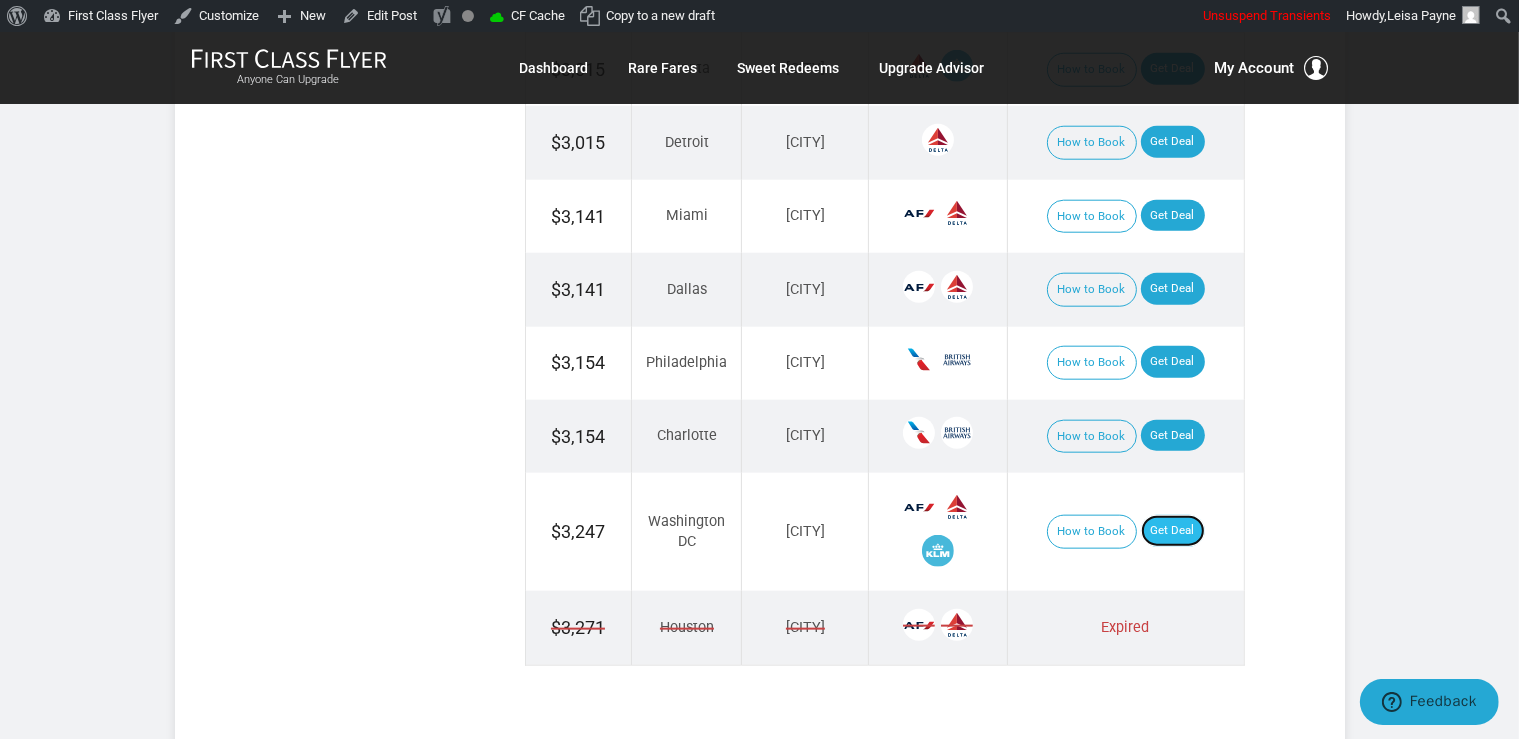 click on "Get Deal" at bounding box center (1173, 531) 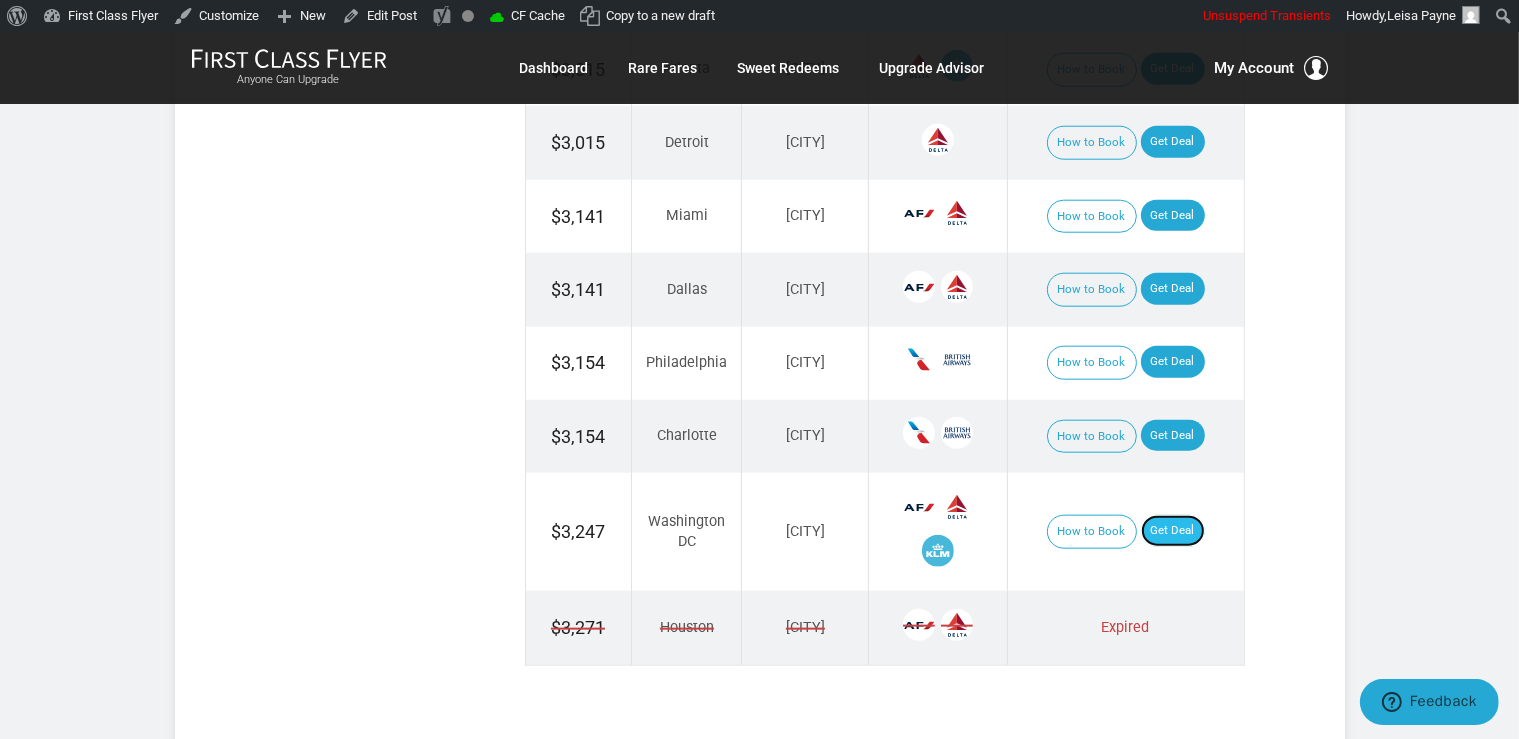 click on "Get Deal" at bounding box center [1173, 531] 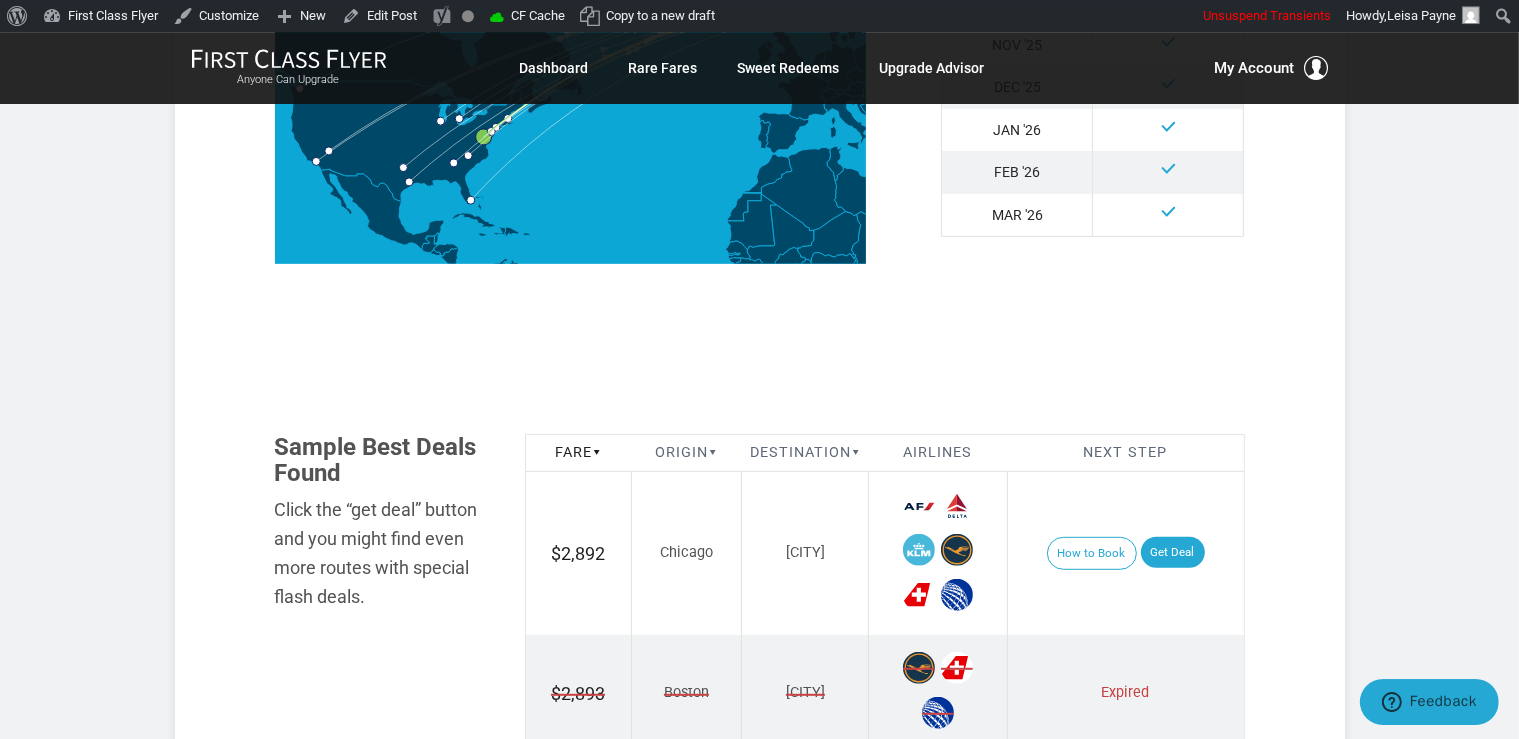 scroll, scrollTop: 739, scrollLeft: 0, axis: vertical 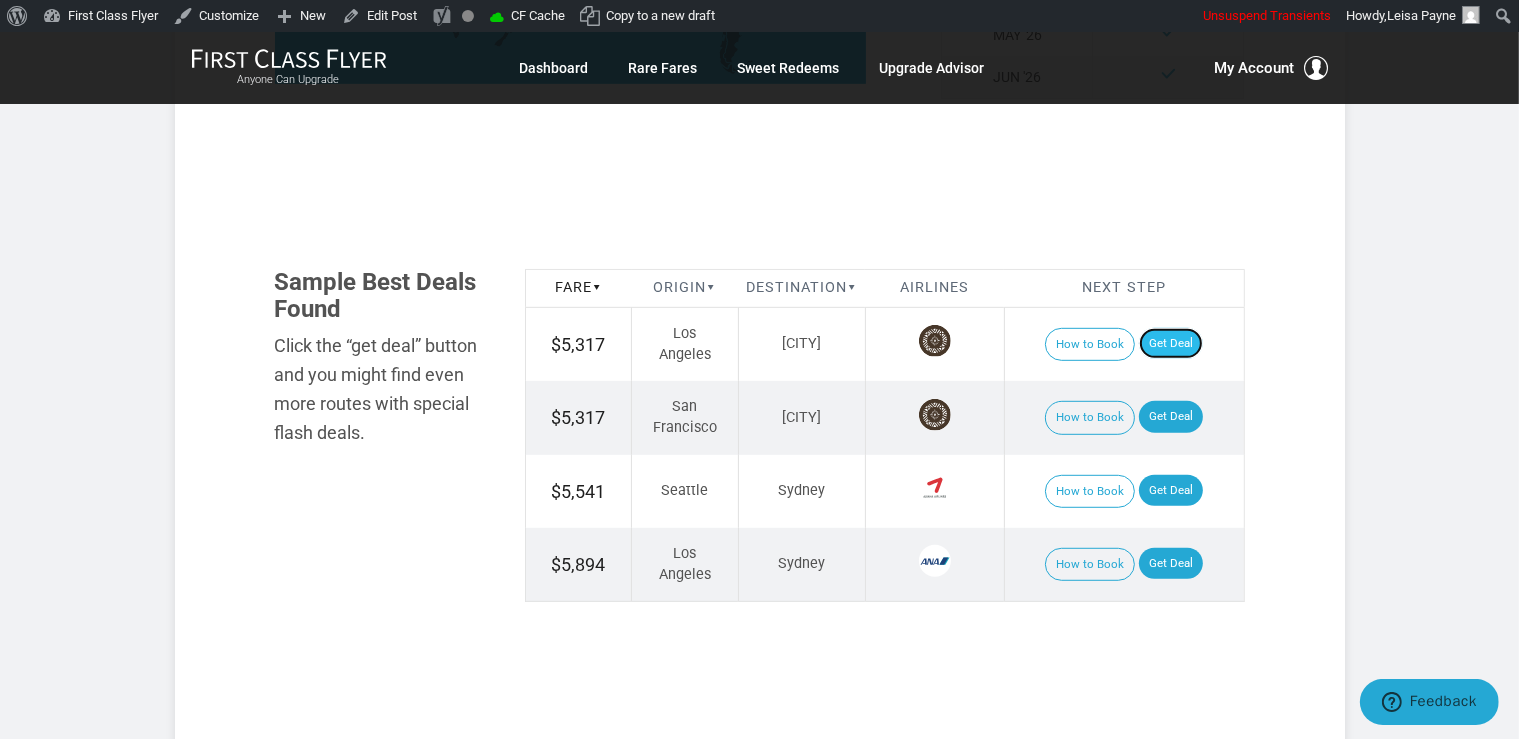 click on "Get Deal" at bounding box center [1171, 344] 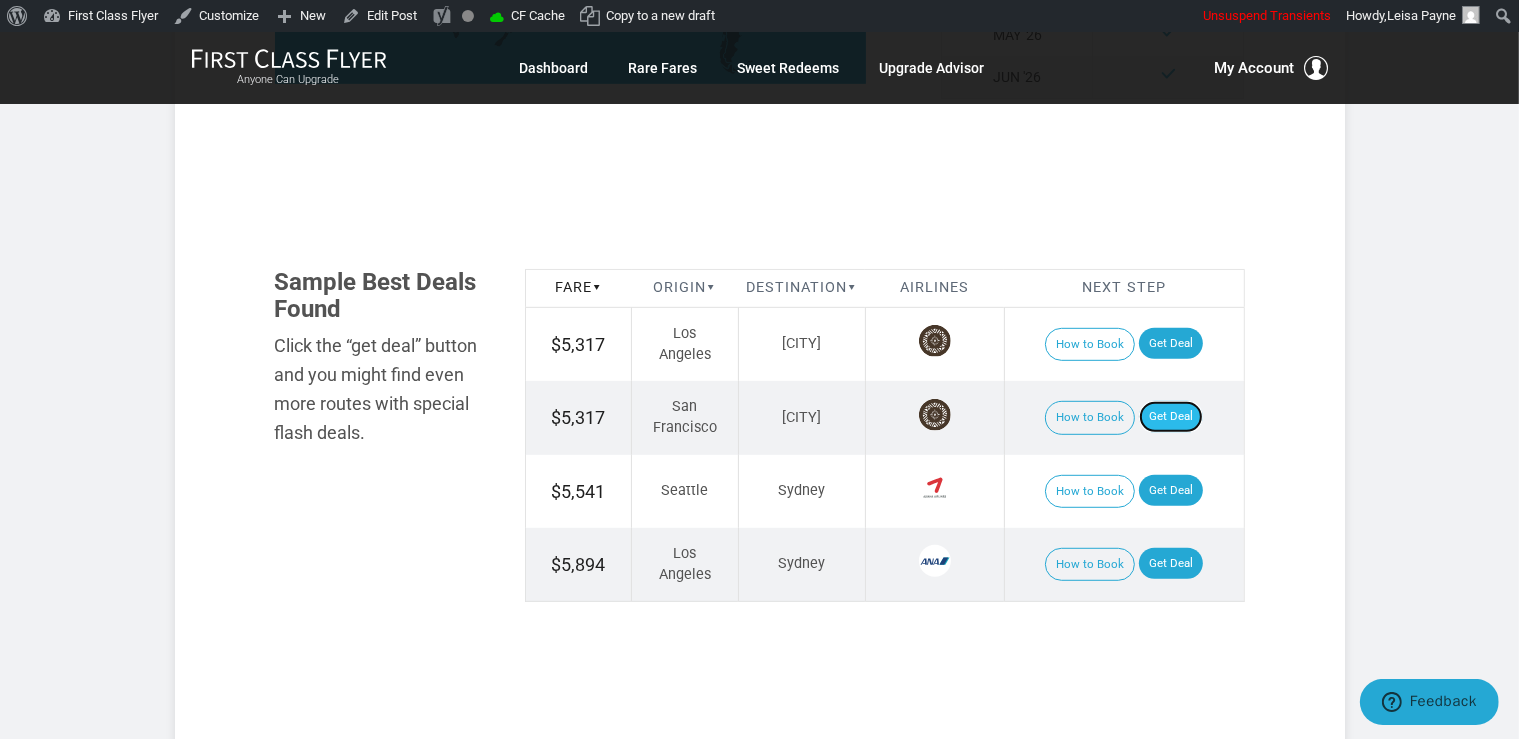drag, startPoint x: 1181, startPoint y: 418, endPoint x: 1175, endPoint y: 409, distance: 10.816654 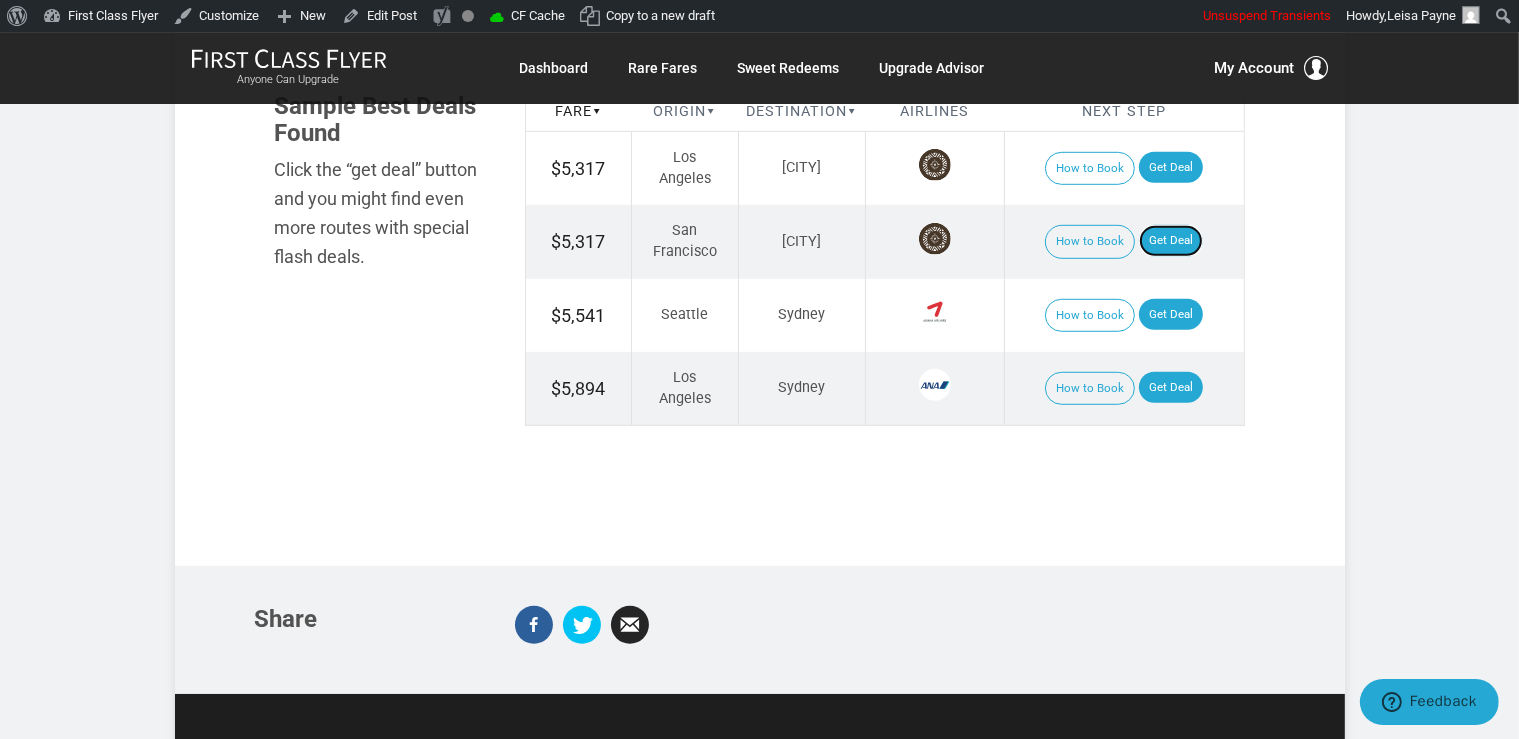 scroll, scrollTop: 1267, scrollLeft: 0, axis: vertical 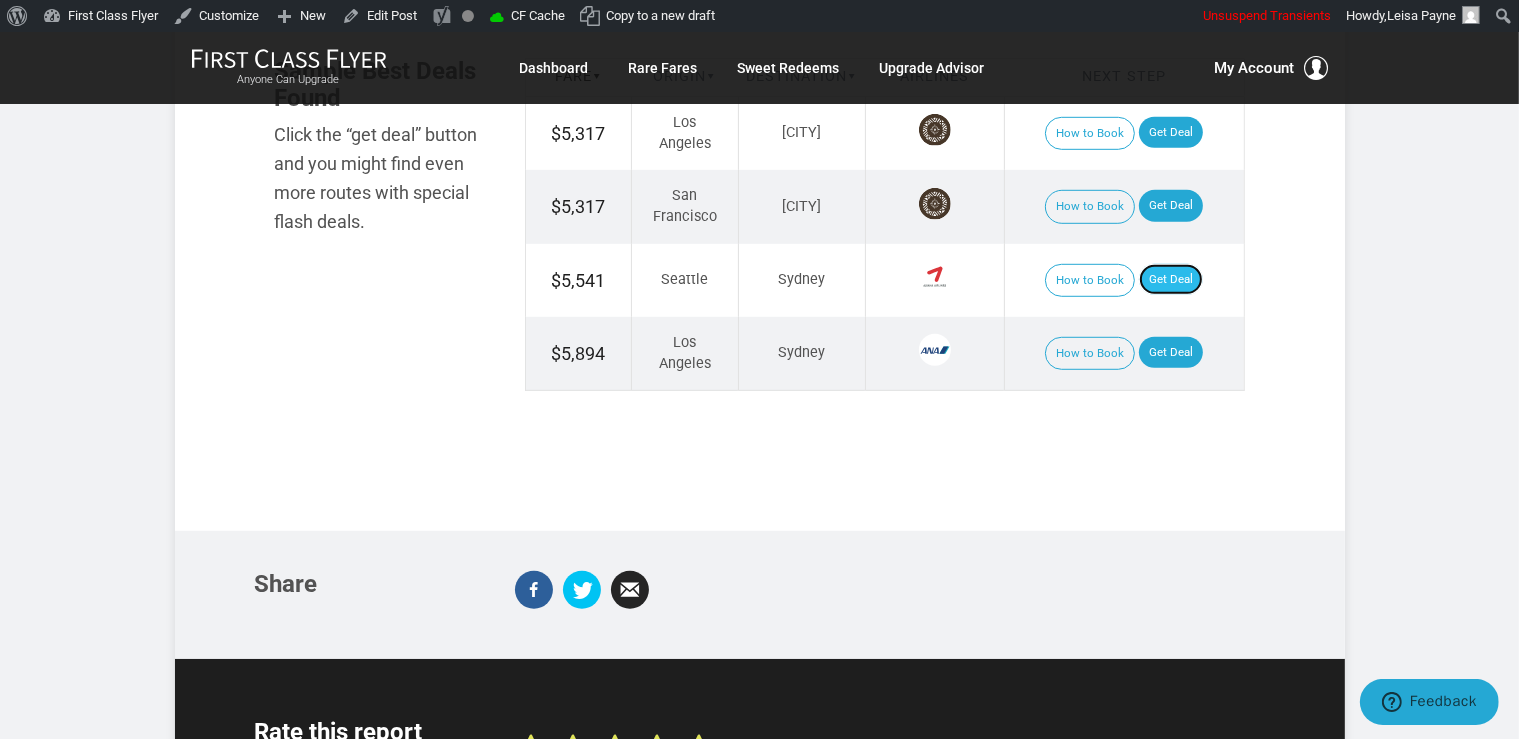 click on "Get Deal" at bounding box center [1171, 280] 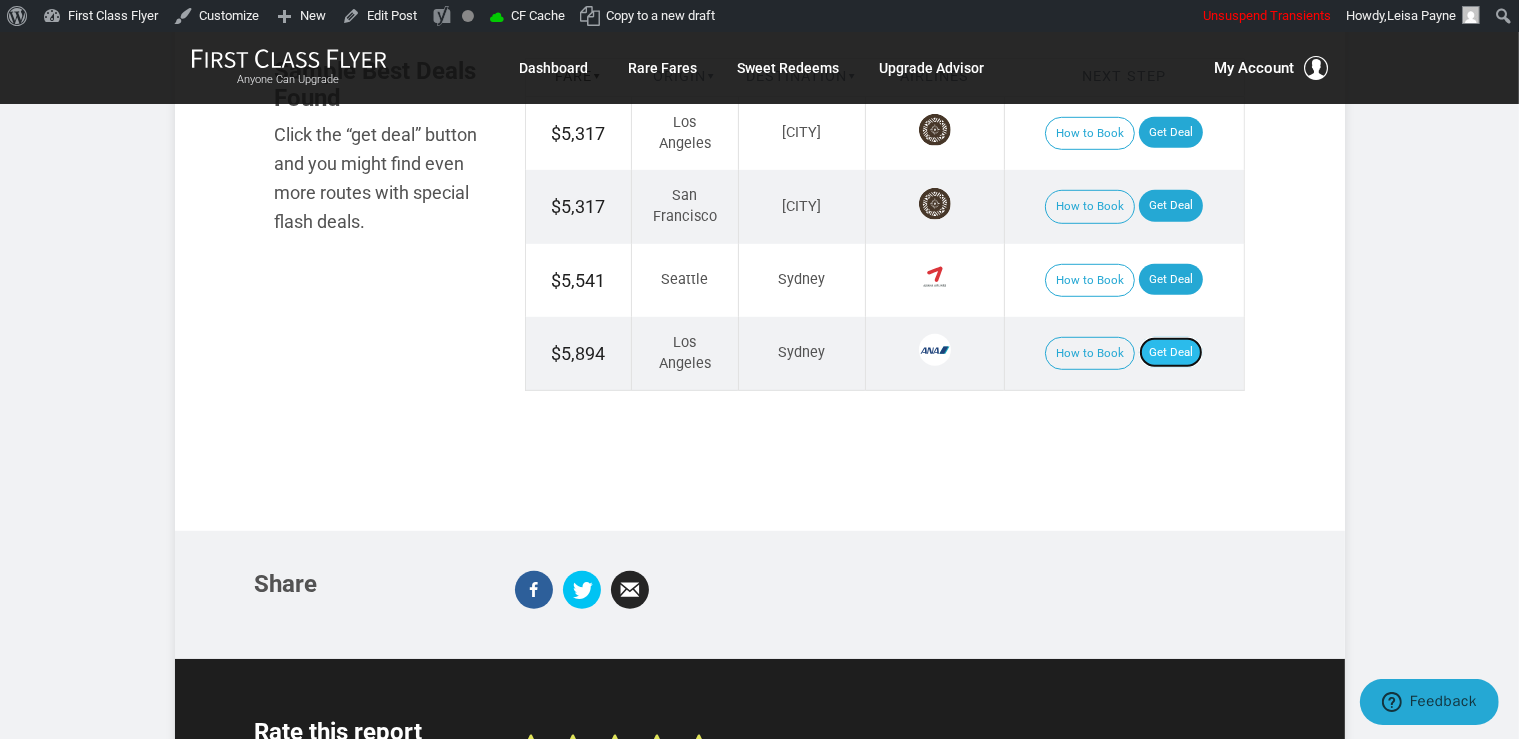 click on "Get Deal" at bounding box center [1171, 353] 